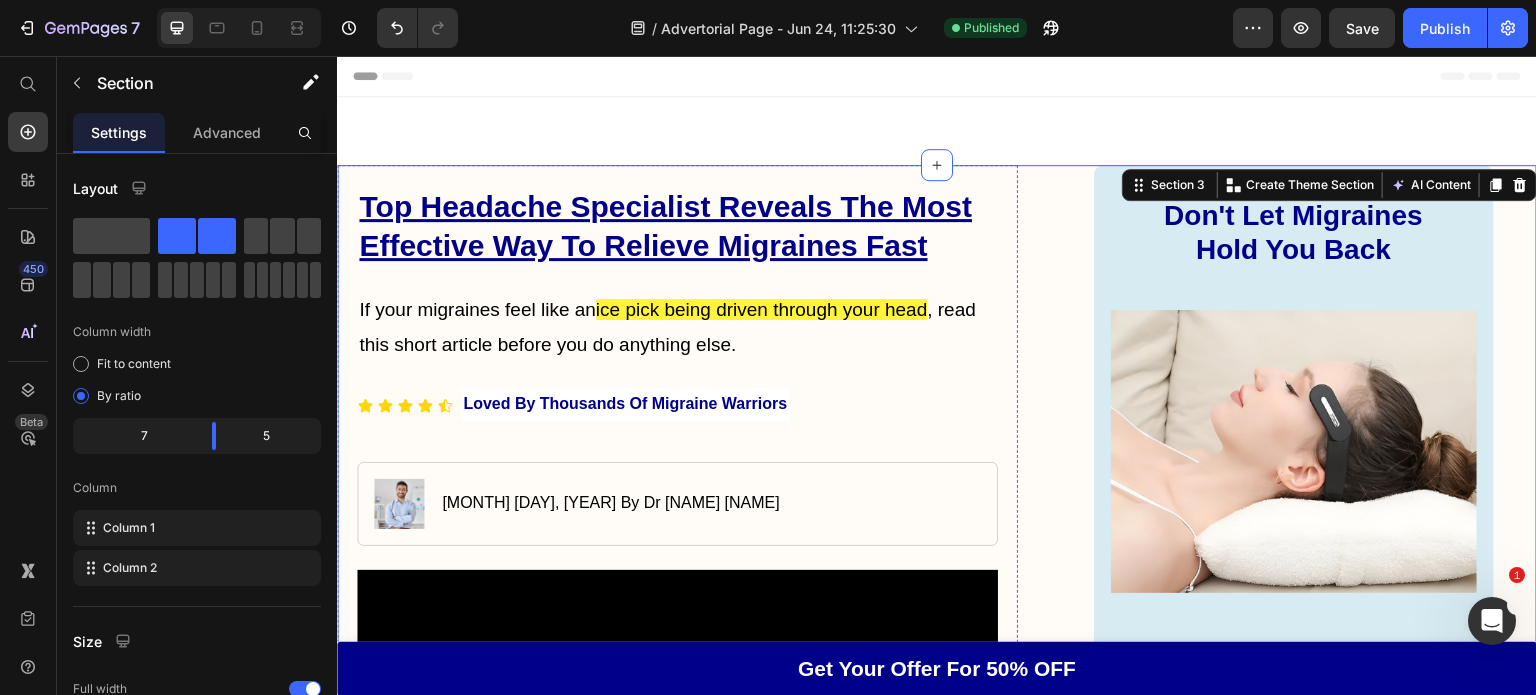 scroll, scrollTop: 1117, scrollLeft: 0, axis: vertical 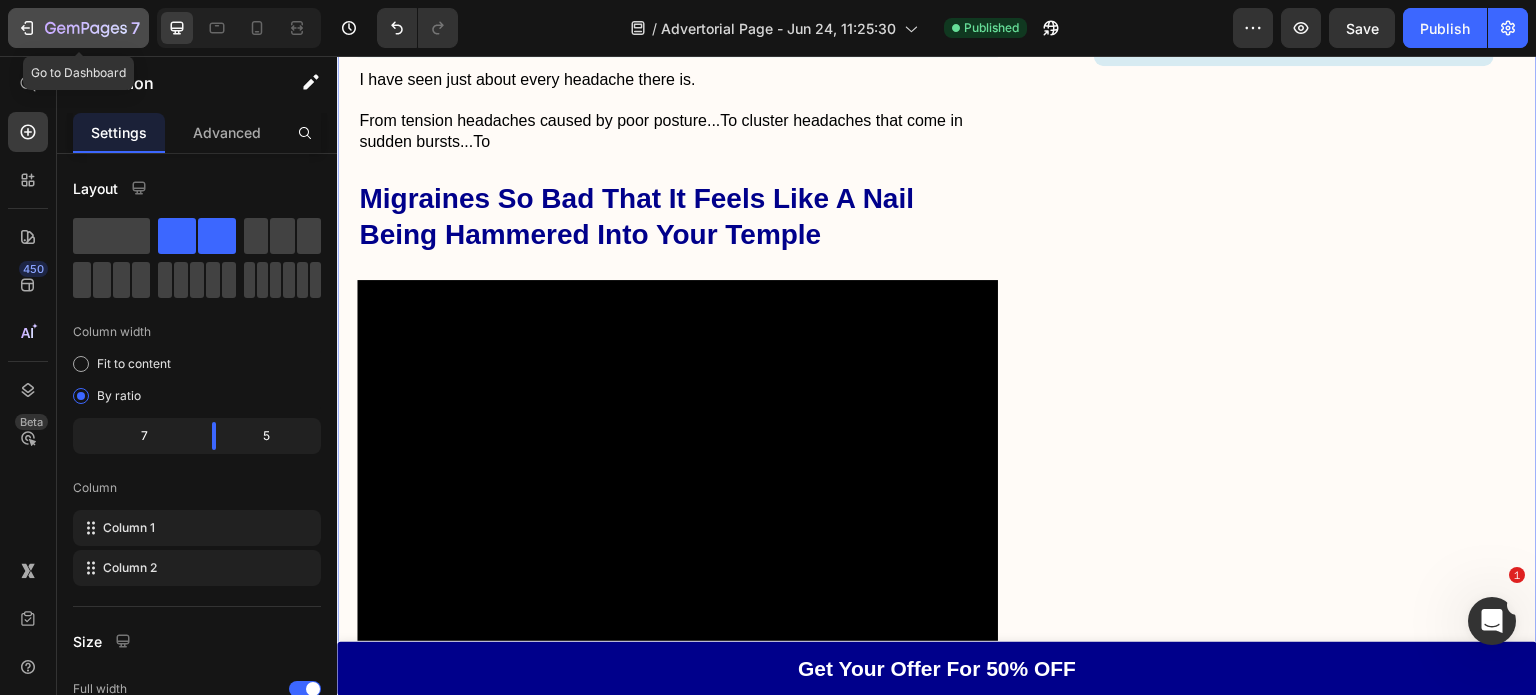 click on "7" 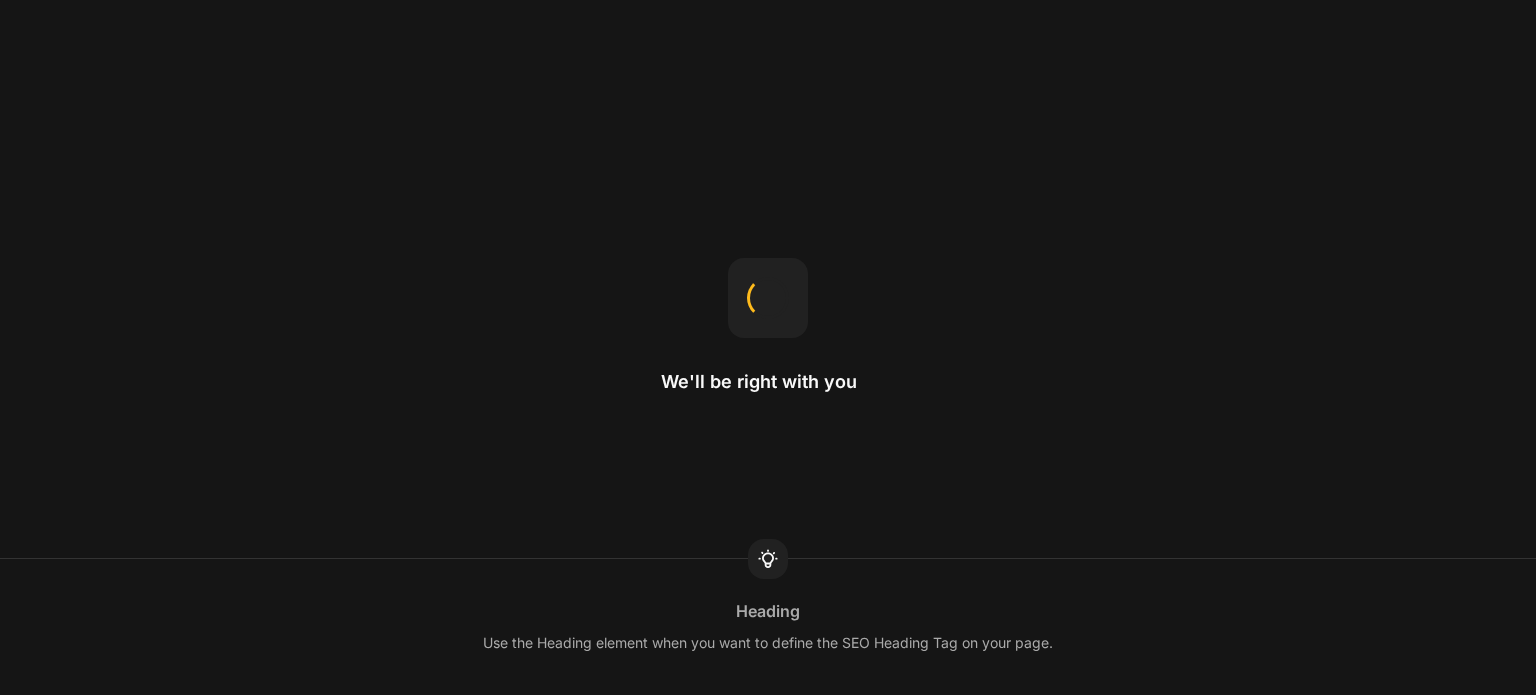 scroll, scrollTop: 0, scrollLeft: 0, axis: both 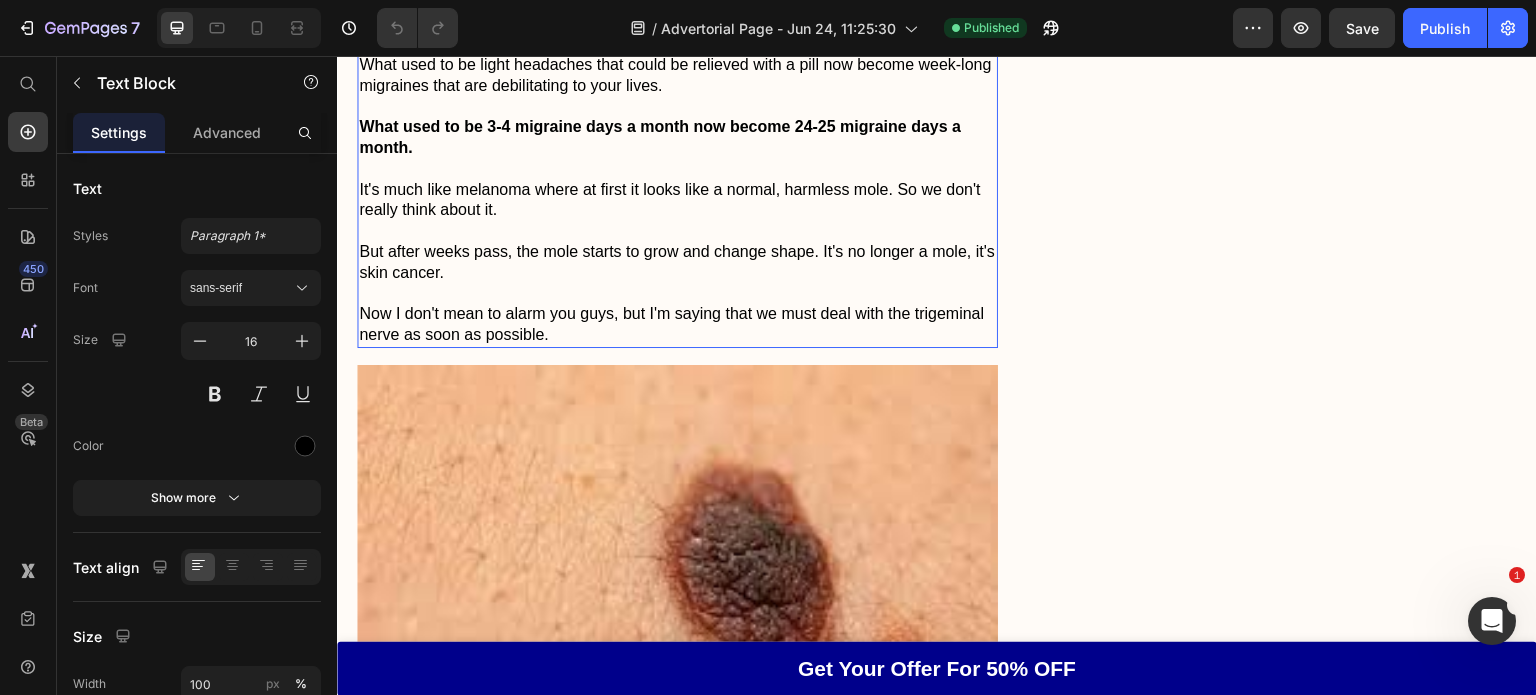 click on "It's much like melanoma where at first it looks like a normal, harmless mole. So we don't really think about it." at bounding box center [677, 201] 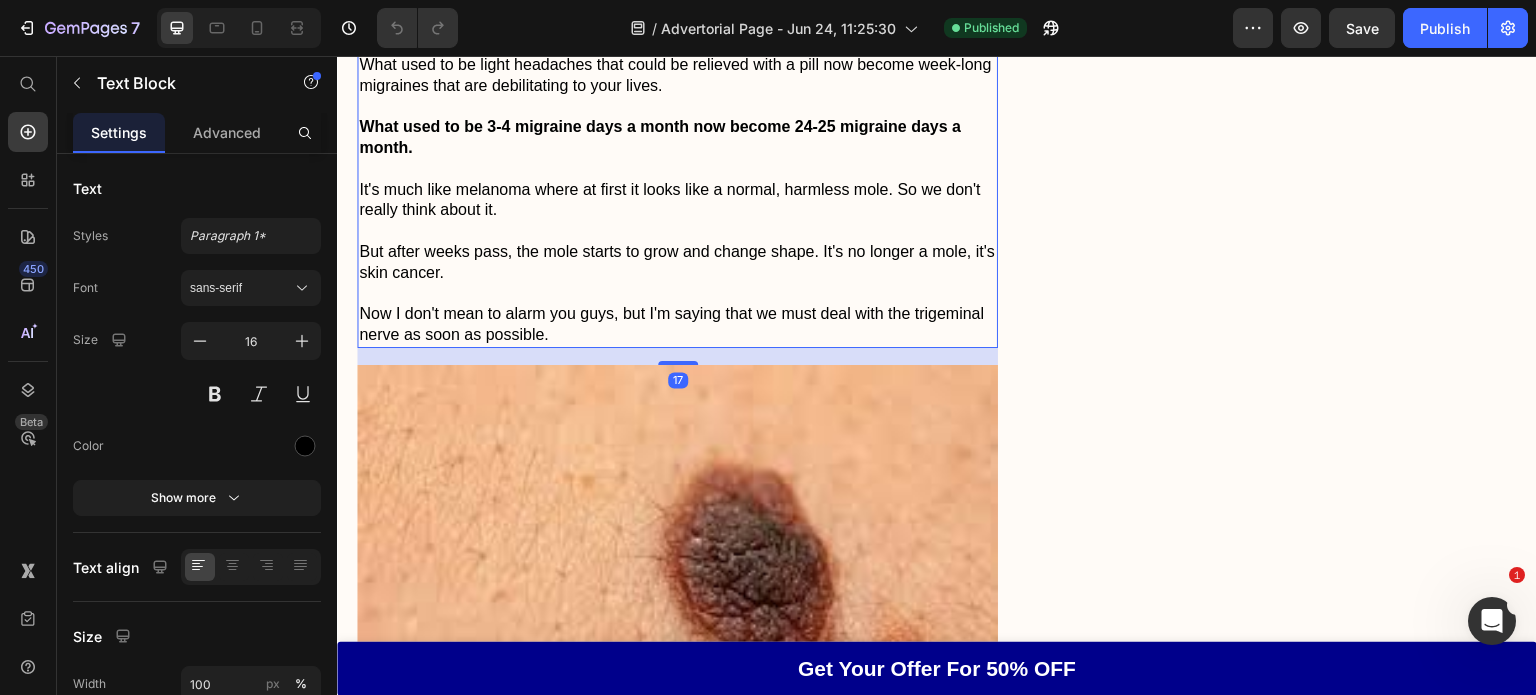 click on "But after weeks pass, the mole starts to grow and change shape. It's no longer a mole, it's skin cancer." at bounding box center [677, 263] 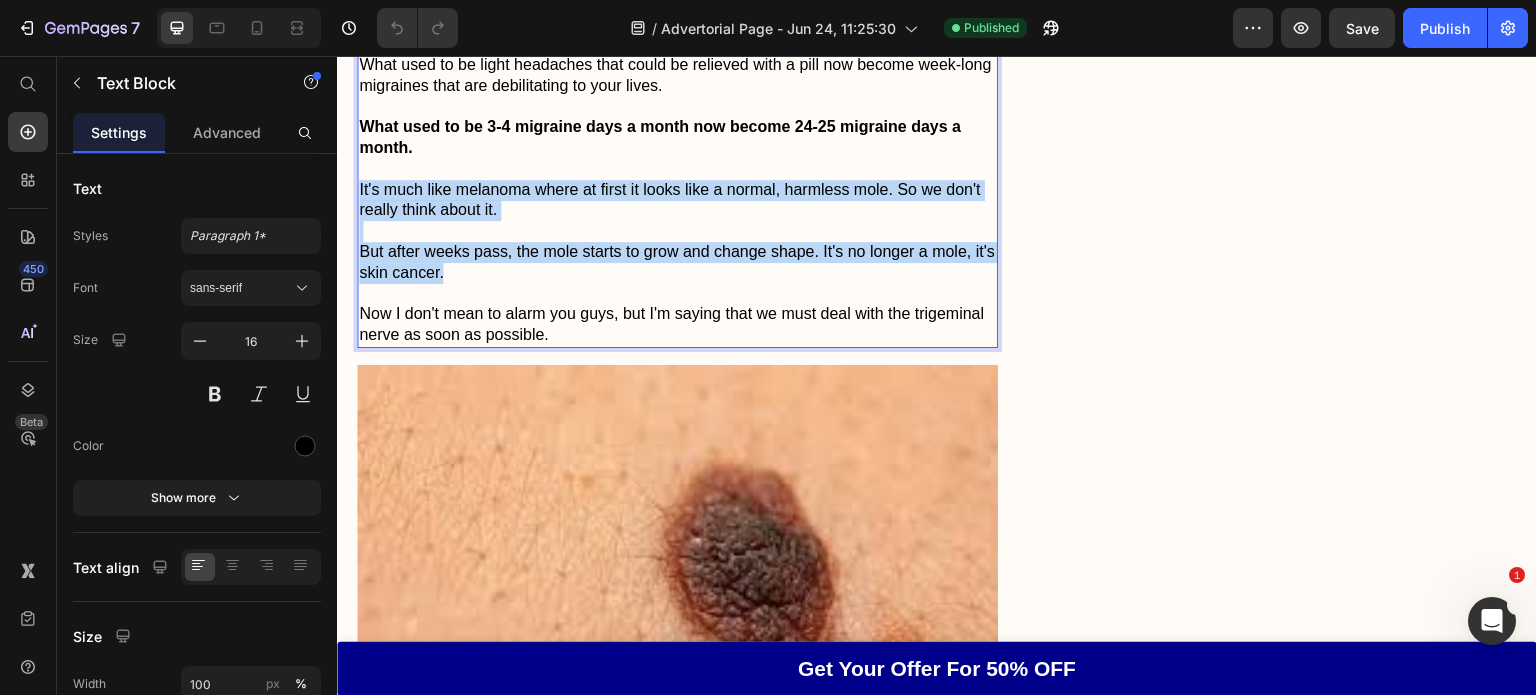 drag, startPoint x: 500, startPoint y: 393, endPoint x: 360, endPoint y: 301, distance: 167.52313 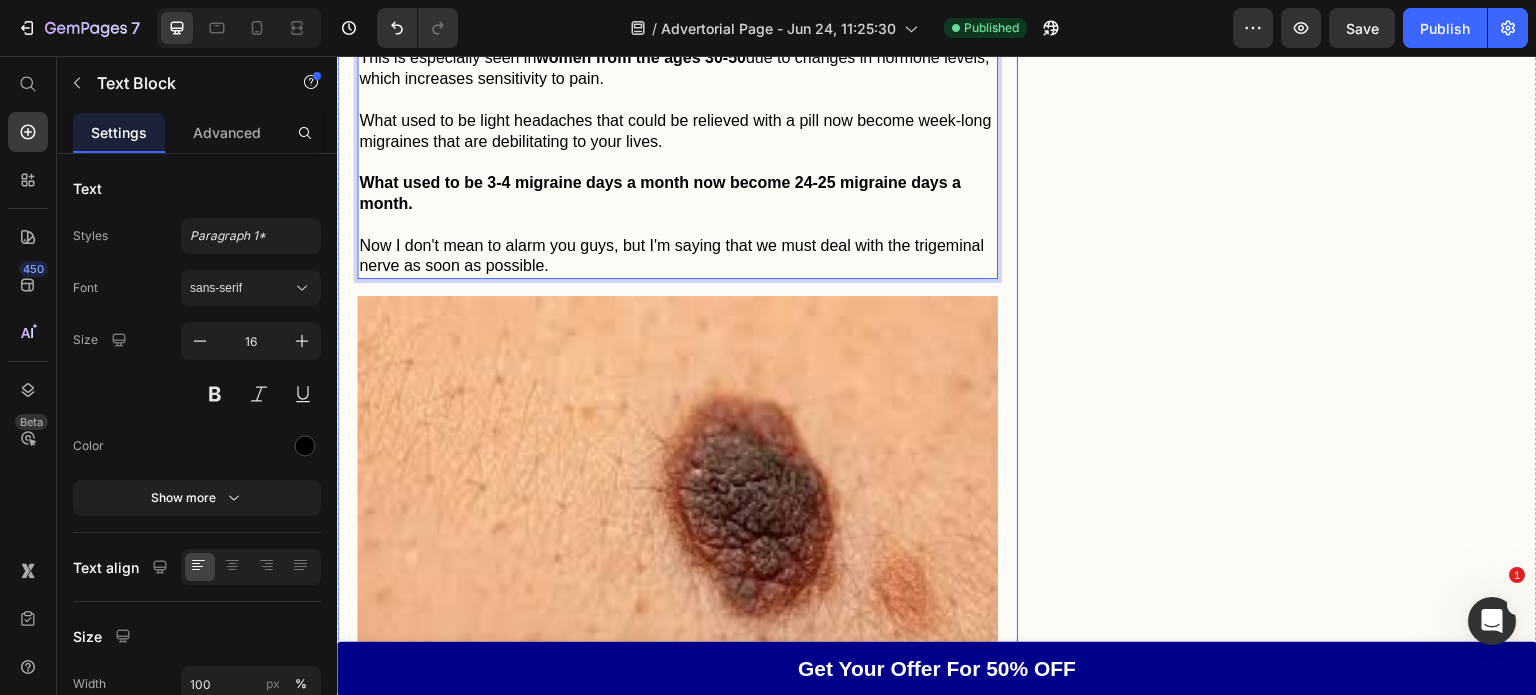scroll, scrollTop: 5008, scrollLeft: 0, axis: vertical 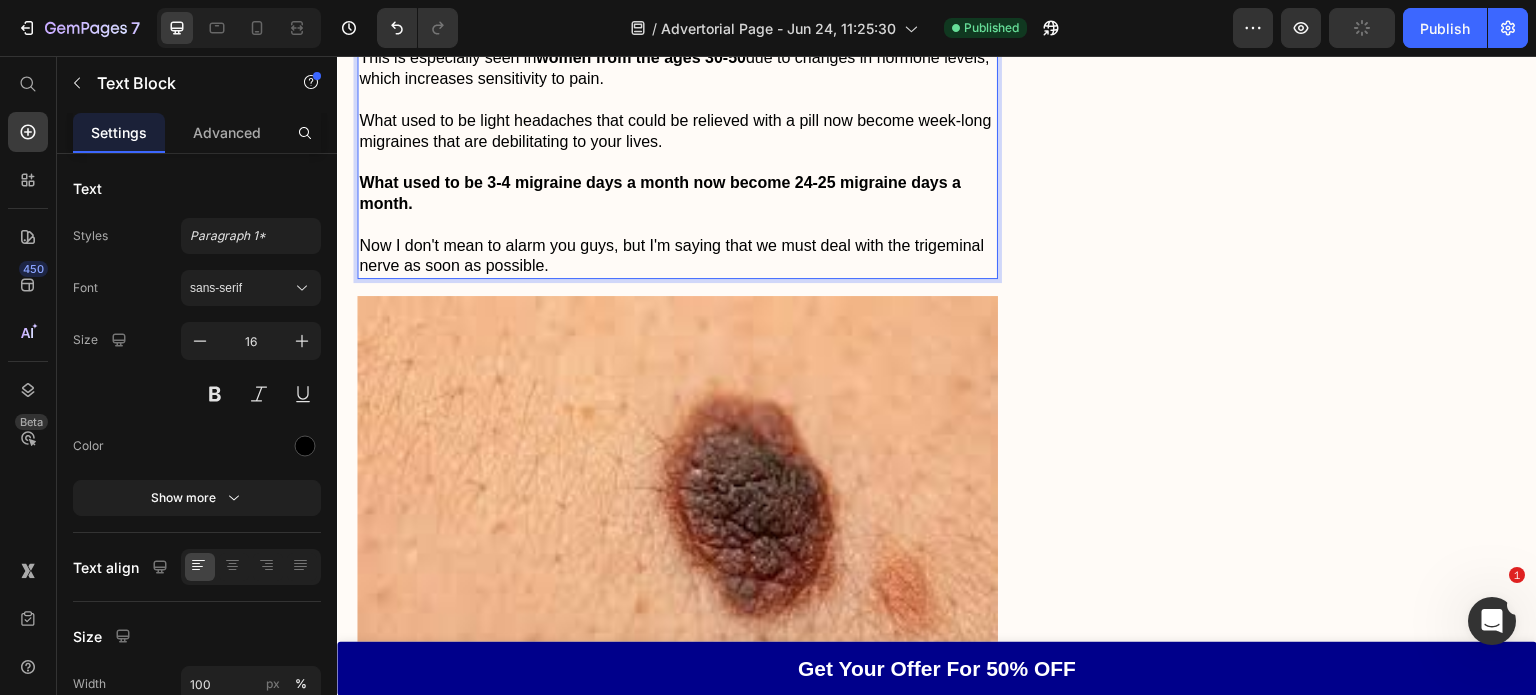 click on "Now I don't mean to alarm you guys, but I'm saying that we must deal with the trigeminal nerve as soon as possible." at bounding box center (677, 257) 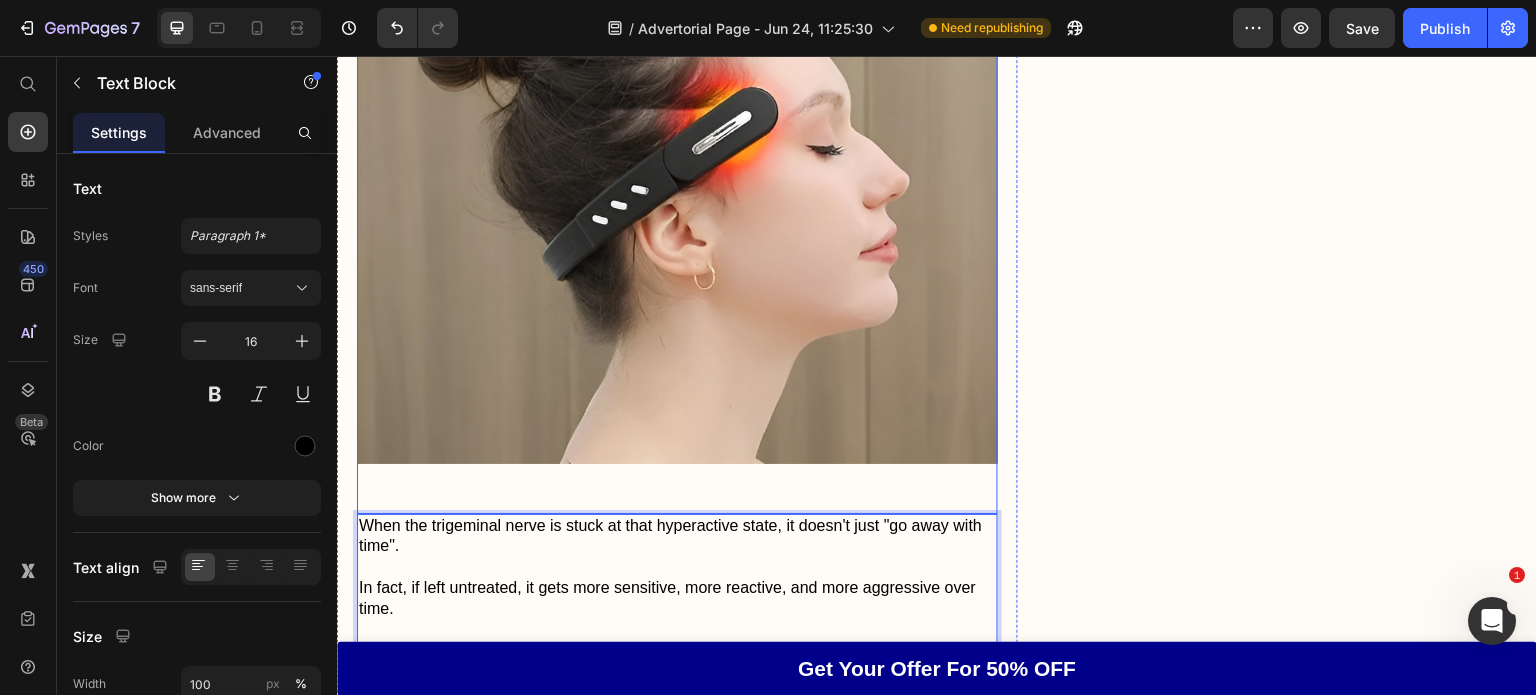 scroll, scrollTop: 4168, scrollLeft: 0, axis: vertical 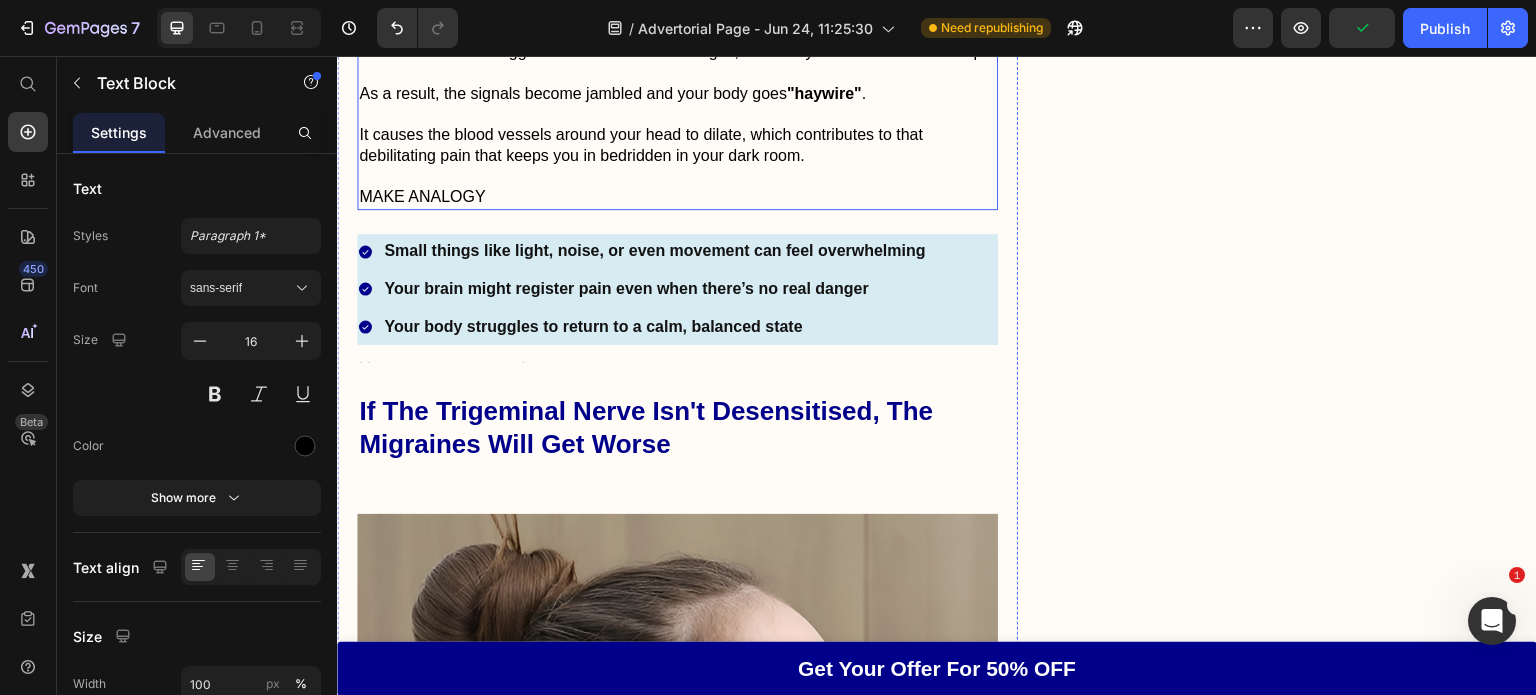 click on "It causes the blood vessels around your head to dilate, which contributes to that debilitating pain that keeps you in bedridden in your dark room." at bounding box center (677, 146) 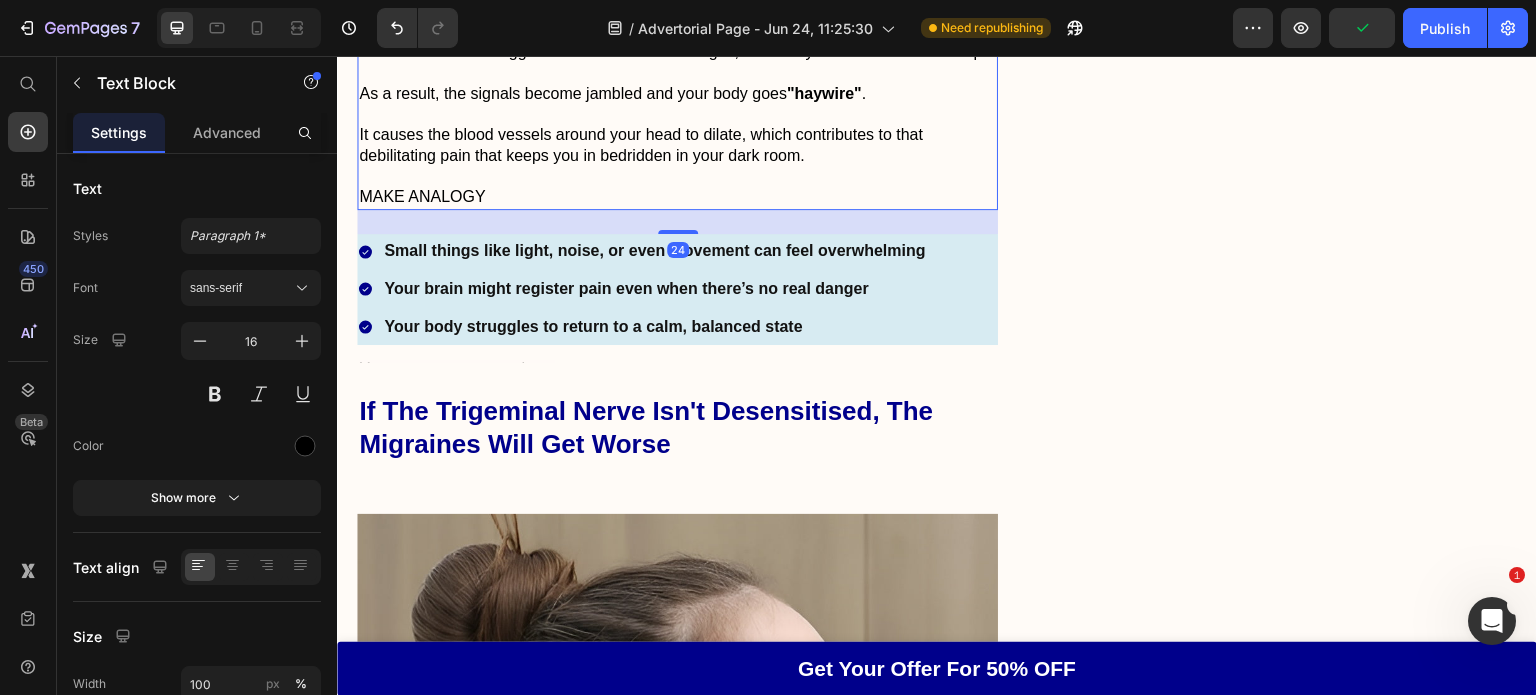 click on "It causes the blood vessels around your head to dilate, which contributes to that debilitating pain that keeps you in bedridden in your dark room." at bounding box center (677, 146) 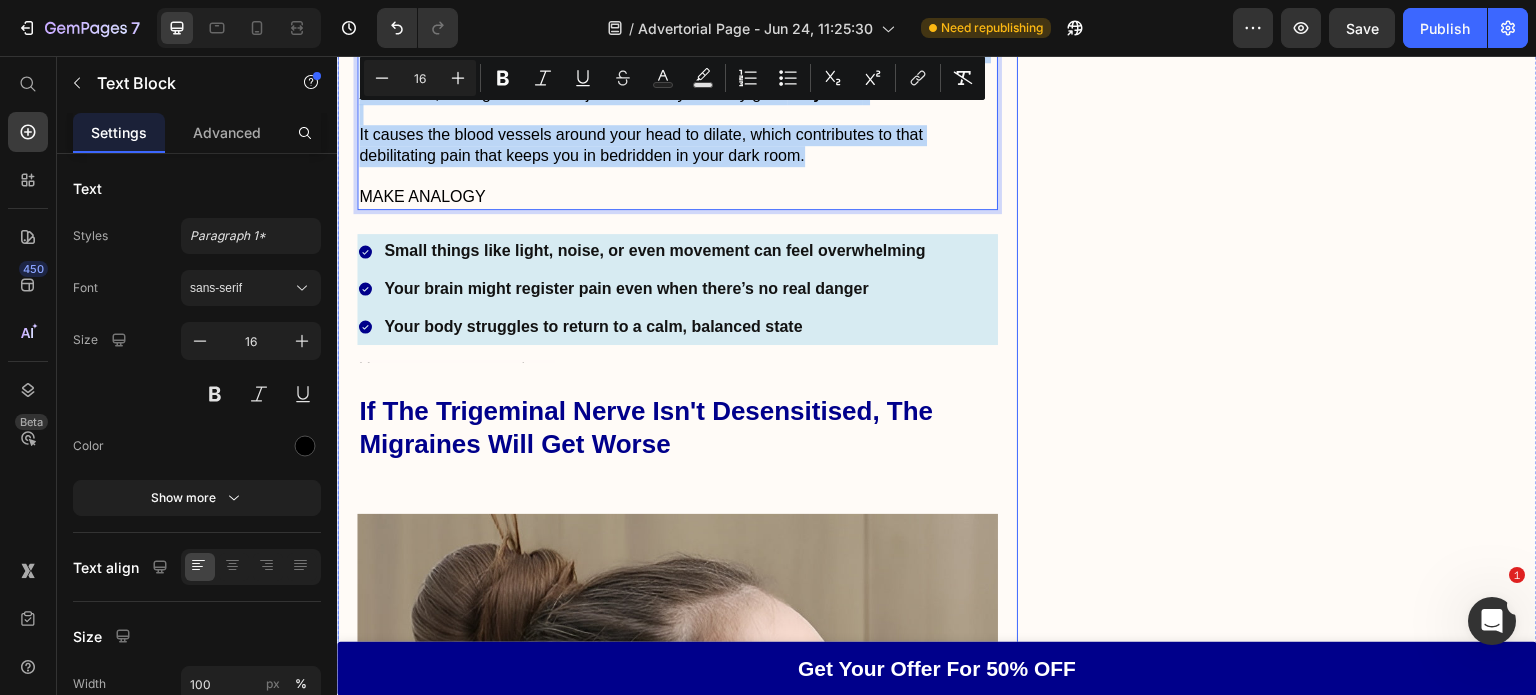 drag, startPoint x: 854, startPoint y: 285, endPoint x: 339, endPoint y: 102, distance: 546.54736 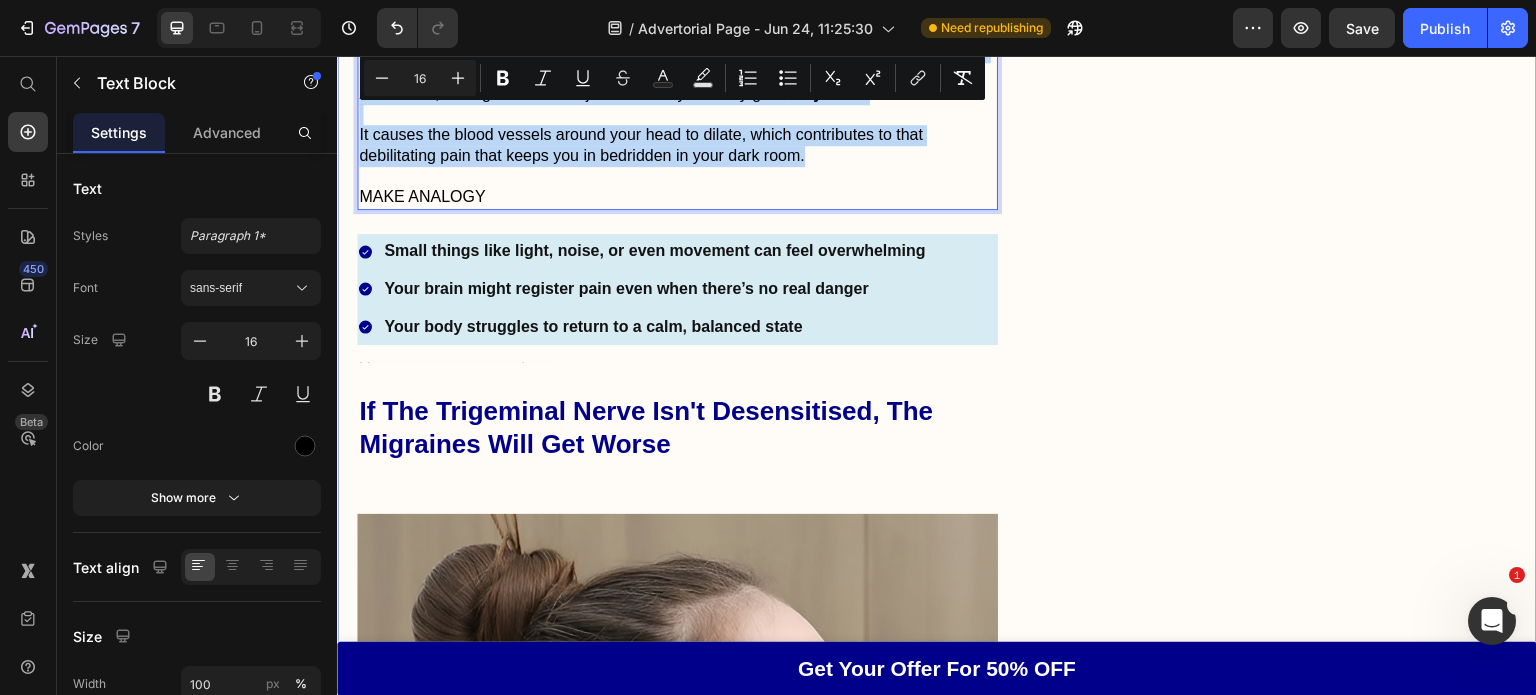 click on "Top Headache Specialist Reveals The Most Effective way to relieve migraines fast Heading If your migraines feel like an  ice pick being driven through your head , read this short article before you do anything else. Text Block Icon Icon Icon Icon Icon Icon List Loved By Thousands Of Migraine Warriors Text Block Row Image June 18, 2025 By Dr Andrew Nguyen Text Block Row Video Hi, I am Dr Andrew Nguyen and I have been a headache specialist for over 12 years in Australia.    I have worked closely with people who have suffered from many types of headaches... Text Block Chronic Migraines Vestibular Migraines Cluster Headaches Tension Headaches Item List I have seen just about every headache there is.   From tension headaches caused by poor posture...To cluster headaches that come in sudden bursts...To Text Block Migraines so bad that it feels like a nail being hammered into your temple  Heading Video Migraines are a category of their own.       shocked me. Text Block The Real Root Cause Of Migraines Heading" at bounding box center (937, 1627) 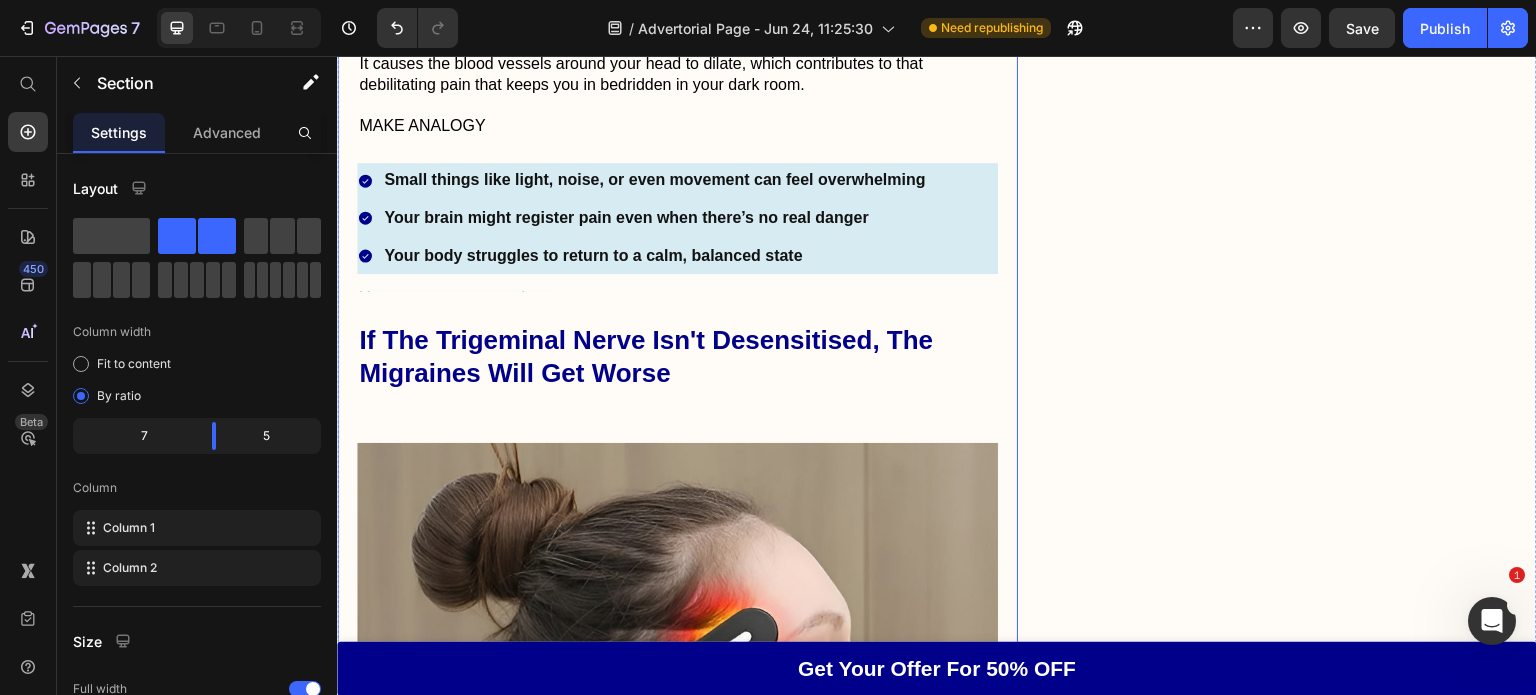 scroll, scrollTop: 3892, scrollLeft: 0, axis: vertical 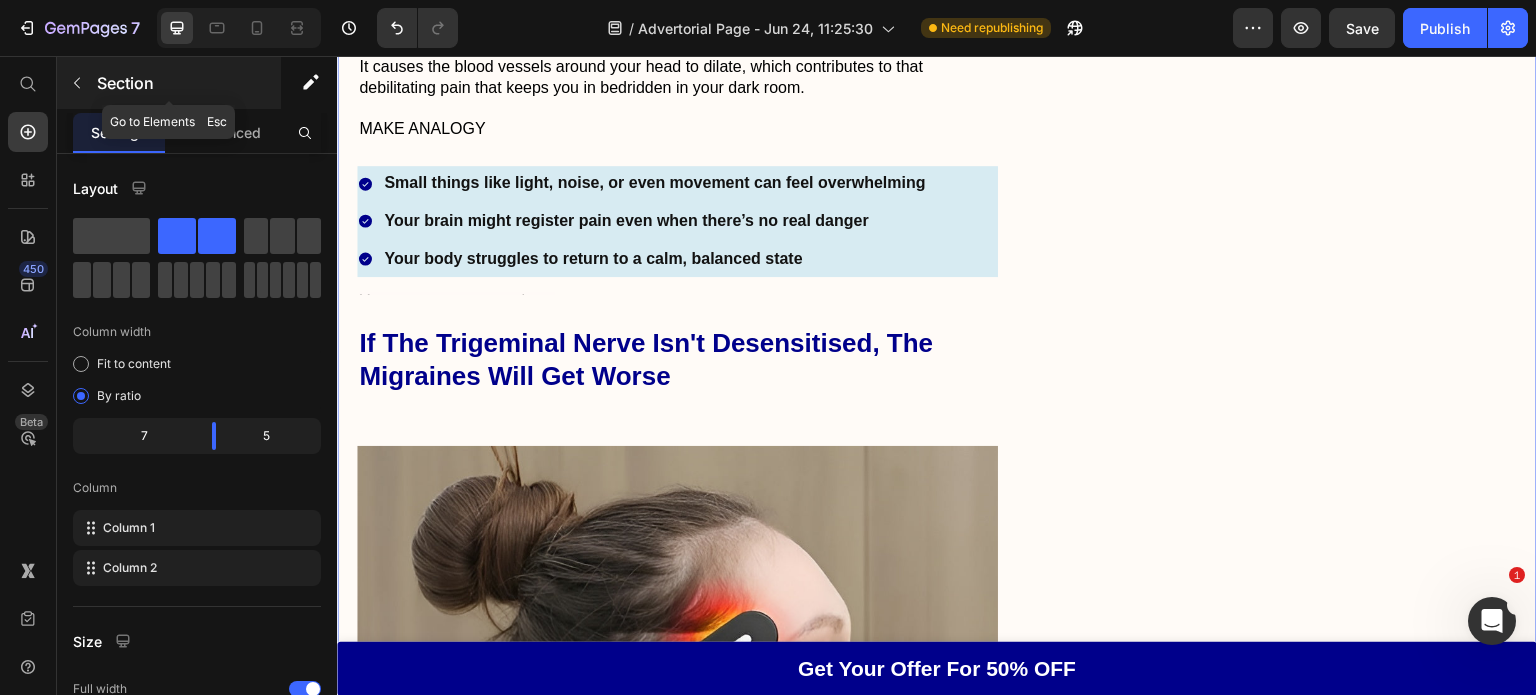 click on "Section" at bounding box center [187, 83] 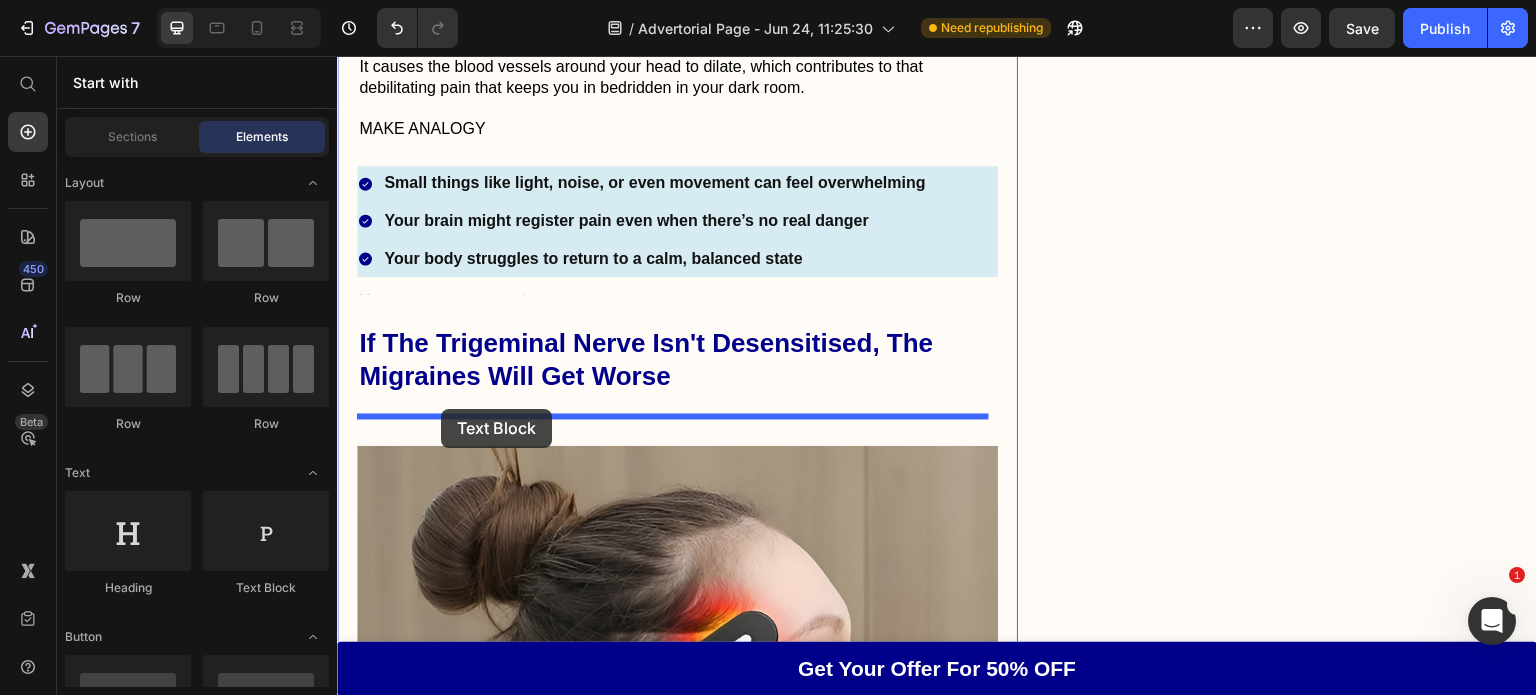 drag, startPoint x: 607, startPoint y: 611, endPoint x: 441, endPoint y: 409, distance: 261.45746 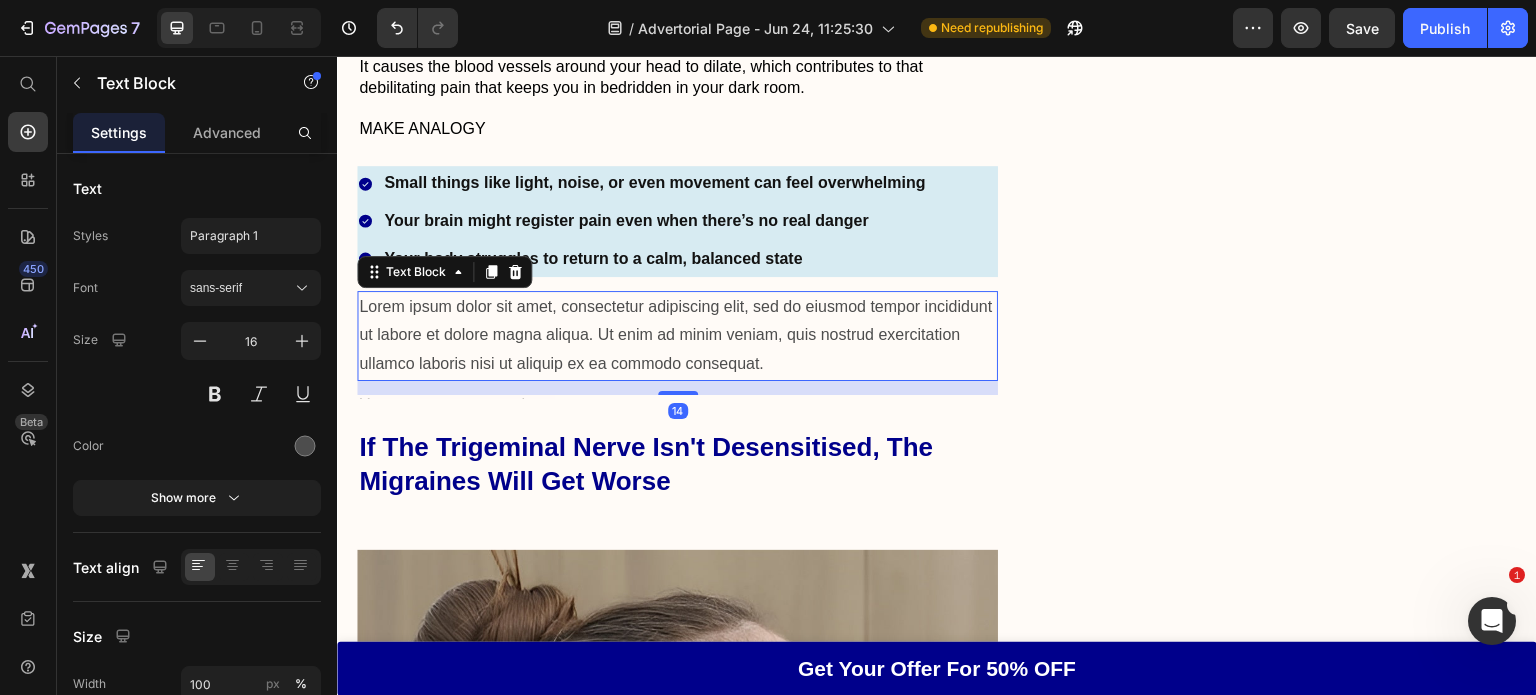 click on "Your brain might register pain even when there’s no real danger" at bounding box center (654, 221) 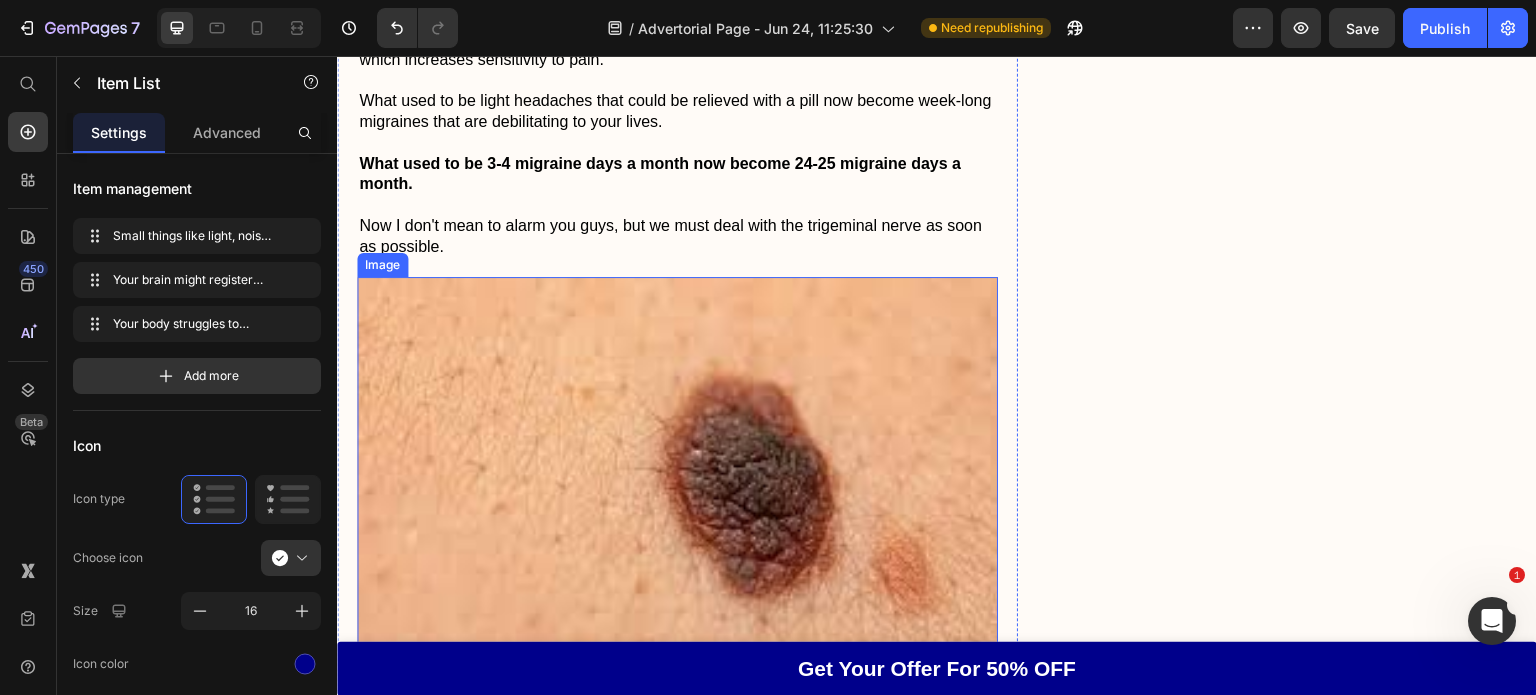 scroll, scrollTop: 5134, scrollLeft: 0, axis: vertical 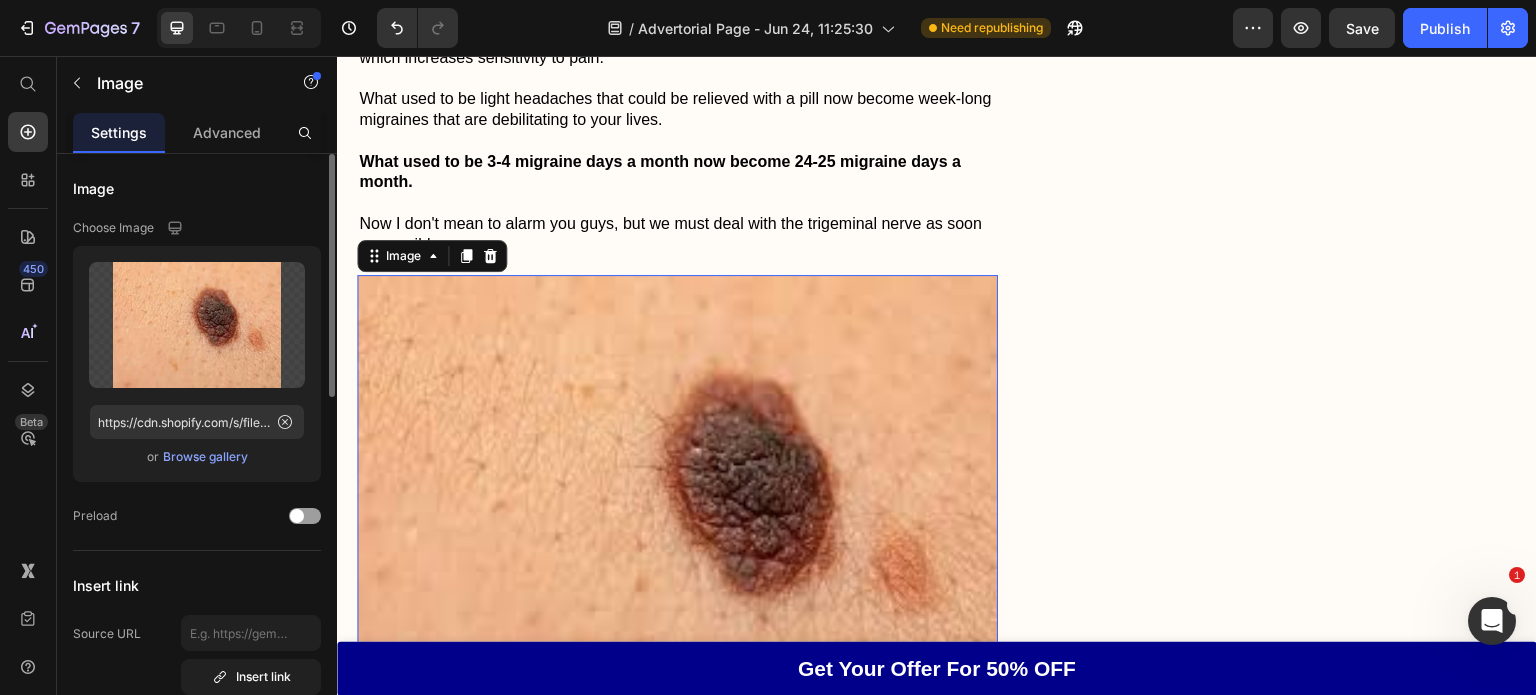 click on "Browse gallery" at bounding box center (205, 457) 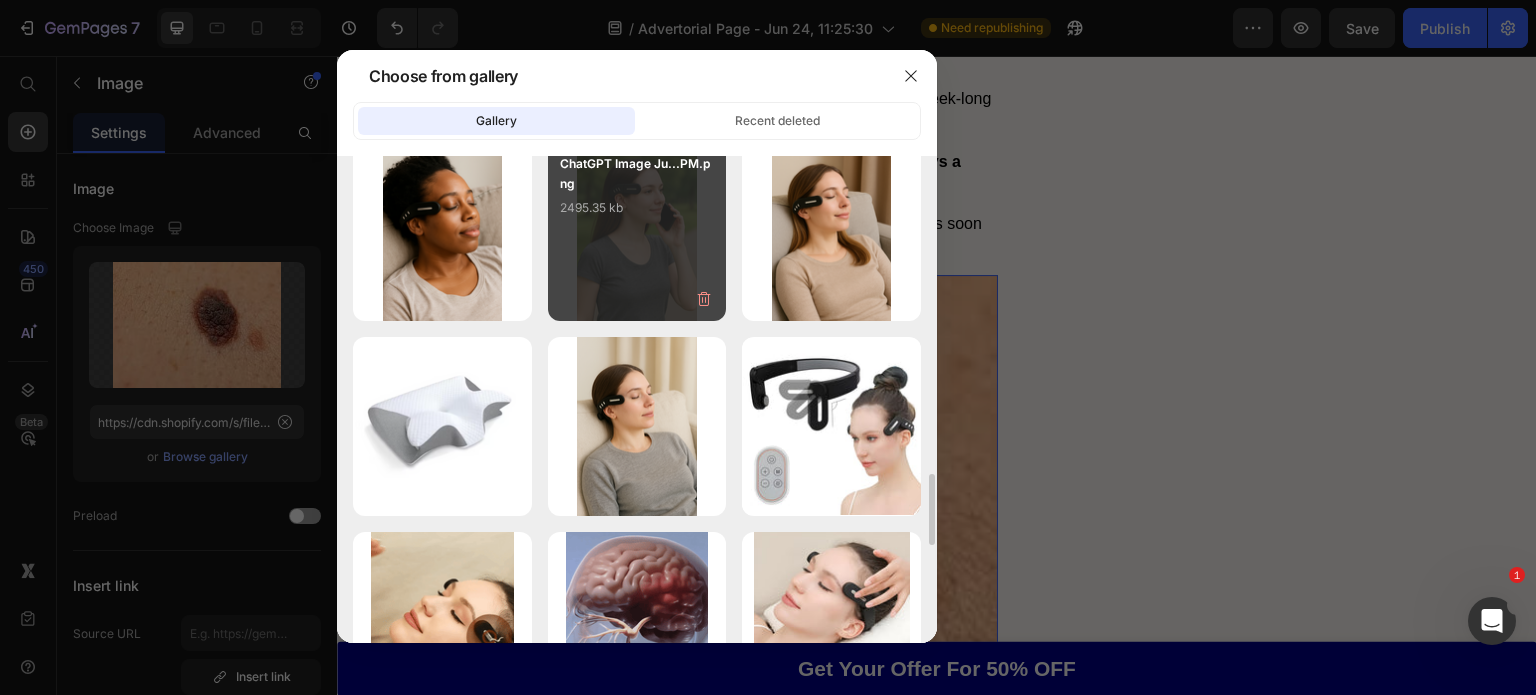 scroll, scrollTop: 2170, scrollLeft: 0, axis: vertical 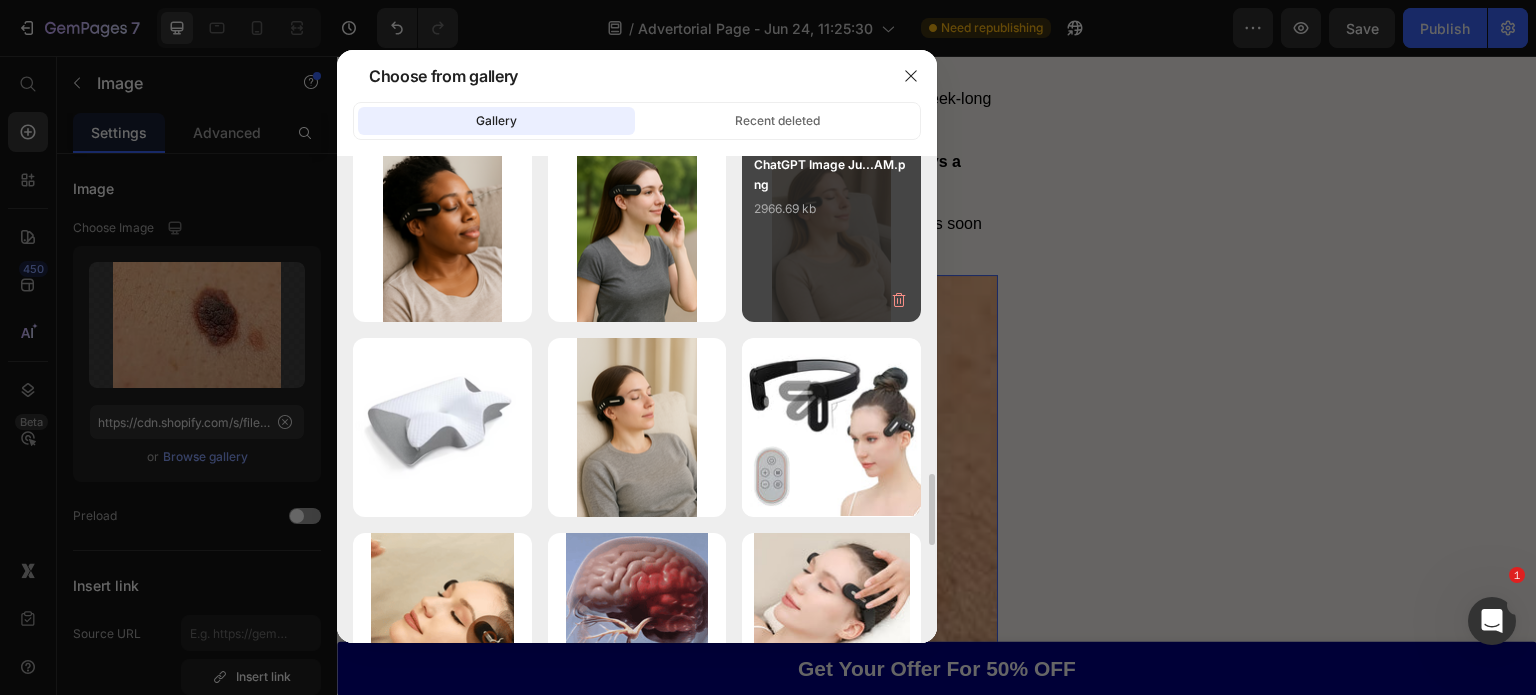 click on "2966.69 kb" at bounding box center [831, 209] 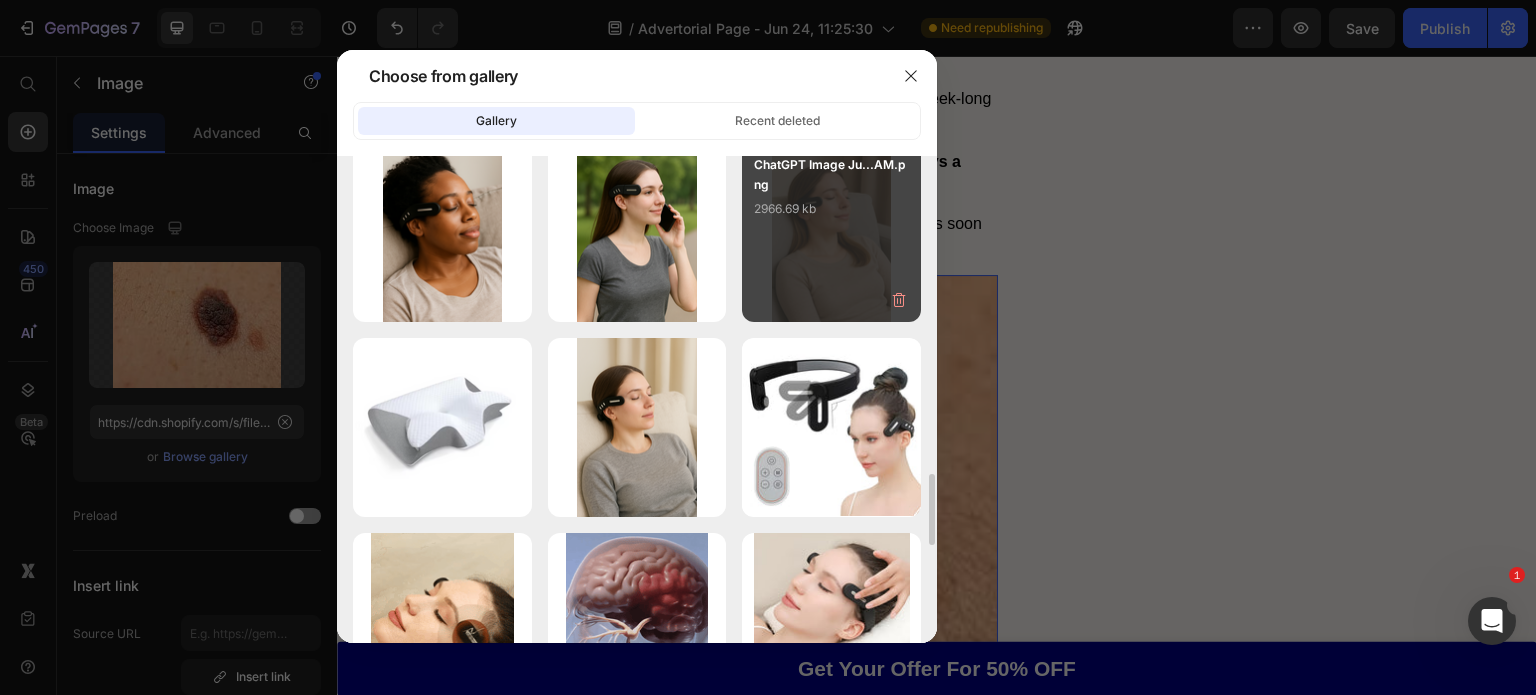 type on "https://cdn.shopify.com/s/files/1/0740/5944/8601/files/gempages_523423371124278516-d9b082a2-581b-44be-bdee-ae7bc2345c8c.png" 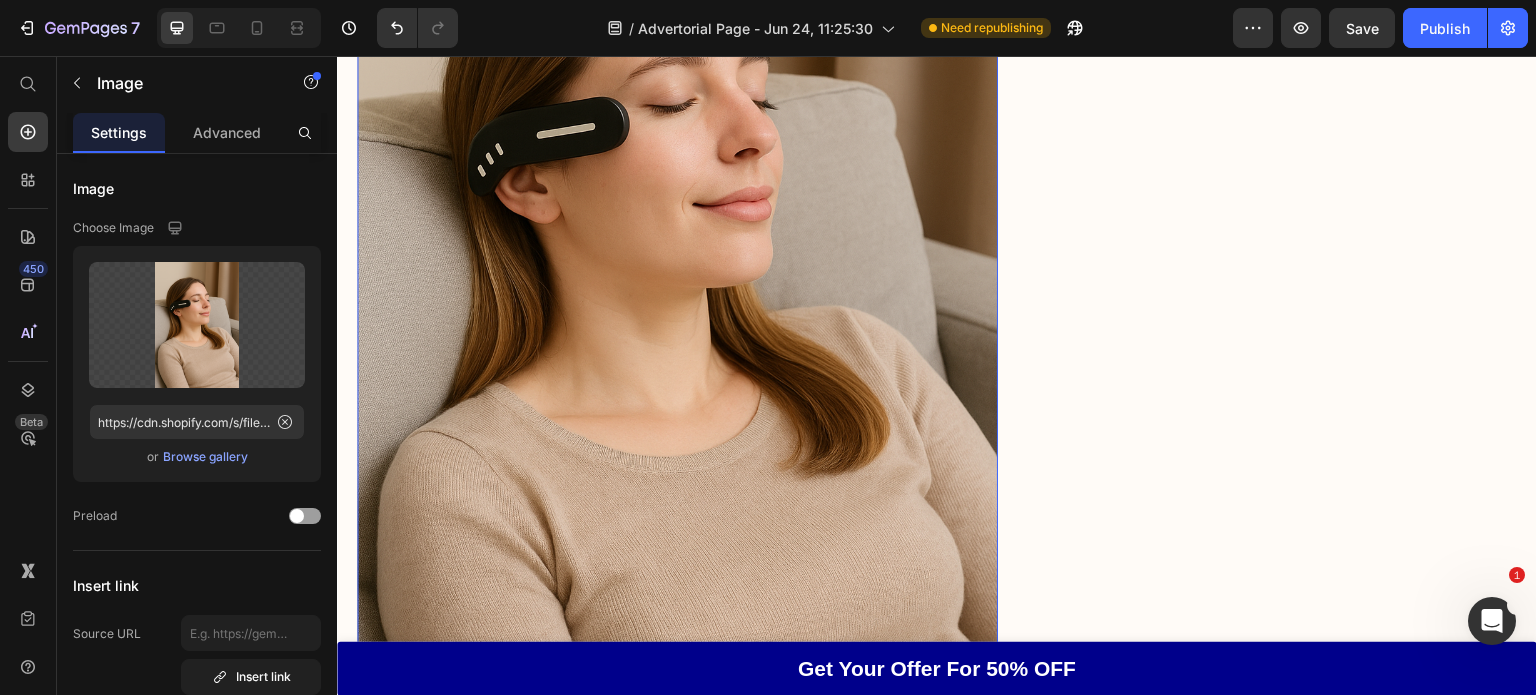 scroll, scrollTop: 5602, scrollLeft: 0, axis: vertical 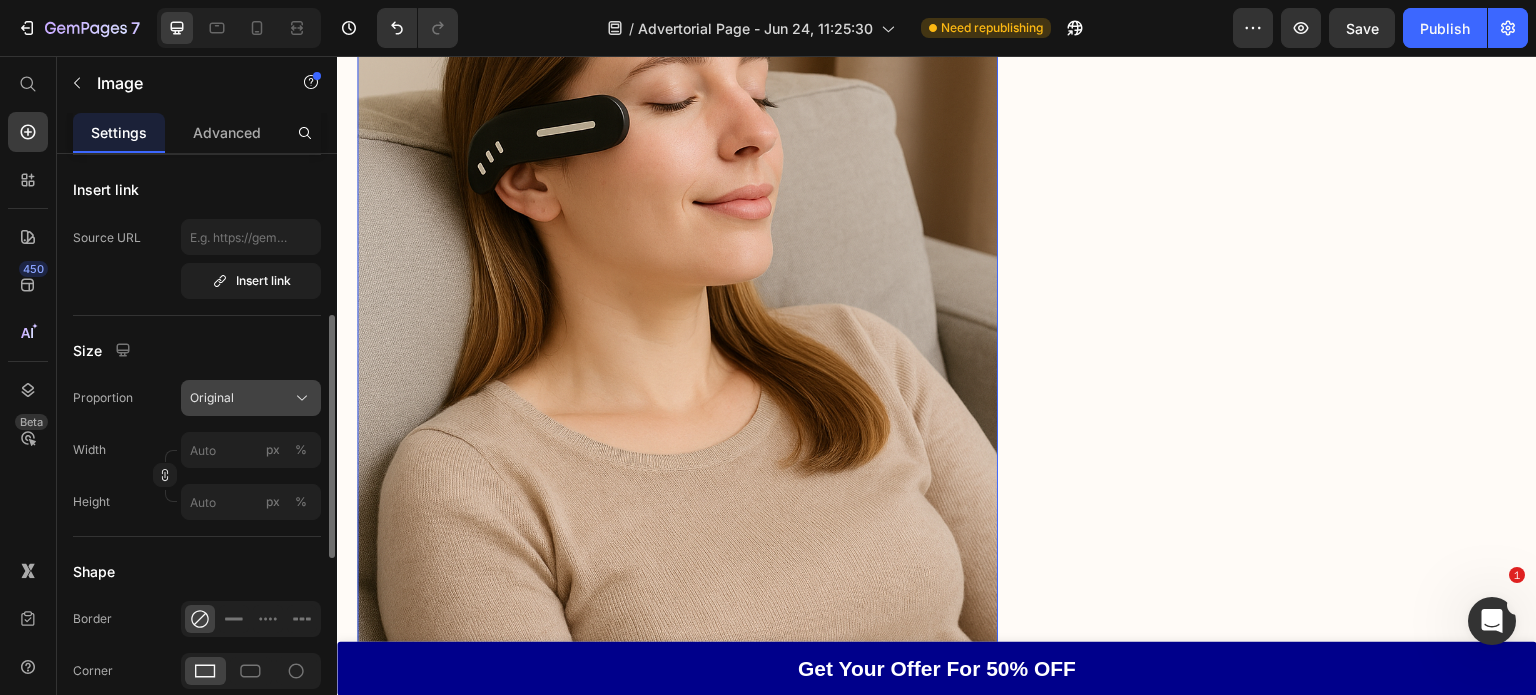 click on "Original" 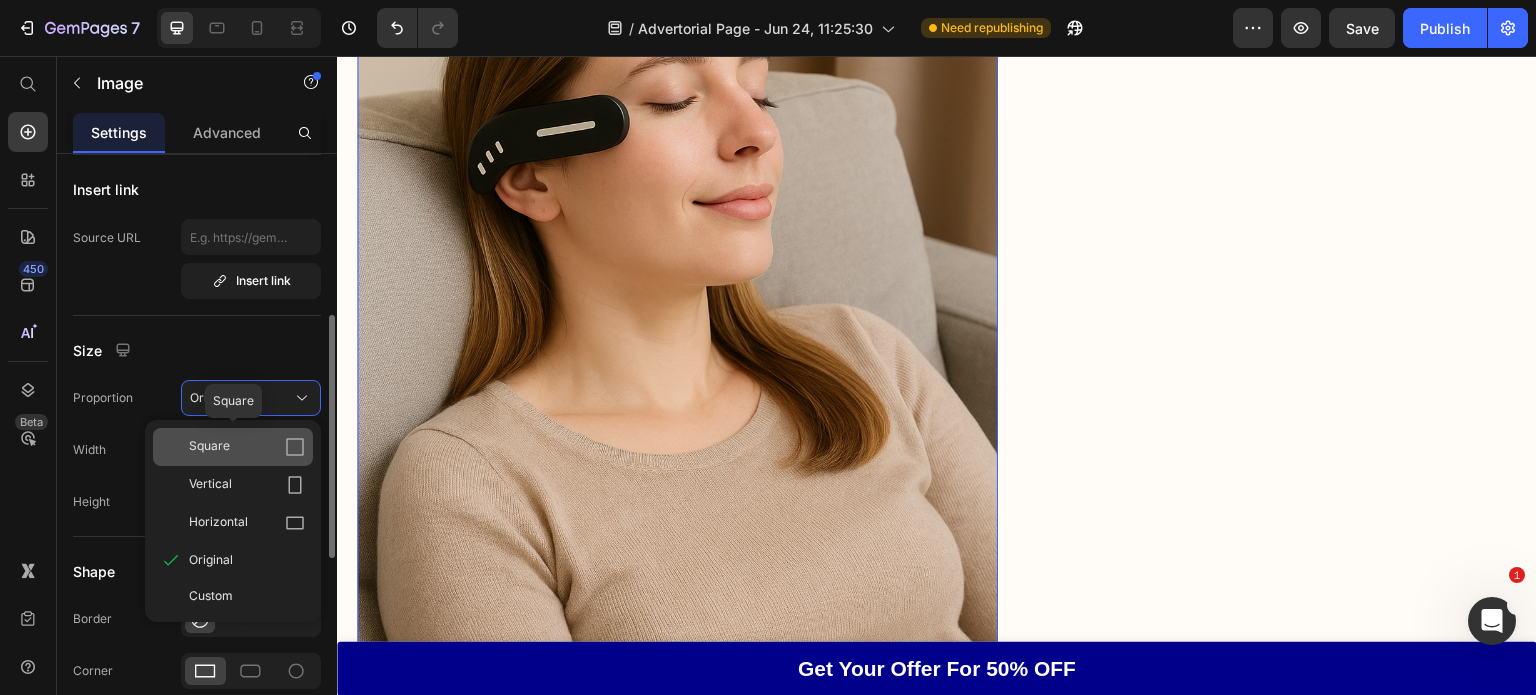 click on "Square" 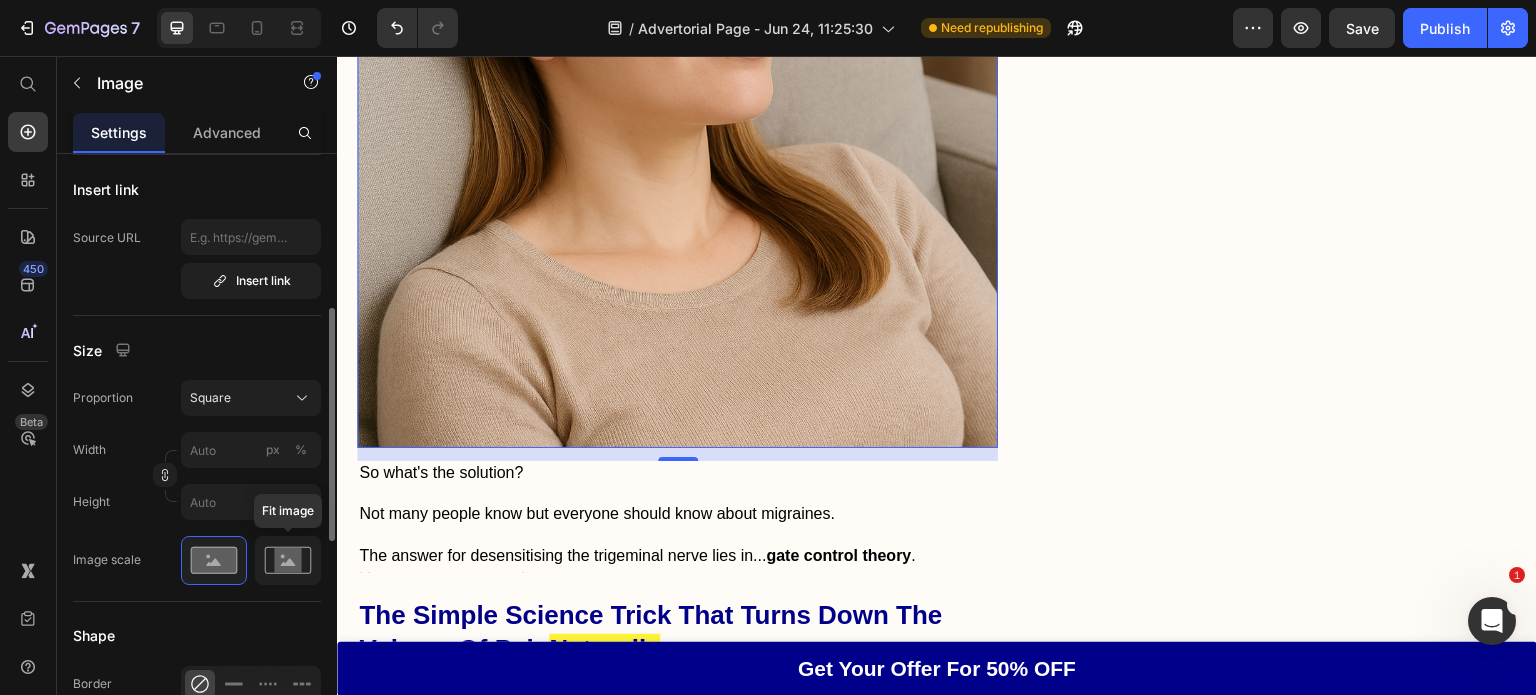 click 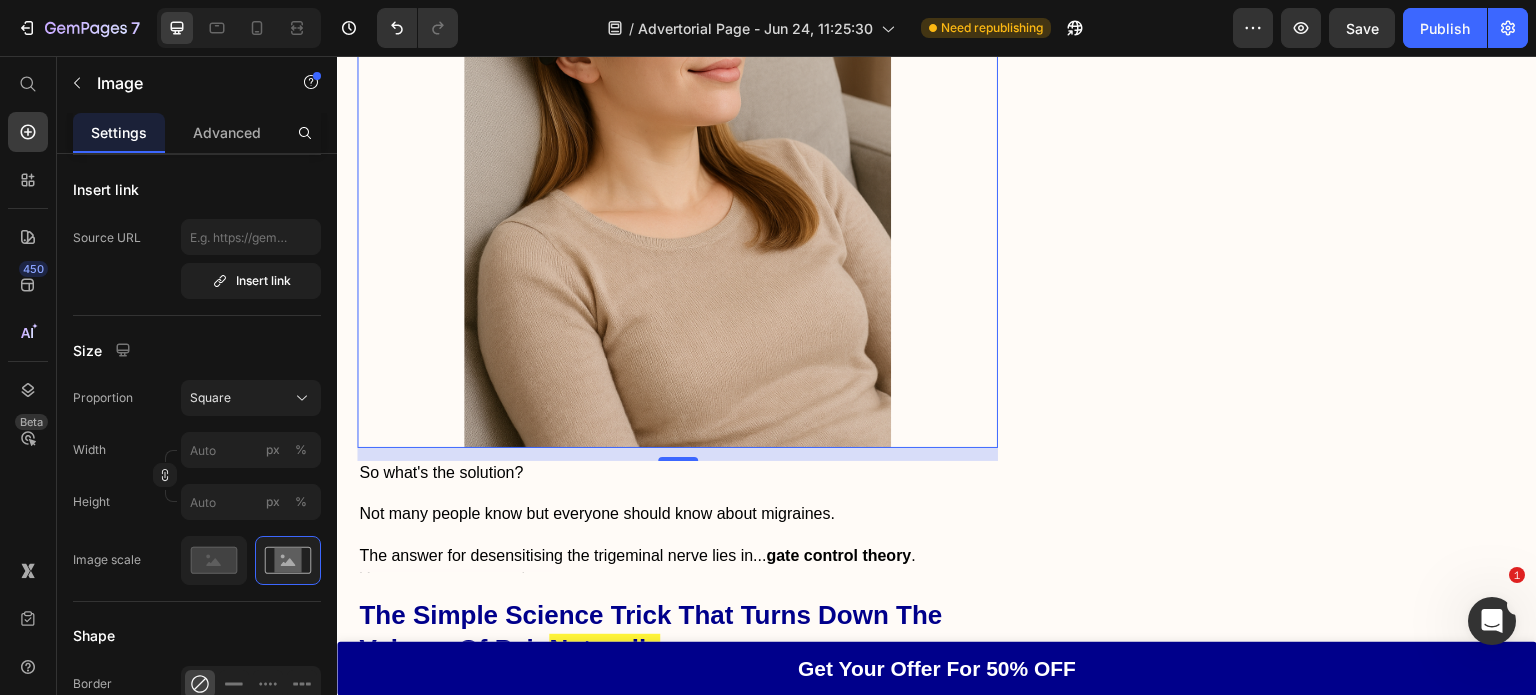 click at bounding box center (677, 127) 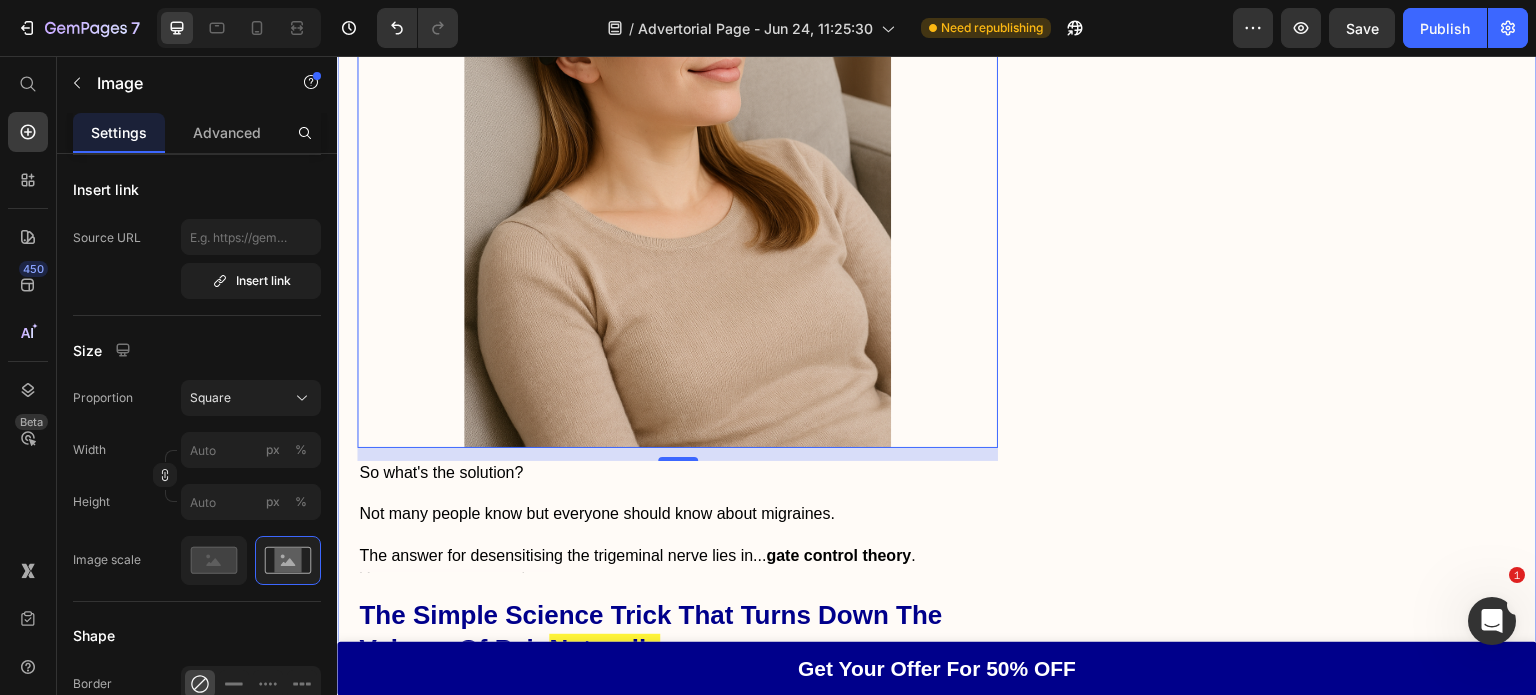 click on "Don't Let Migraines Hold You Back Heading Image Reduces the frequency and severity of migraines Comfortable and easy to use Drug-free without any unwanted side effects Item List Feature Heading Effectiveness Text Block Icon Icon Icon Icon
Icon Icon List 5.0 Text Block Row Comfort Text Block Icon Icon Icon Icon
Icon Icon List 5.0 Text Block Row Price Text Block Icon Icon Icon Icon
Icon Icon List 4.9 Text Block Row Quality Text Block Icon Icon Icon Icon
Icon Icon List 5.0 Text Block Row
Grab Your Offer For 50% Off NOW Button Row" at bounding box center (1293, -30) 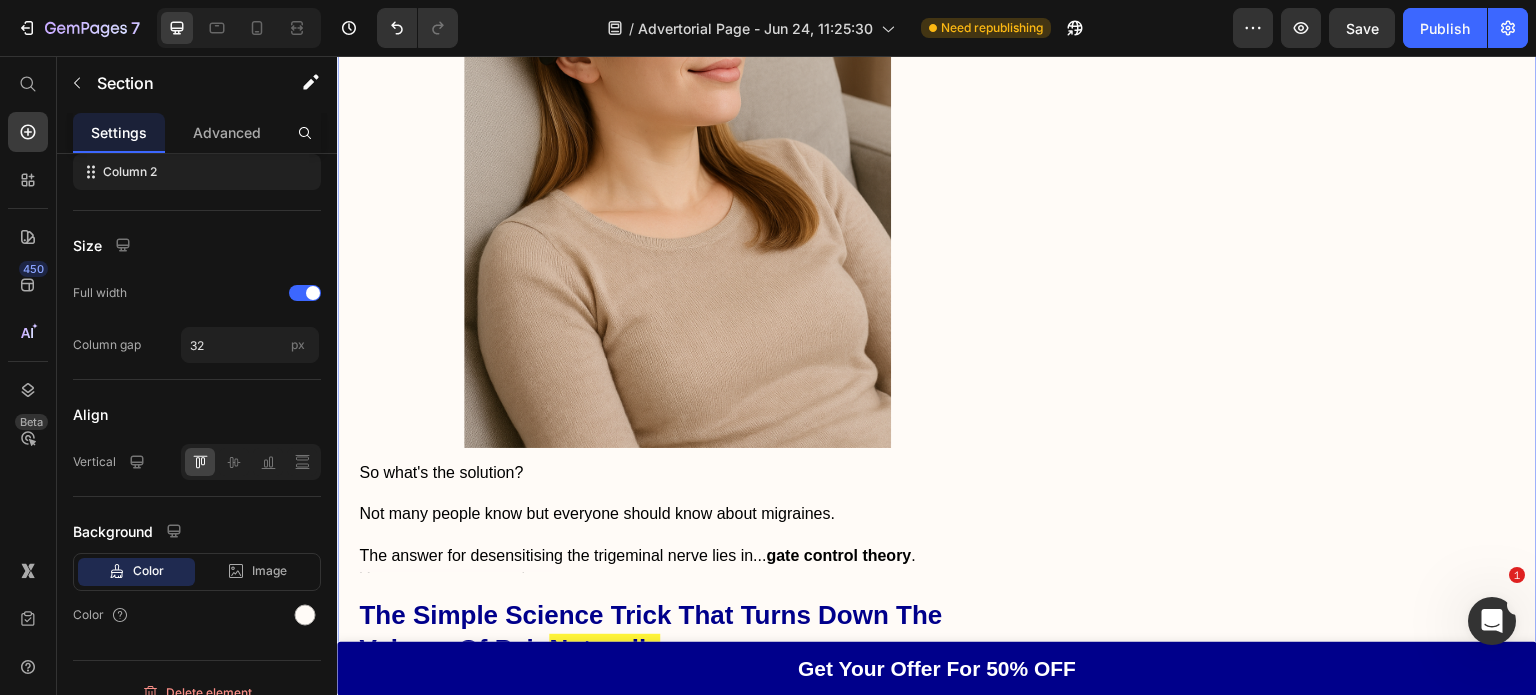 scroll, scrollTop: 0, scrollLeft: 0, axis: both 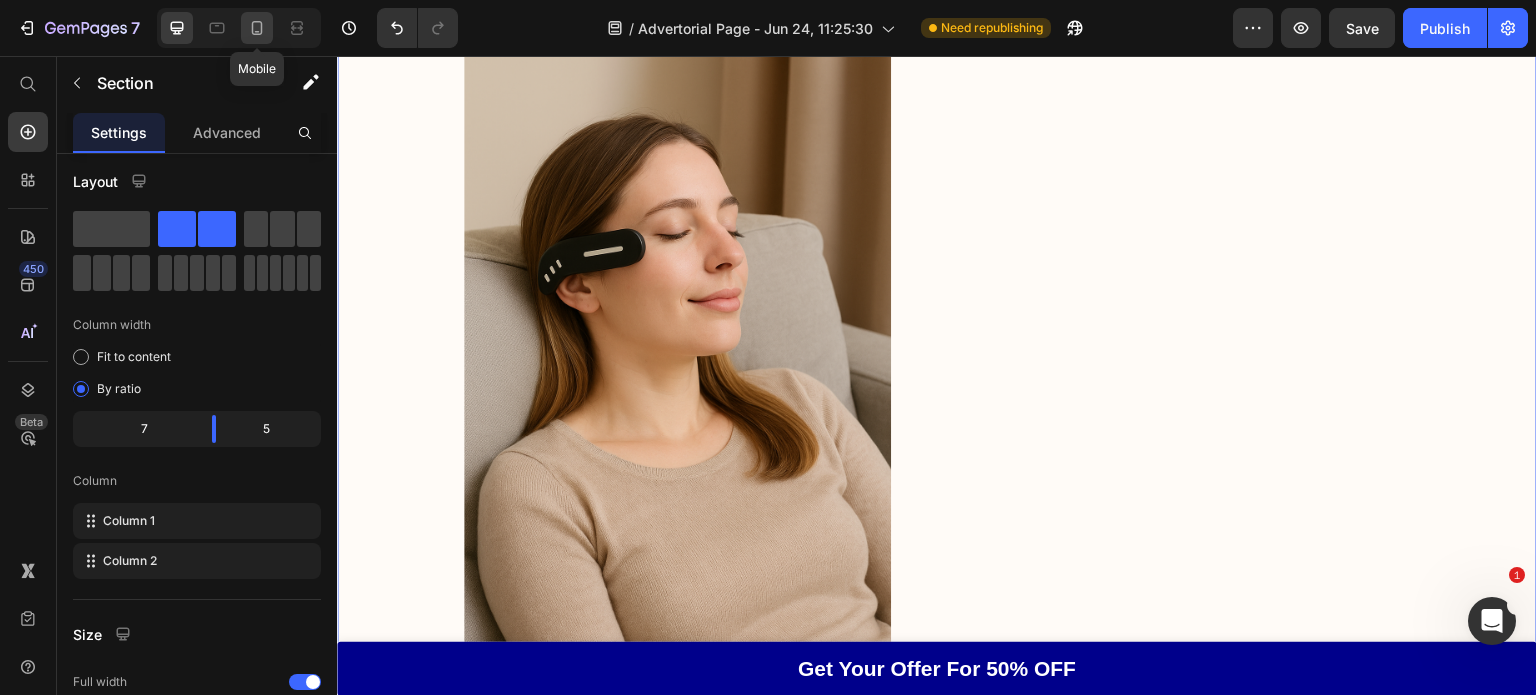 click 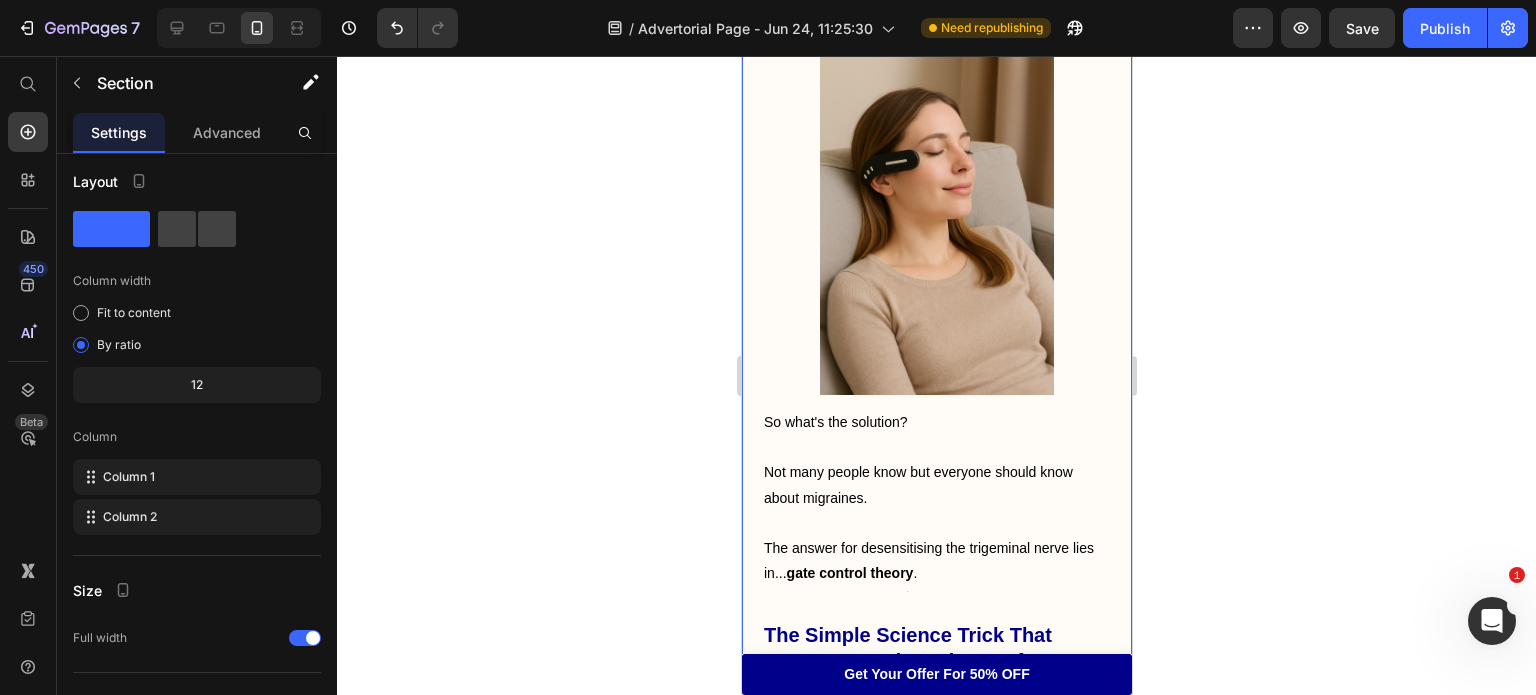 scroll, scrollTop: 4800, scrollLeft: 0, axis: vertical 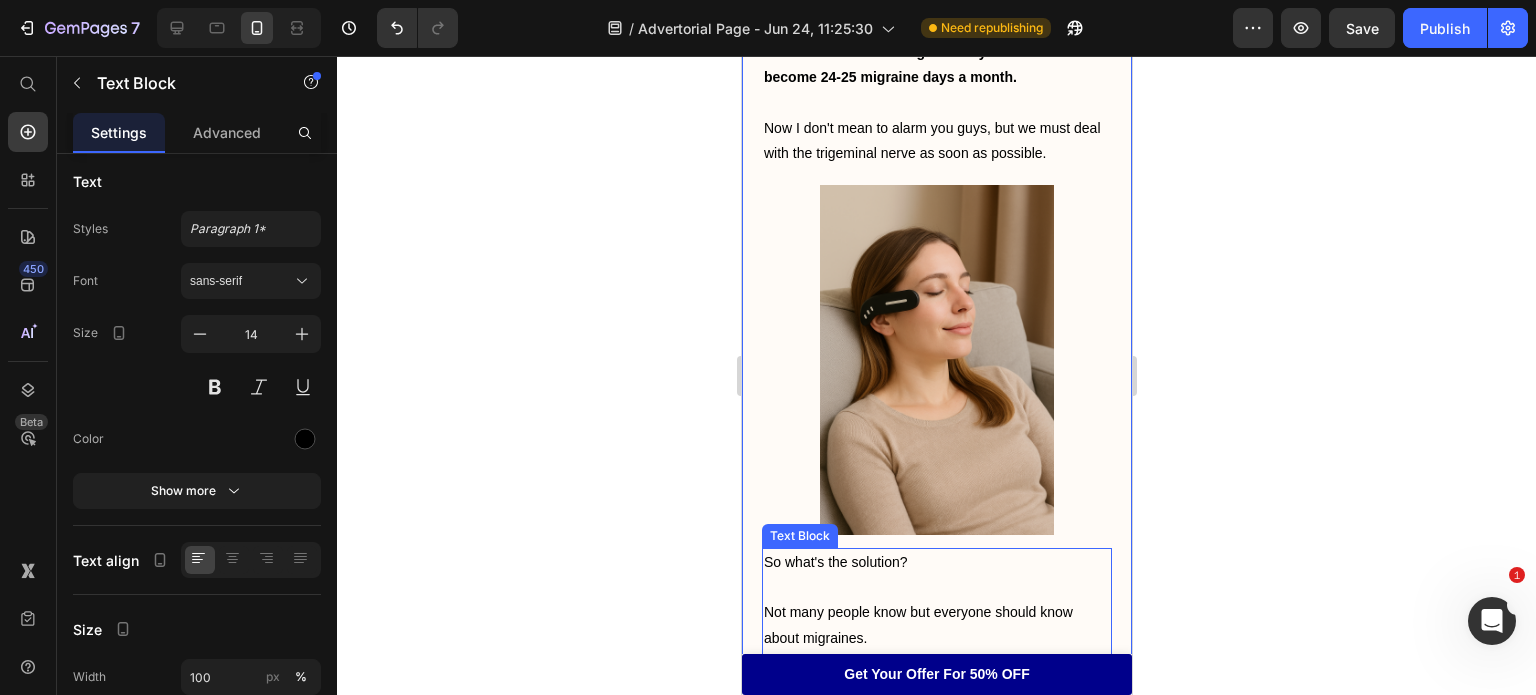 click on "Not many people know but everyone should know about migraines." at bounding box center (936, 625) 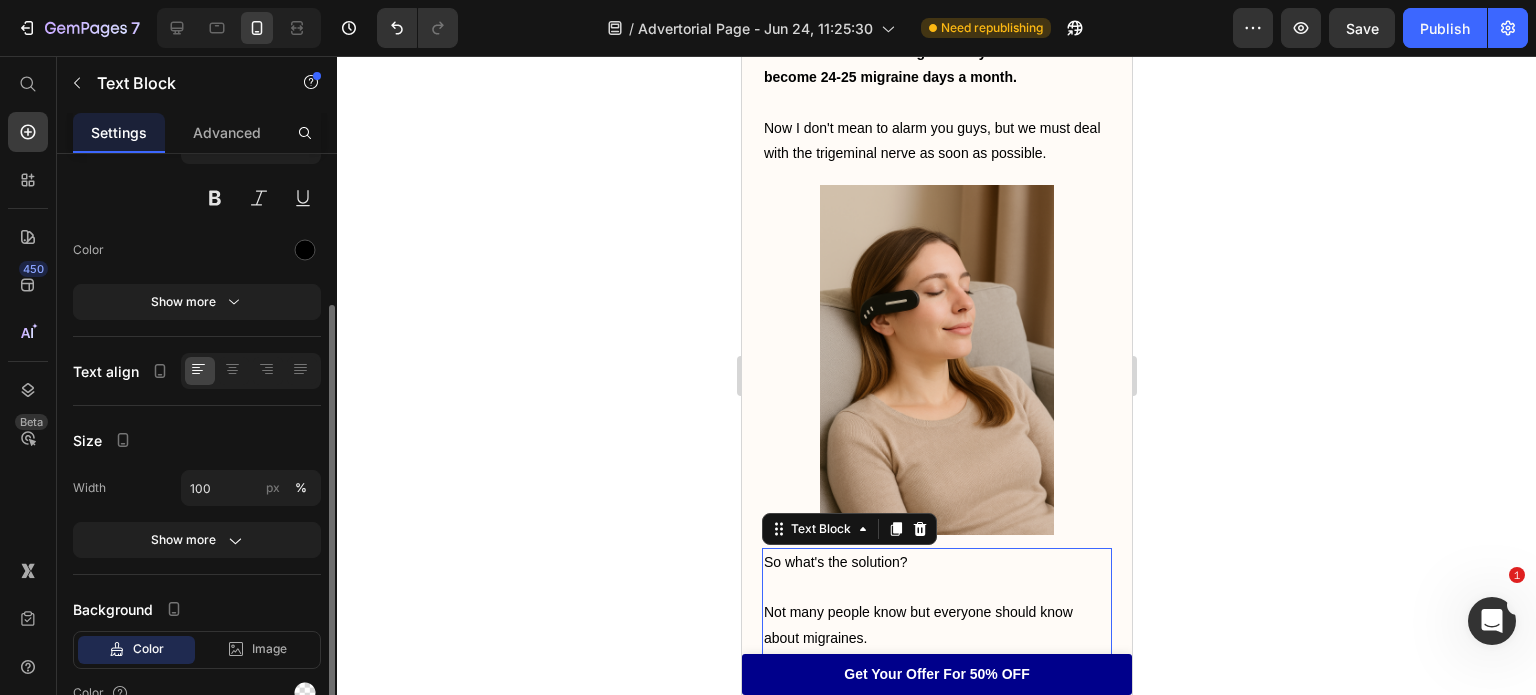 scroll, scrollTop: 220, scrollLeft: 0, axis: vertical 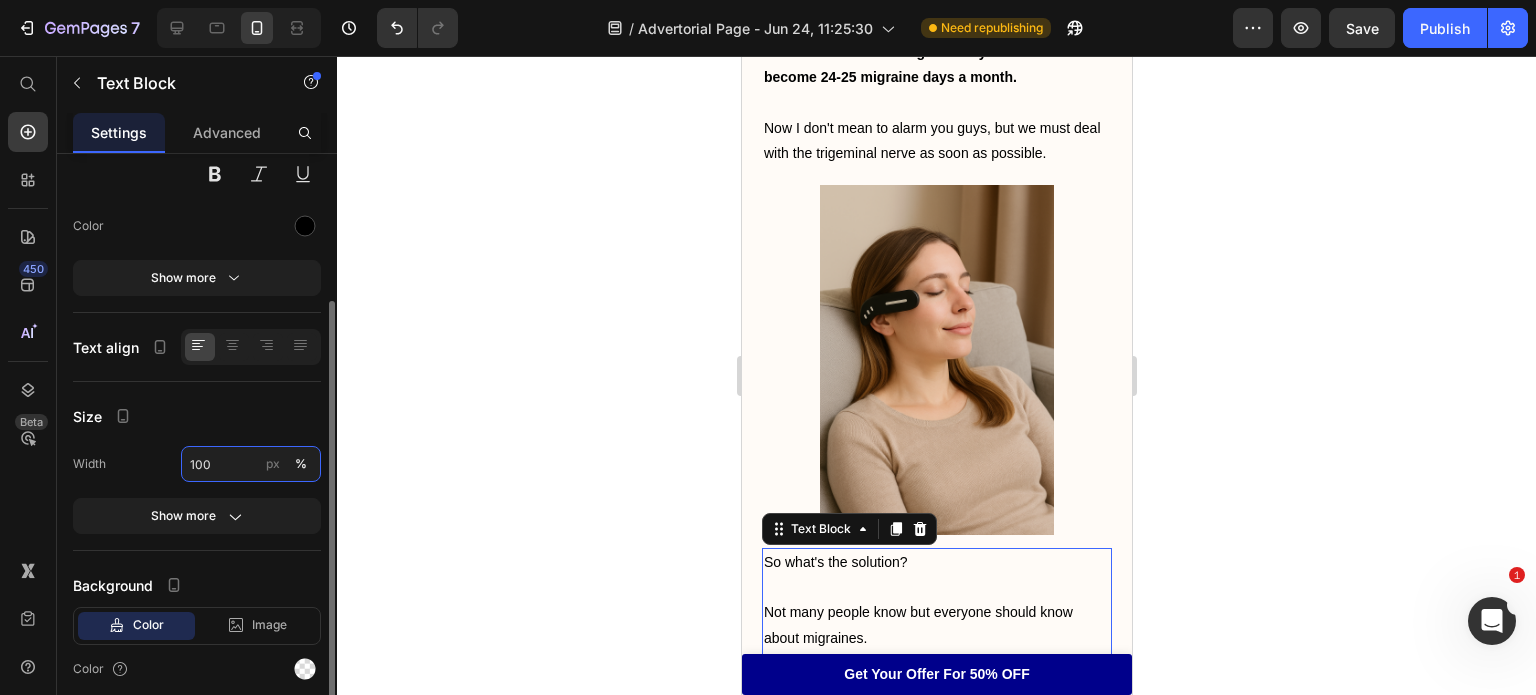 click on "100" at bounding box center [251, 464] 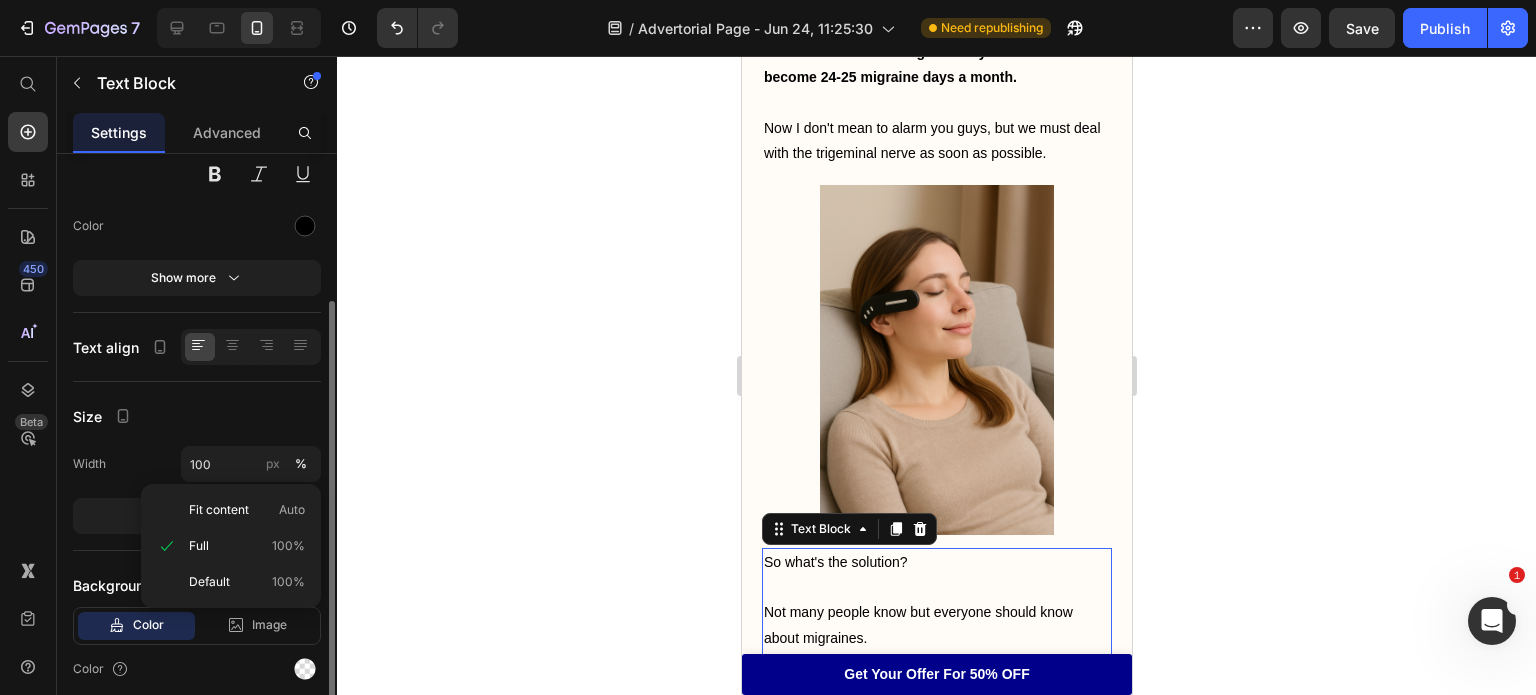 click on "Width 100 px % Show more" at bounding box center (197, 490) 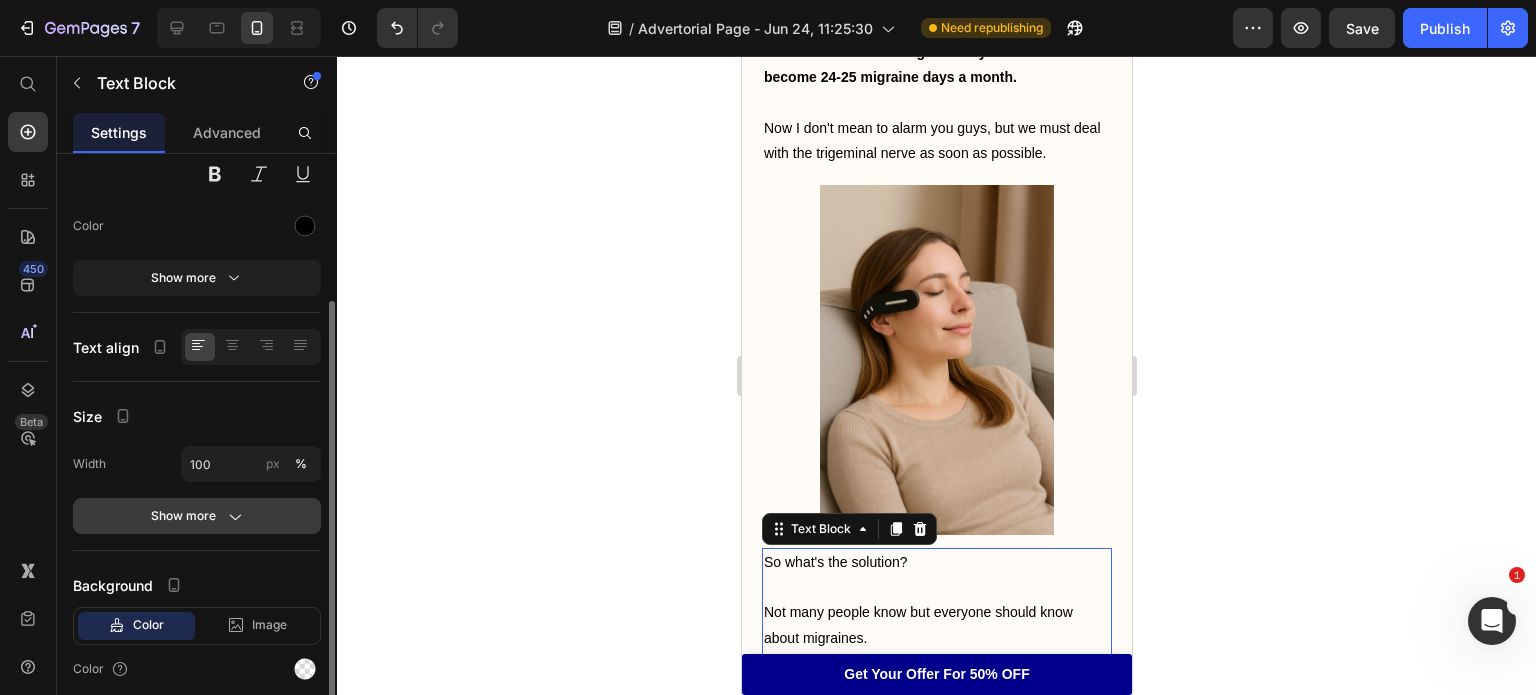 click on "Show more" 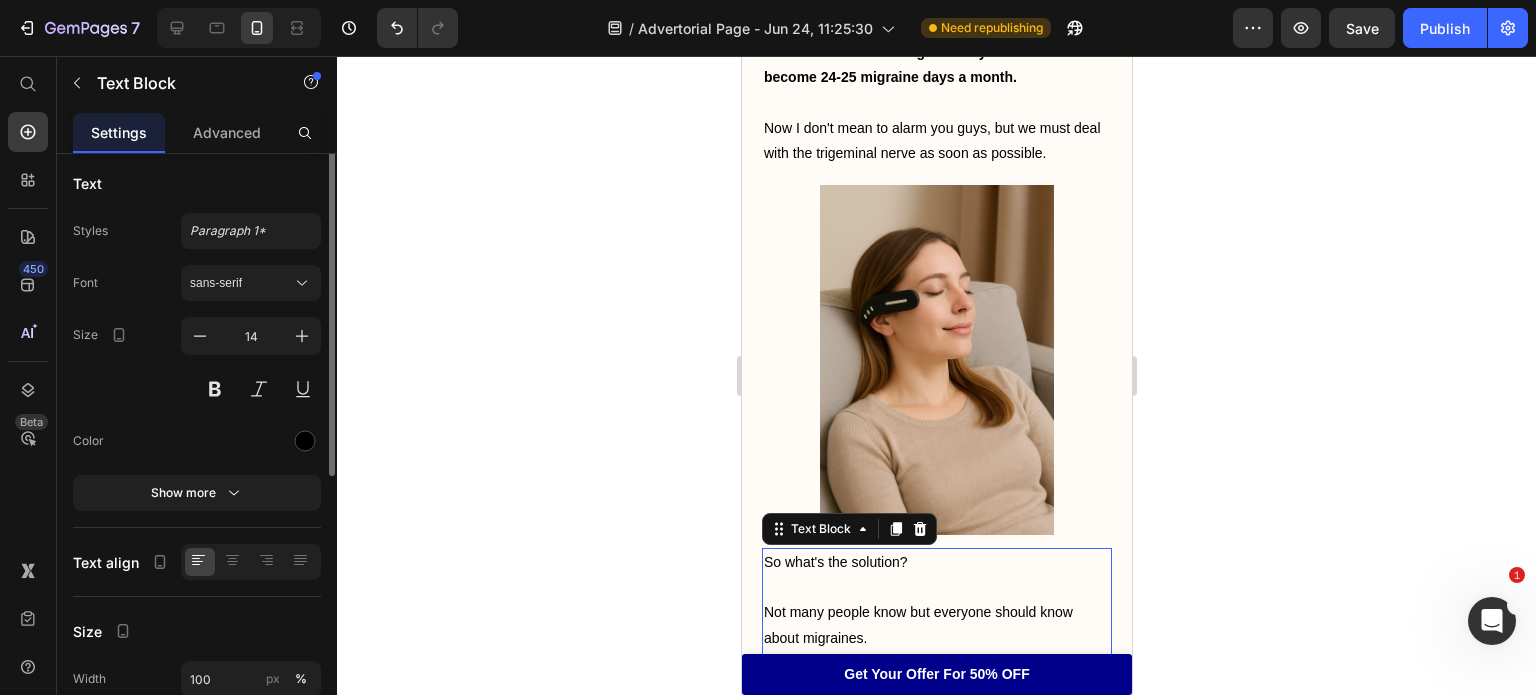 scroll, scrollTop: 6, scrollLeft: 0, axis: vertical 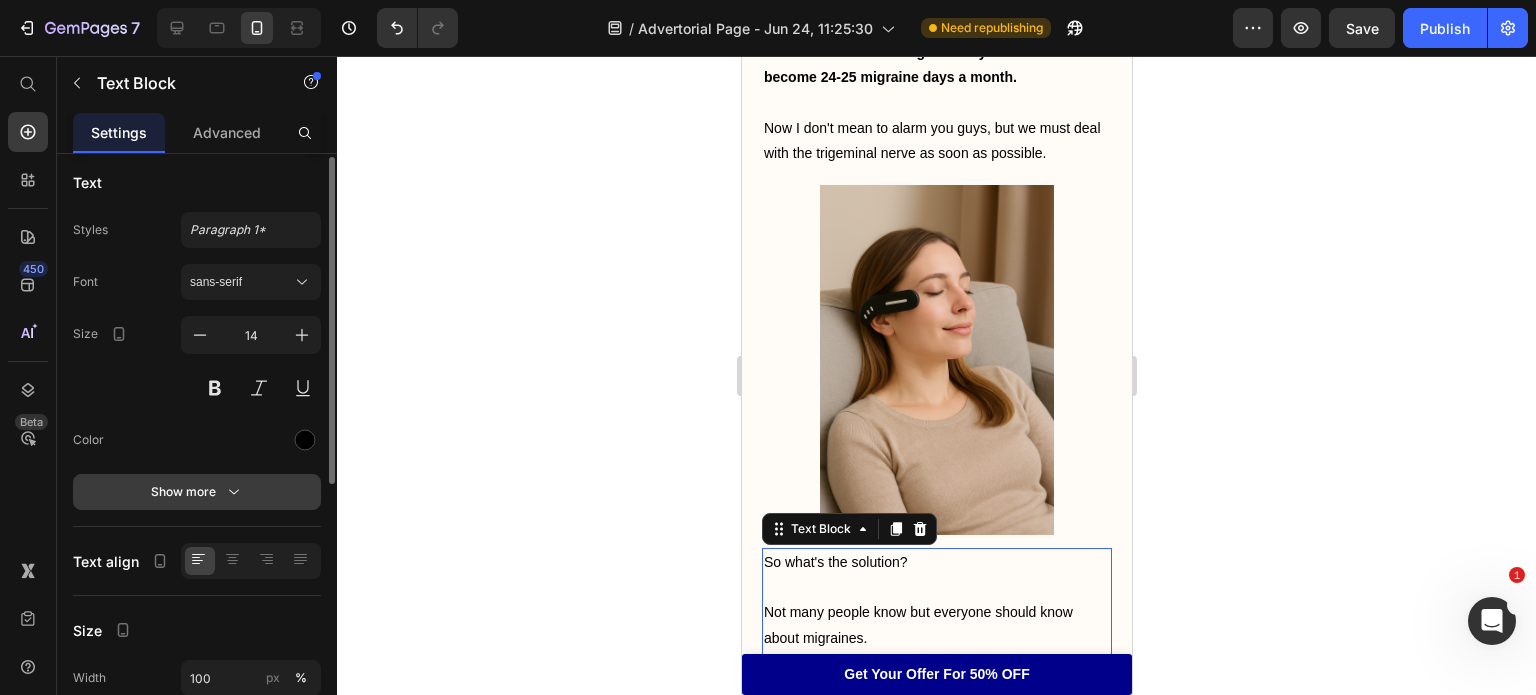 click on "Show more" at bounding box center [197, 492] 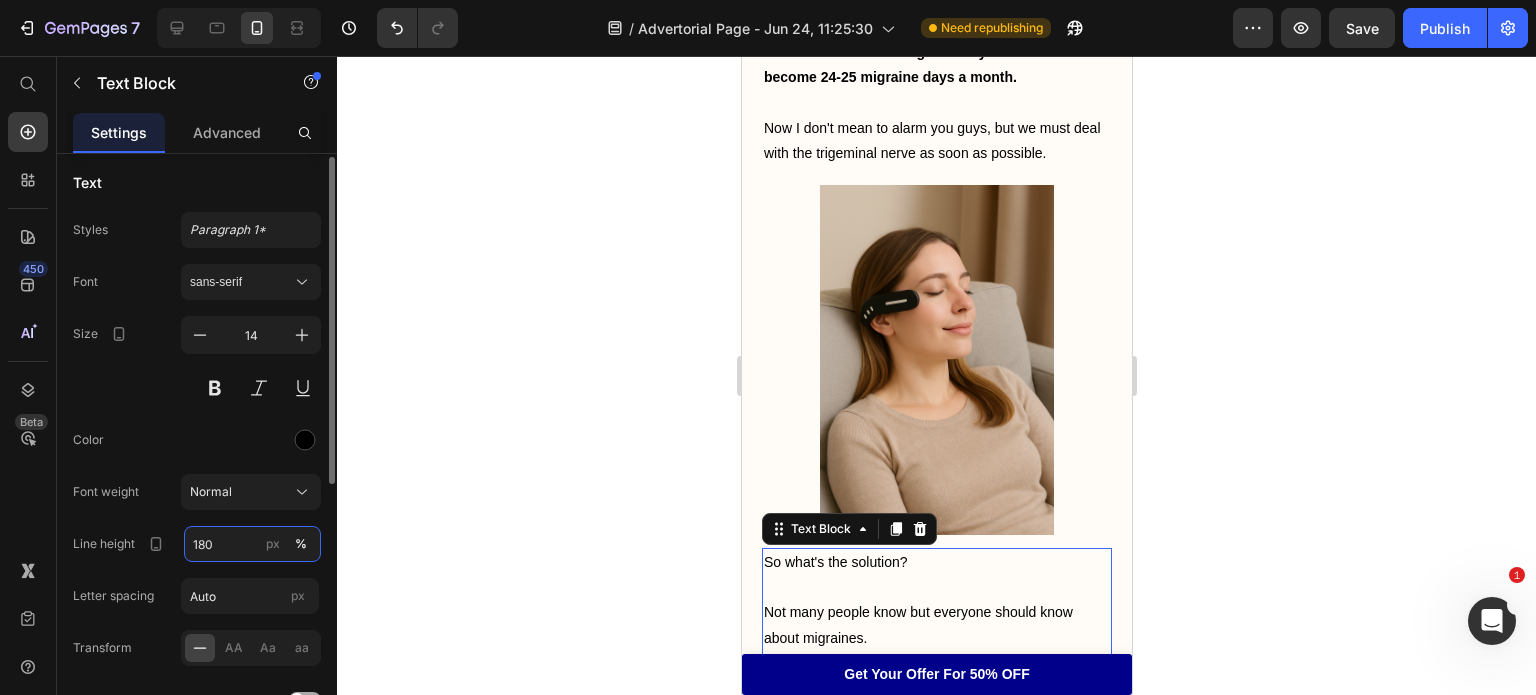 click on "180" at bounding box center (252, 544) 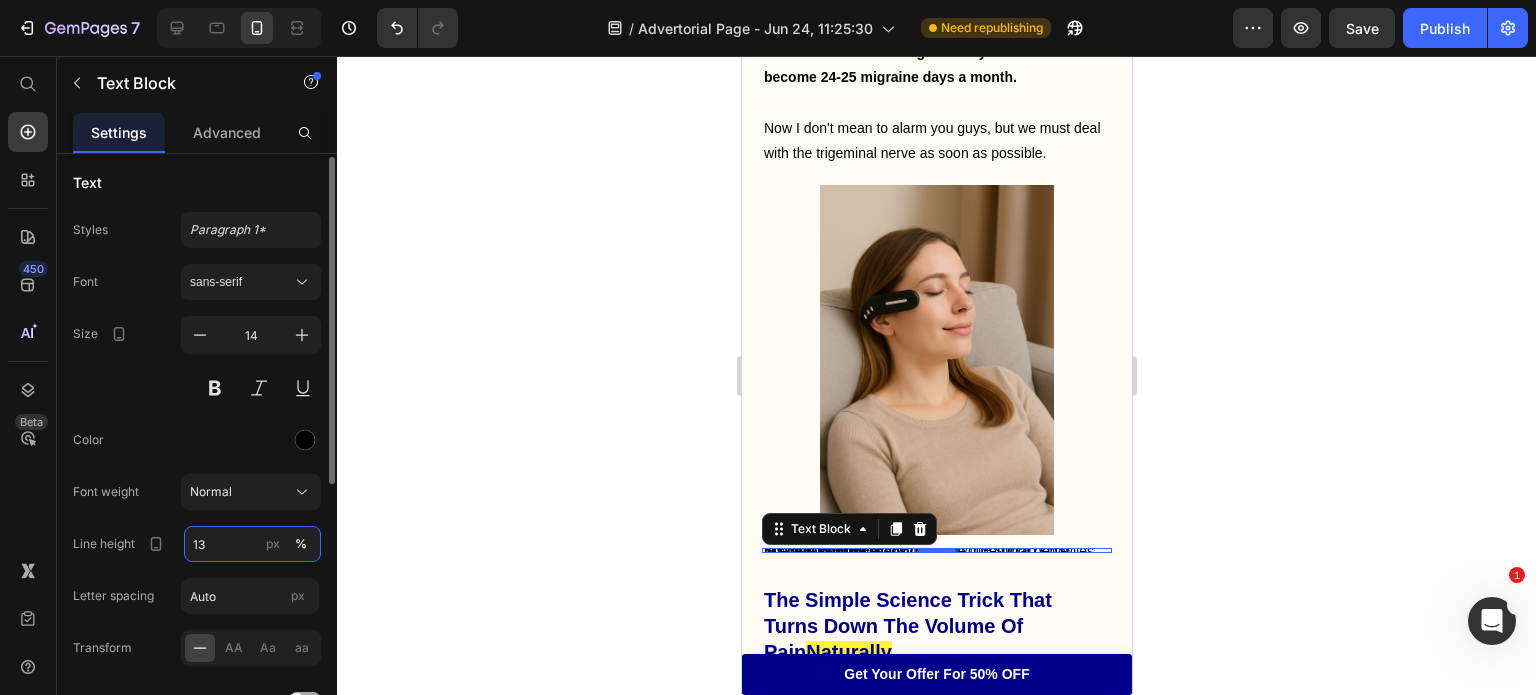 type on "130" 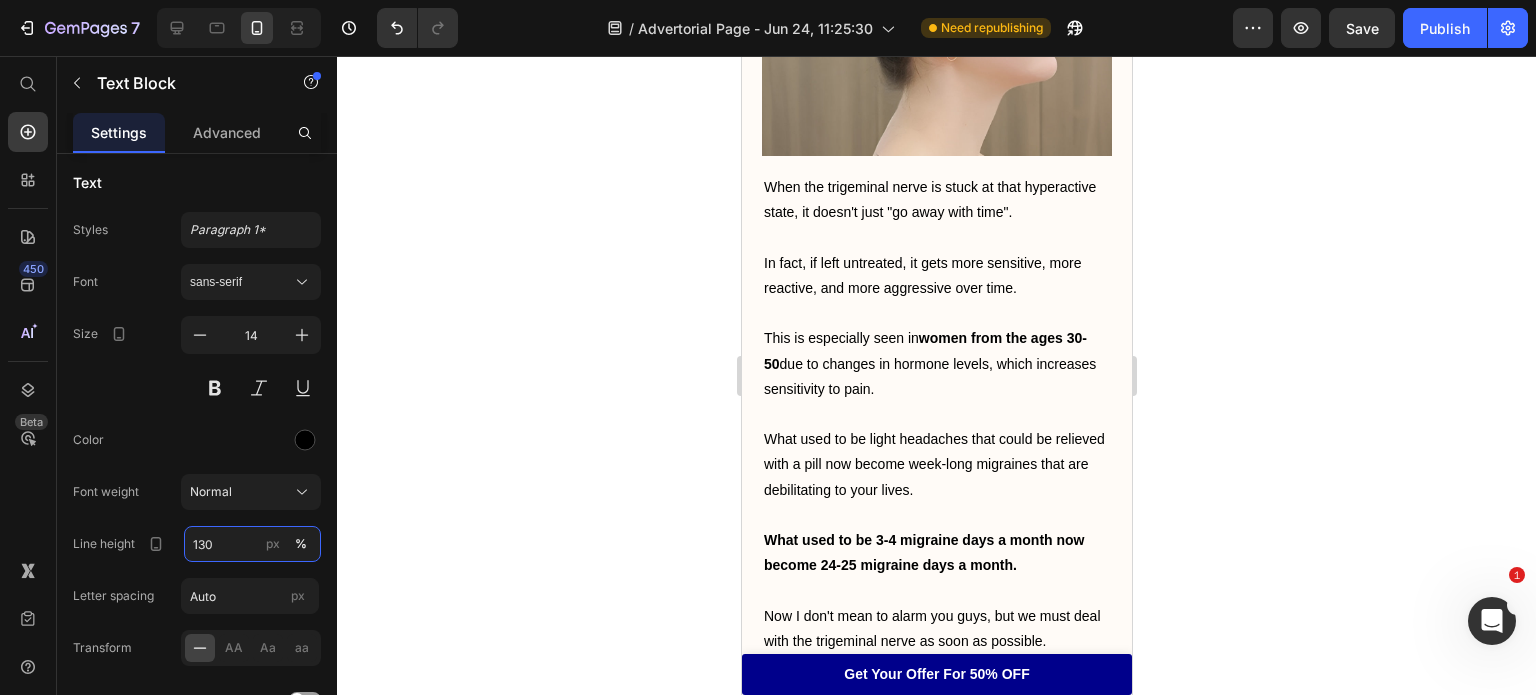 scroll, scrollTop: 4313, scrollLeft: 0, axis: vertical 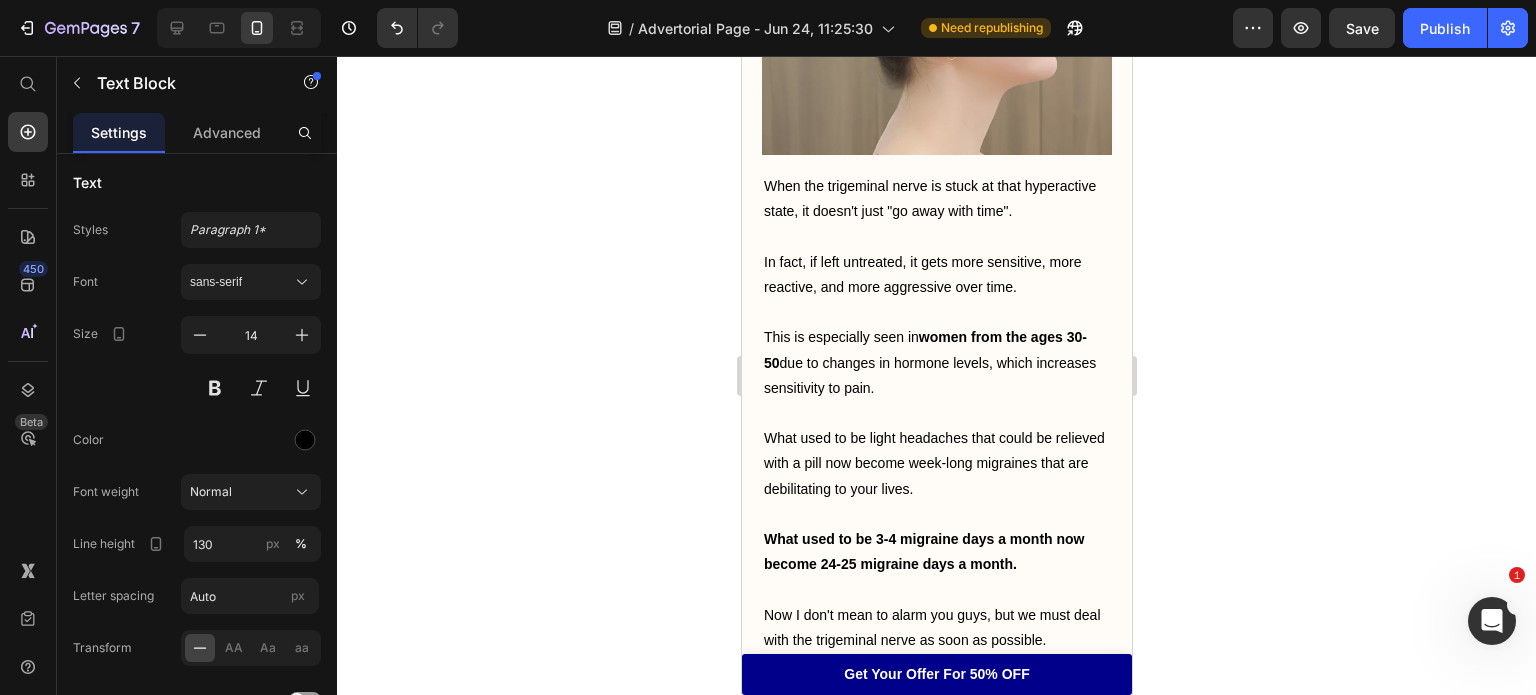 click on "What used to be light headaches that could be relieved with a pill now become week-long migraines that are debilitating to your lives." at bounding box center [936, 464] 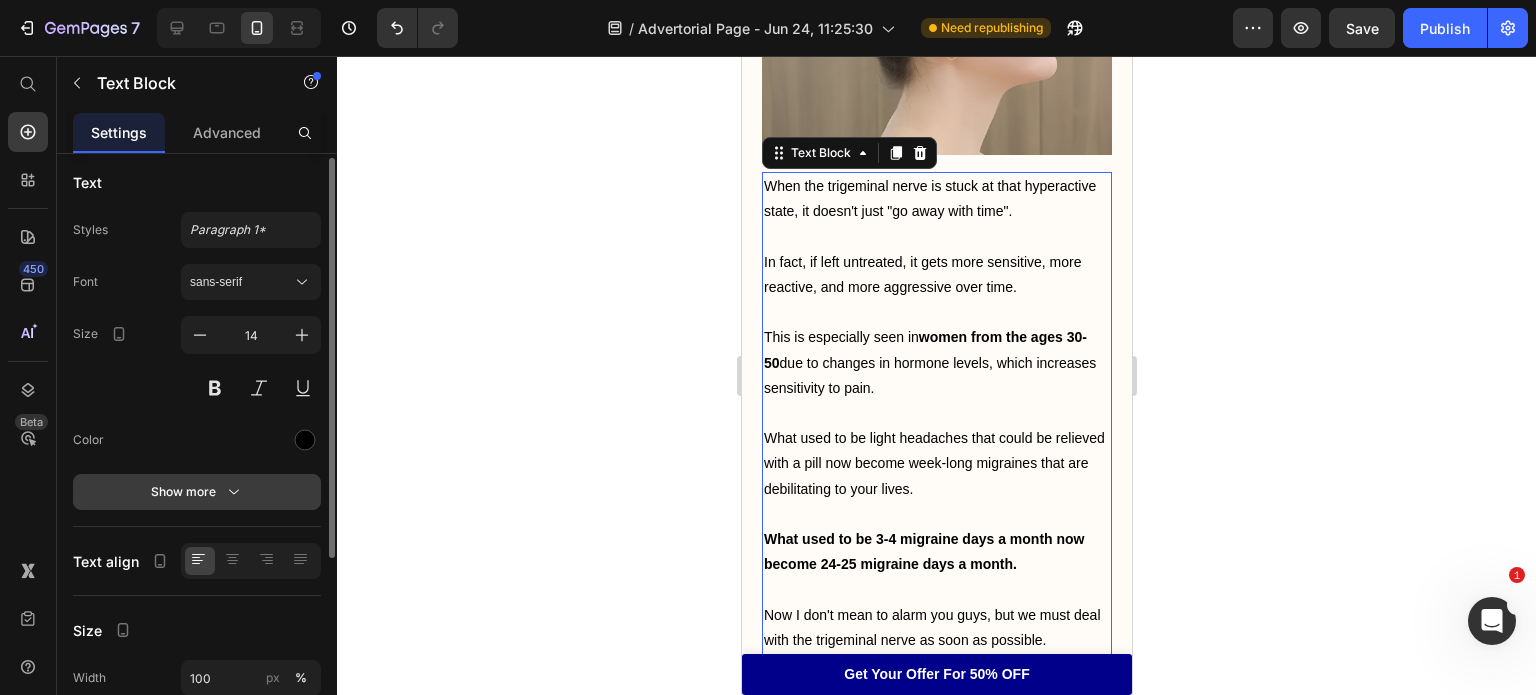 click on "Show more" at bounding box center [197, 492] 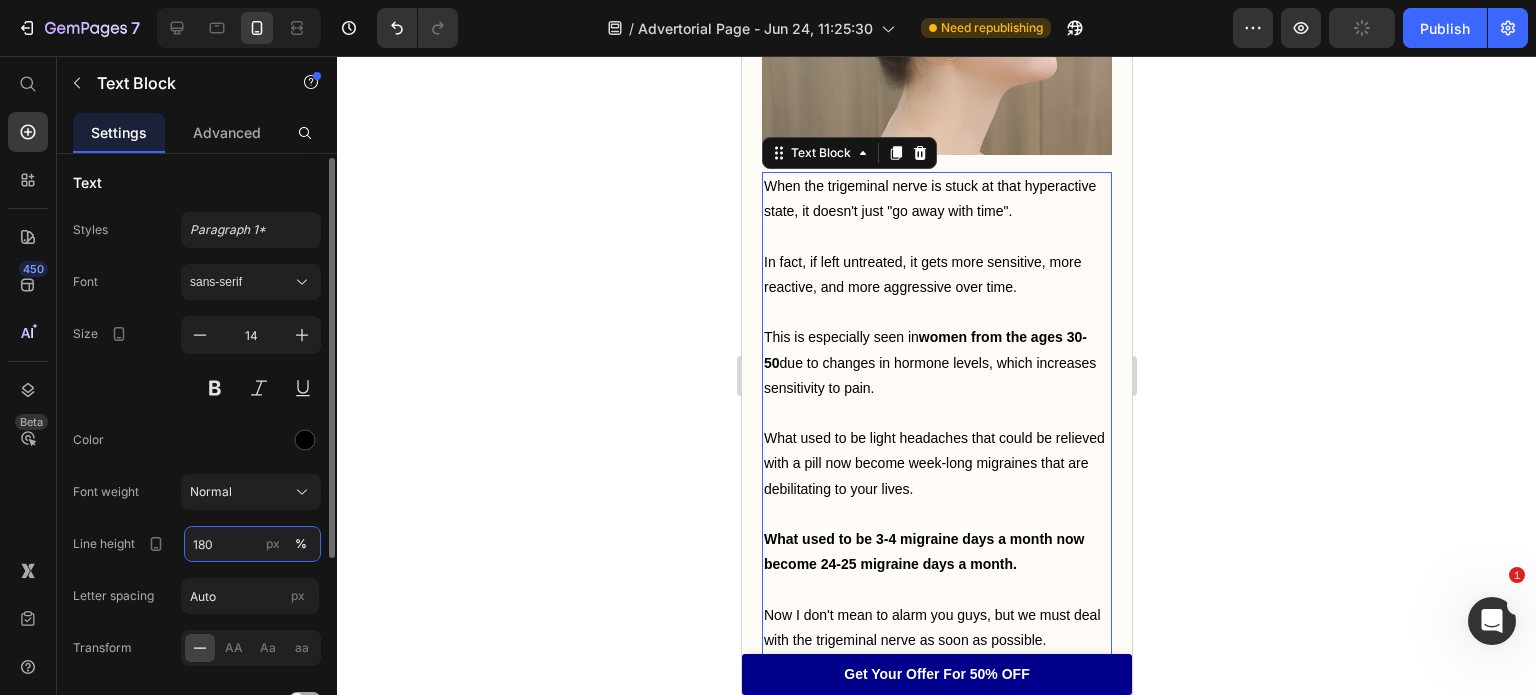 click on "180" at bounding box center (252, 544) 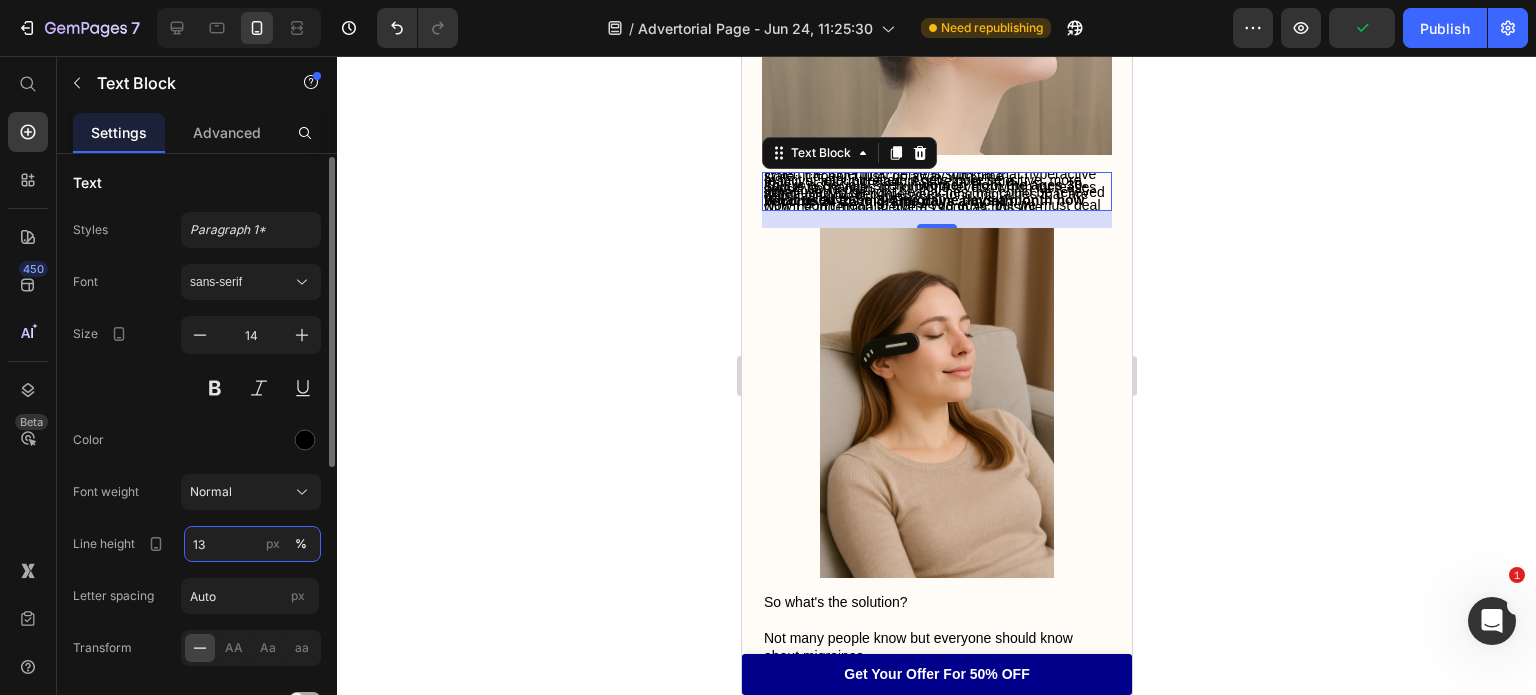 type on "130" 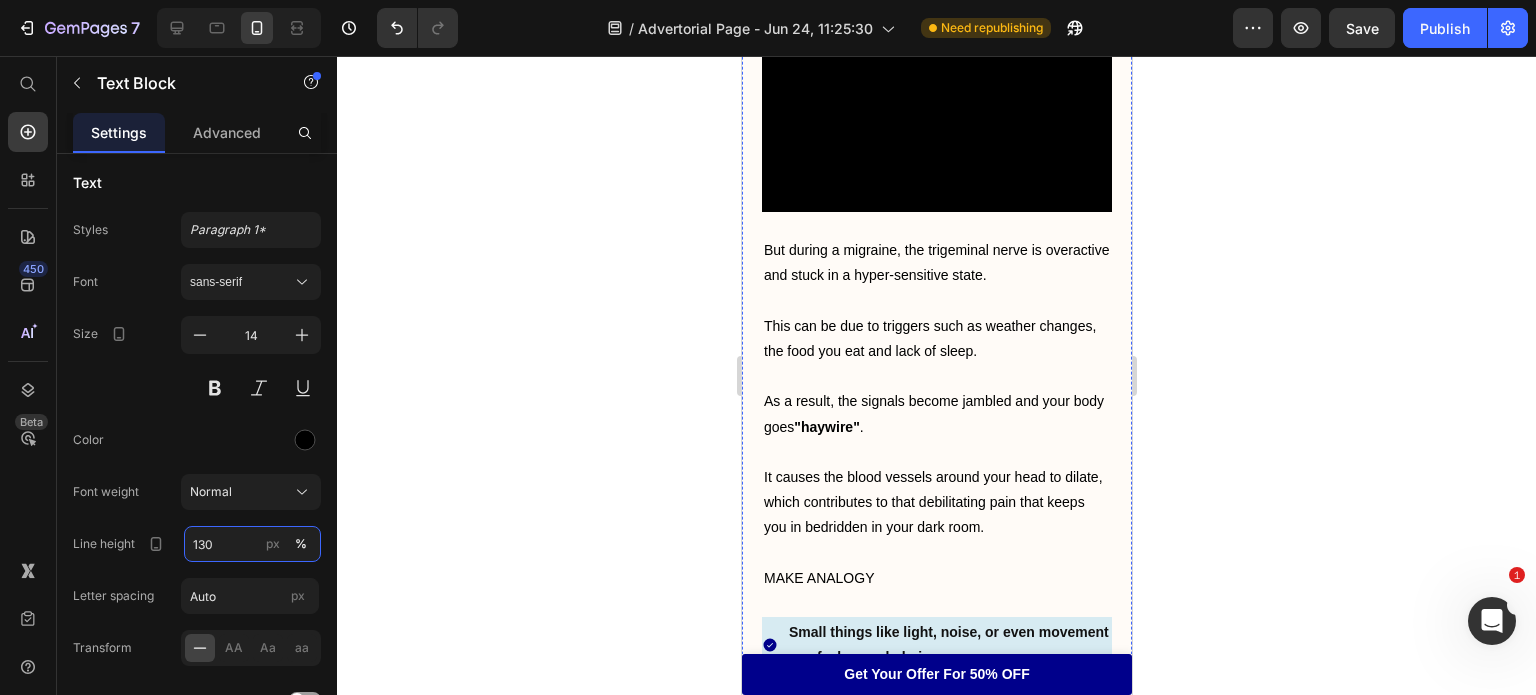 scroll, scrollTop: 3105, scrollLeft: 0, axis: vertical 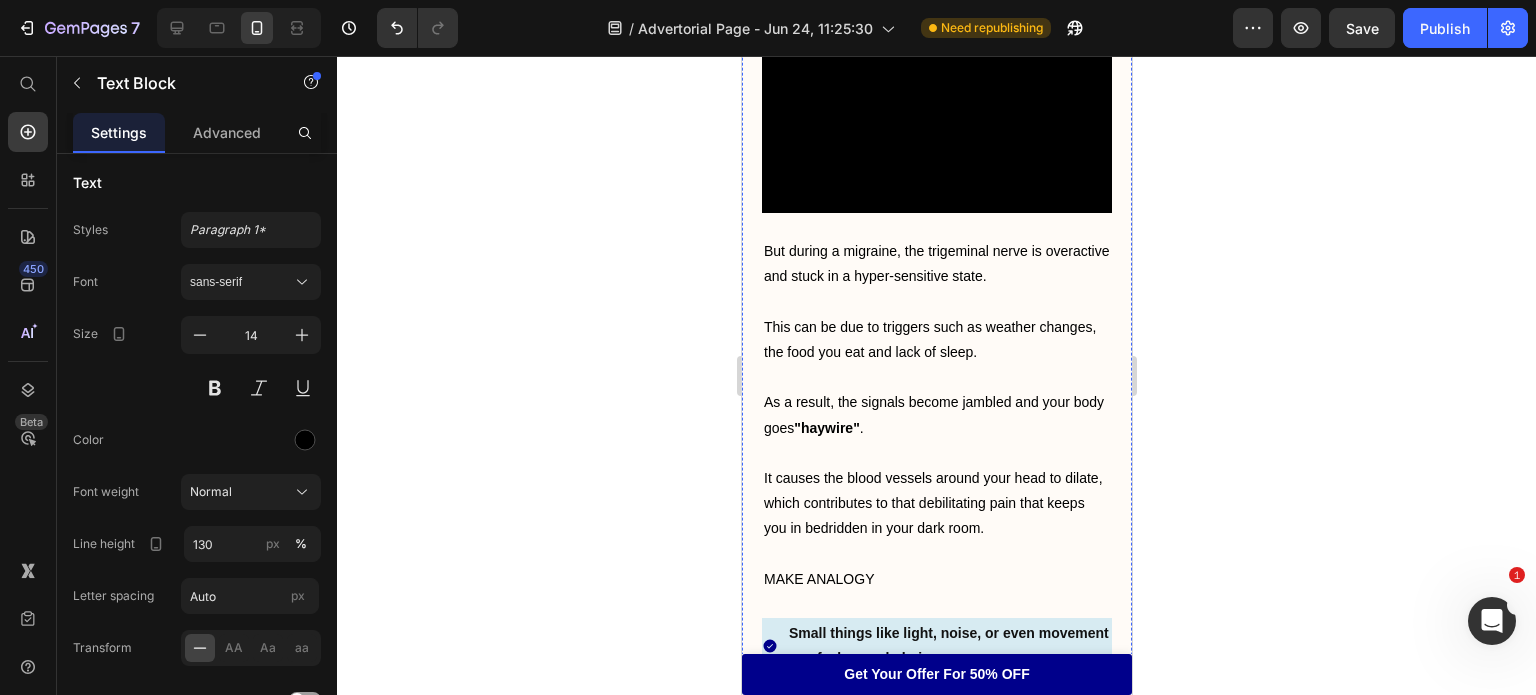 click on "As a result, the signals become jambled and your body goes  "haywire" ." at bounding box center [936, 415] 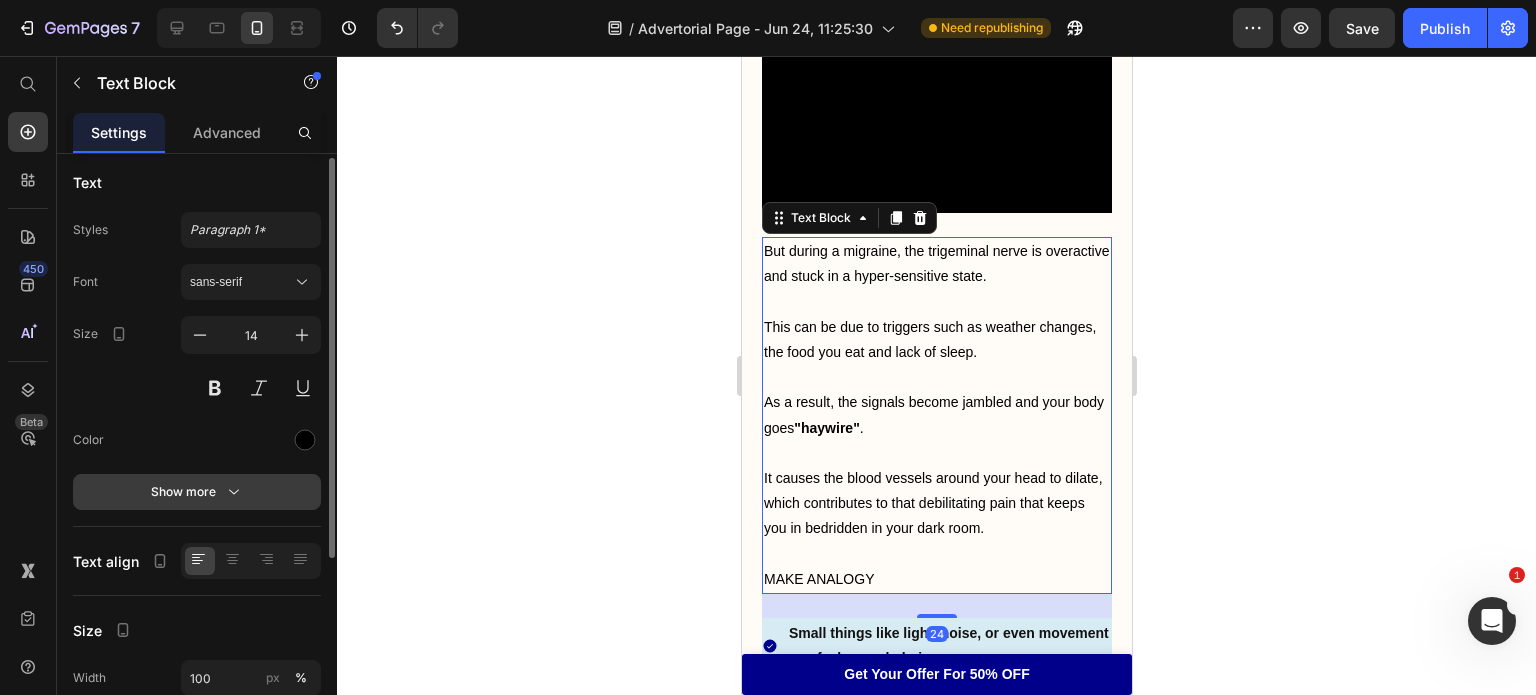 click on "Show more" at bounding box center [197, 492] 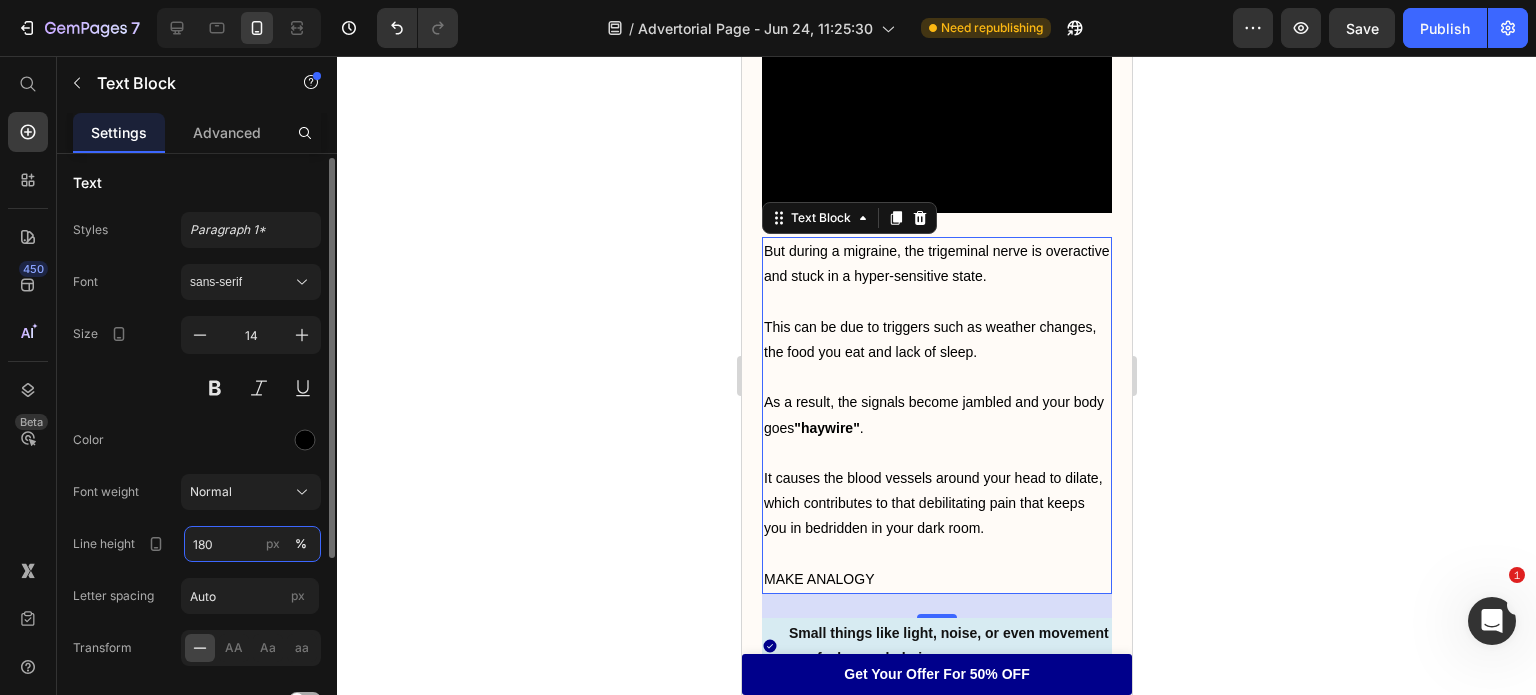 click on "180" at bounding box center (252, 544) 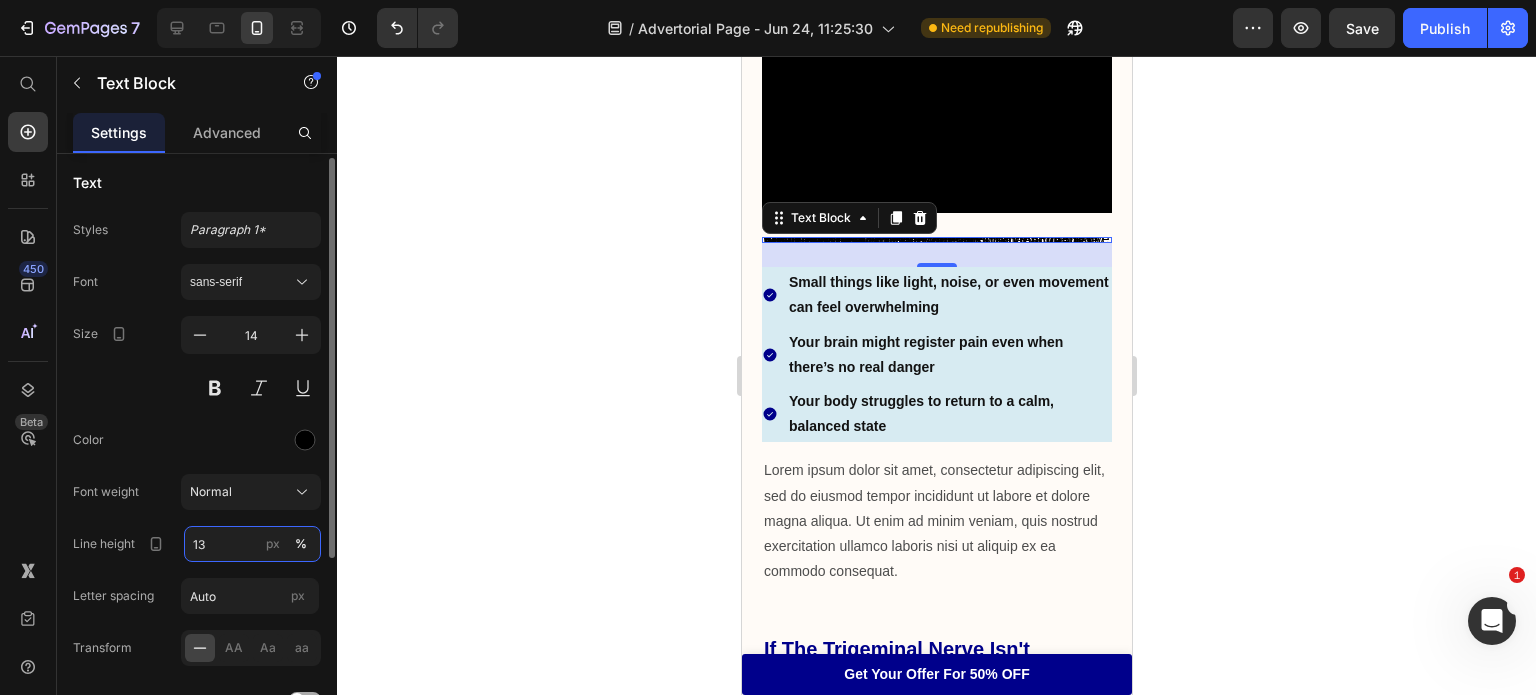 type on "130" 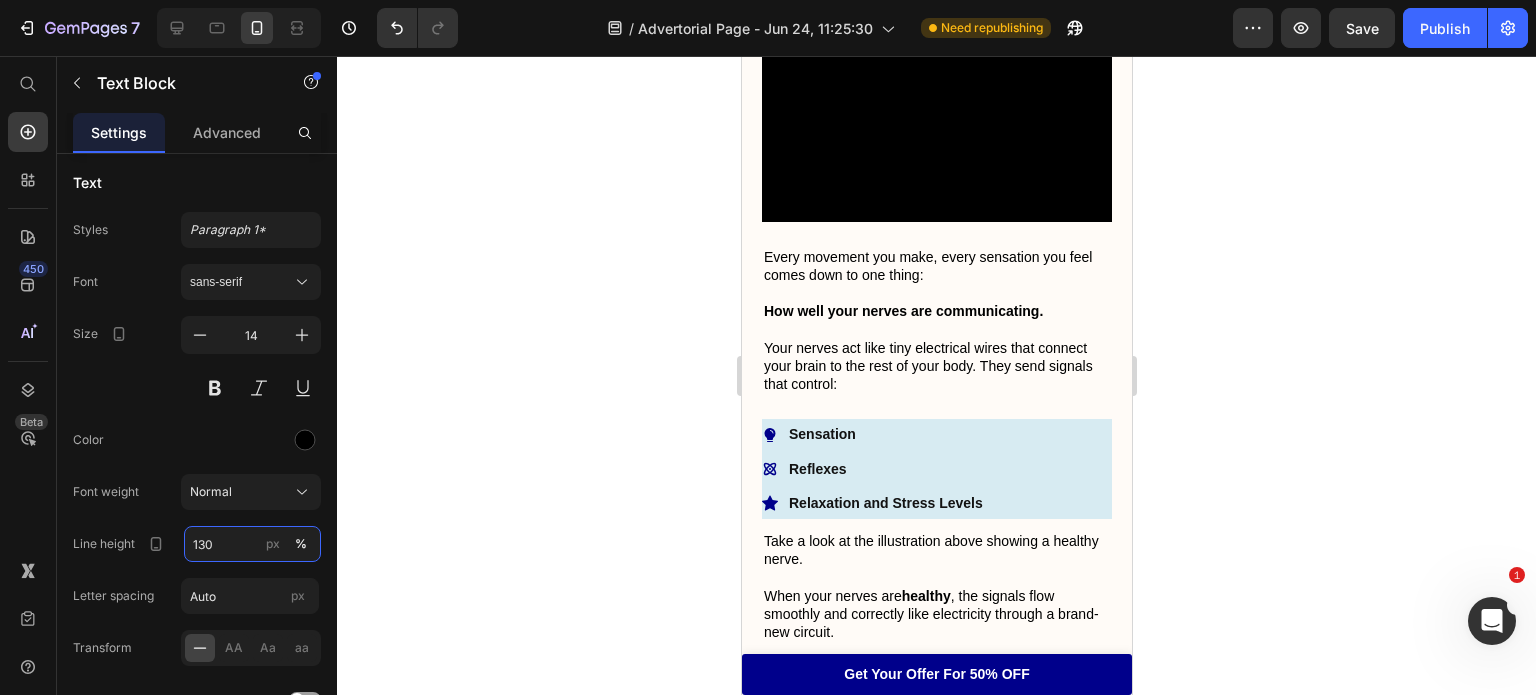 scroll, scrollTop: 2429, scrollLeft: 0, axis: vertical 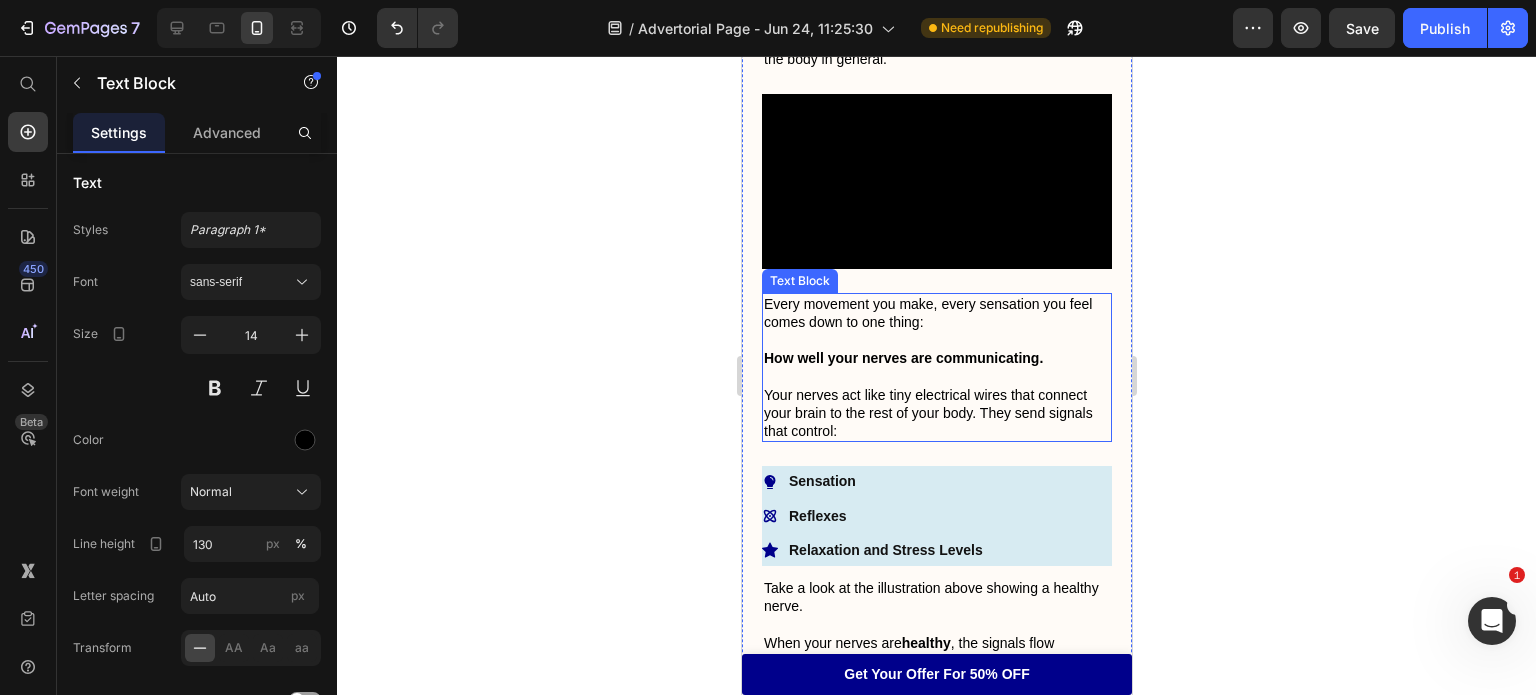 click on "Your nerves act like tiny electrical wires that connect your brain to the rest of your body. They send signals that control:" at bounding box center [936, 413] 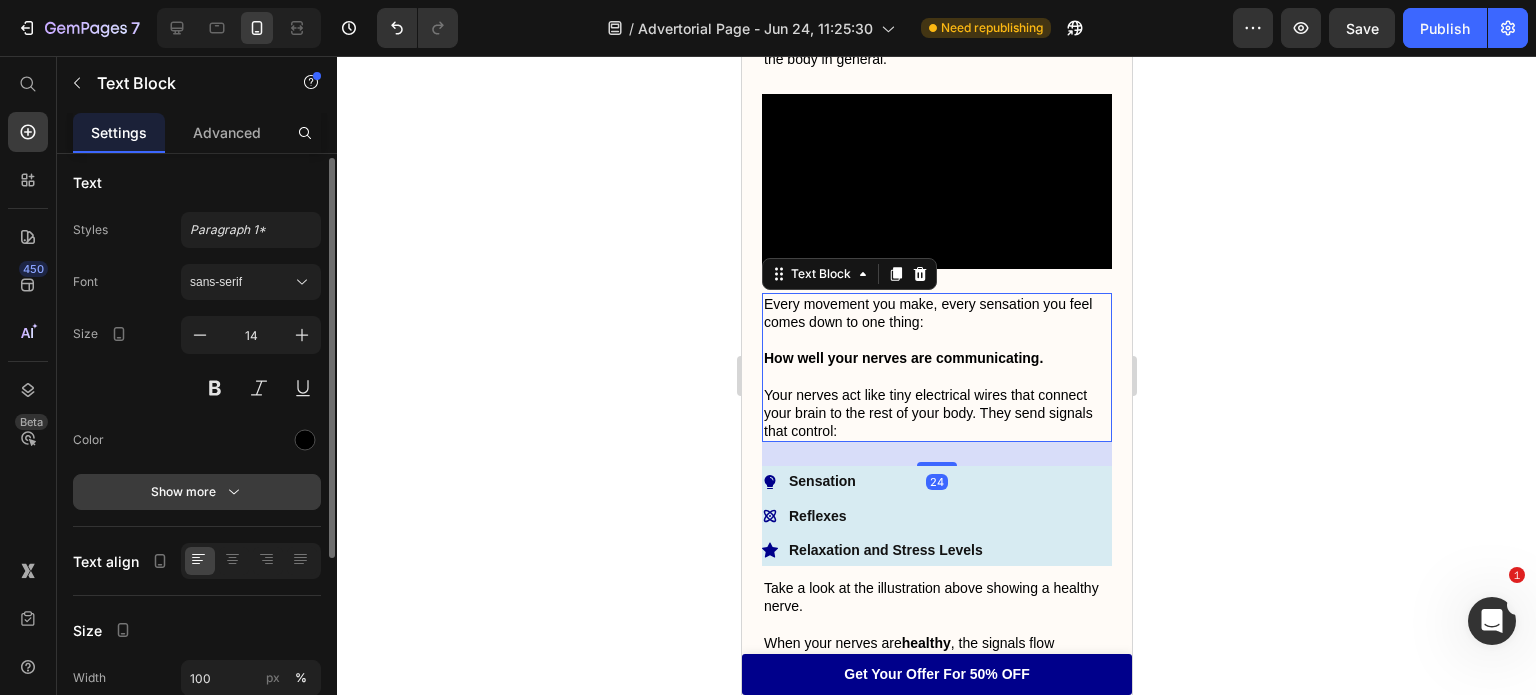 click 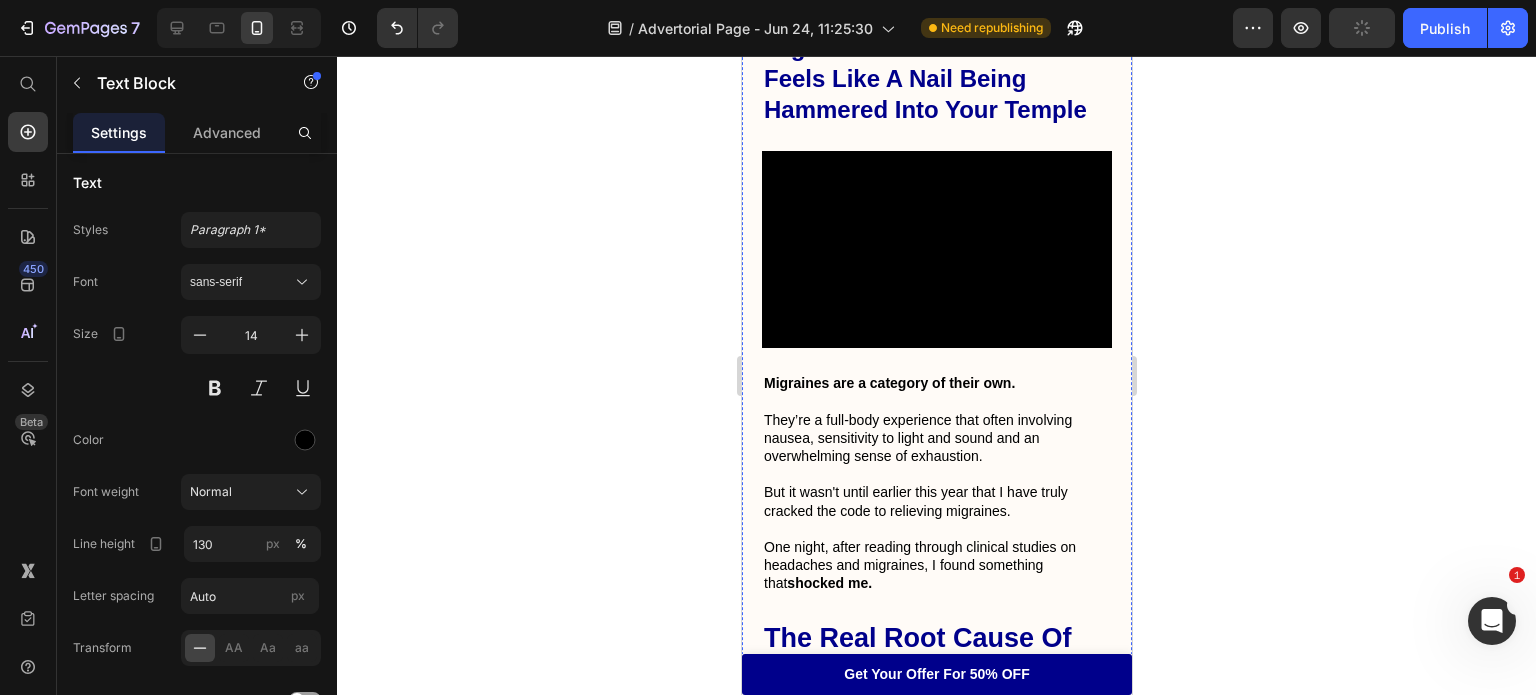 scroll, scrollTop: 1122, scrollLeft: 0, axis: vertical 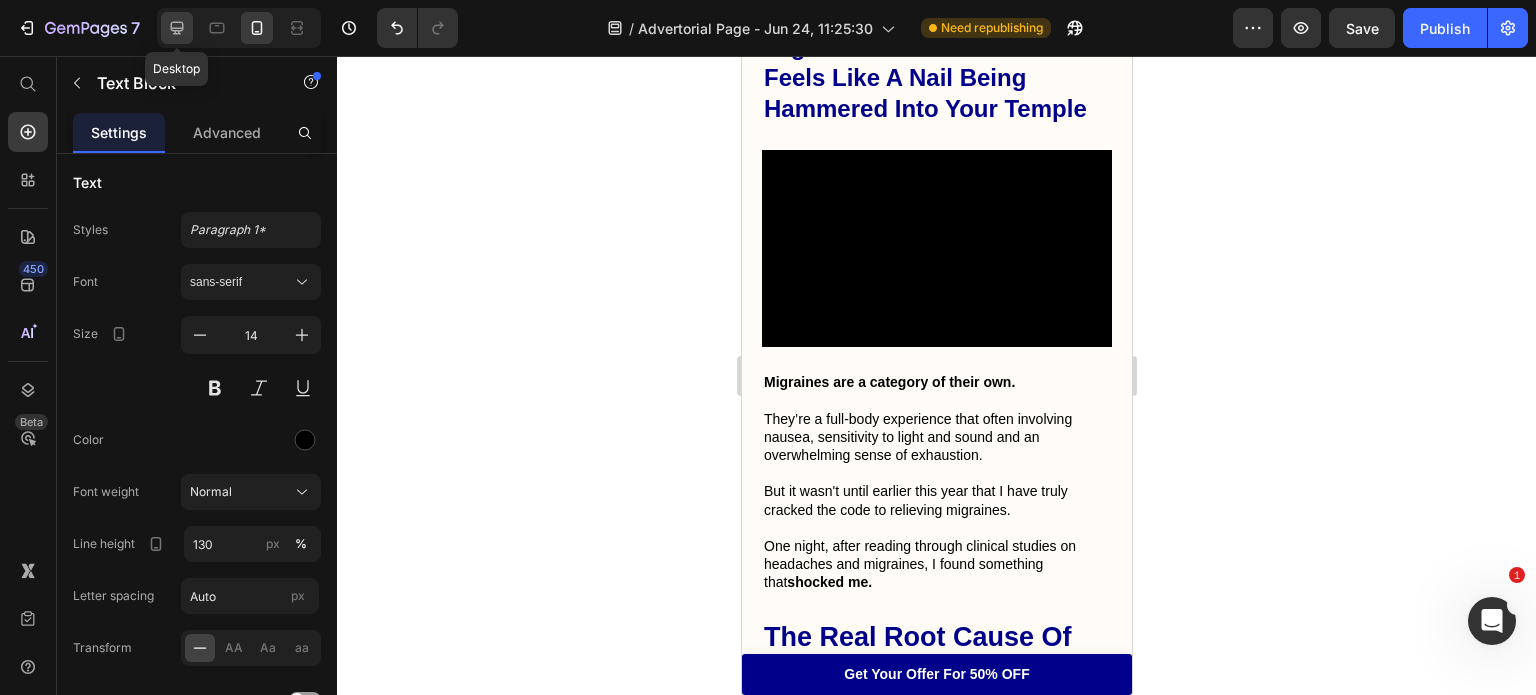 click 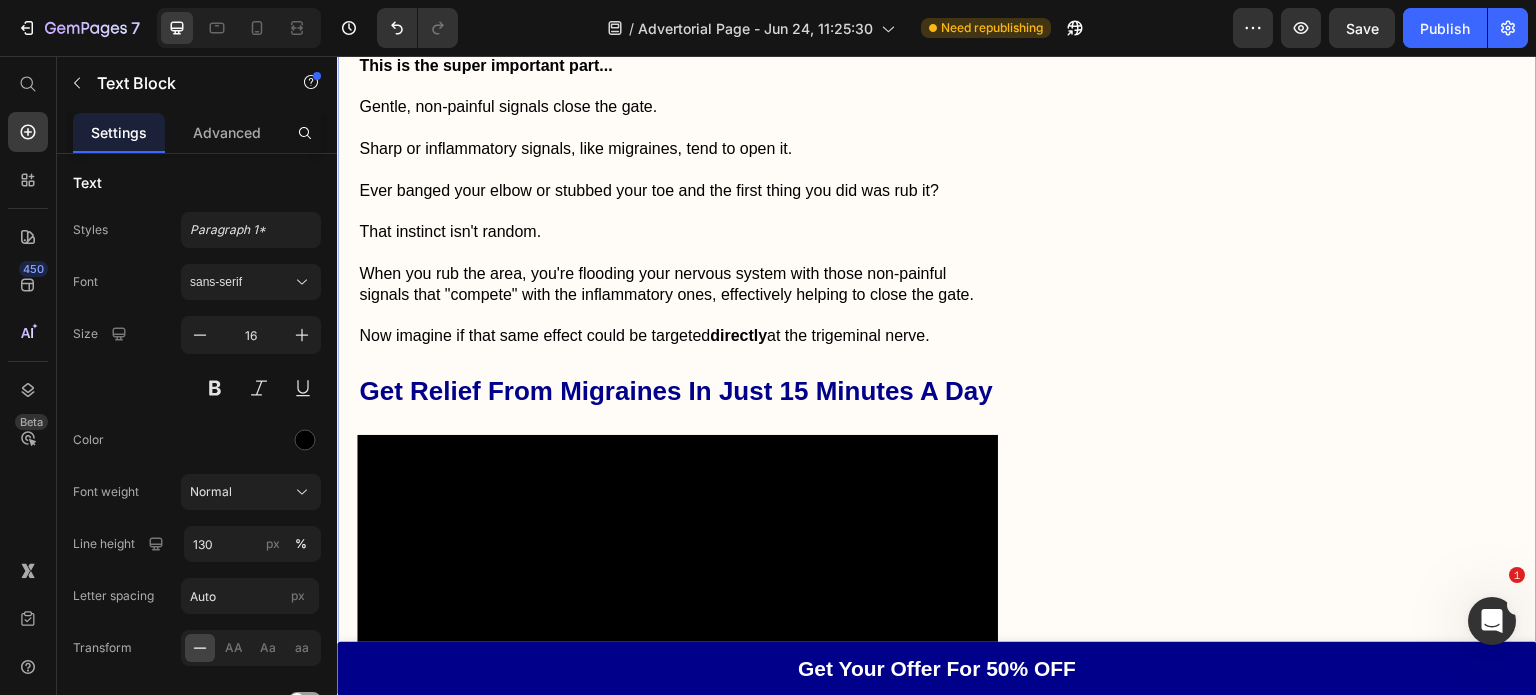 scroll, scrollTop: 6846, scrollLeft: 0, axis: vertical 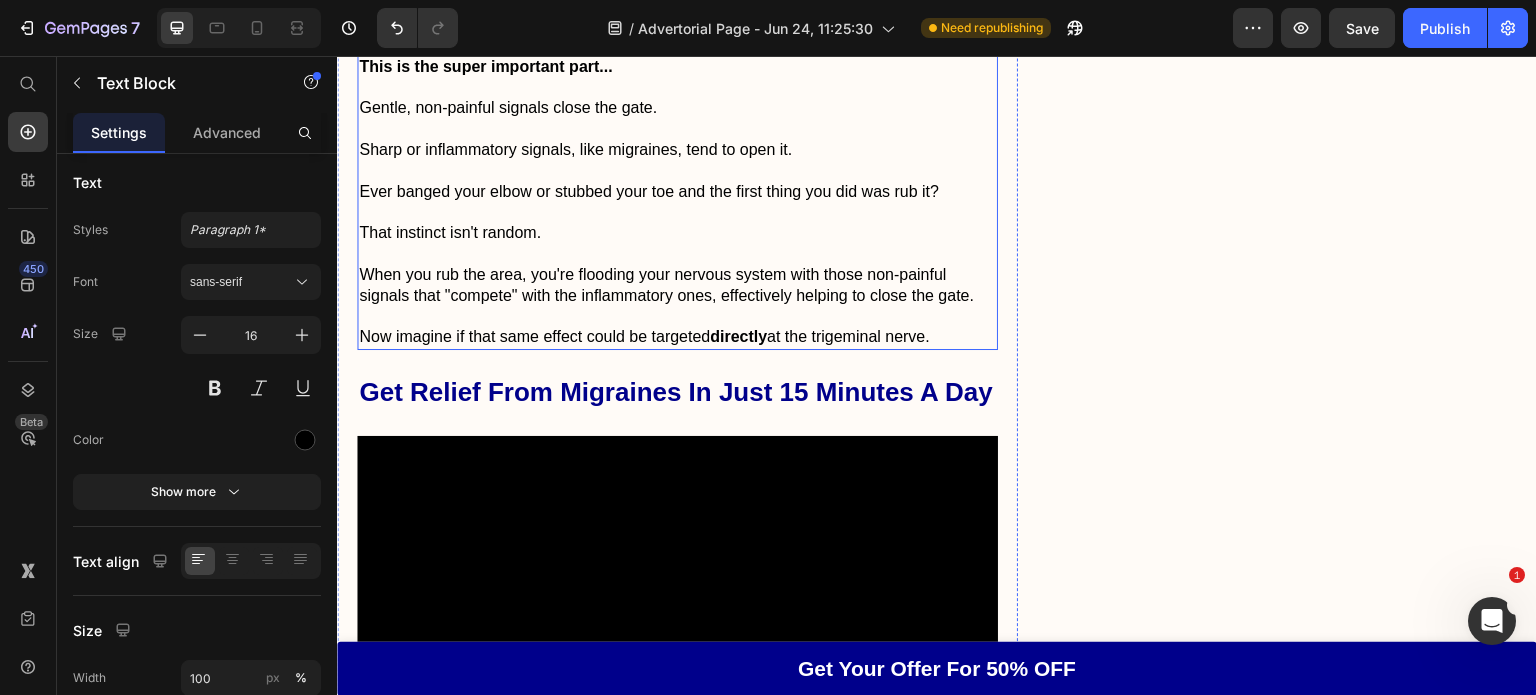 click on "Now imagine if that same effect could be targeted  directly  at the trigeminal nerve." at bounding box center (677, 337) 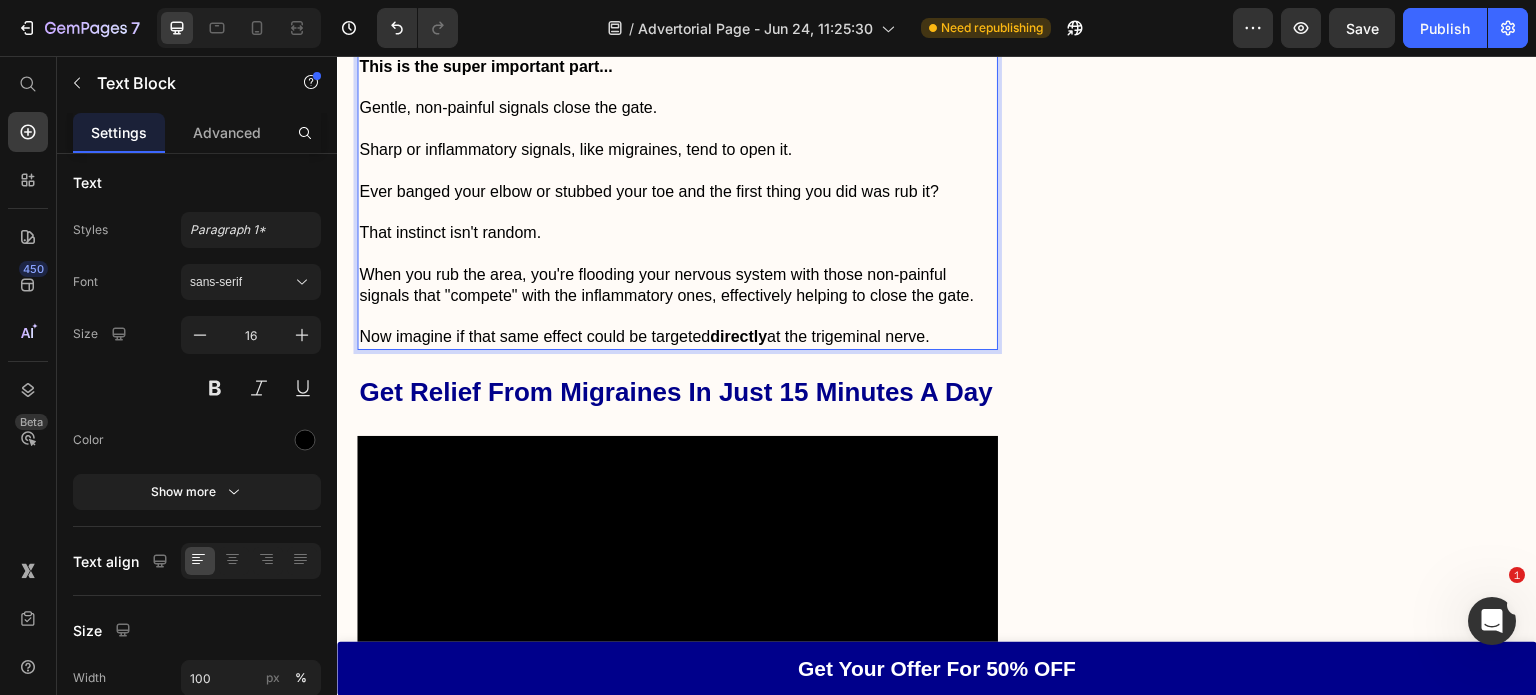 click on "Now imagine if that same effect could be targeted  directly  at the trigeminal nerve." at bounding box center (677, 337) 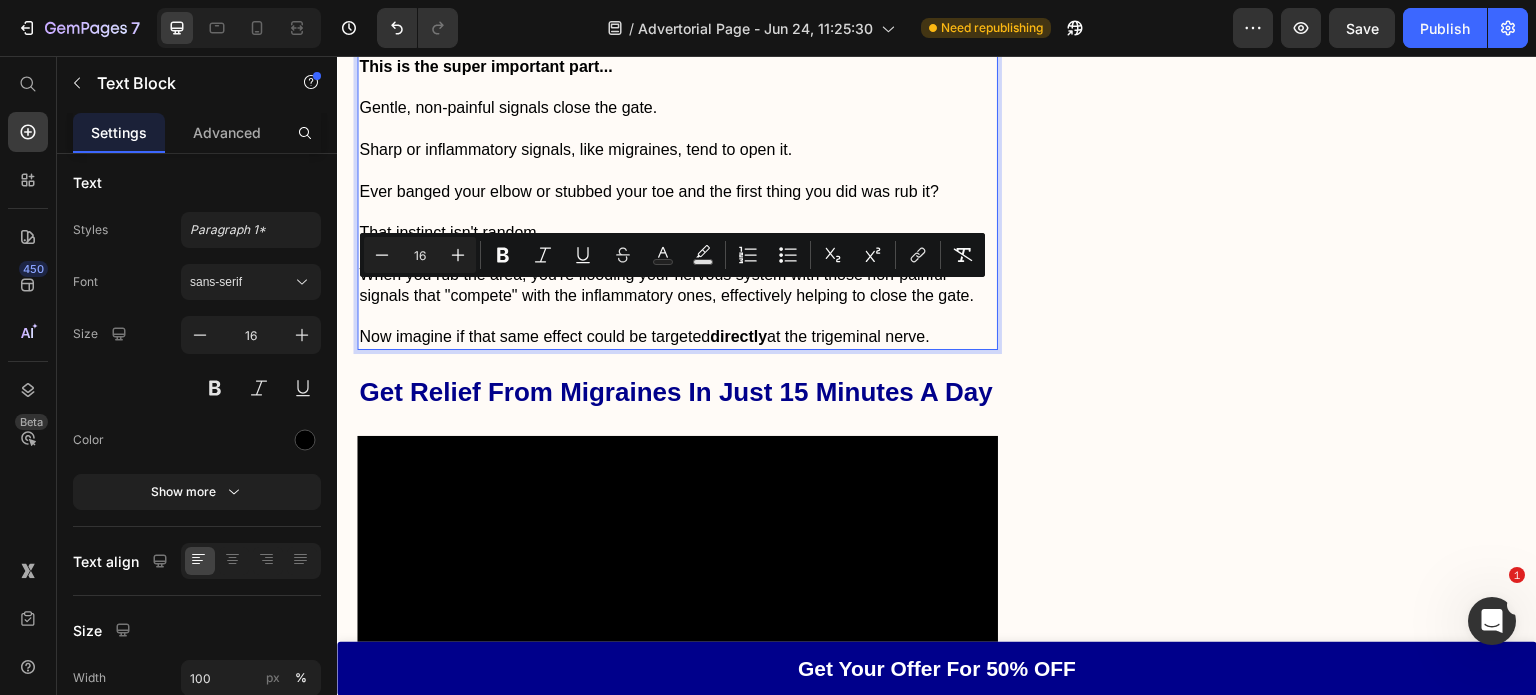drag, startPoint x: 966, startPoint y: 440, endPoint x: 643, endPoint y: 342, distance: 337.53964 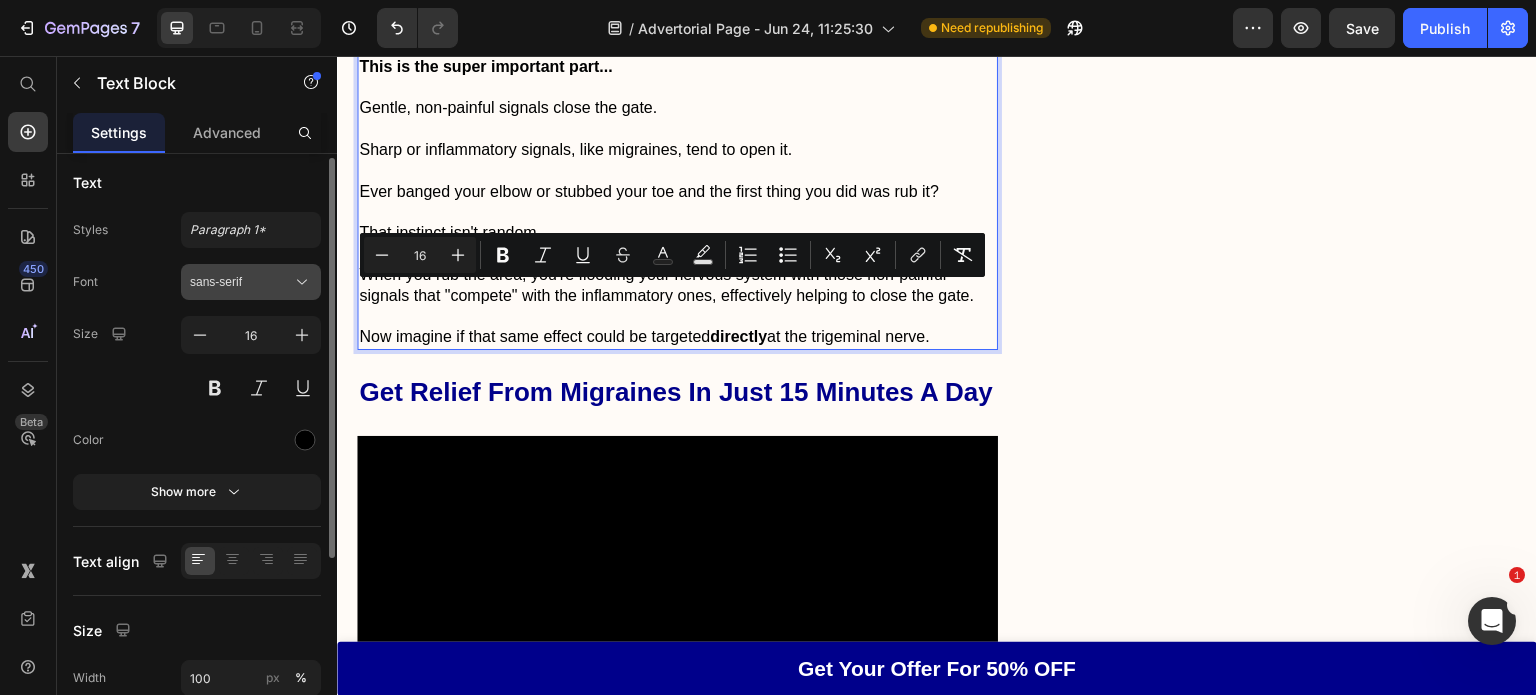 copy on "Ever banged your elbow or stubbed your toe and the first thing you did was rub it? That instinct isn't random. When you rub the area, you're flooding your nervous system with those non-painful signals that "compete" with the inflammatory ones, effectively helping to close the gate. Now imagine if that same effect could be targeted  directly  at the trigeminal nerve." 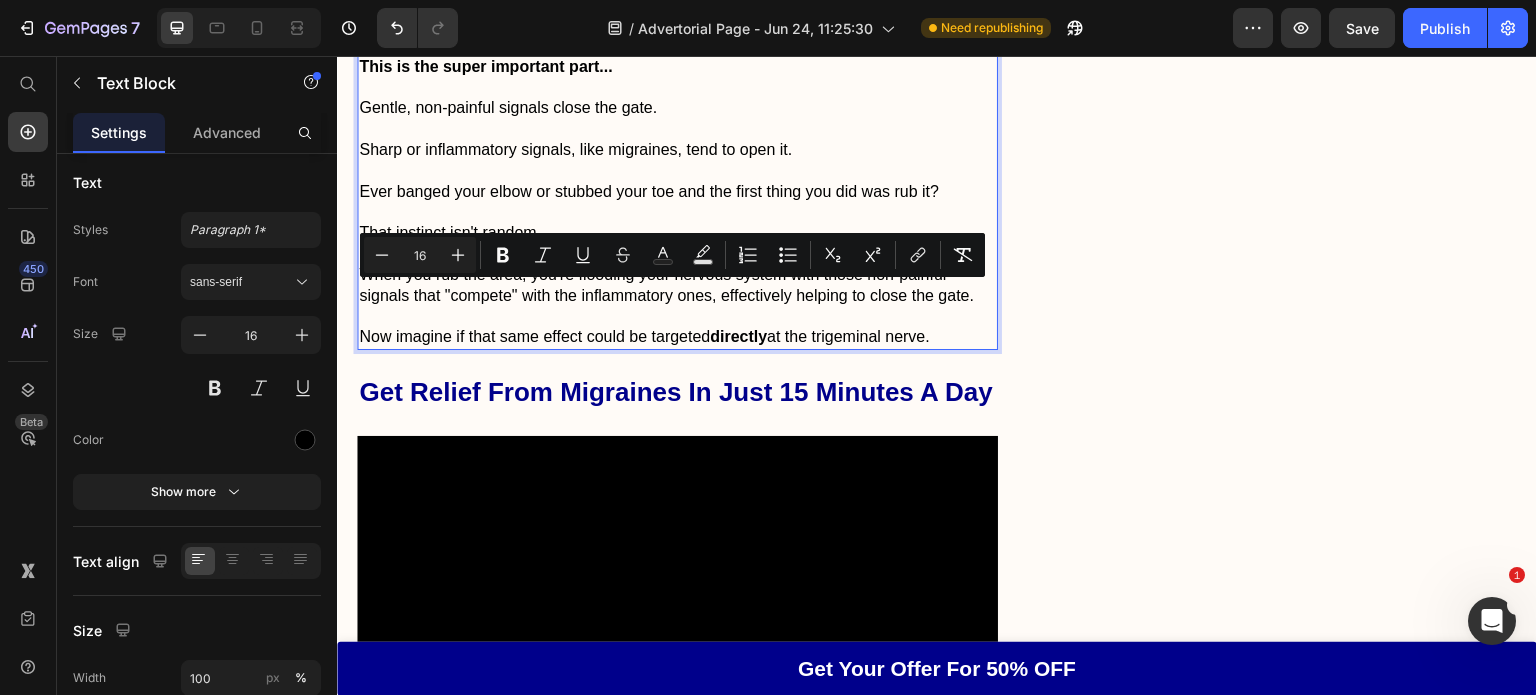 click on "When you rub the area, you're flooding your nervous system with those non-painful signals that "compete" with the inflammatory ones, effectively helping to close the gate." at bounding box center (677, 286) 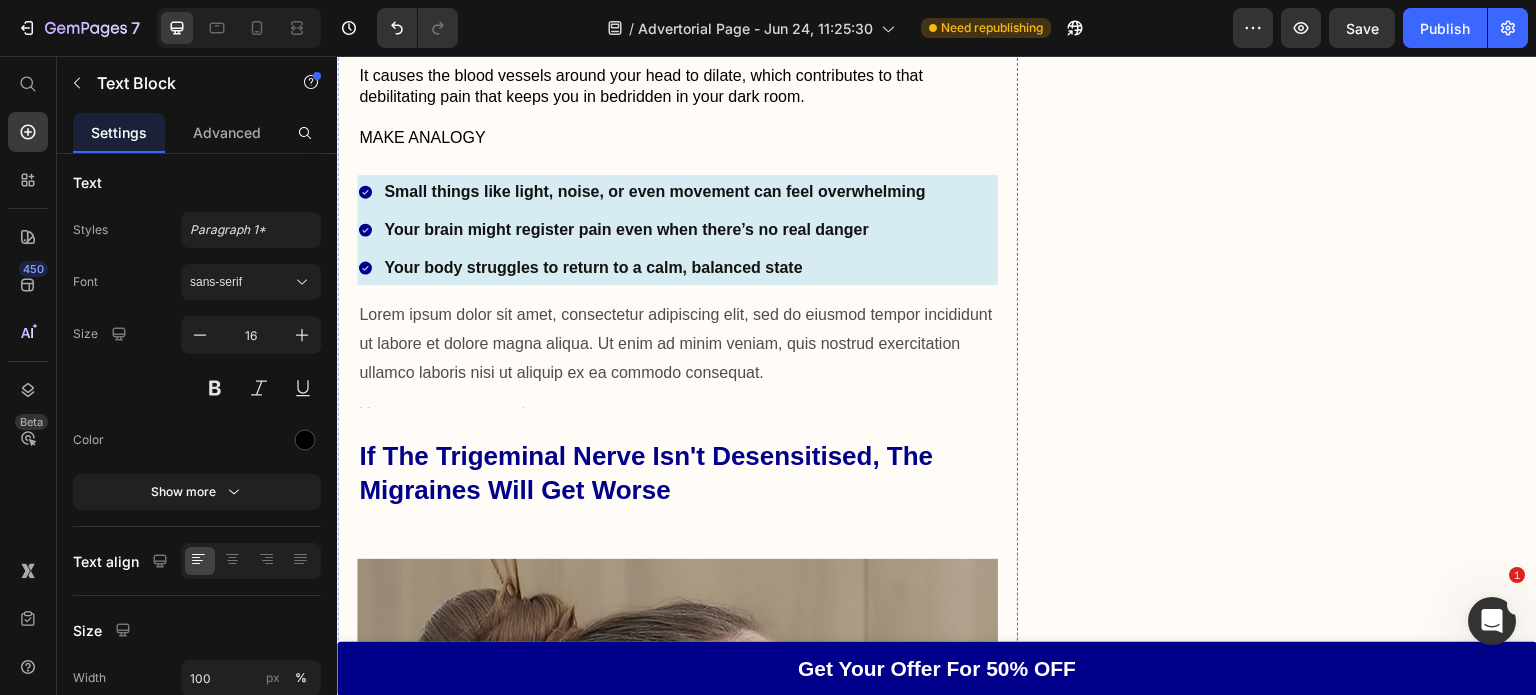 scroll, scrollTop: 3877, scrollLeft: 0, axis: vertical 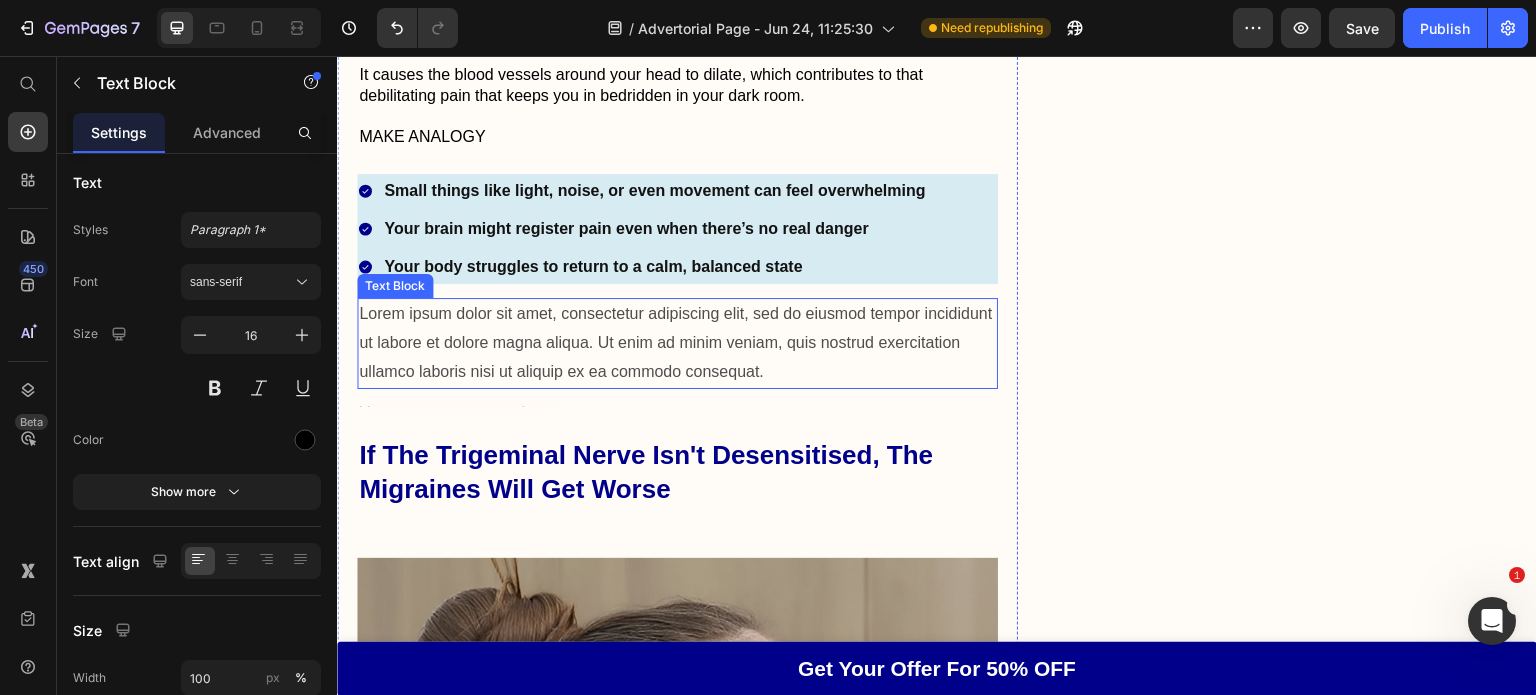 click on "Lorem ipsum dolor sit amet, consectetur adipiscing elit, sed do eiusmod tempor incididunt ut labore et dolore magna aliqua. Ut enim ad minim veniam, quis nostrud exercitation ullamco laboris nisi ut aliquip ex ea commodo consequat." at bounding box center [677, 343] 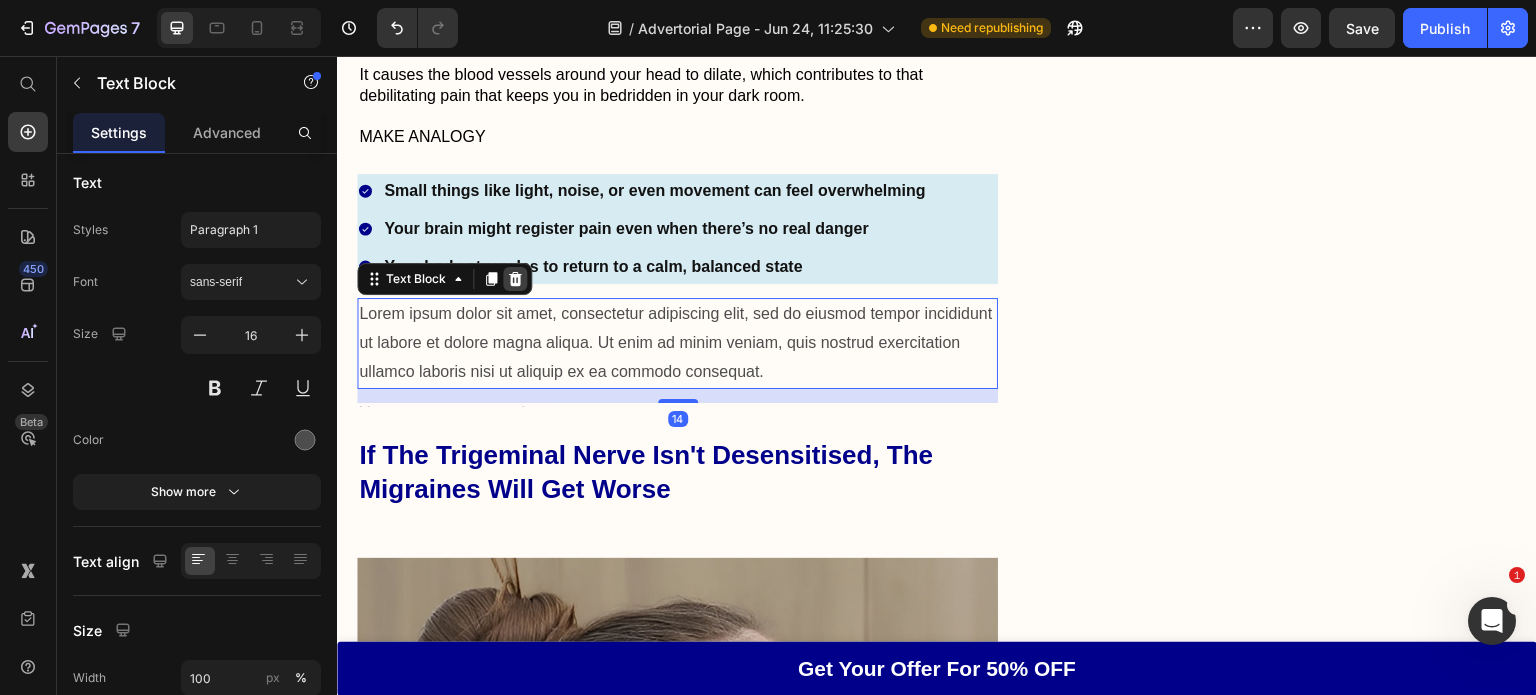 click 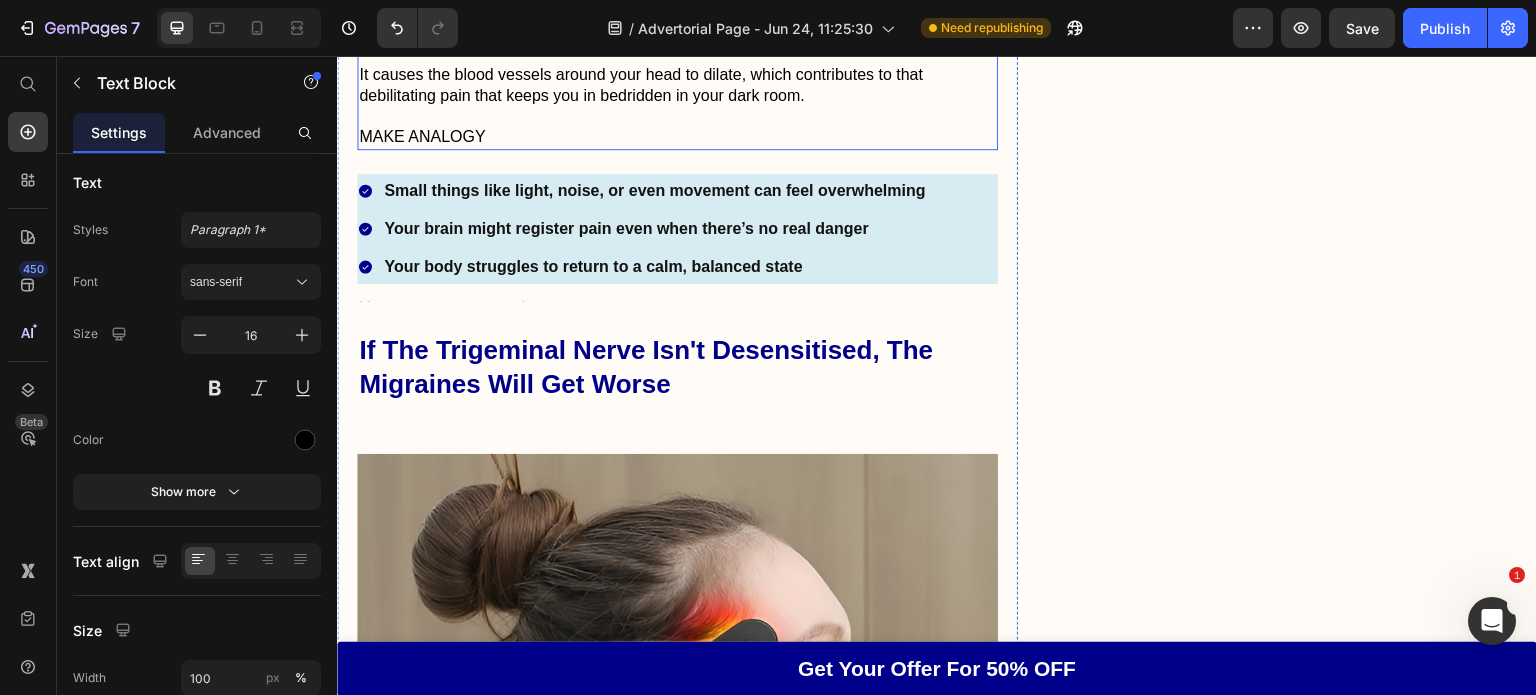 click on "MAKE ANALOGY" at bounding box center (677, 137) 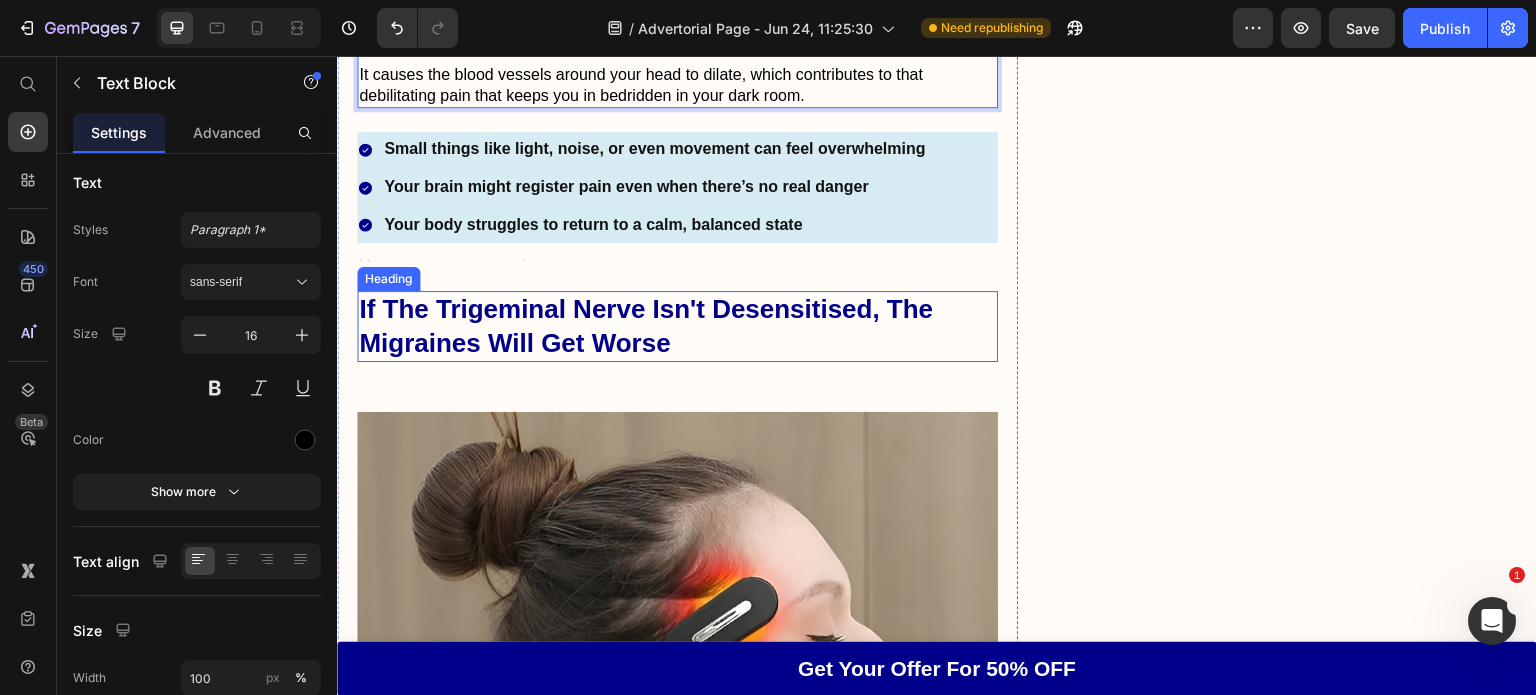 click on "If the trigeminal nerve isn't desensitised, the migraines Will get worse" at bounding box center (677, 327) 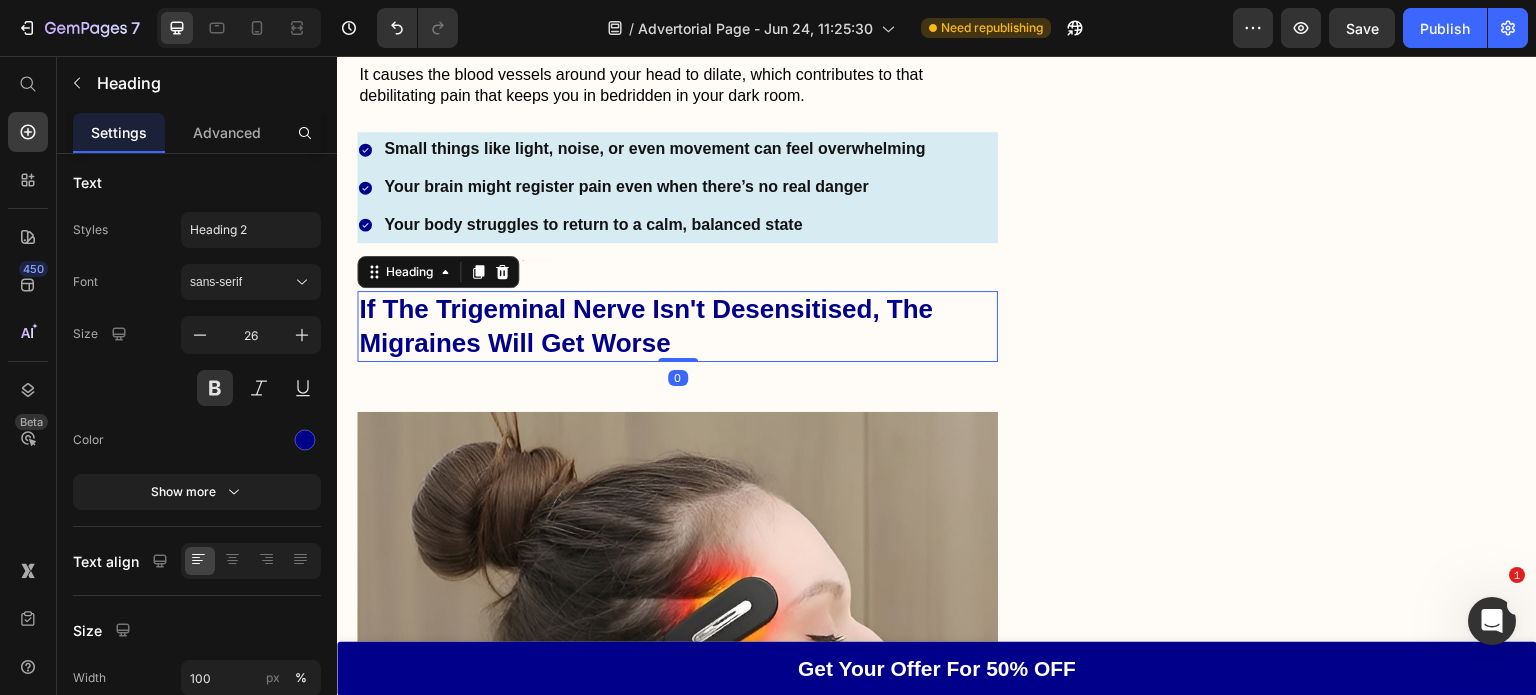 scroll, scrollTop: 0, scrollLeft: 0, axis: both 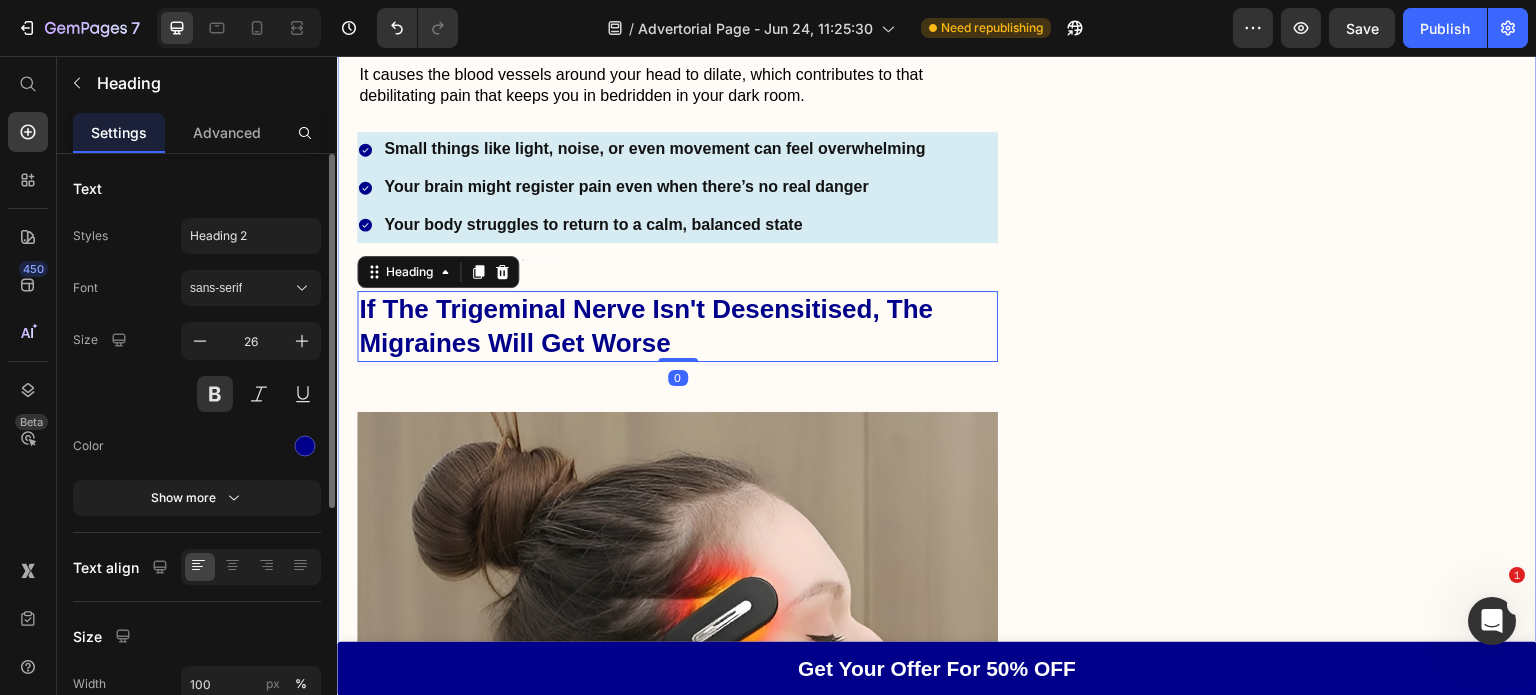 click on "Top Headache Specialist Reveals The Most Effective way to relieve migraines fast Heading If your migraines feel like an  ice pick being driven through your head , read this short article before you do anything else. Text Block Icon Icon Icon Icon Icon Icon List Loved By Thousands Of Migraine Warriors Text Block Row Image June 18, 2025 By Dr Andrew Nguyen Text Block Row Video Hi, I am Dr Andrew Nguyen and I have been a headache specialist for over 12 years in Australia.    I have worked closely with people who have suffered from many types of headaches... Text Block Chronic Migraines Vestibular Migraines Cluster Headaches Tension Headaches Item List I have seen just about every headache there is.   From tension headaches caused by poor posture...To cluster headaches that come in sudden bursts...To Text Block Migraines so bad that it feels like a nail being hammered into your temple  Heading Video Migraines are a category of their own.       shocked me. Text Block The Real Root Cause Of Migraines Heading" at bounding box center [937, 1627] 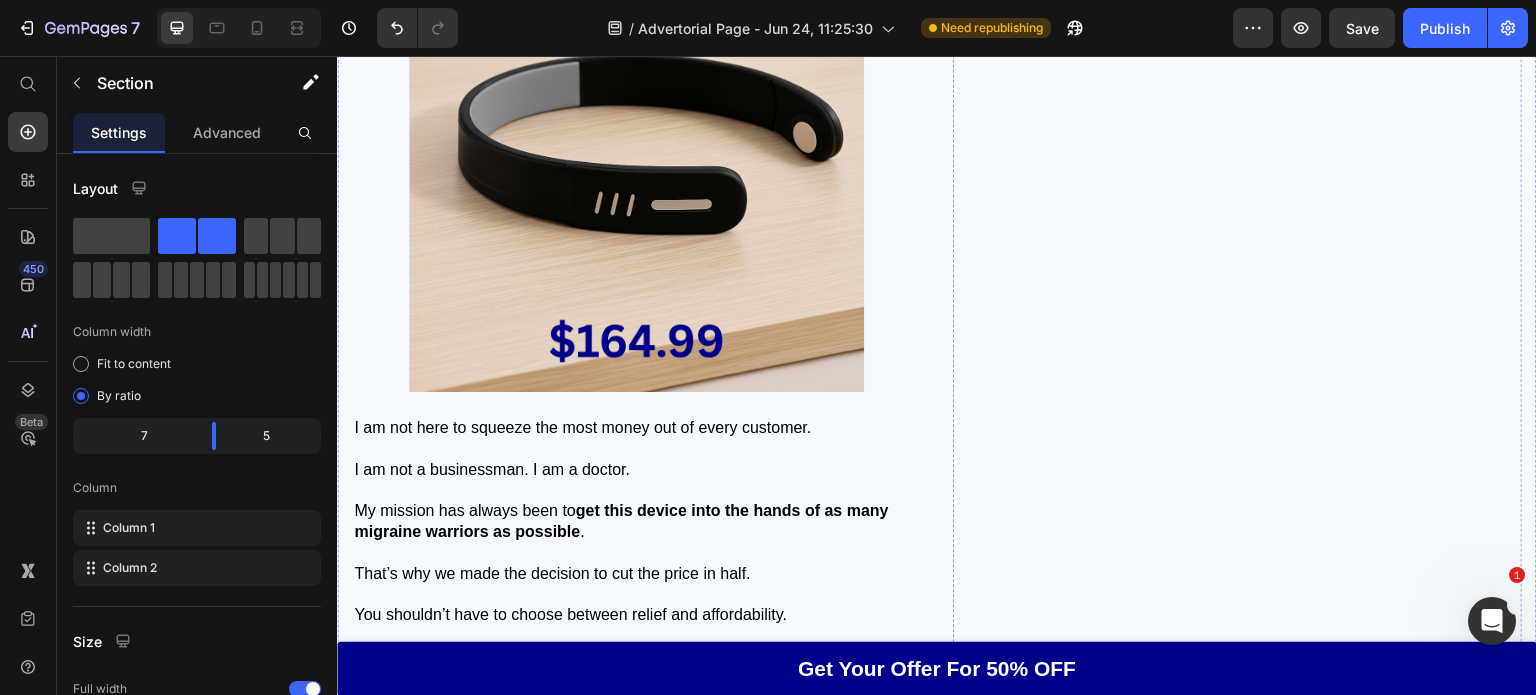 scroll, scrollTop: 18987, scrollLeft: 0, axis: vertical 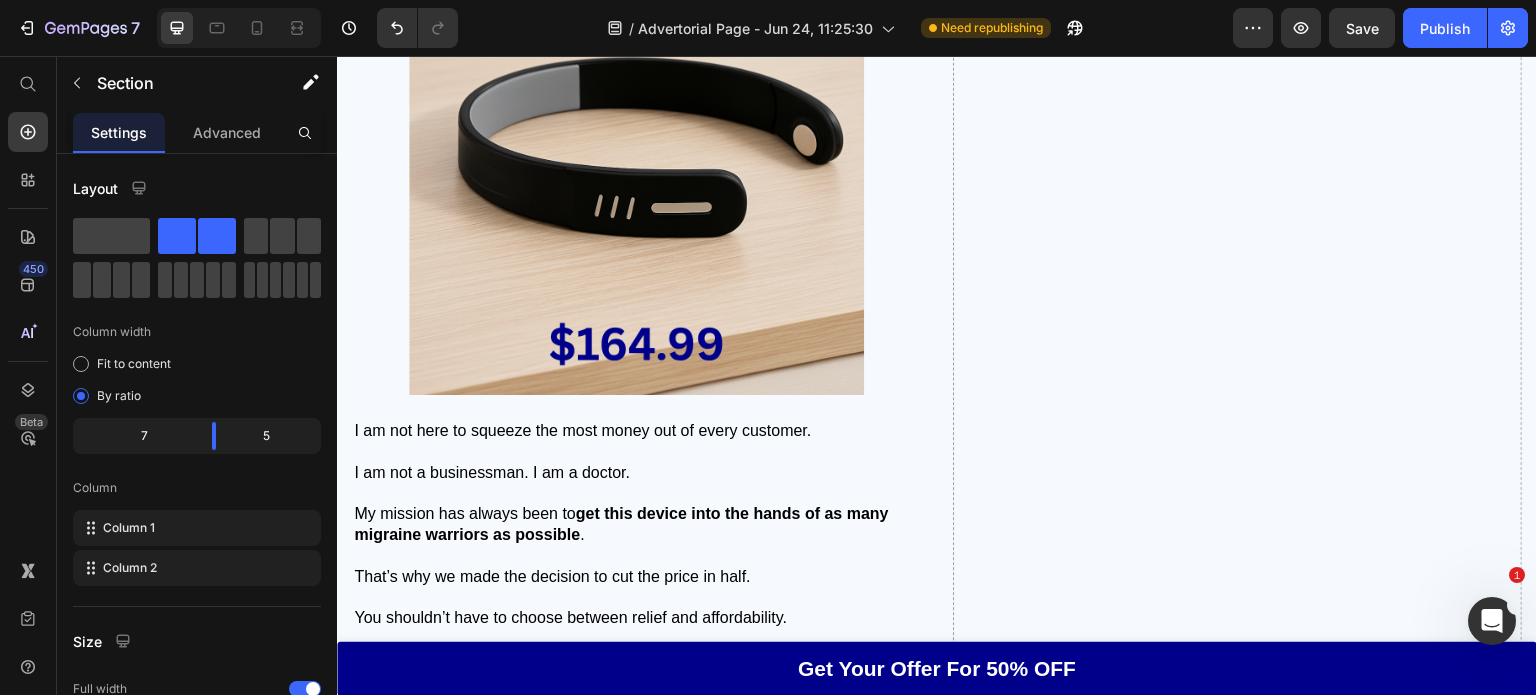 click on "And it made sense, NeuraEdge uses advanced neuromodulation therapy and combines it with heat and vibration to deliver multi-layered relief." at bounding box center [636, -324] 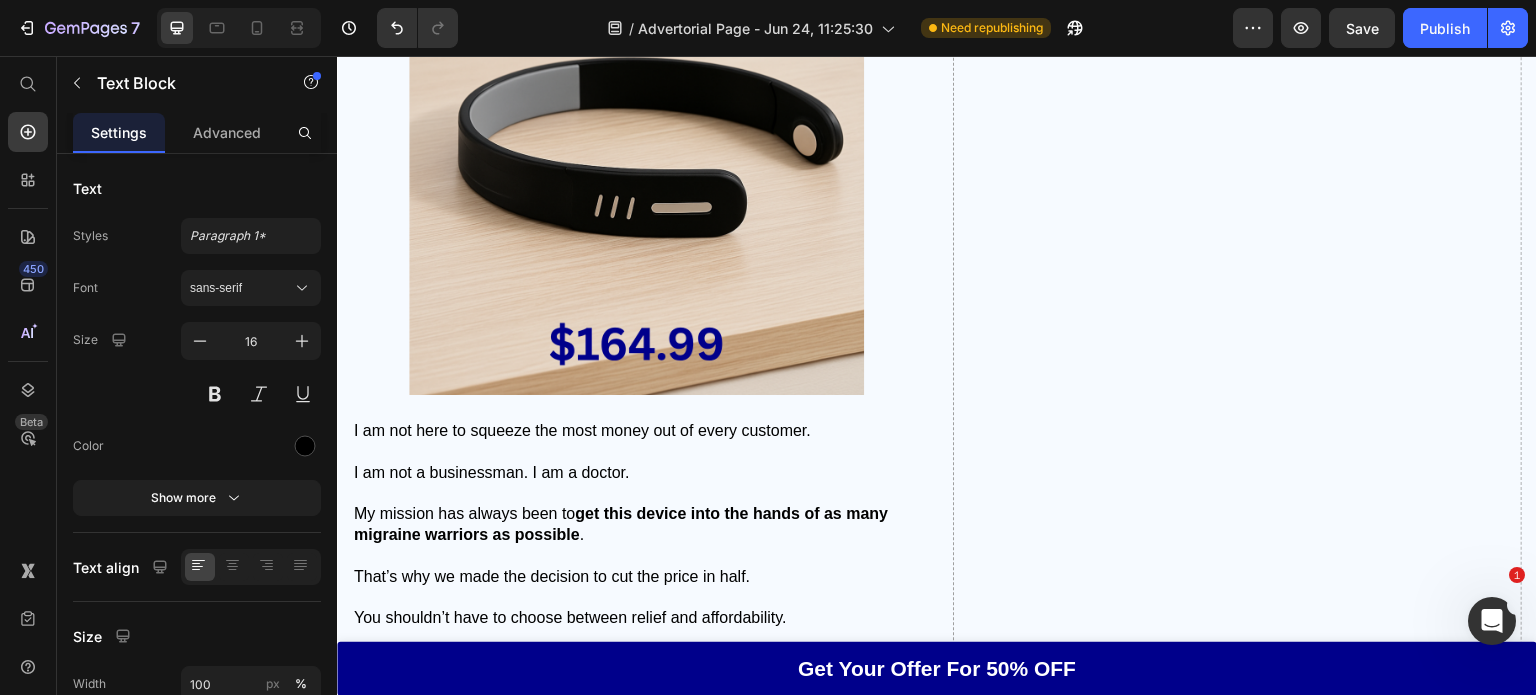 click on "And it made sense, NeuraEdge uses advanced neuromodulation therapy and combines it with heat and vibration to deliver multi-layered relief." at bounding box center (636, -324) 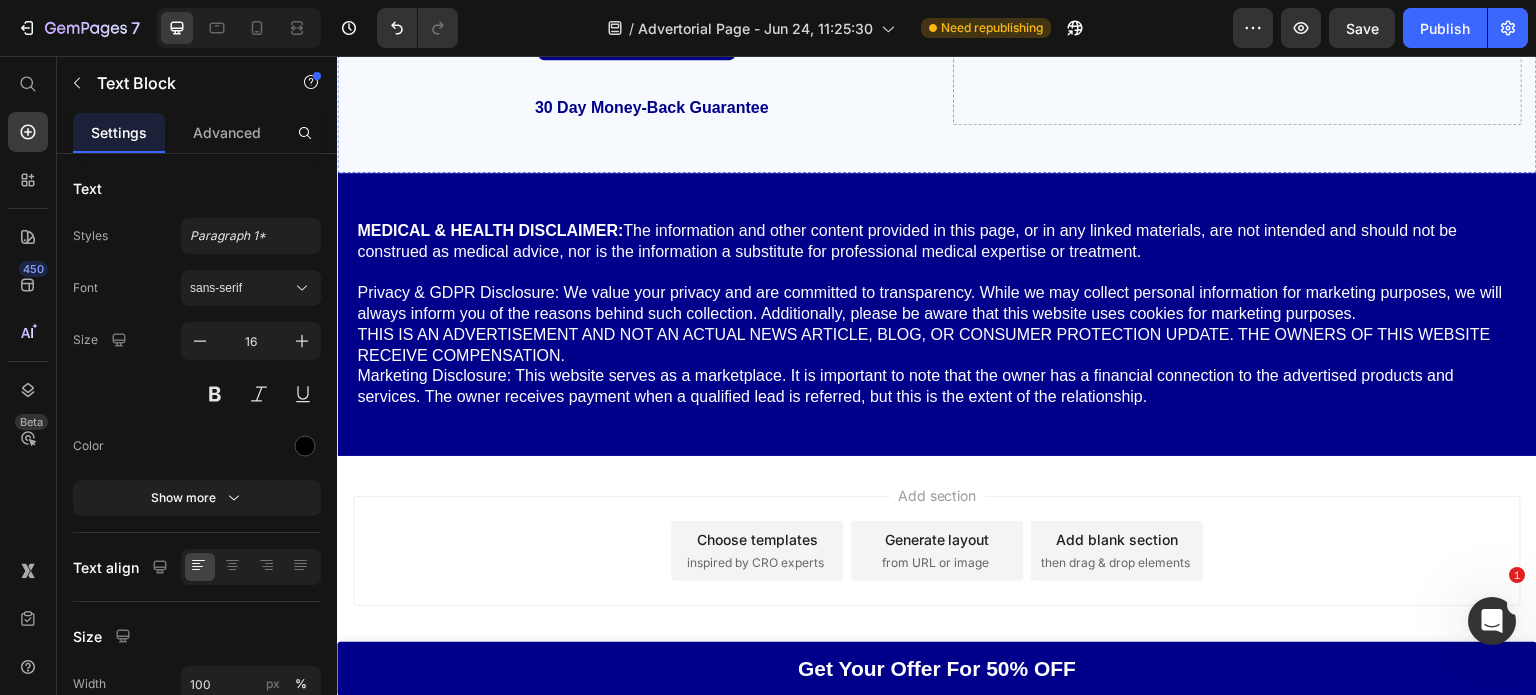 scroll, scrollTop: 22531, scrollLeft: 0, axis: vertical 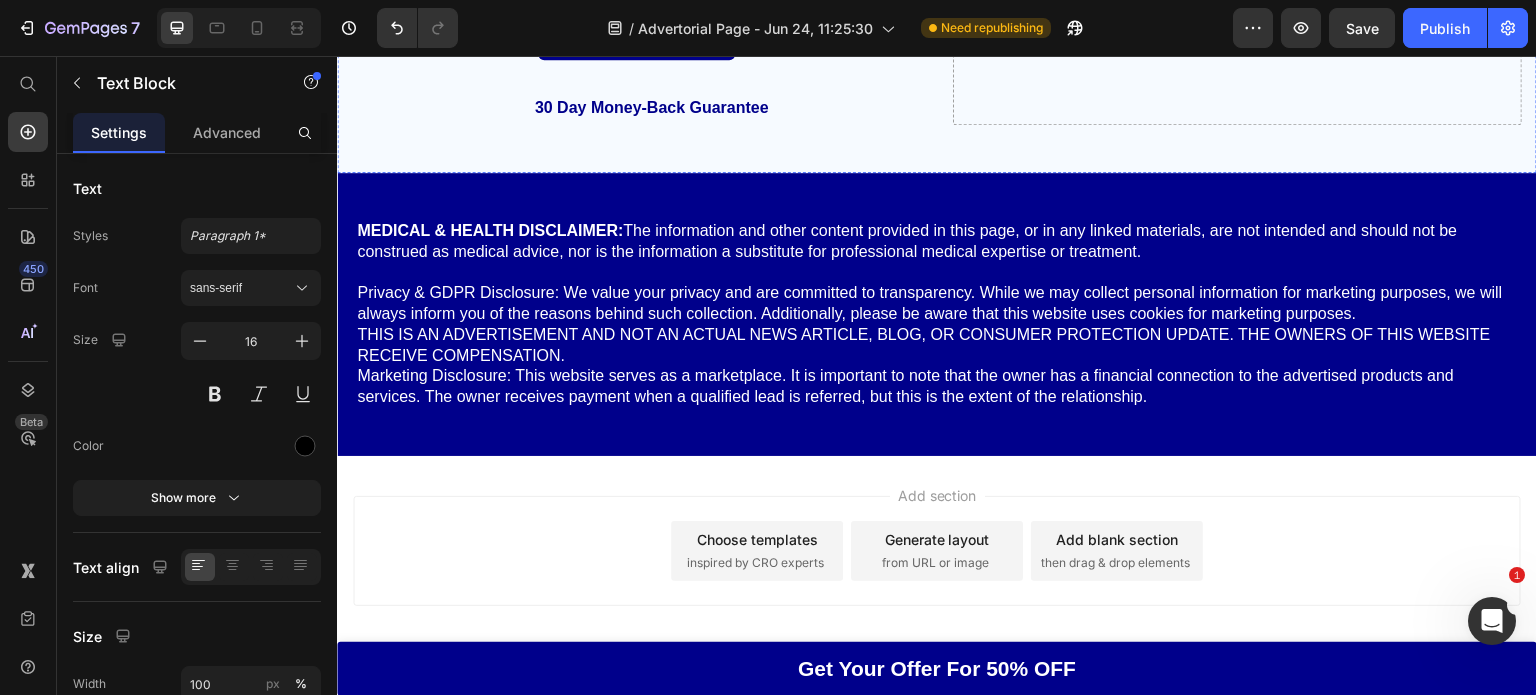click on "support@tacens.co" at bounding box center (642, -202) 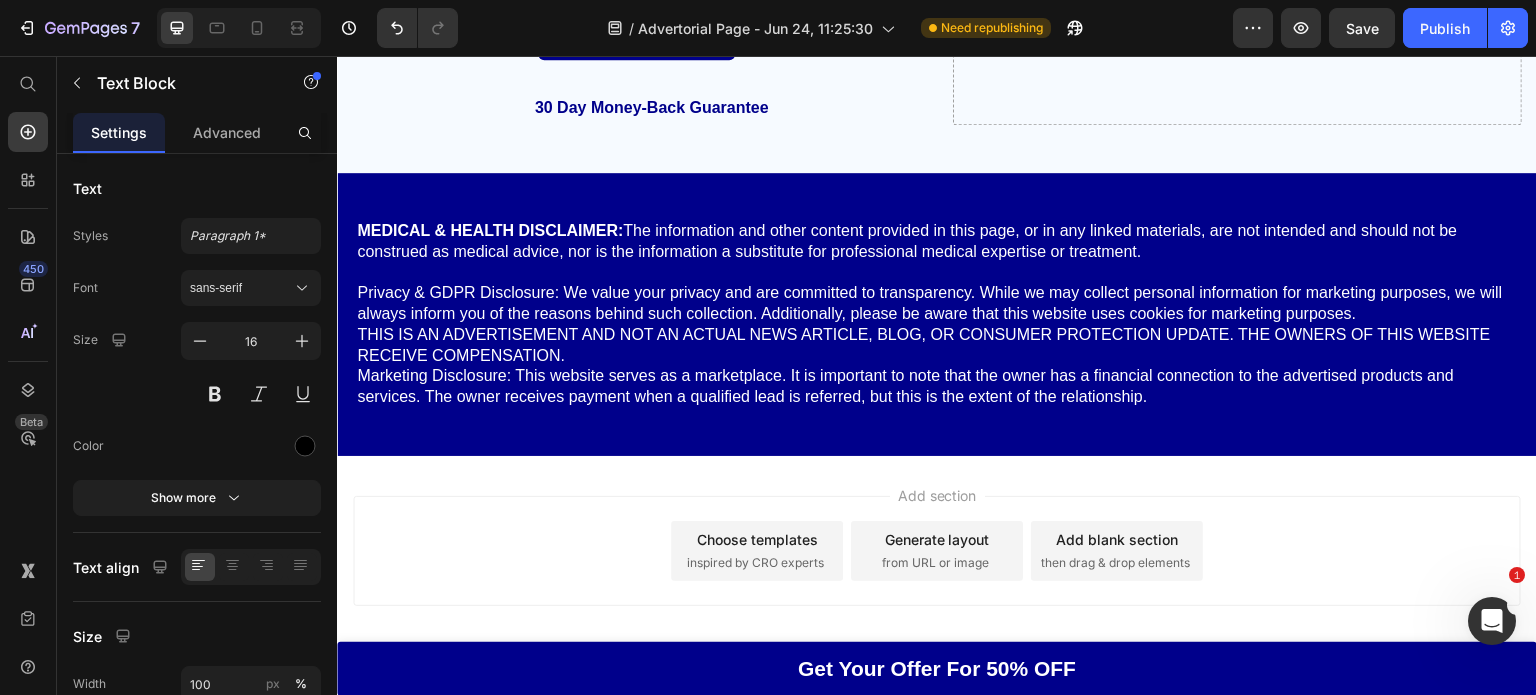 click on "support@tacens.co" at bounding box center [642, -202] 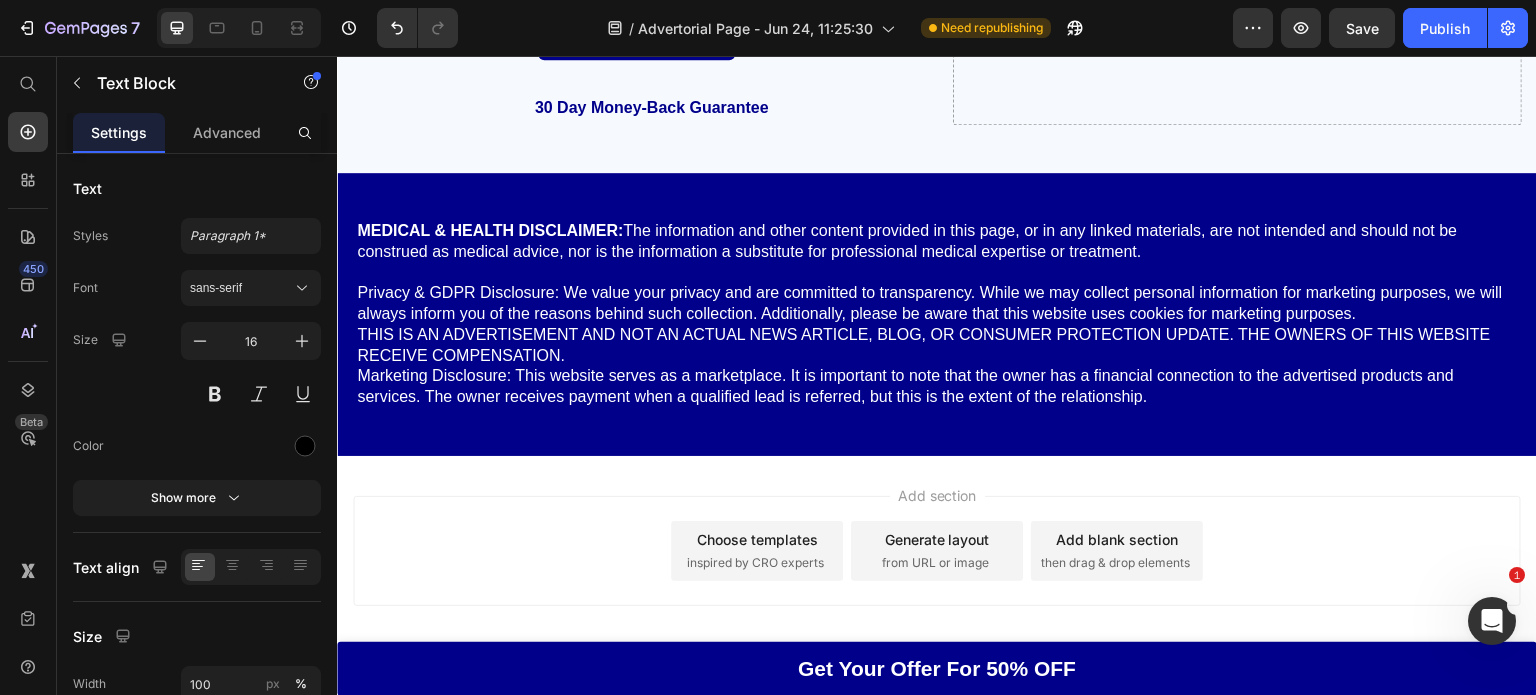 click at bounding box center [636, -284] 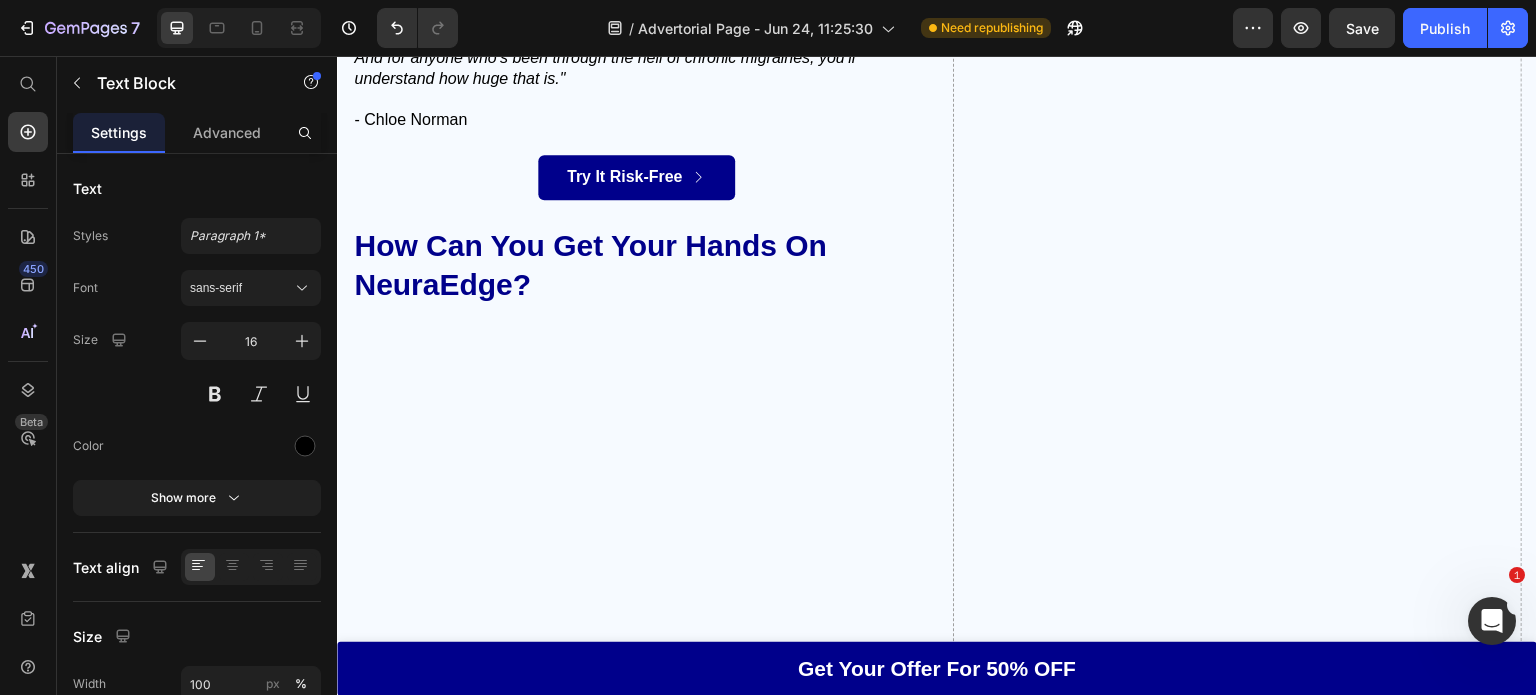 scroll, scrollTop: 15532, scrollLeft: 0, axis: vertical 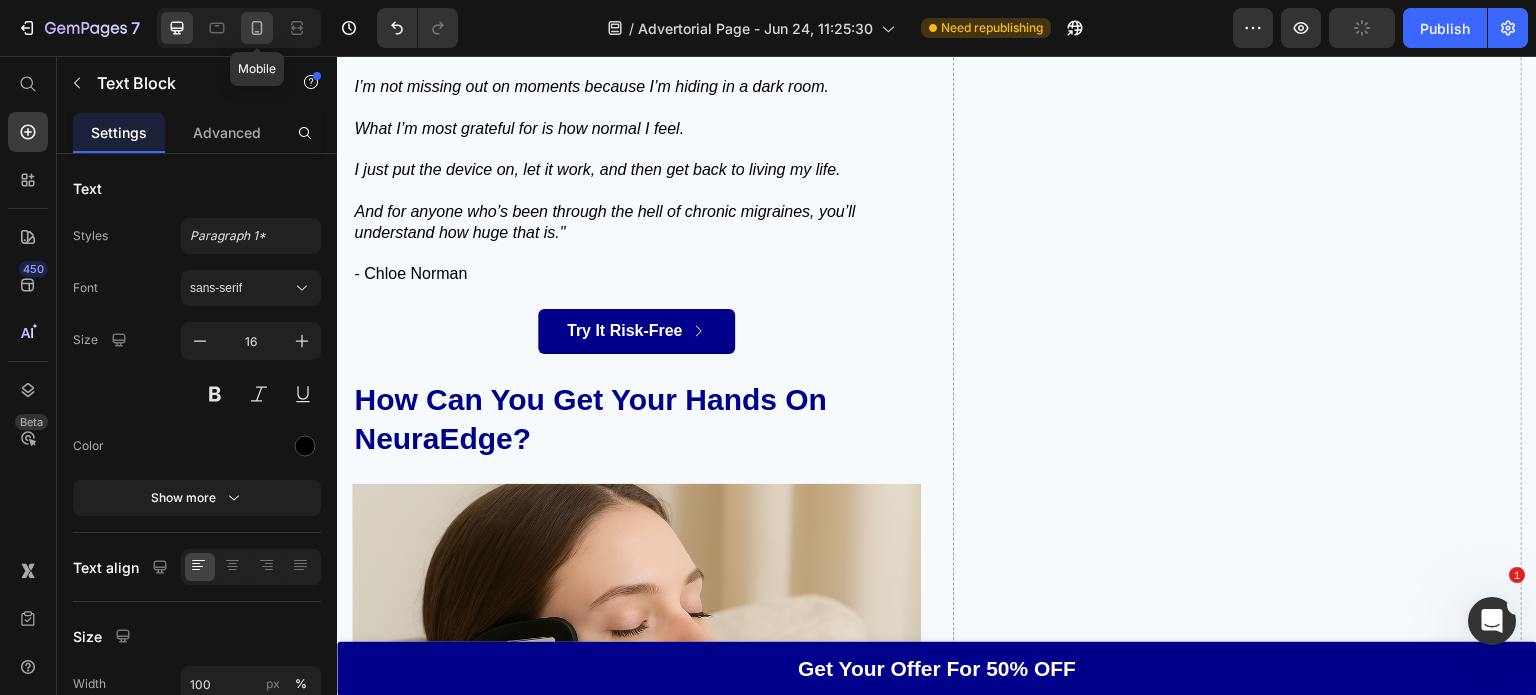 click 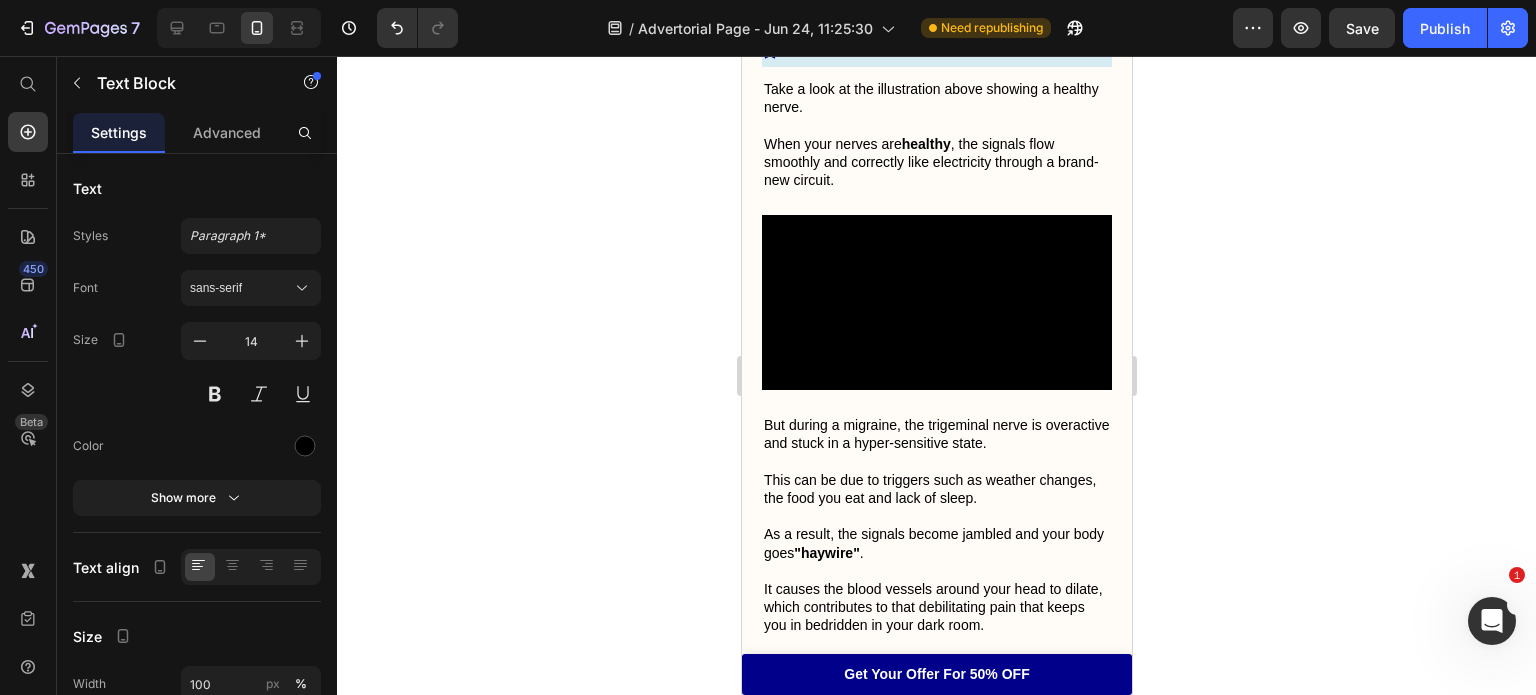 scroll, scrollTop: 2920, scrollLeft: 0, axis: vertical 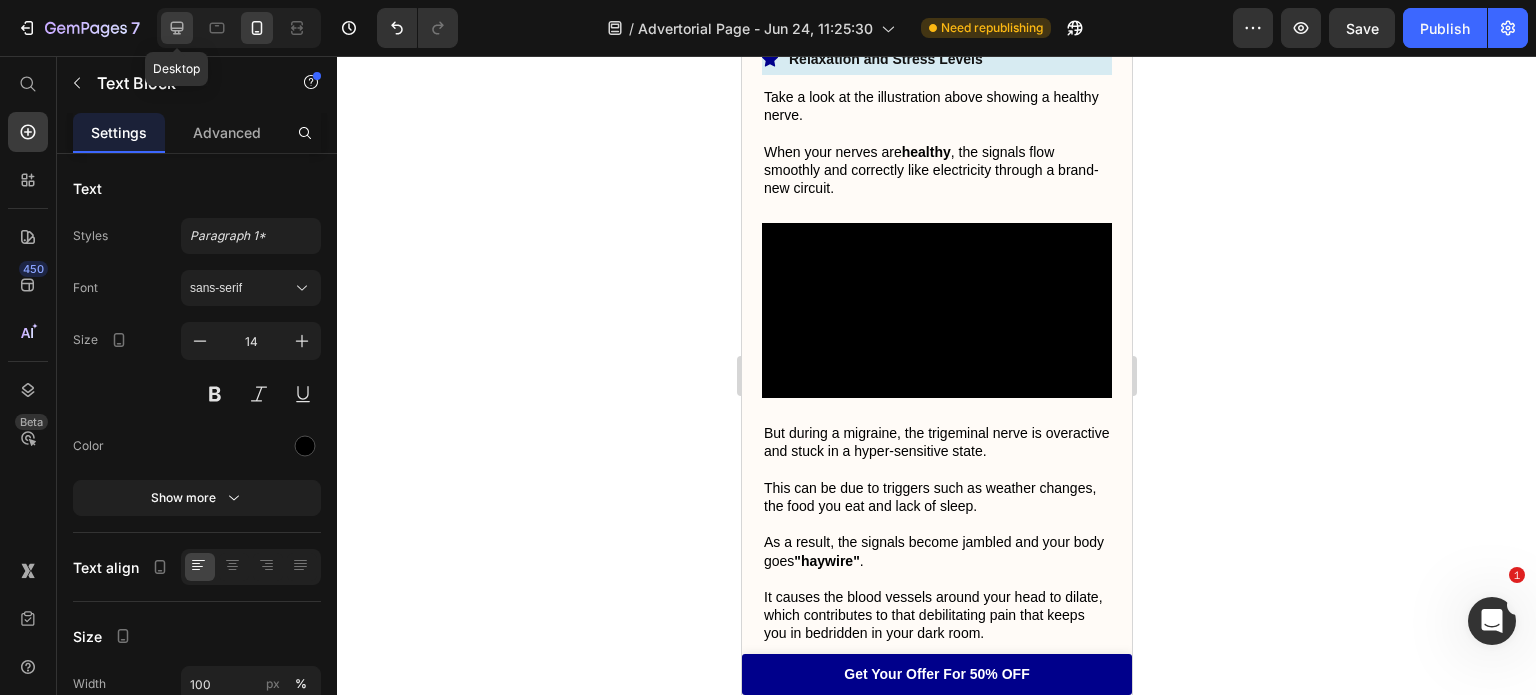 click 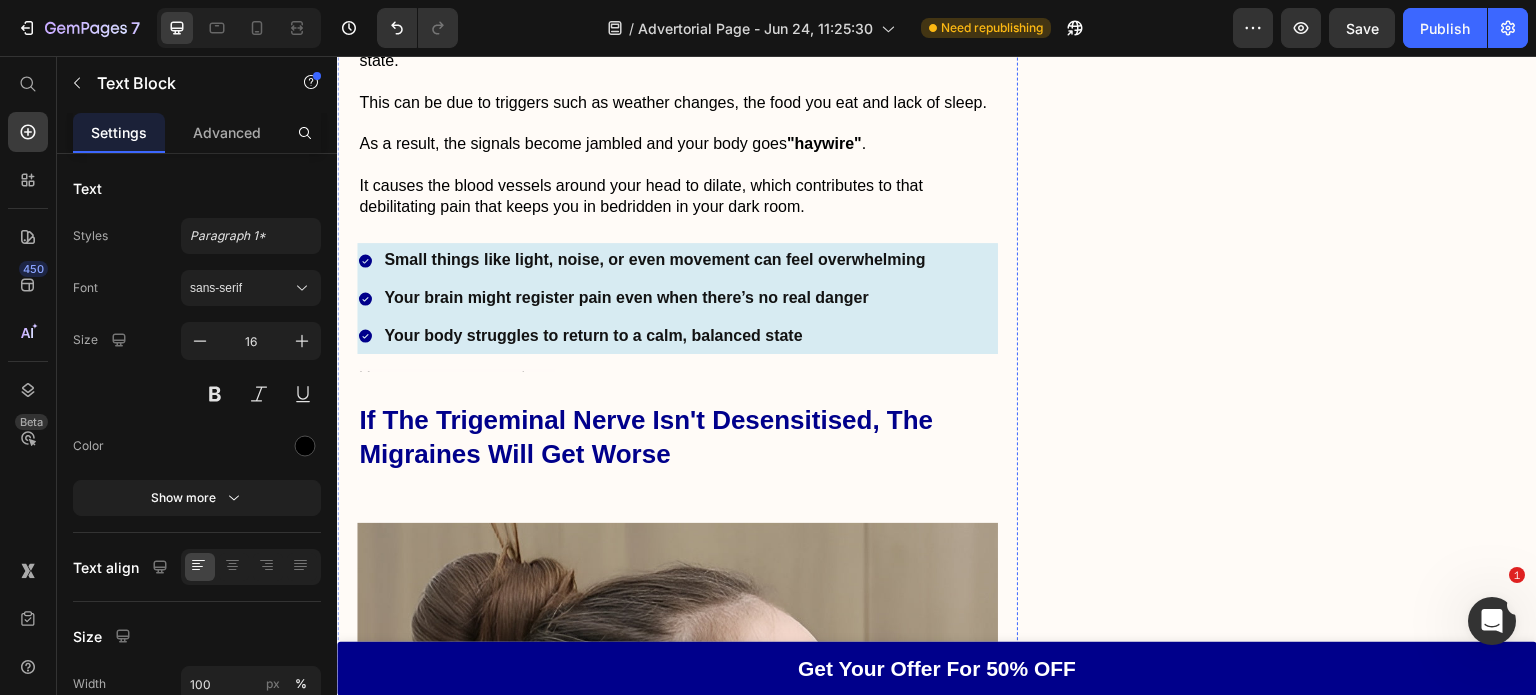scroll, scrollTop: 3767, scrollLeft: 0, axis: vertical 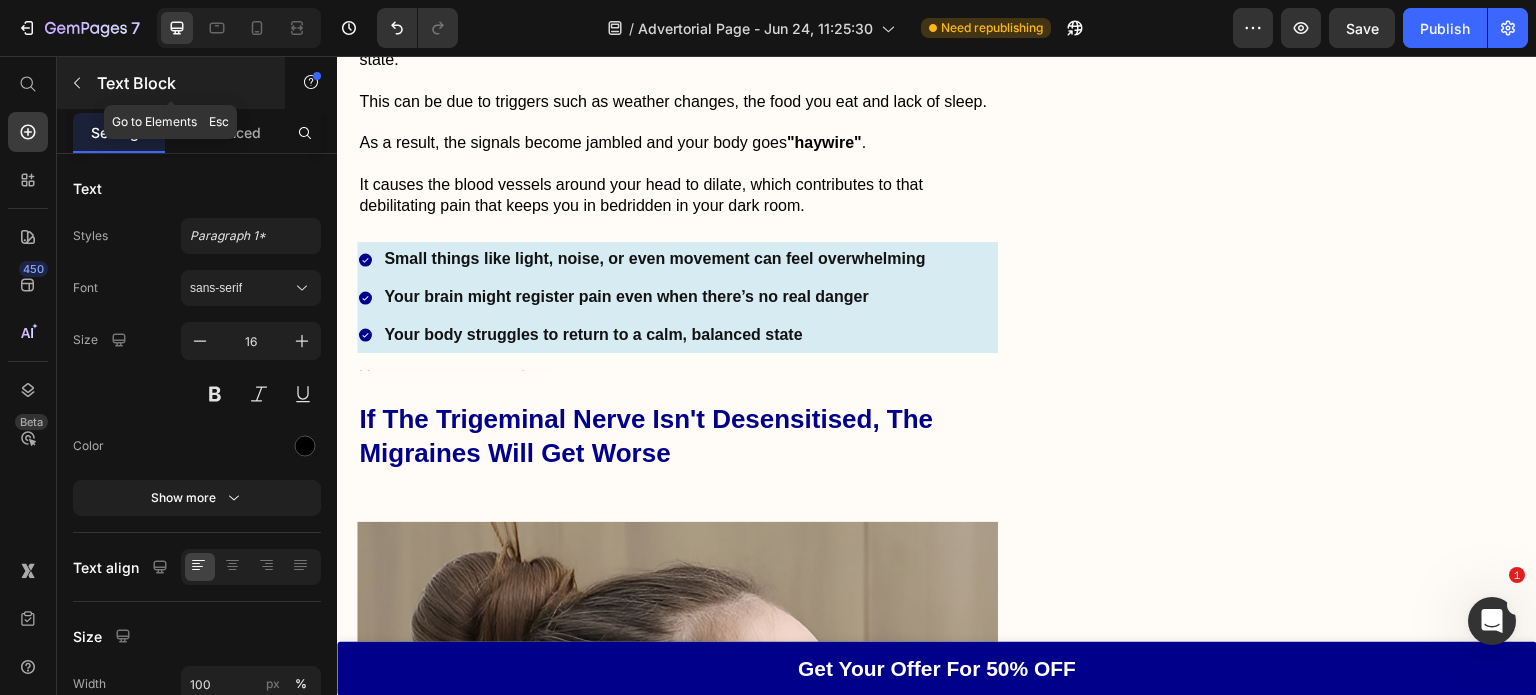 click on "Text Block" at bounding box center [171, 83] 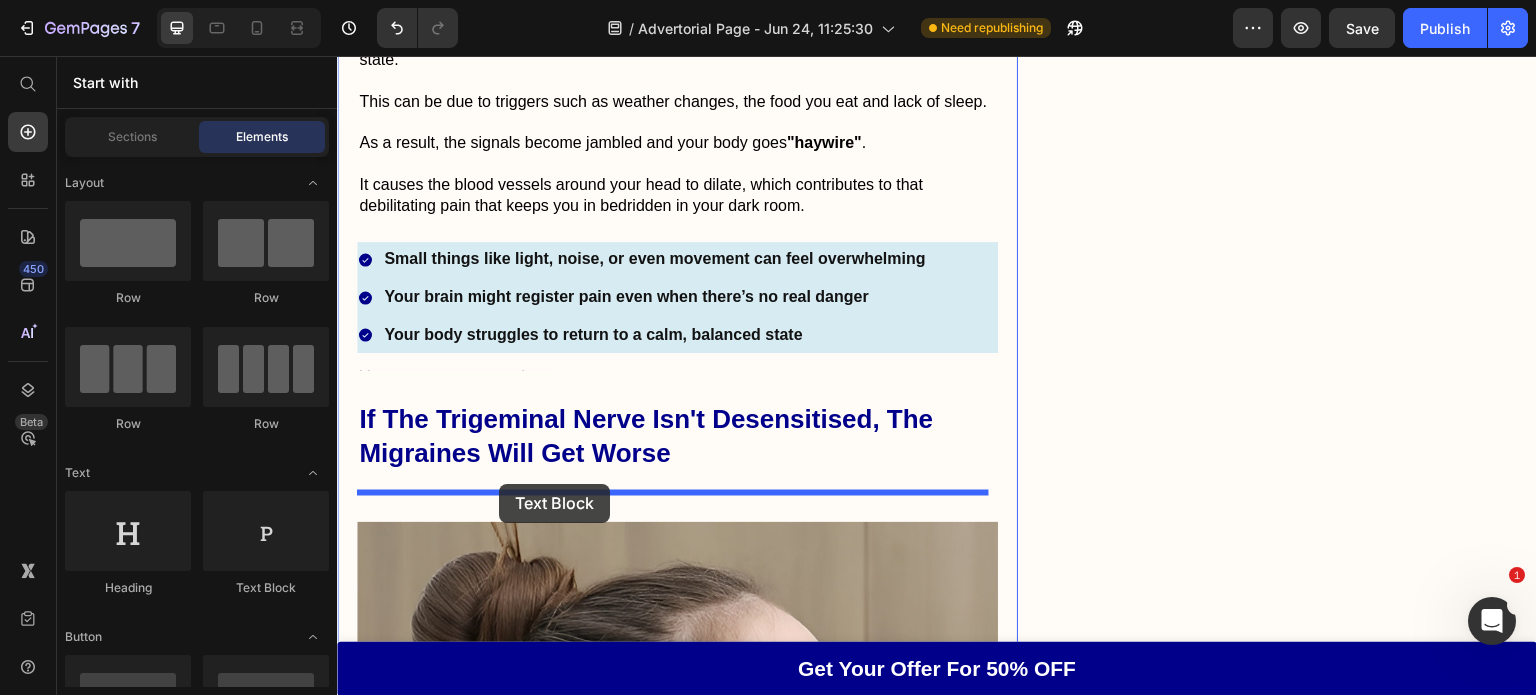 drag, startPoint x: 598, startPoint y: 612, endPoint x: 499, endPoint y: 484, distance: 161.8178 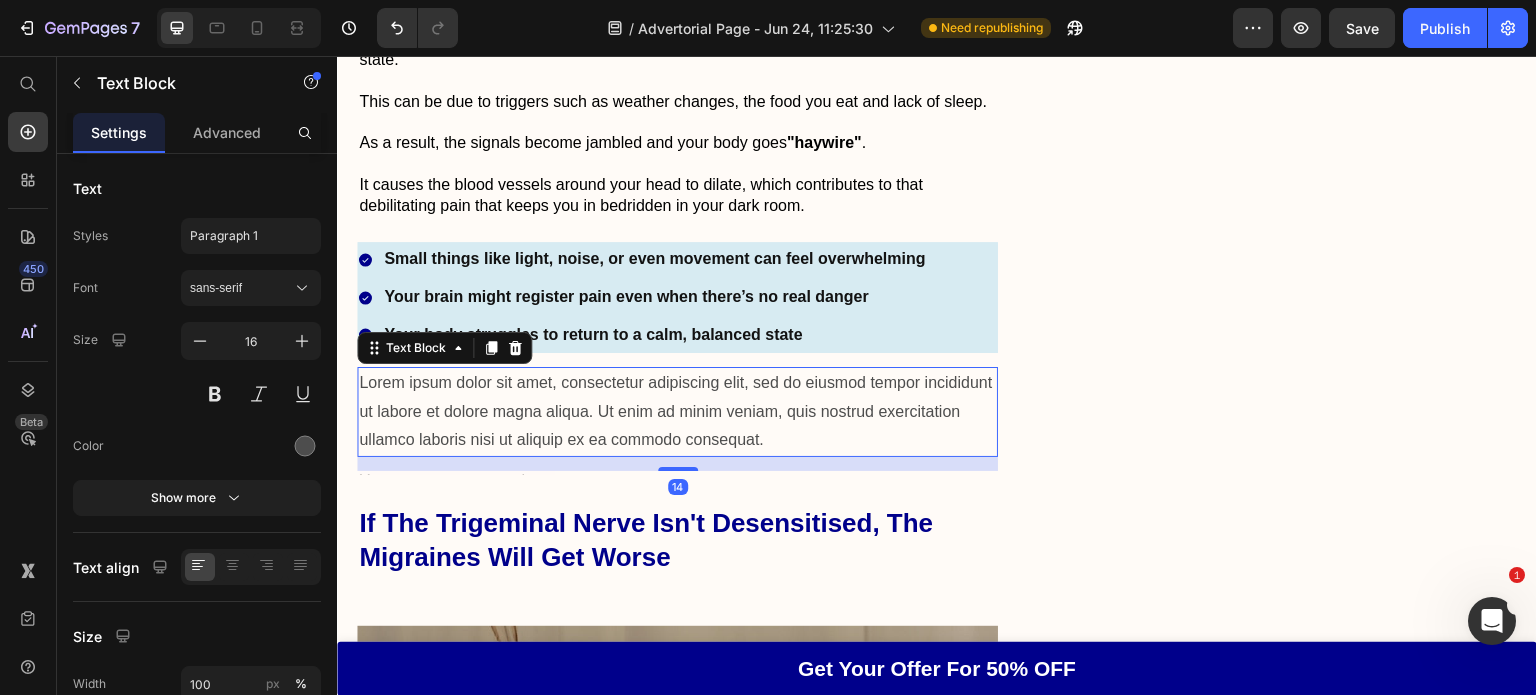 click on "Lorem ipsum dolor sit amet, consectetur adipiscing elit, sed do eiusmod tempor incididunt ut labore et dolore magna aliqua. Ut enim ad minim veniam, quis nostrud exercitation ullamco laboris nisi ut aliquip ex ea commodo consequat." at bounding box center (677, 412) 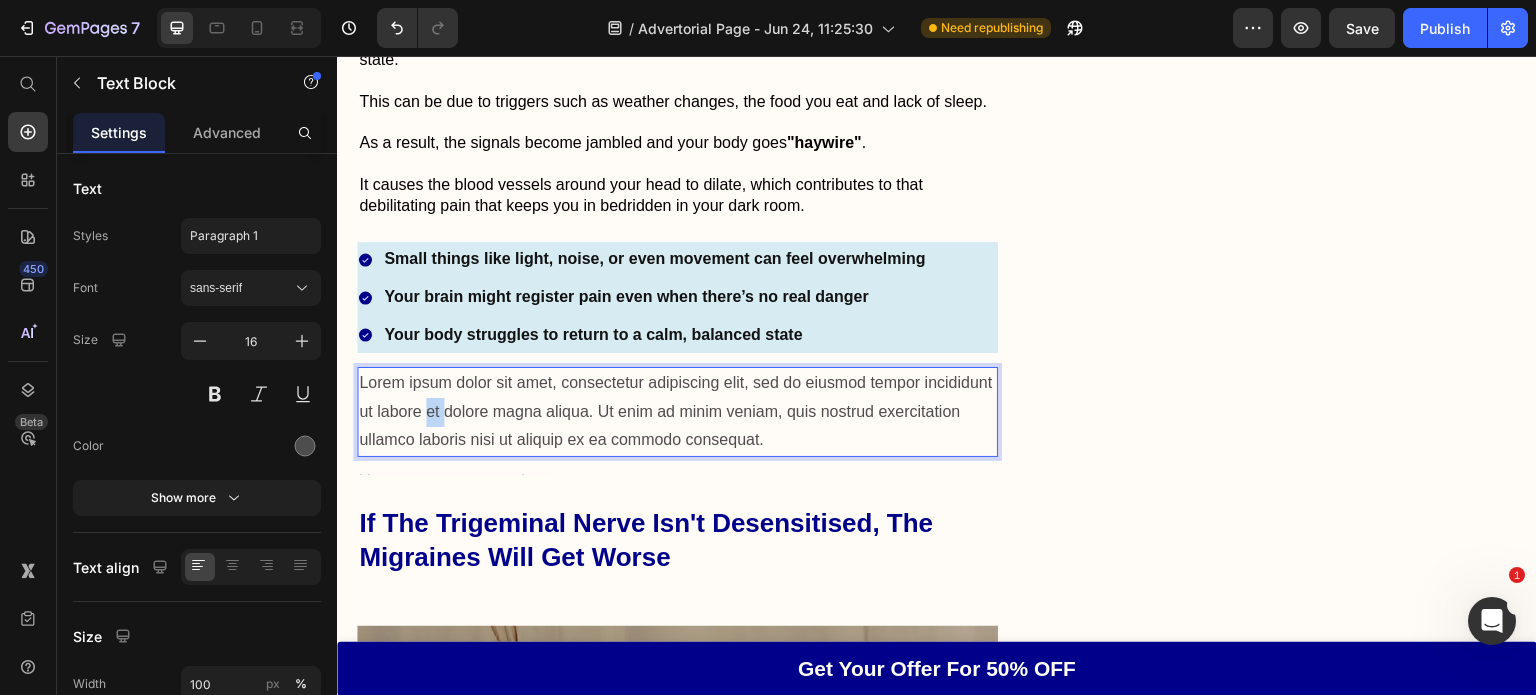 click on "Lorem ipsum dolor sit amet, consectetur adipiscing elit, sed do eiusmod tempor incididunt ut labore et dolore magna aliqua. Ut enim ad minim veniam, quis nostrud exercitation ullamco laboris nisi ut aliquip ex ea commodo consequat." at bounding box center [677, 412] 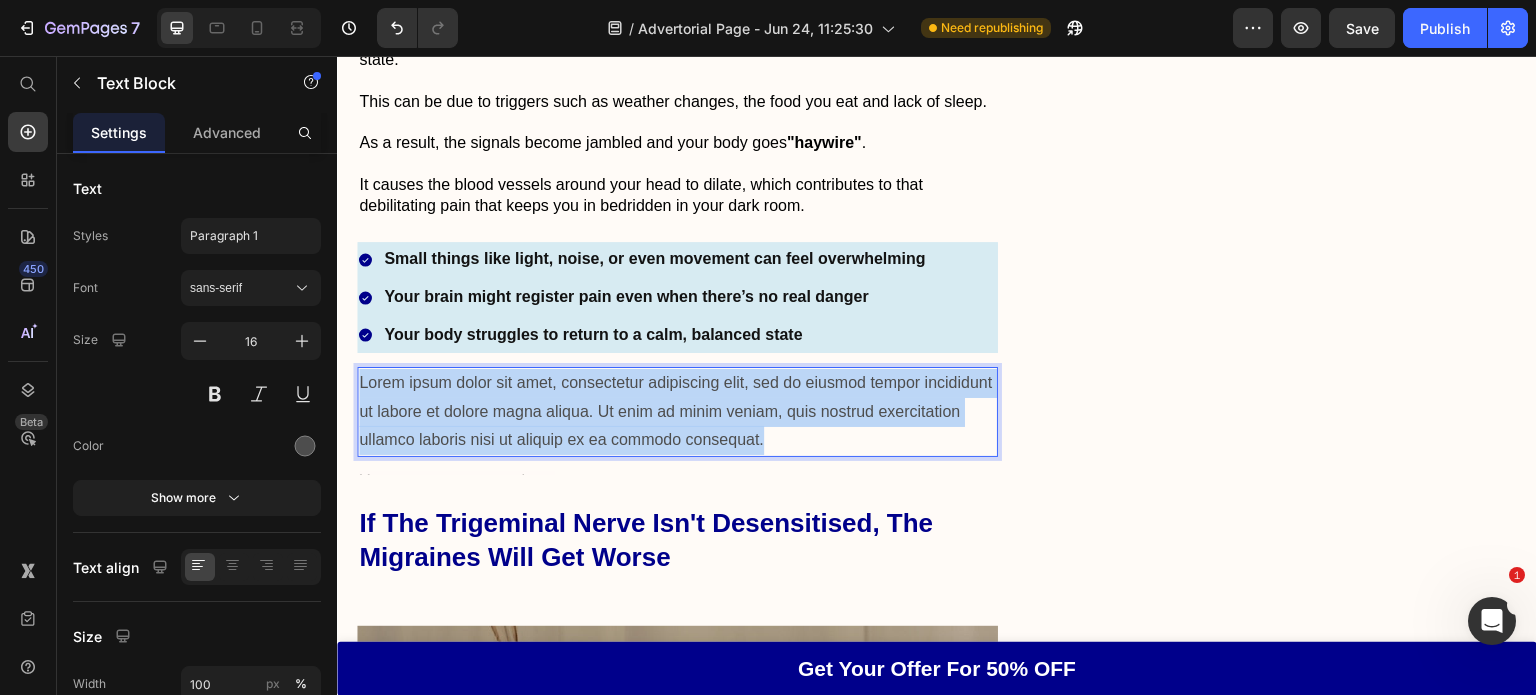 click on "Lorem ipsum dolor sit amet, consectetur adipiscing elit, sed do eiusmod tempor incididunt ut labore et dolore magna aliqua. Ut enim ad minim veniam, quis nostrud exercitation ullamco laboris nisi ut aliquip ex ea commodo consequat." at bounding box center [677, 412] 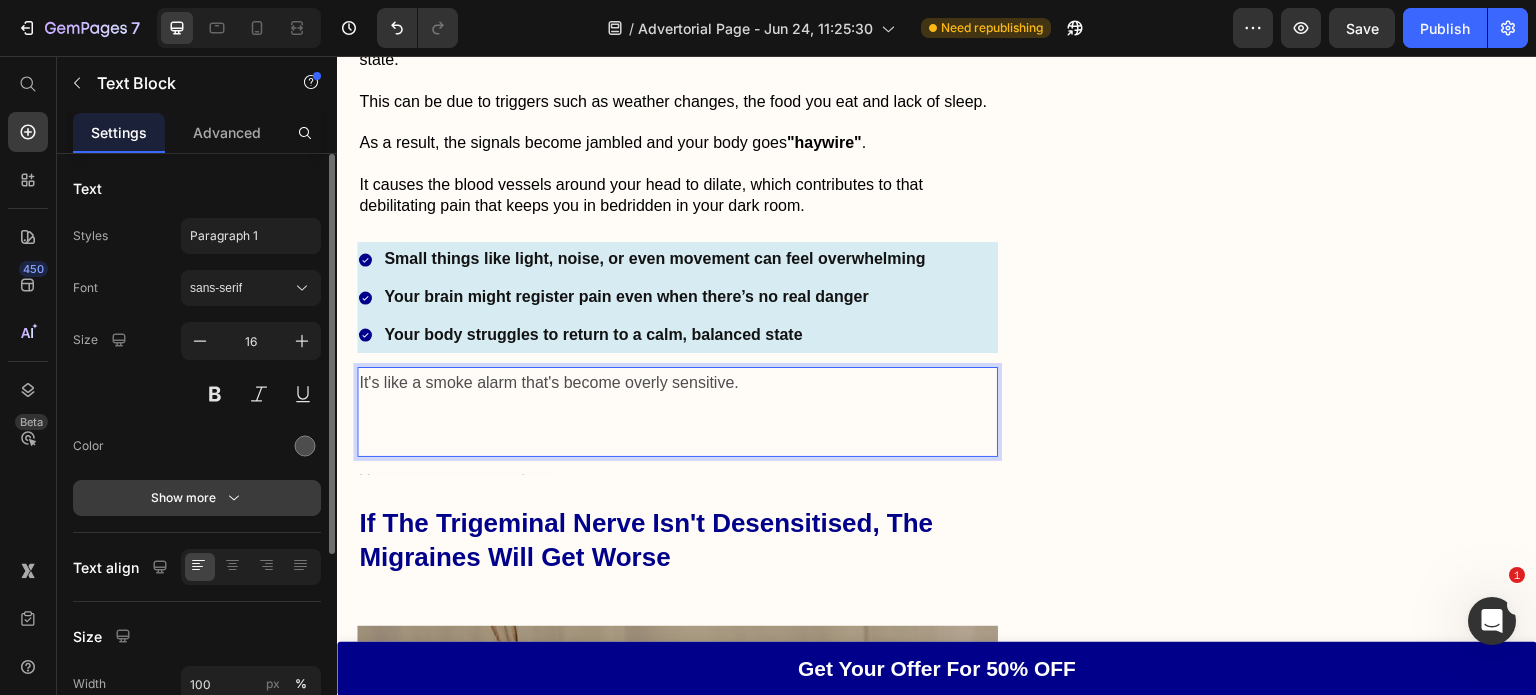 click on "Show more" at bounding box center (197, 498) 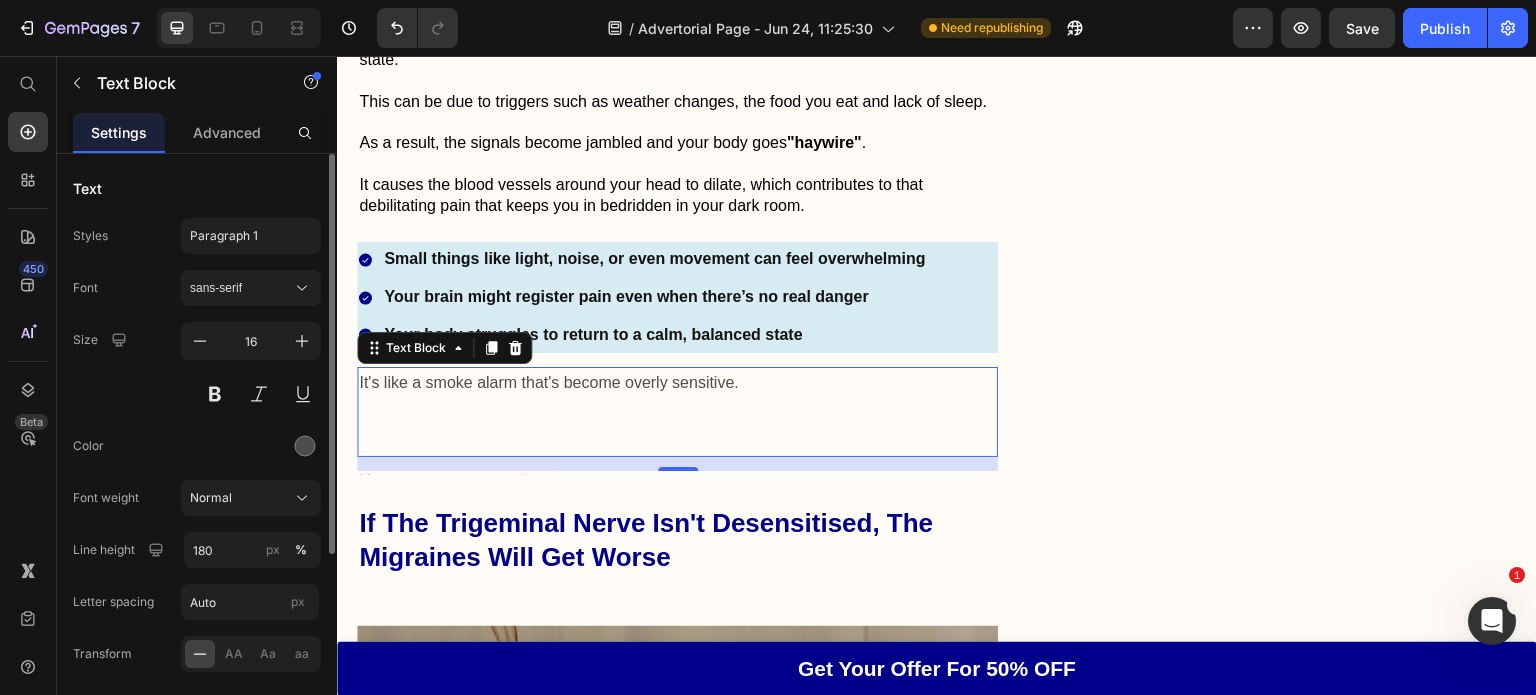 click on "Font sans-serif Size 16 Color Font weight Normal Line height 180 px % Letter spacing Auto px Transform
AA Aa aa Shadow Show less" at bounding box center (197, 523) 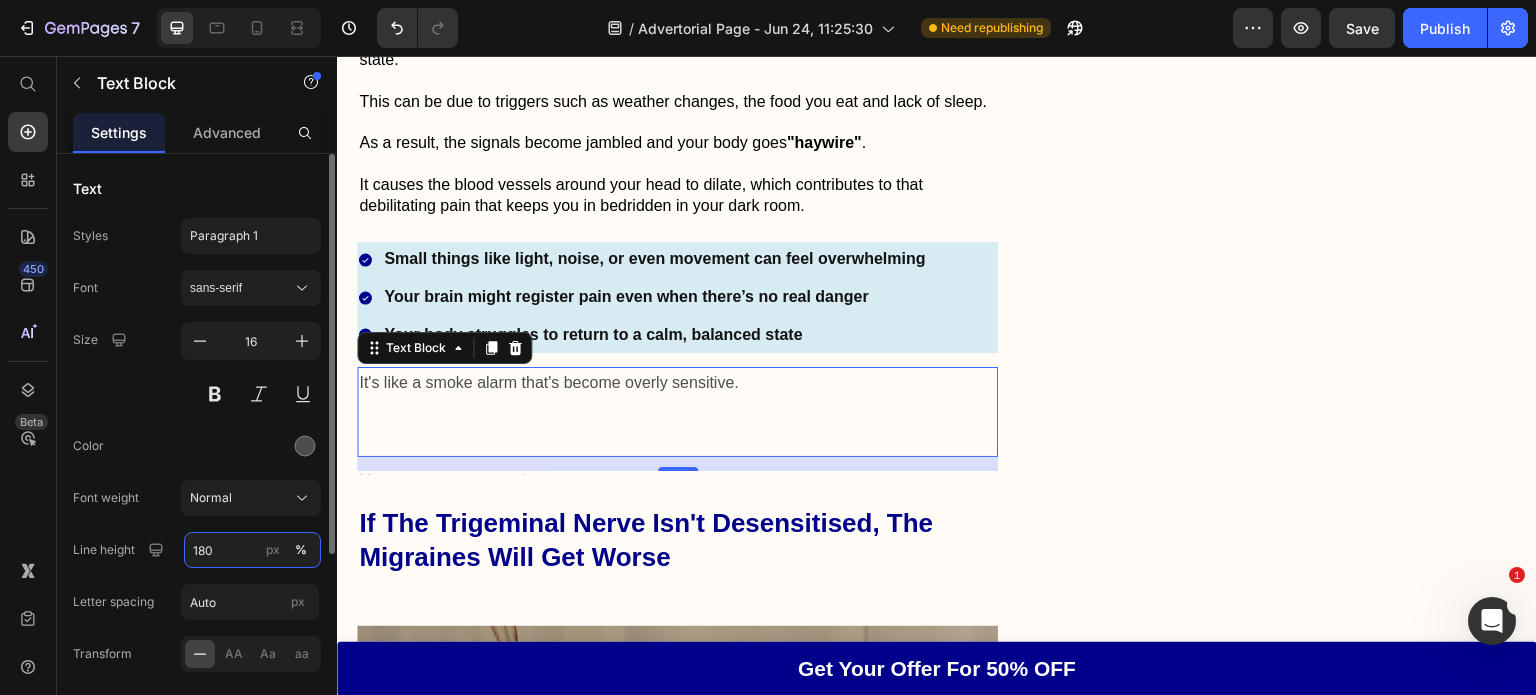 click on "180" at bounding box center (252, 550) 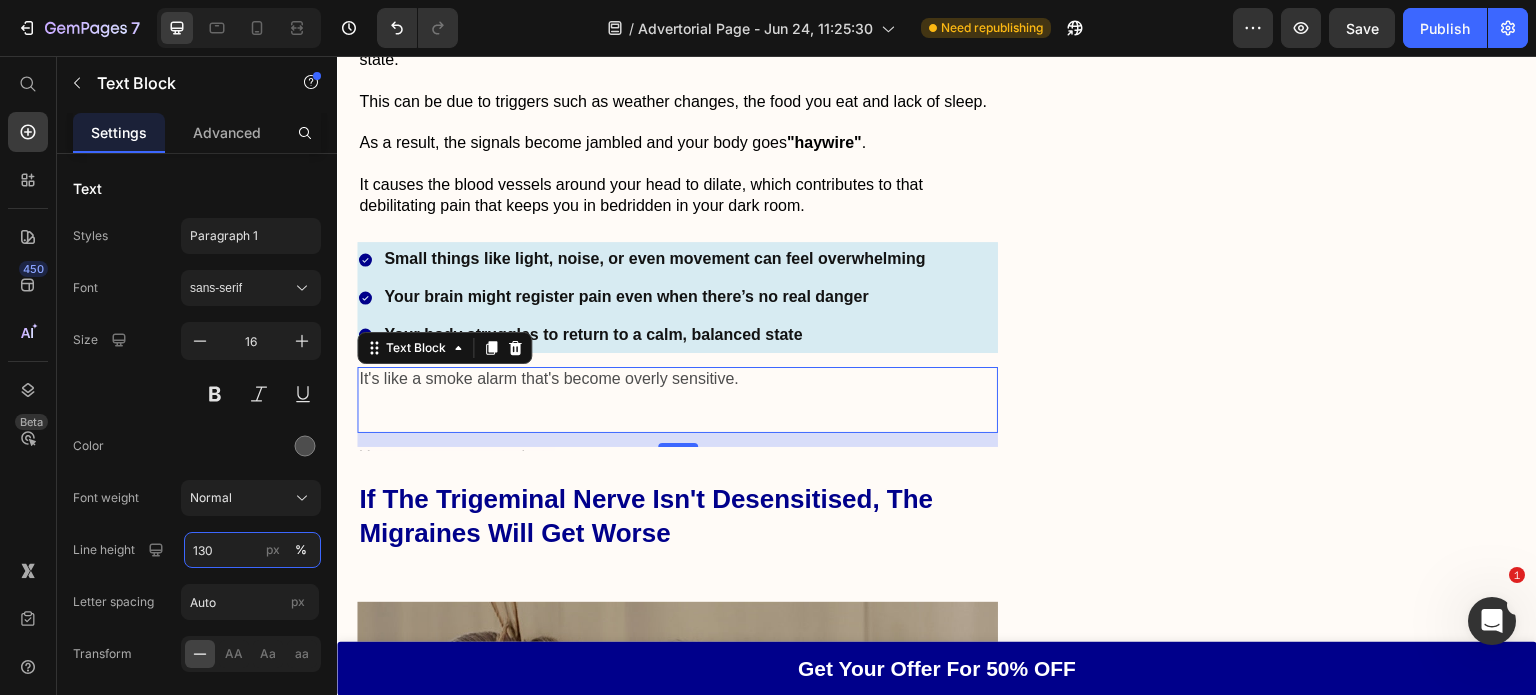 type on "130" 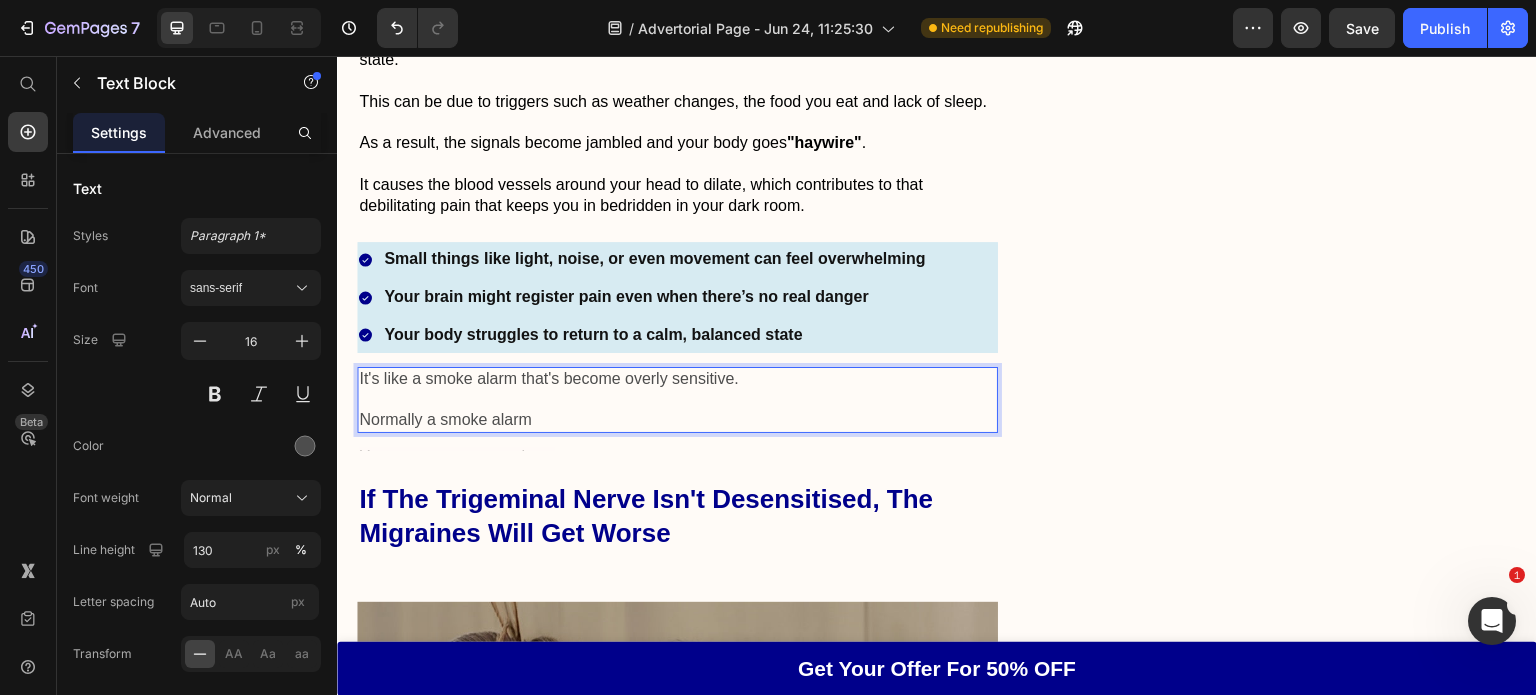 click on "It's like a smoke alarm that's become overly sensitive." at bounding box center [677, 379] 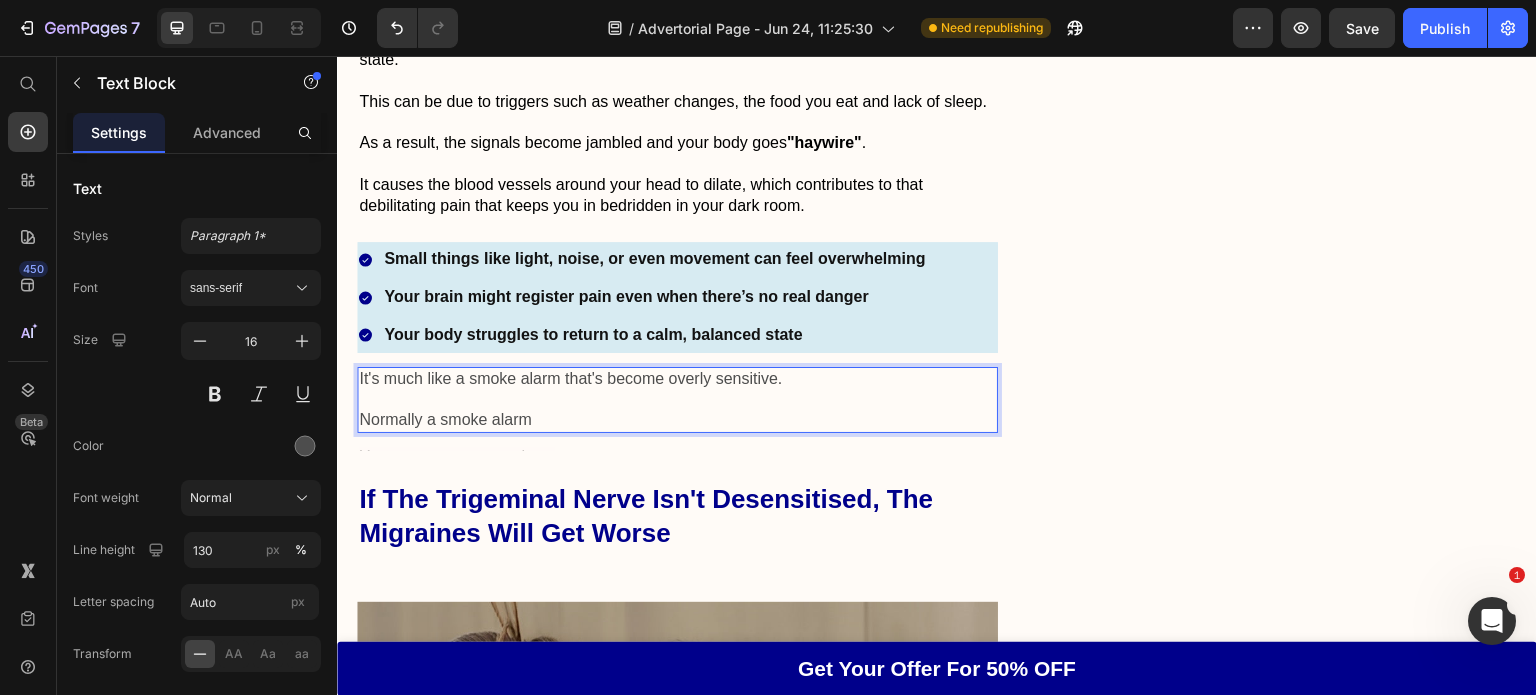click on "Normally a smoke alarm" at bounding box center [677, 420] 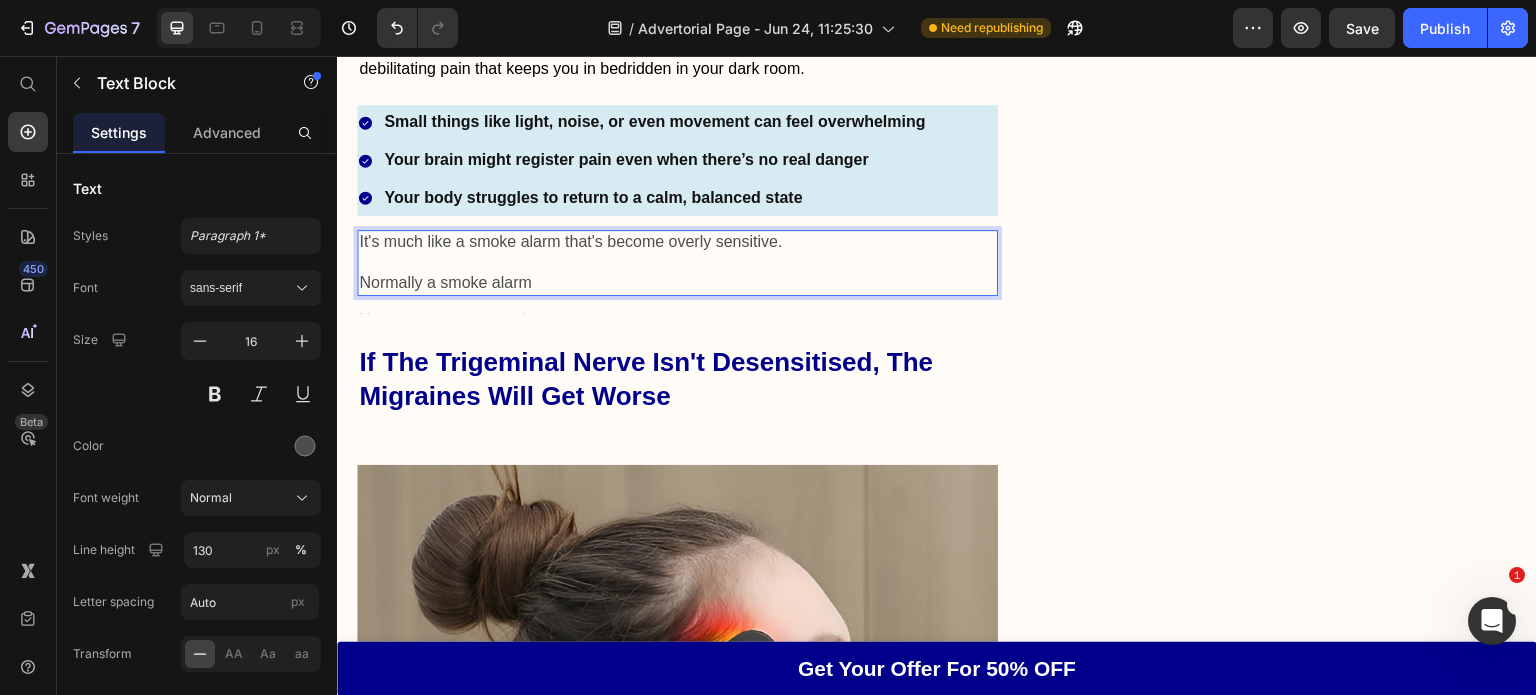 scroll, scrollTop: 3903, scrollLeft: 0, axis: vertical 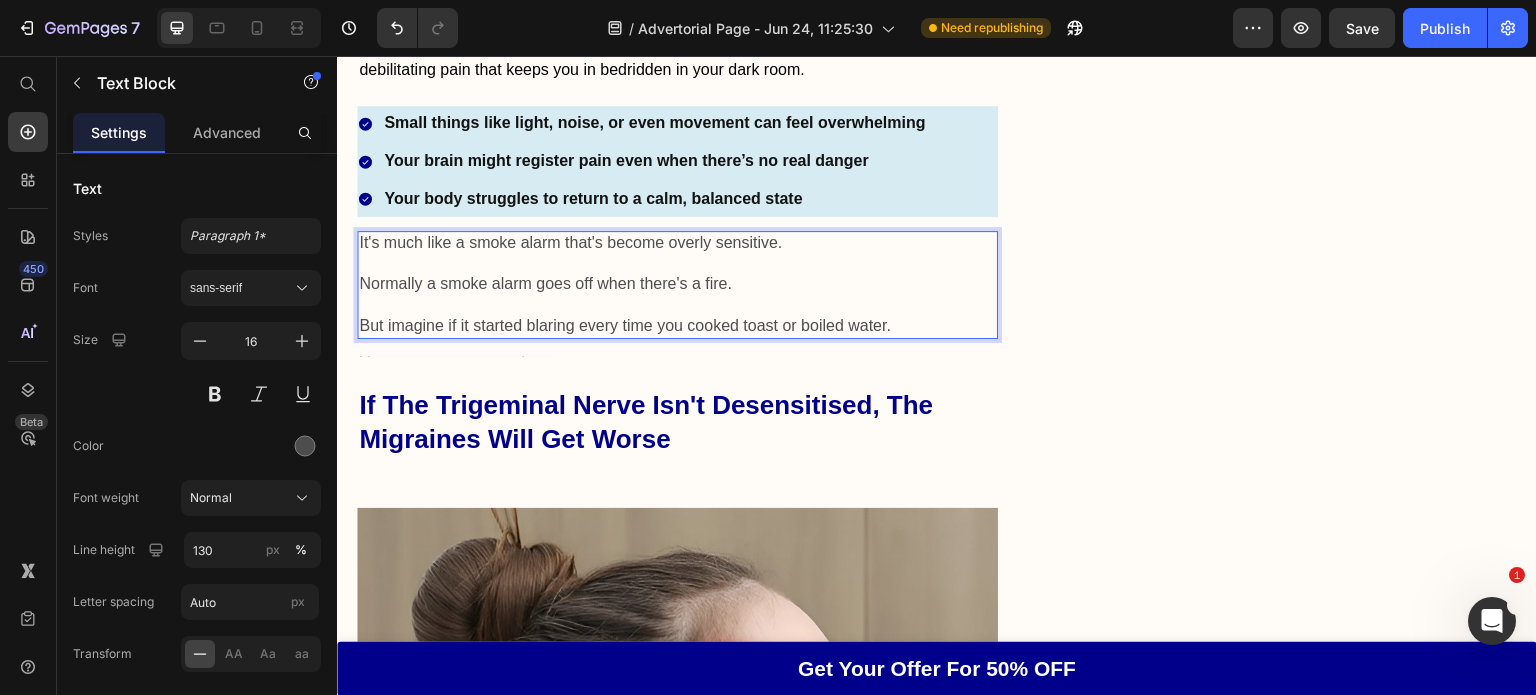 click on "But imagine if it started blaring every time you cooked toast or boiled water." at bounding box center (677, 326) 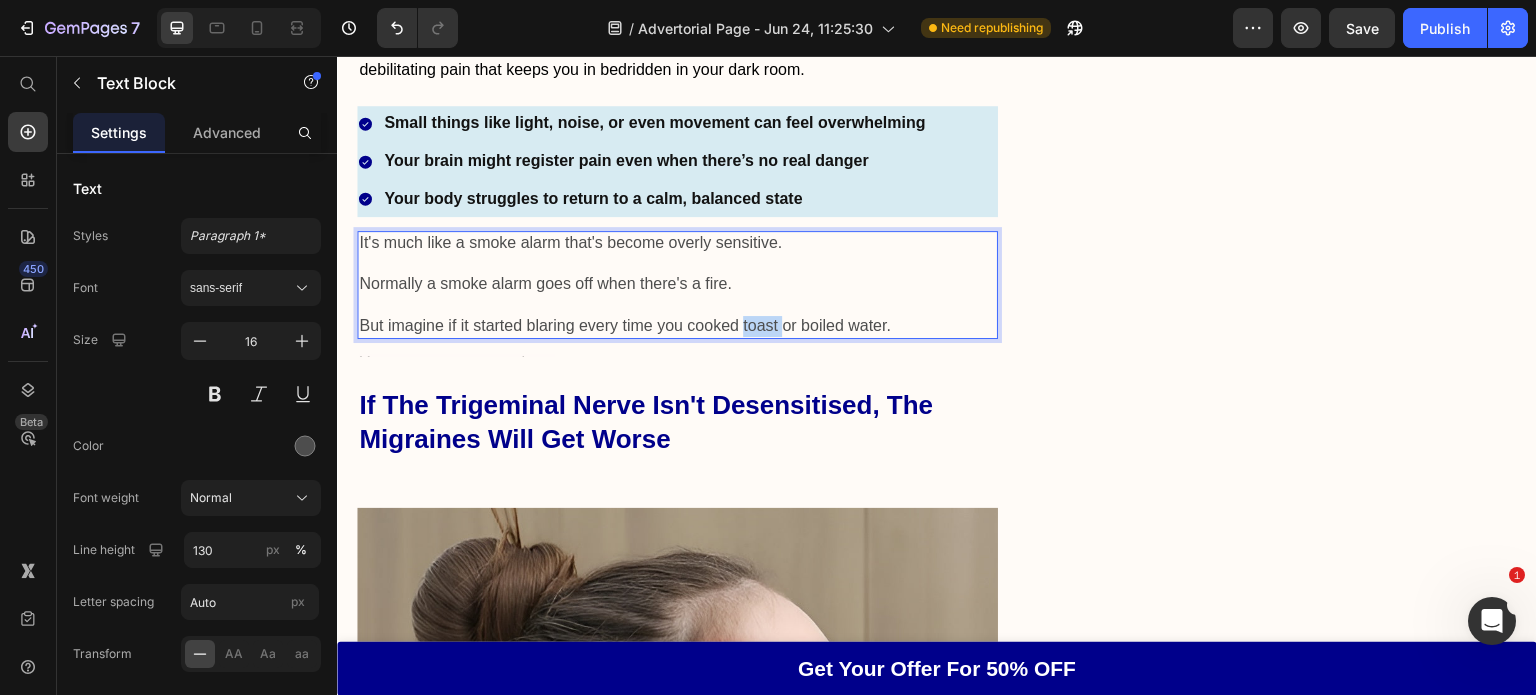 click on "But imagine if it started blaring every time you cooked toast or boiled water." at bounding box center [677, 326] 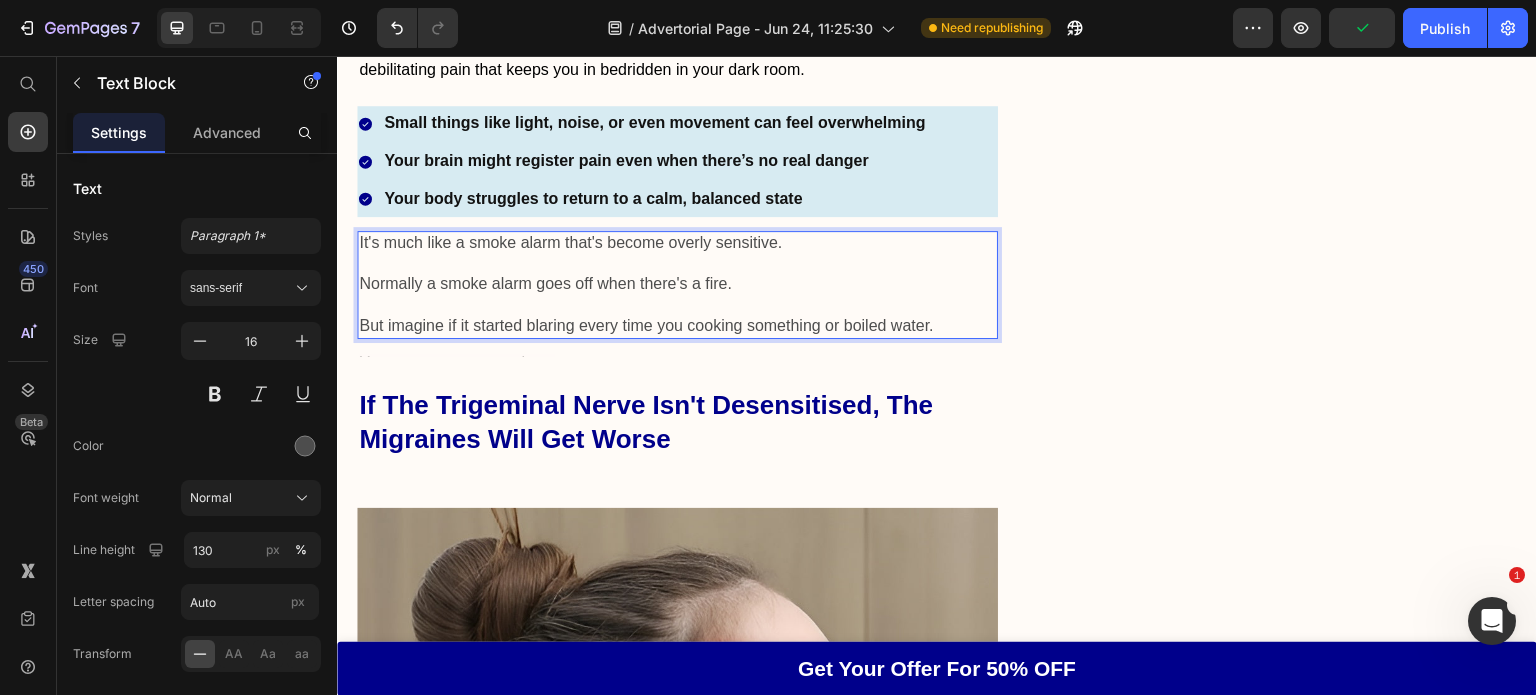 click on "But imagine if it started blaring every time you cooking something or boiled water." at bounding box center [677, 326] 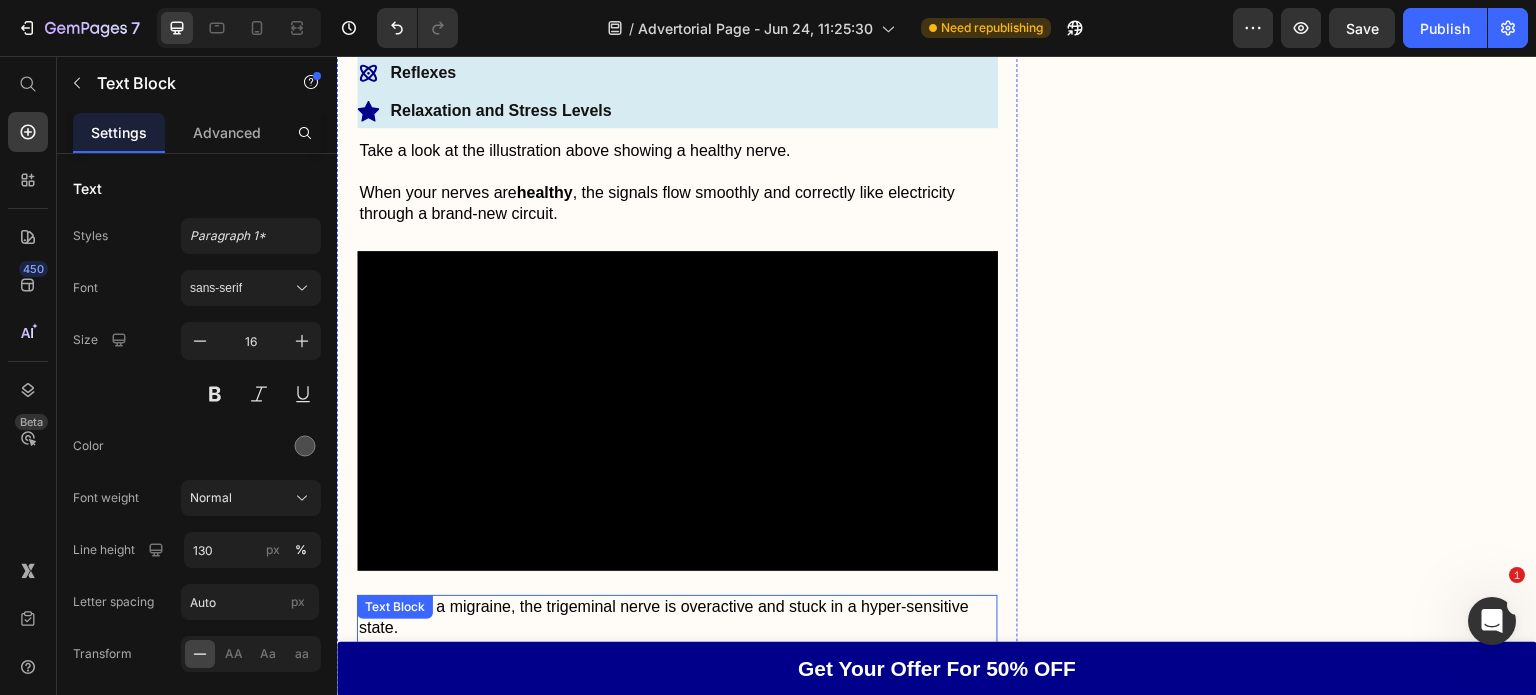 scroll, scrollTop: 3196, scrollLeft: 0, axis: vertical 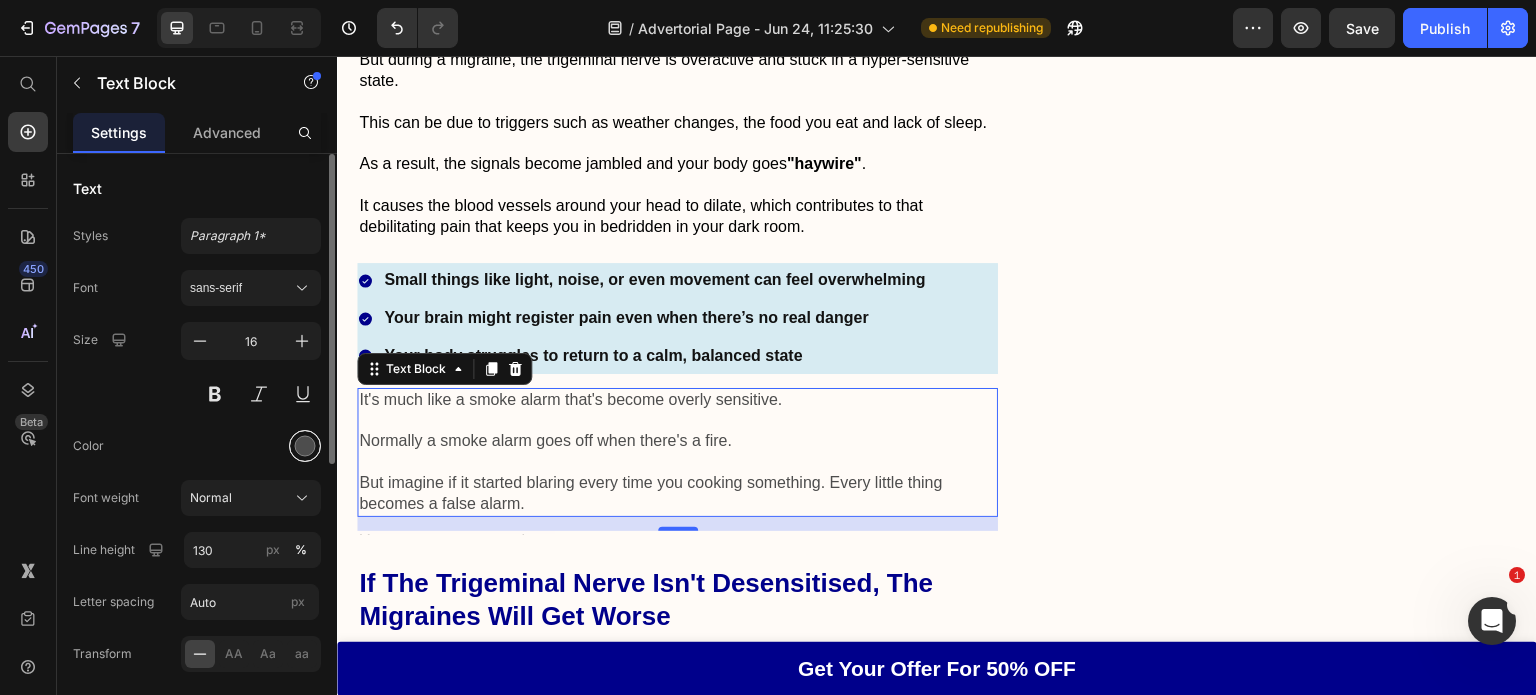 click at bounding box center (305, 446) 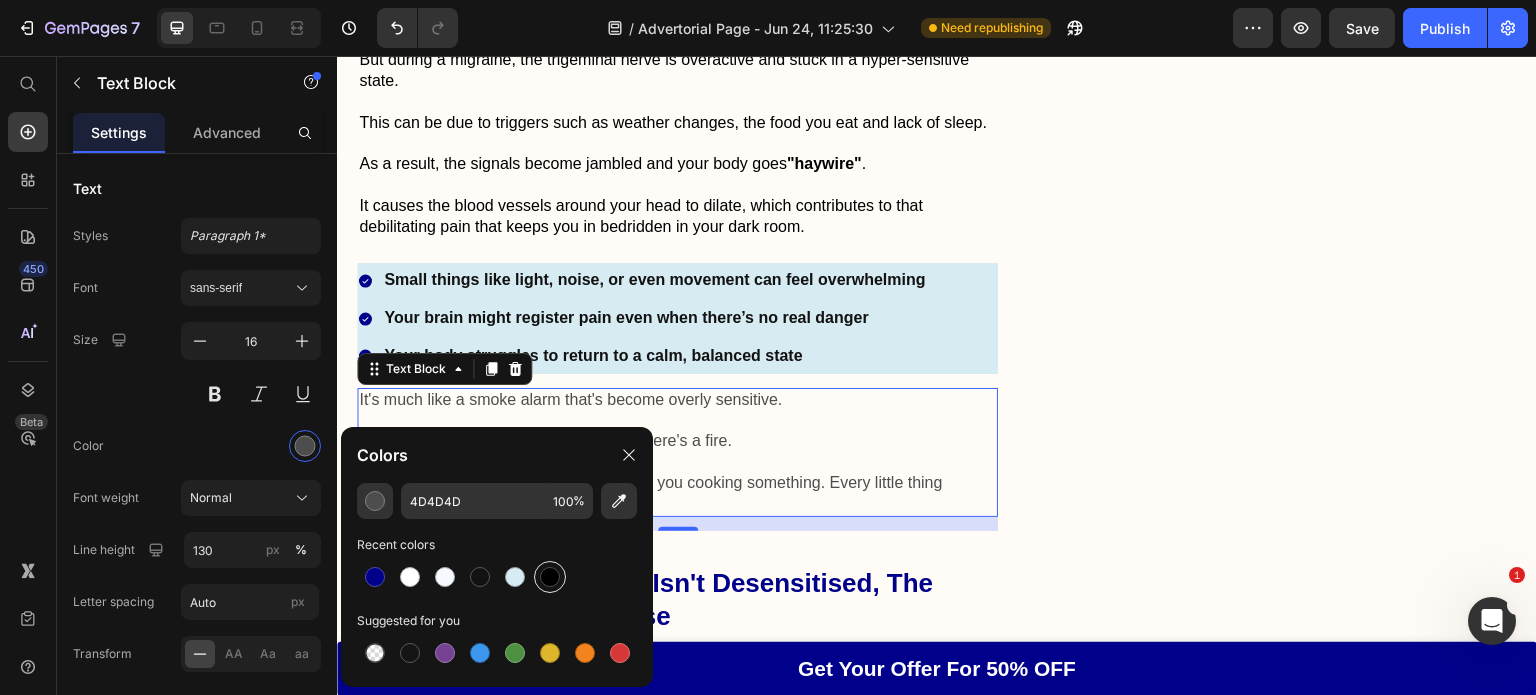 click at bounding box center [550, 577] 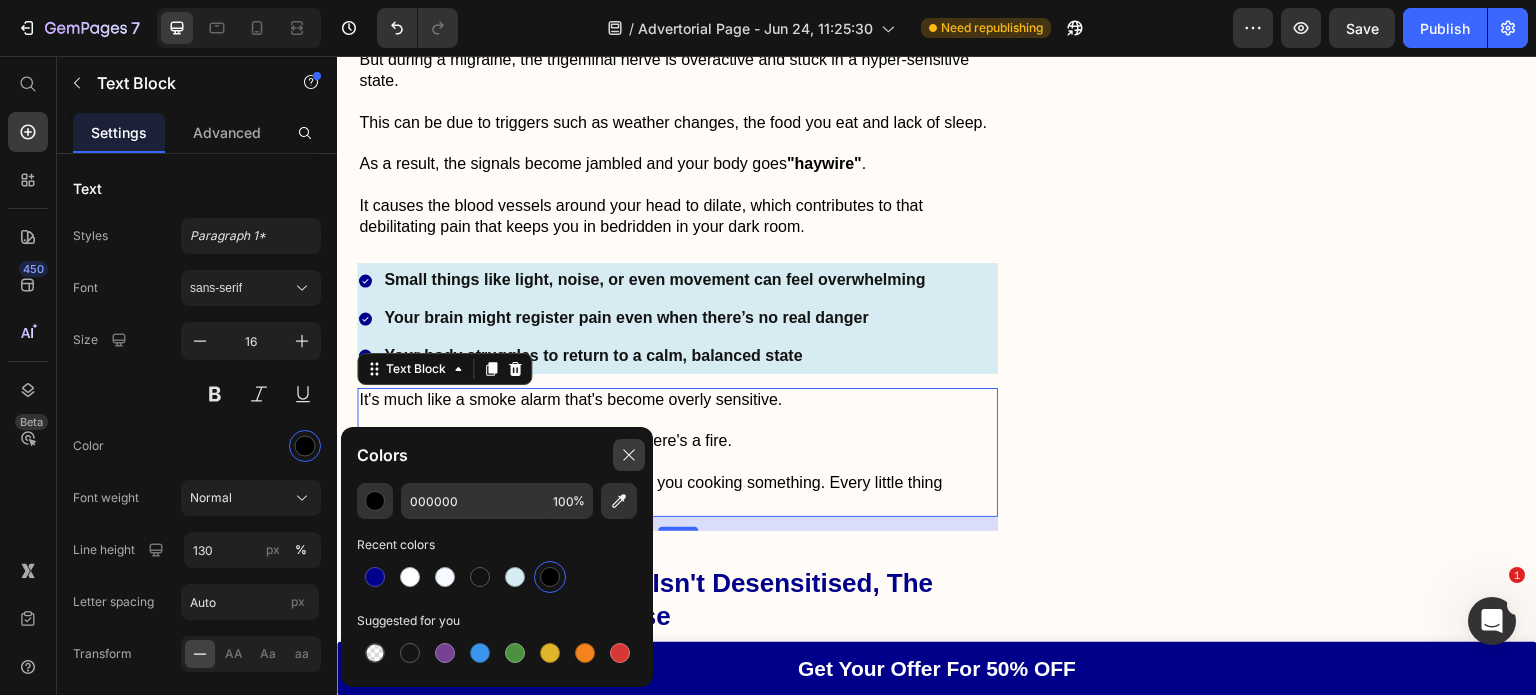 click at bounding box center (629, 455) 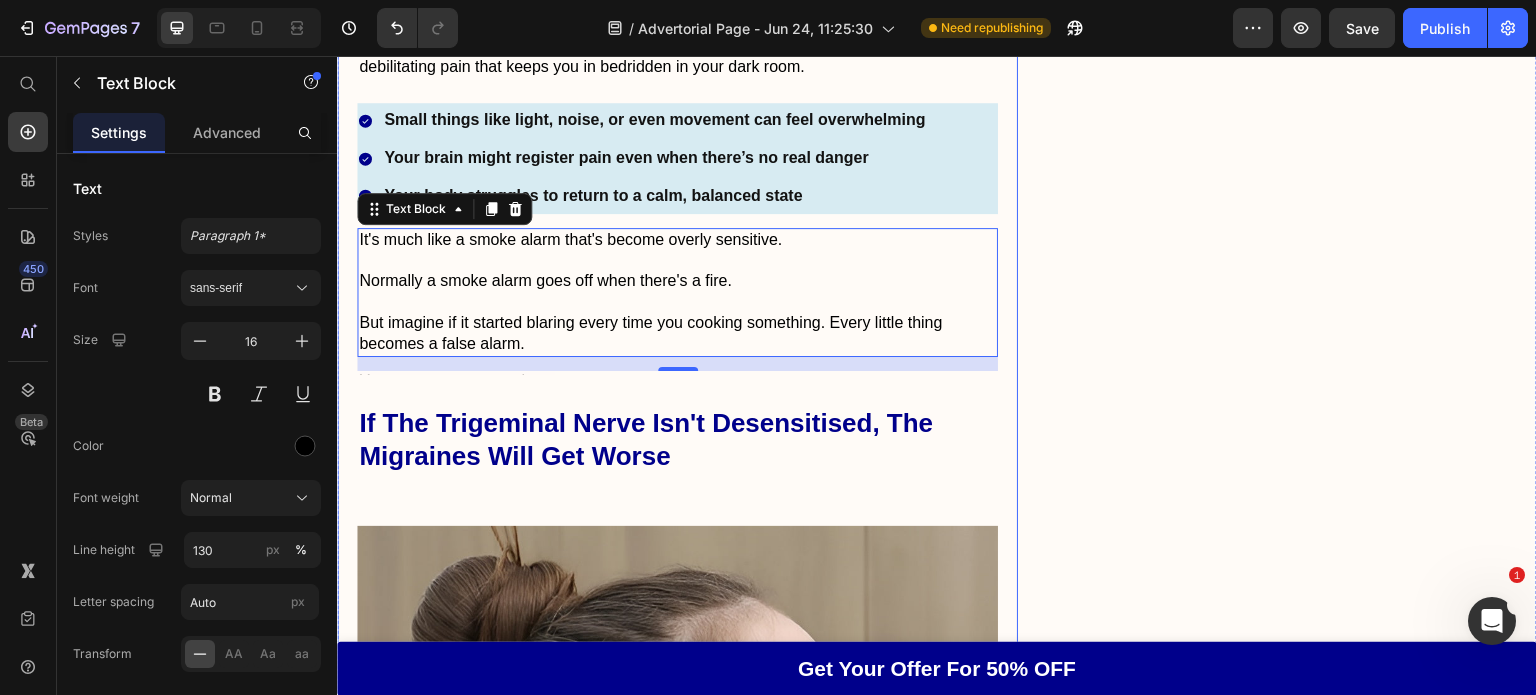 scroll, scrollTop: 3907, scrollLeft: 0, axis: vertical 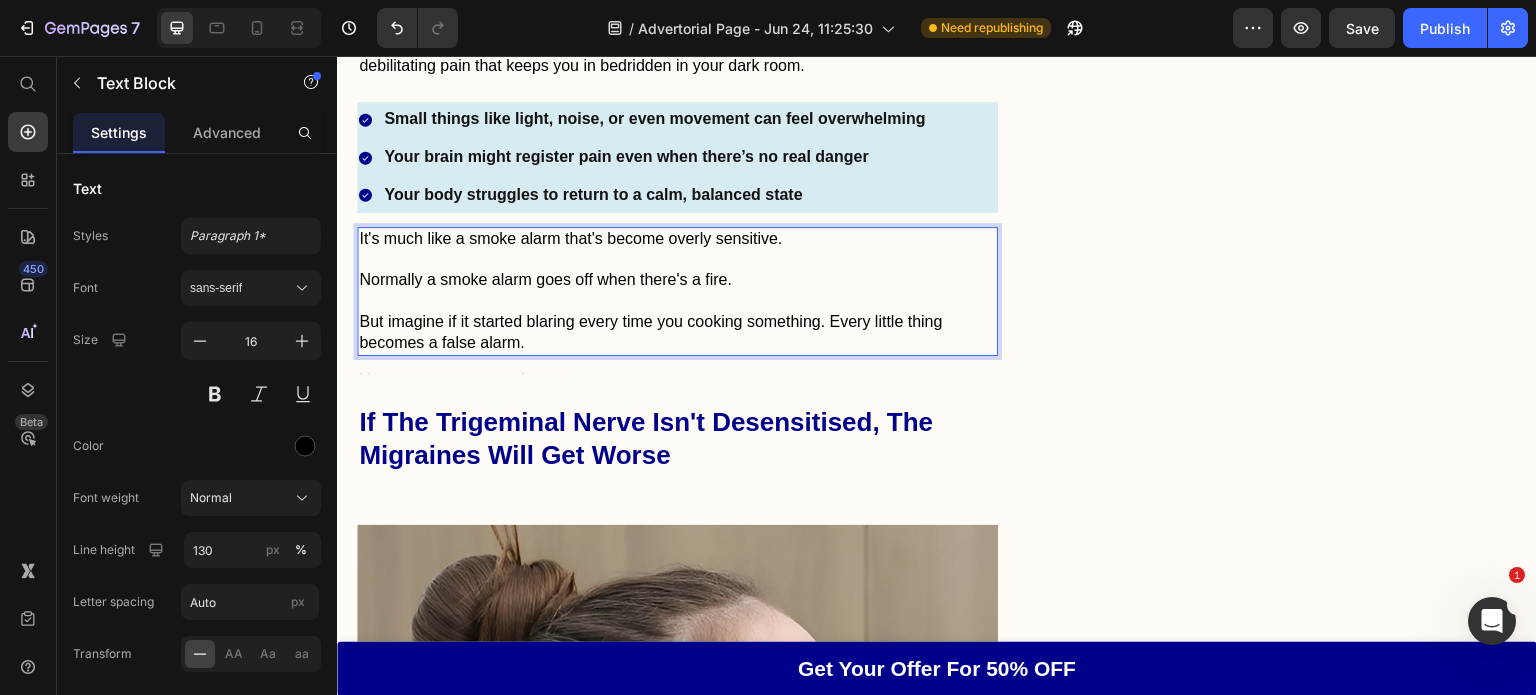 click on "But imagine if it started blaring every time you cooking something. Every little thing becomes a false alarm." at bounding box center [677, 333] 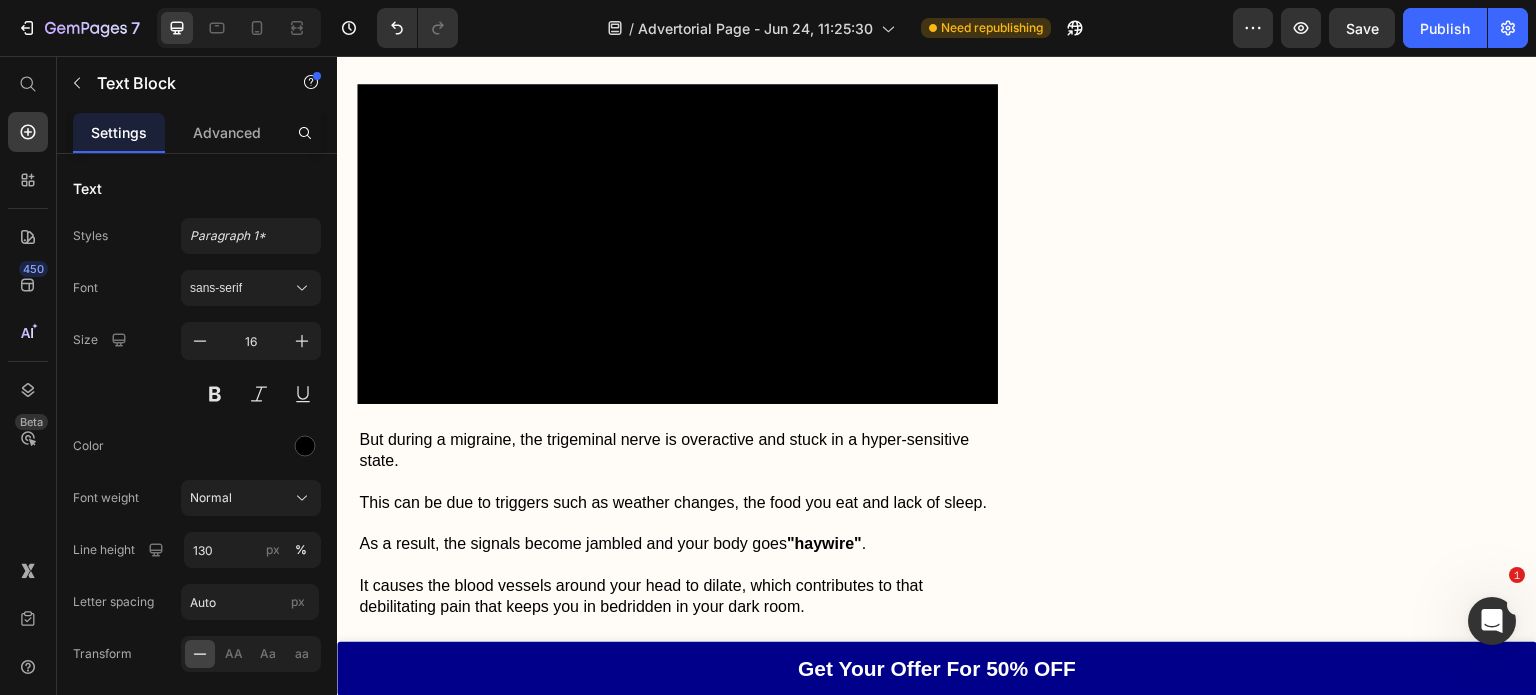 scroll, scrollTop: 3369, scrollLeft: 0, axis: vertical 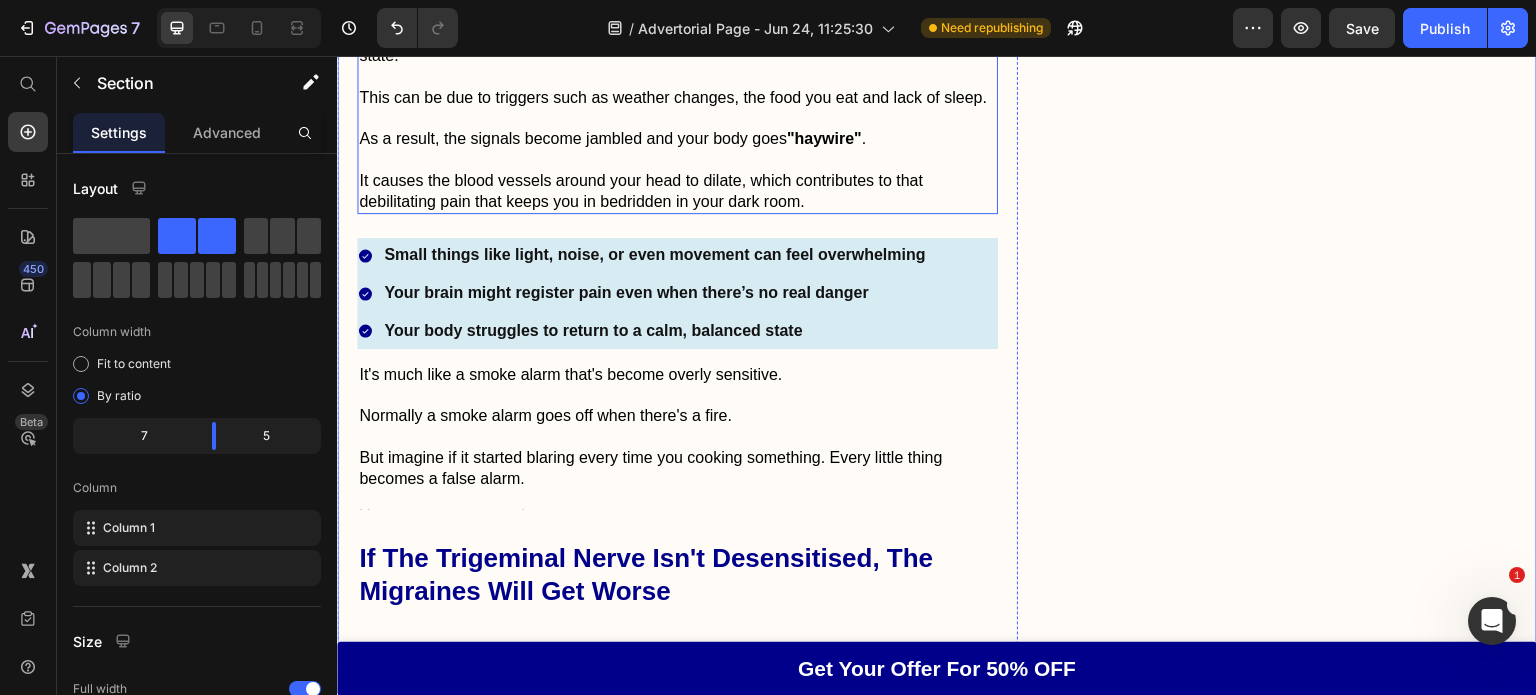 click at bounding box center [677, 77] 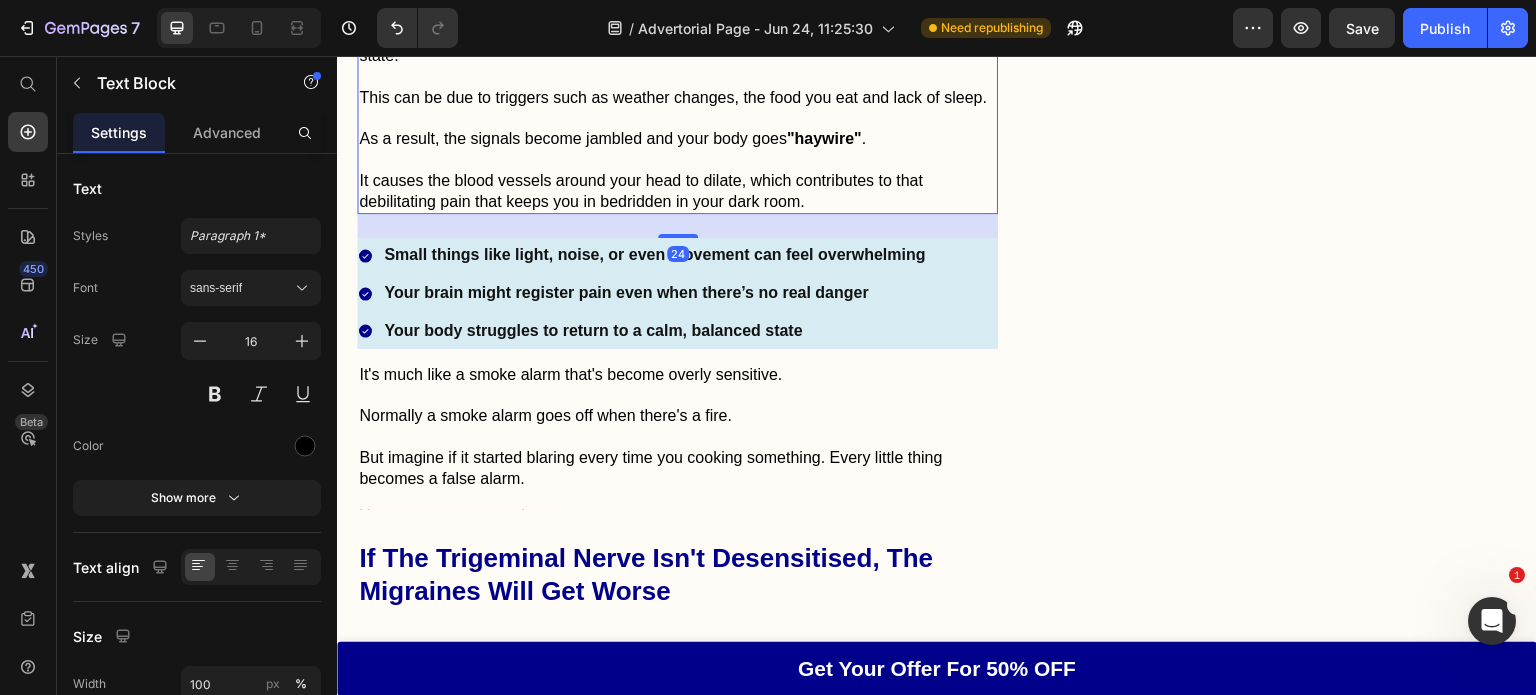 click at bounding box center [677, 119] 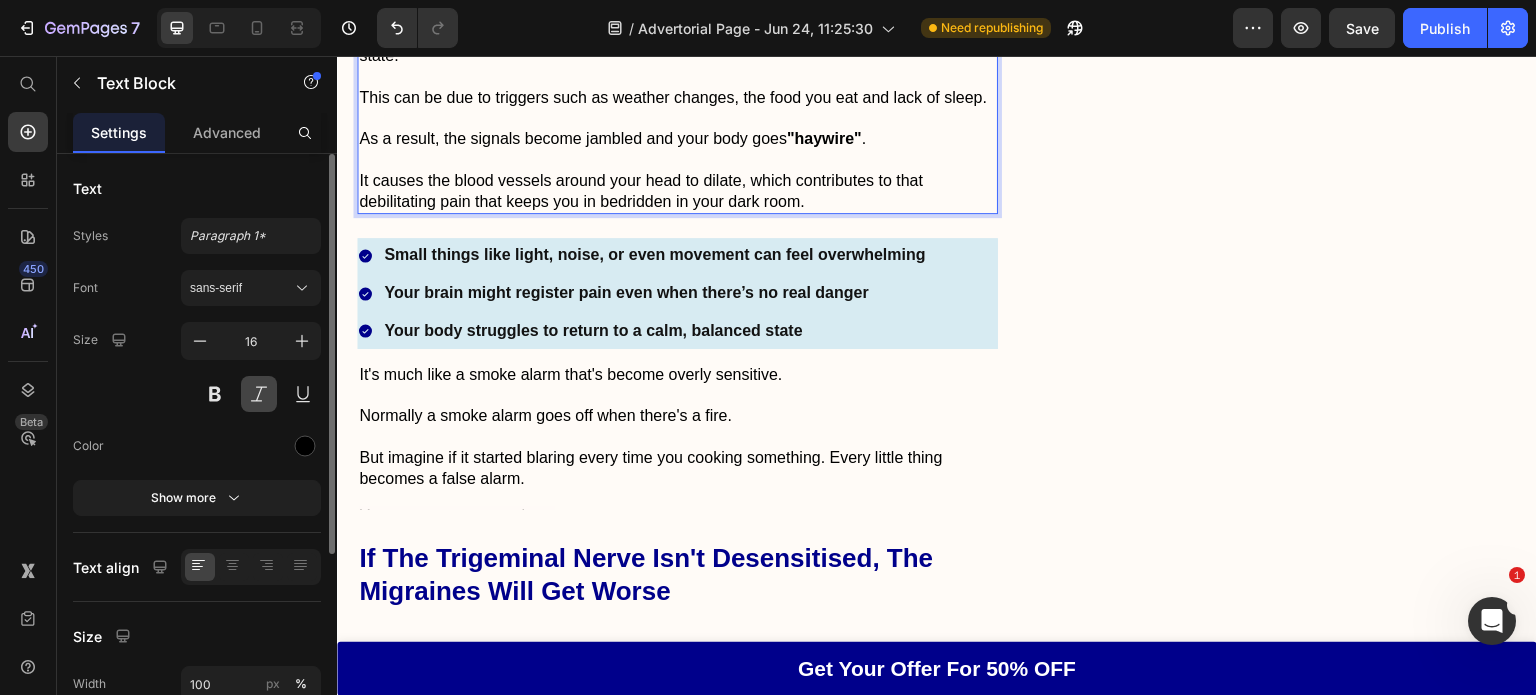 scroll, scrollTop: 84, scrollLeft: 0, axis: vertical 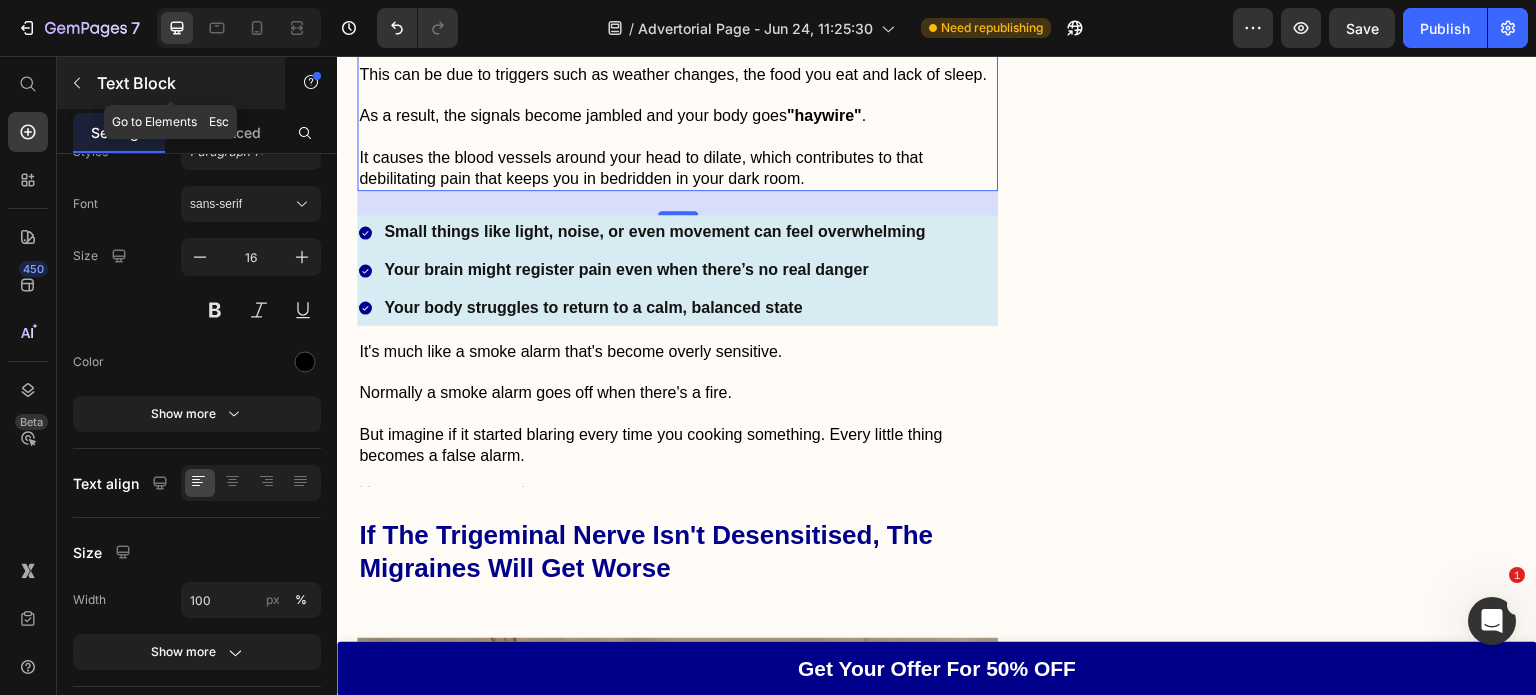 click 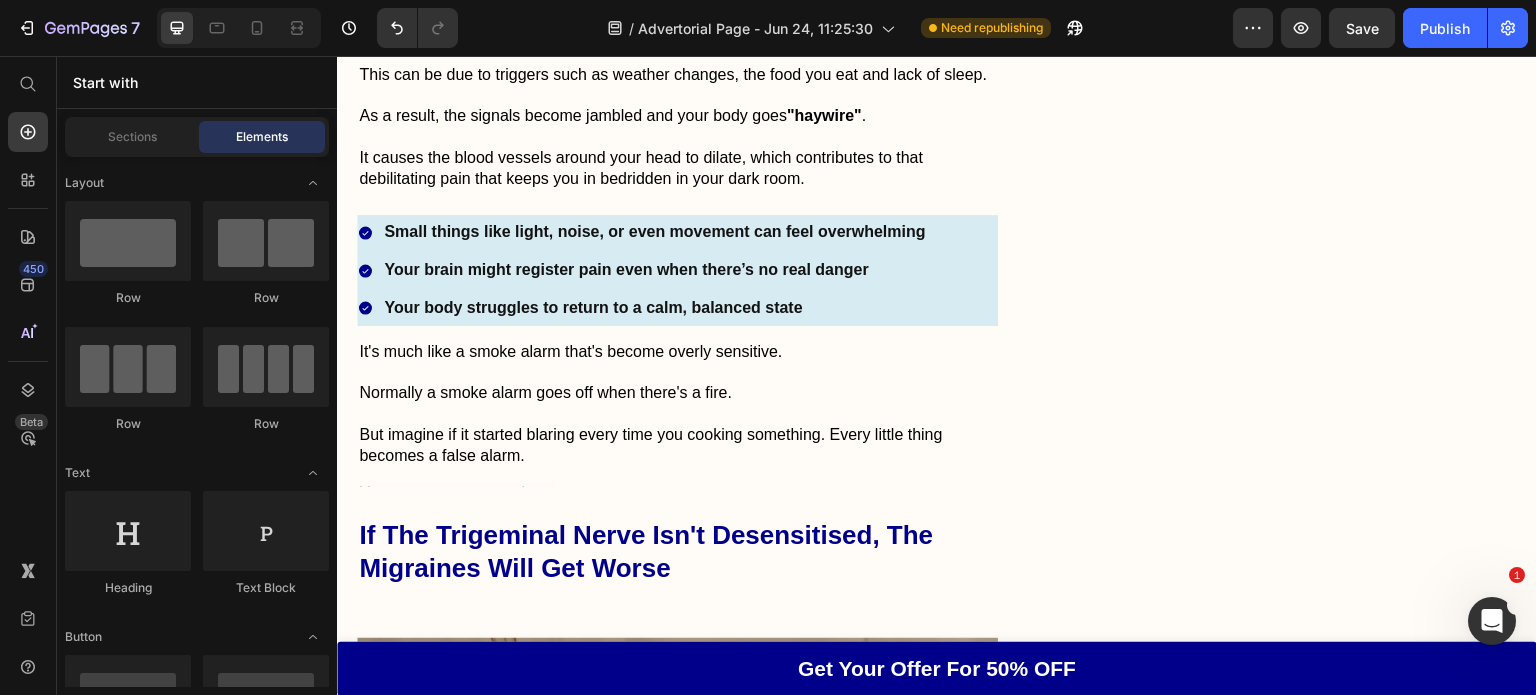 scroll, scrollTop: 595, scrollLeft: 0, axis: vertical 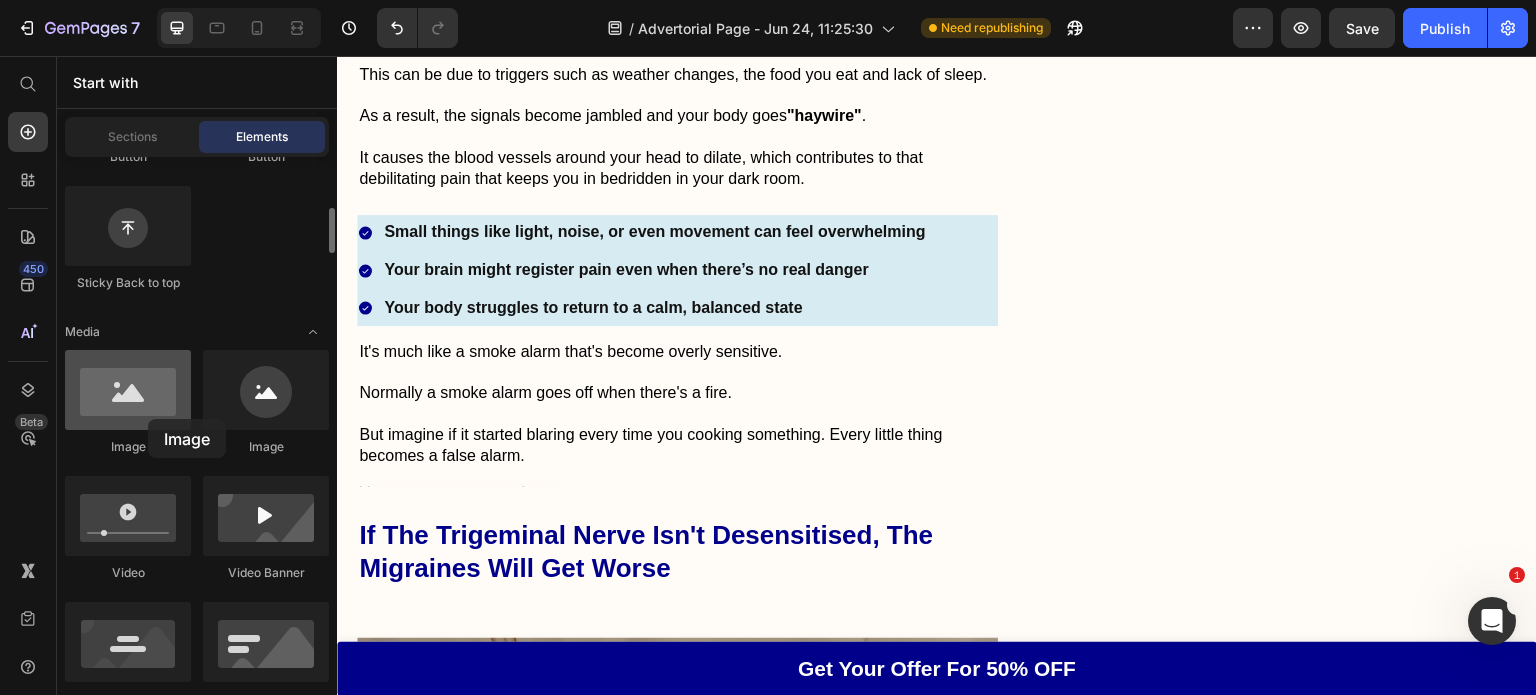 click at bounding box center [128, 390] 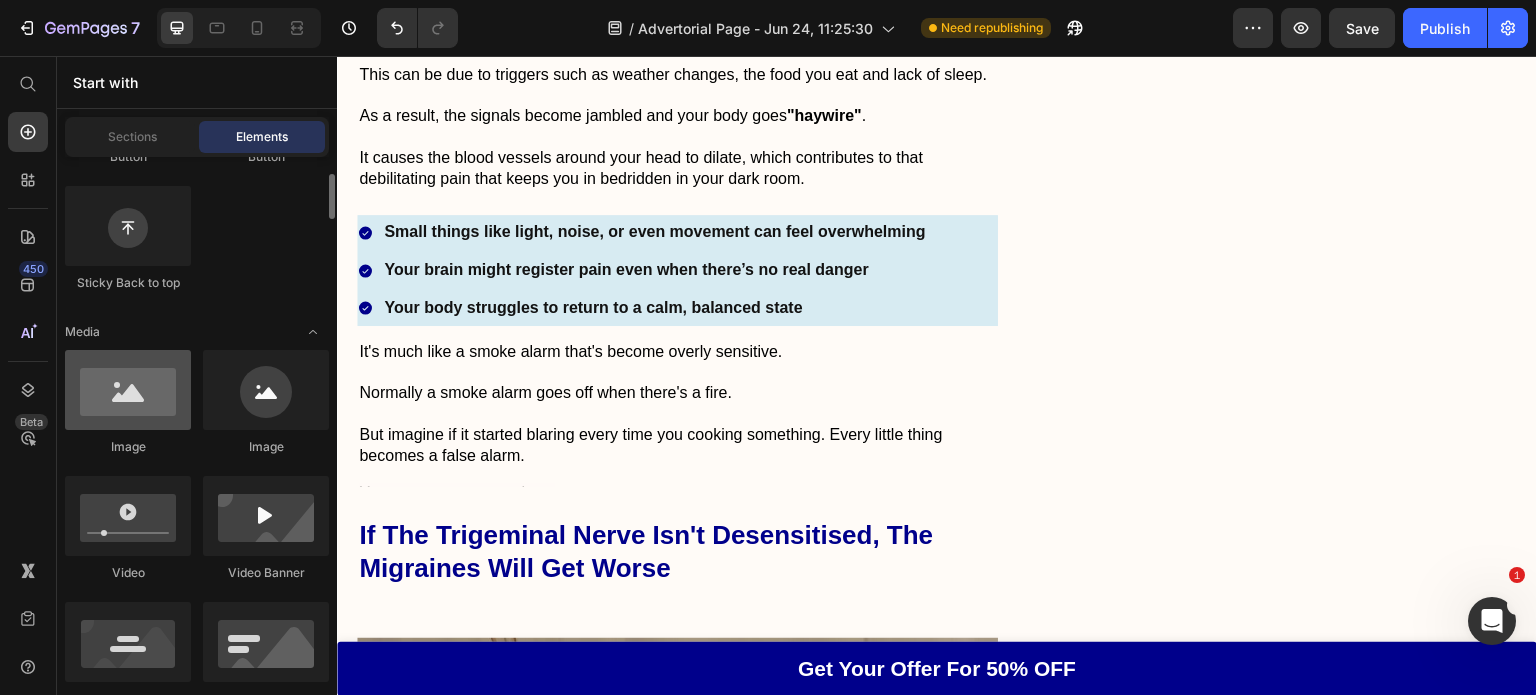 scroll, scrollTop: 372, scrollLeft: 0, axis: vertical 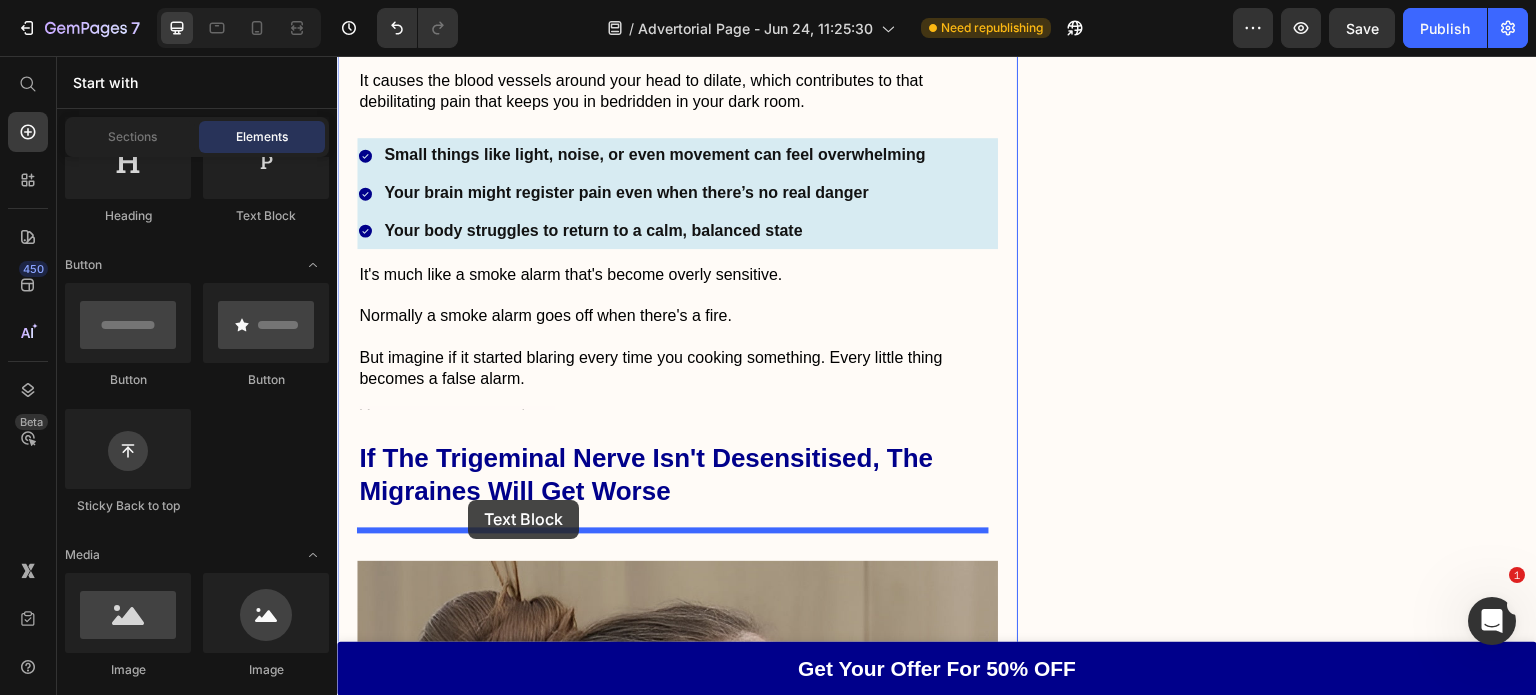 drag, startPoint x: 593, startPoint y: 246, endPoint x: 468, endPoint y: 500, distance: 283.09186 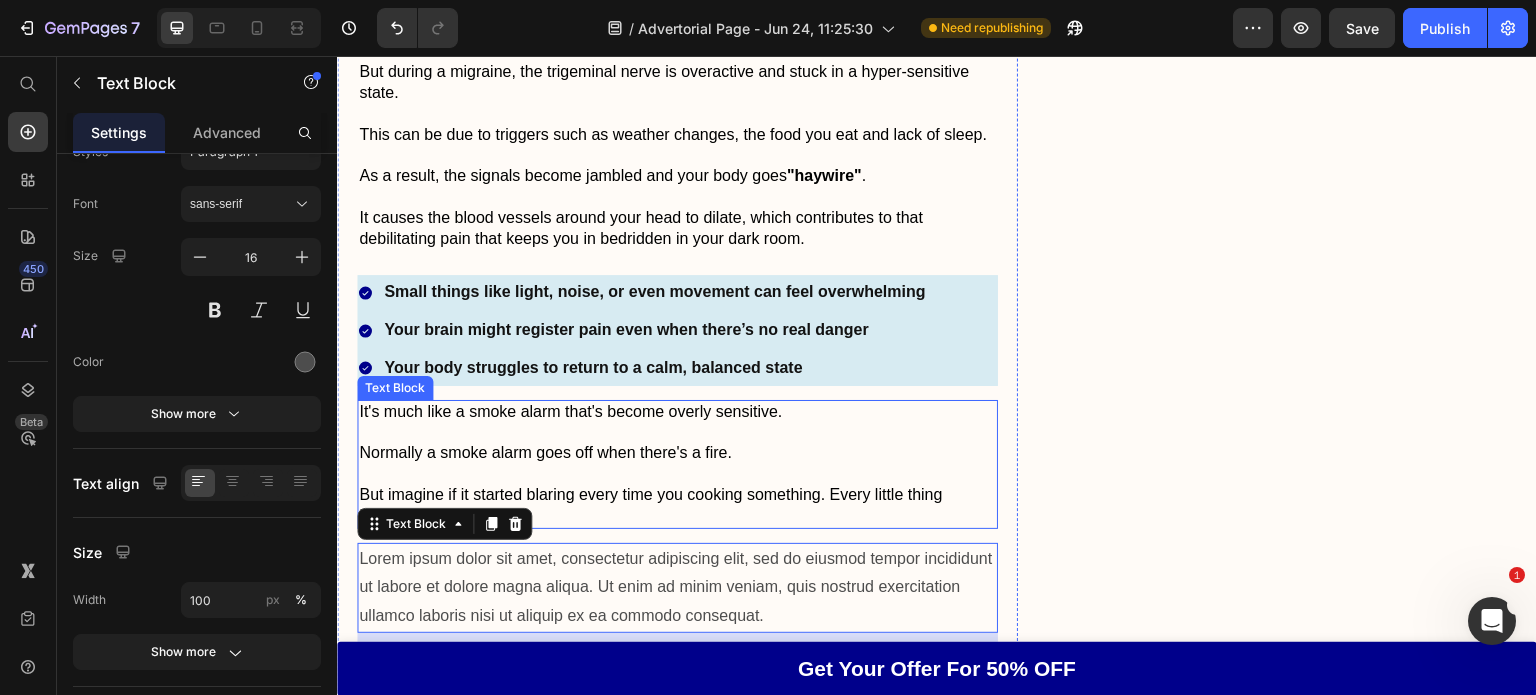 scroll, scrollTop: 3721, scrollLeft: 0, axis: vertical 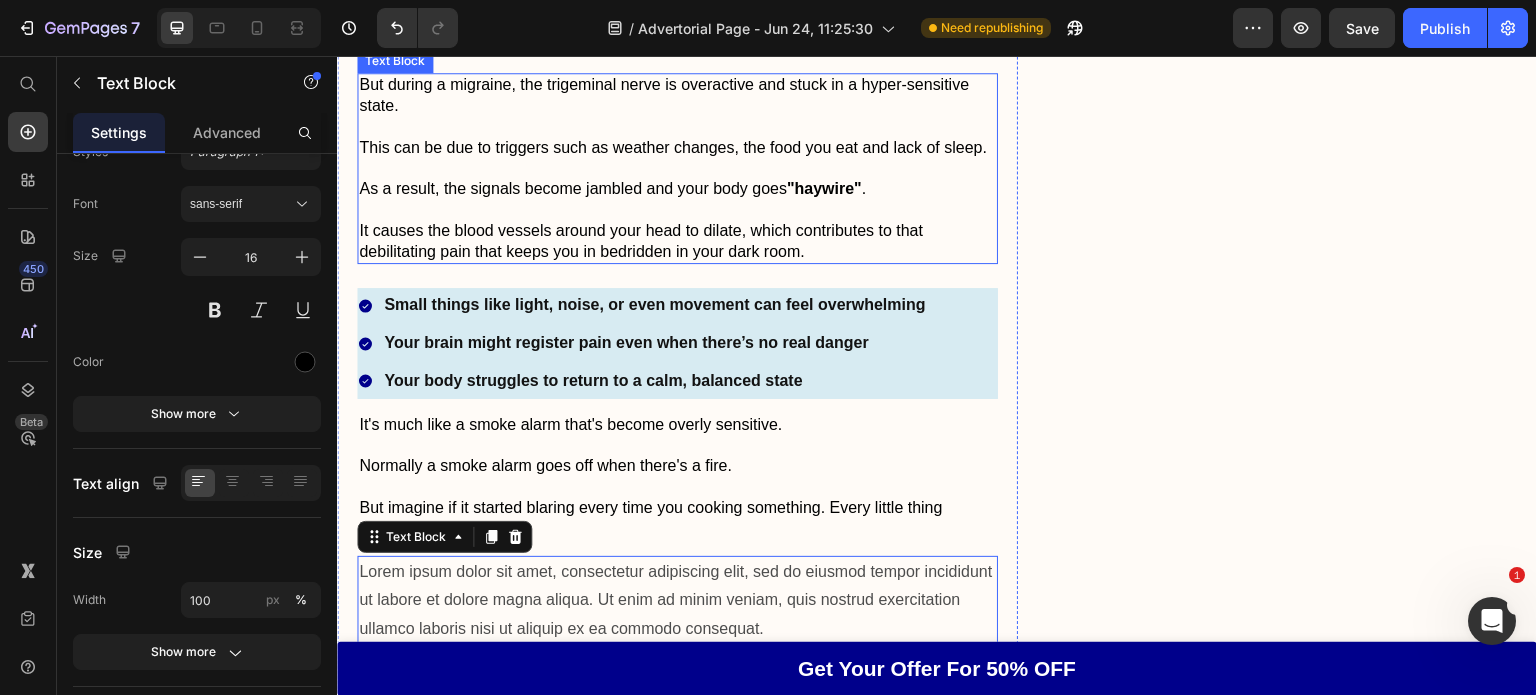 click at bounding box center (677, 127) 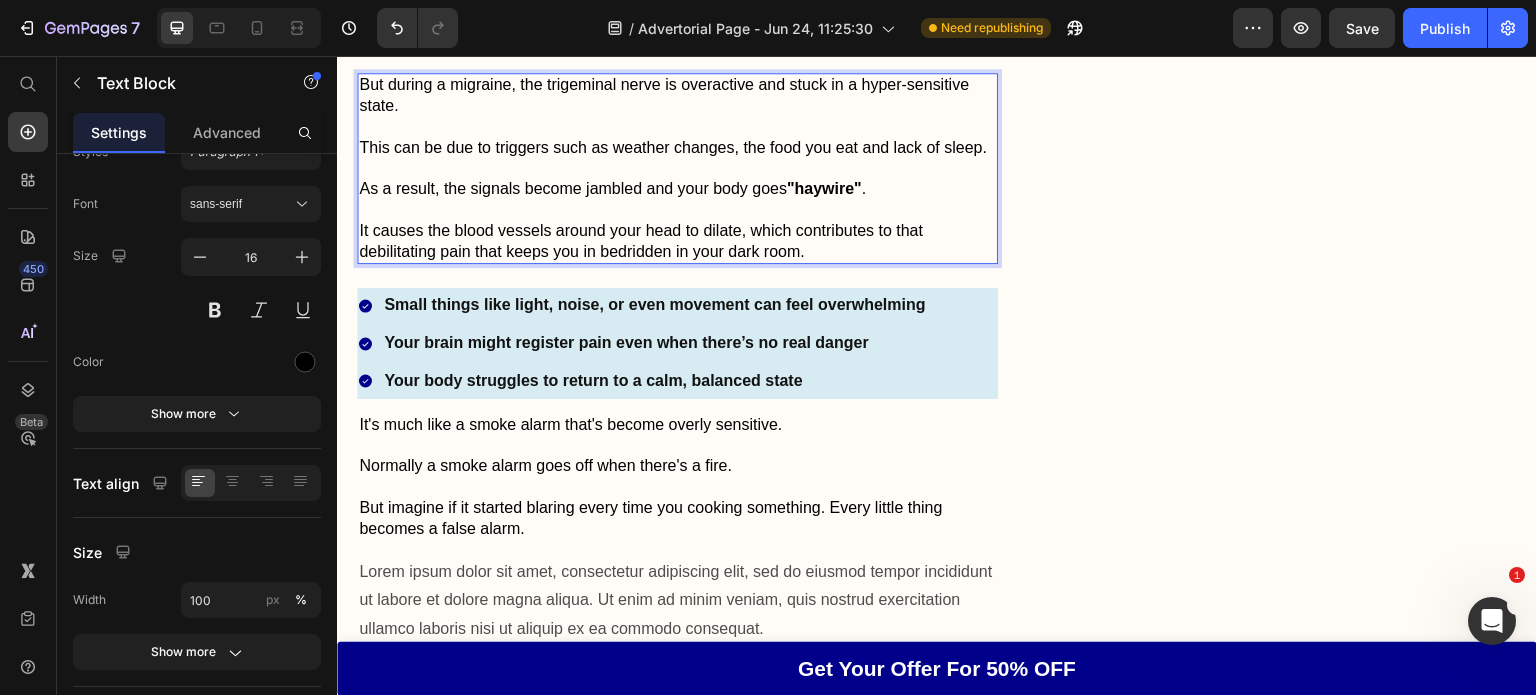 click on "This can be due to triggers such as weather changes, the food you eat and lack of sleep." at bounding box center (677, 148) 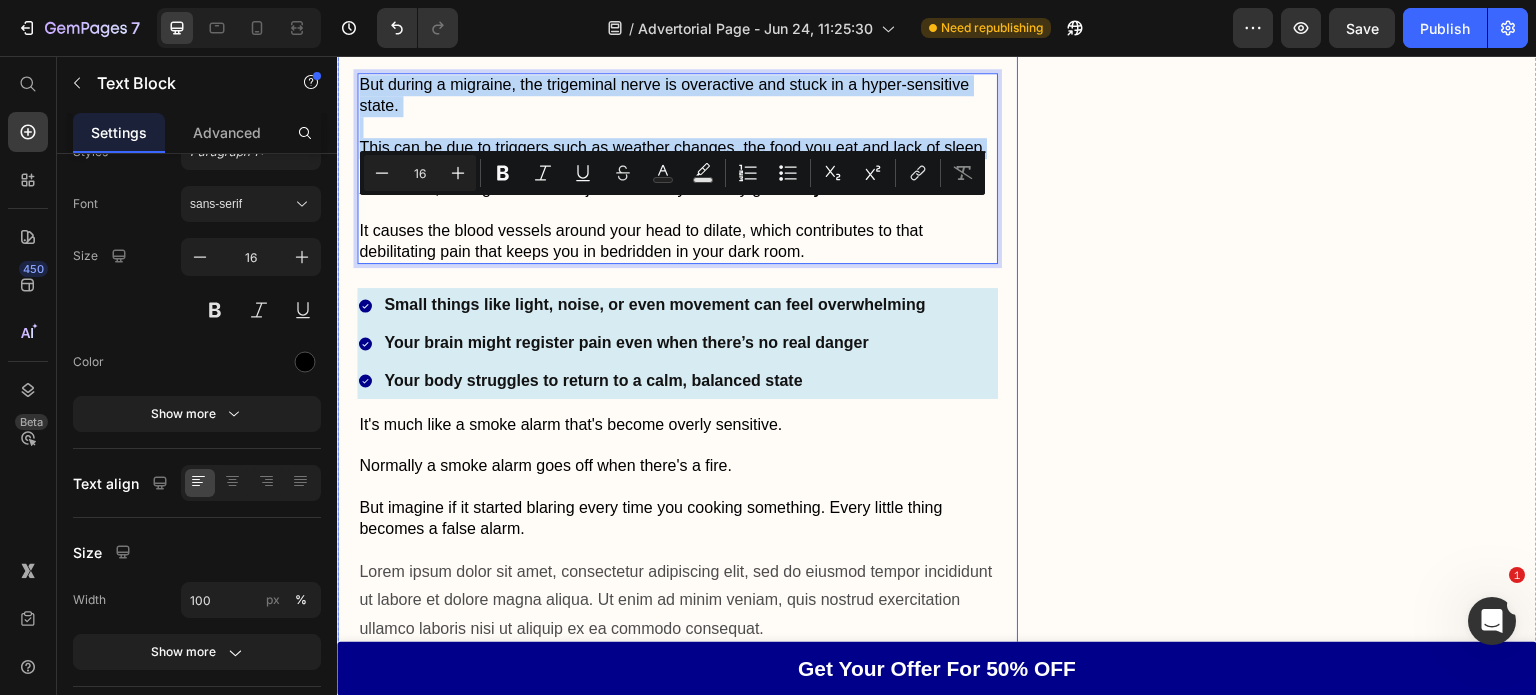 drag, startPoint x: 986, startPoint y: 277, endPoint x: 336, endPoint y: 199, distance: 654.66327 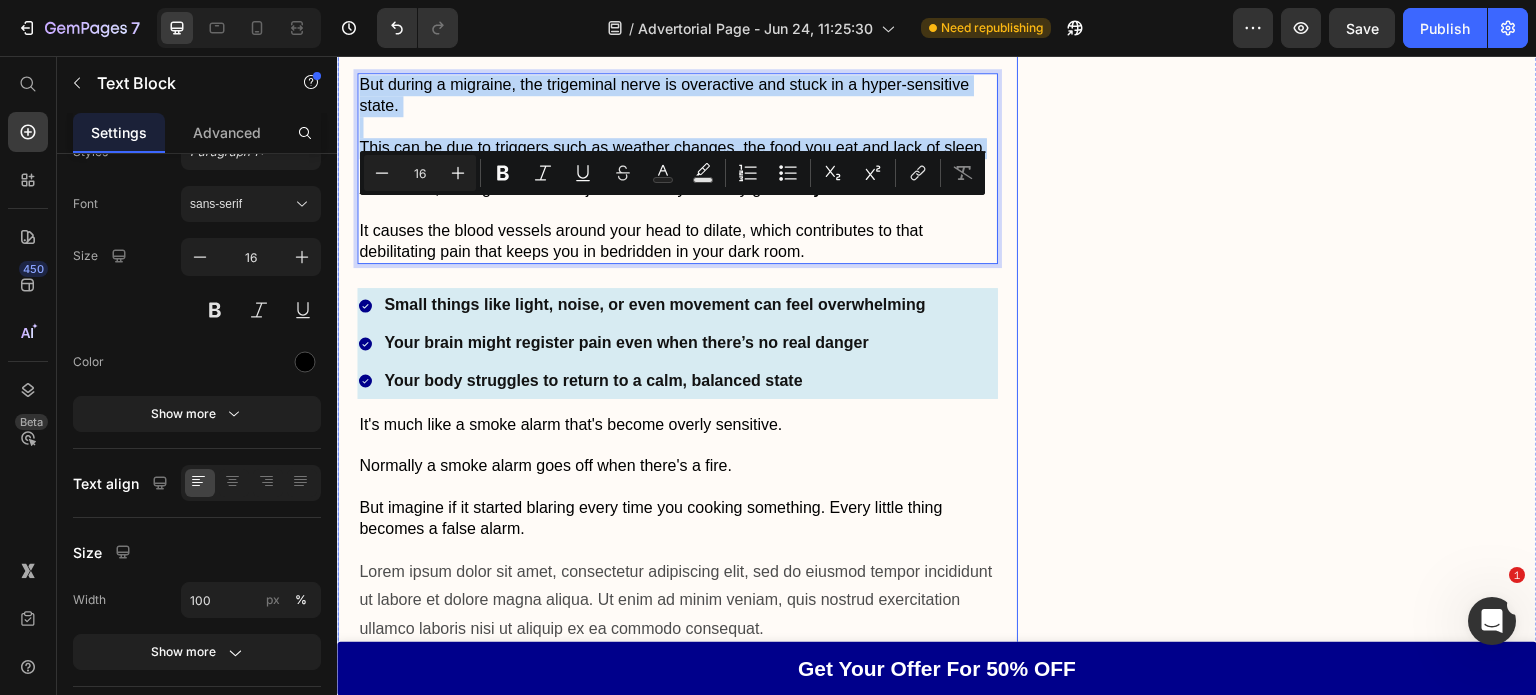 click on "Top Headache Specialist Reveals The Most Effective way to relieve migraines fast Heading If your migraines feel like an  ice pick being driven through your head , read this short article before you do anything else. Text Block Icon Icon Icon Icon Icon Icon List Loved By Thousands Of Migraine Warriors Text Block Row Image June 18, 2025 By Dr Andrew Nguyen Text Block Row Video Hi, I am Dr Andrew Nguyen and I have been a headache specialist for over 12 years in Australia.    I have worked closely with people who have suffered from many types of headaches... Text Block Chronic Migraines Vestibular Migraines Cluster Headaches Tension Headaches Item List I have seen just about every headache there is.   From tension headaches caused by poor posture...To cluster headaches that come in sudden bursts...To Text Block Migraines so bad that it feels like a nail being hammered into your temple  Heading Video Migraines are a category of their own.       shocked me. Text Block The Real Root Cause Of Migraines Heading" at bounding box center [677, 1895] 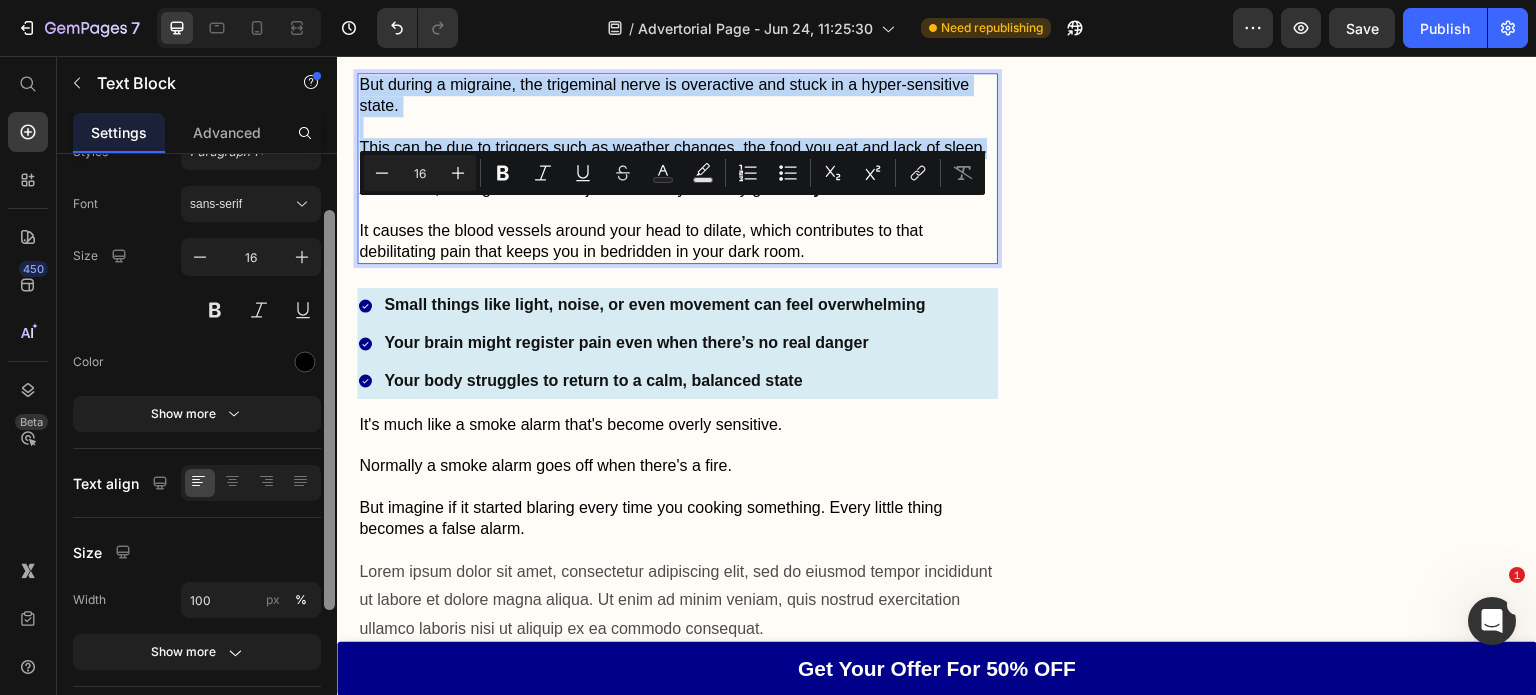 copy on "But during a migraine, the trigeminal nerve is overactive and stuck in a hyper-sensitive state. This can be due to triggers such as weather changes, the food you eat and lack of sleep." 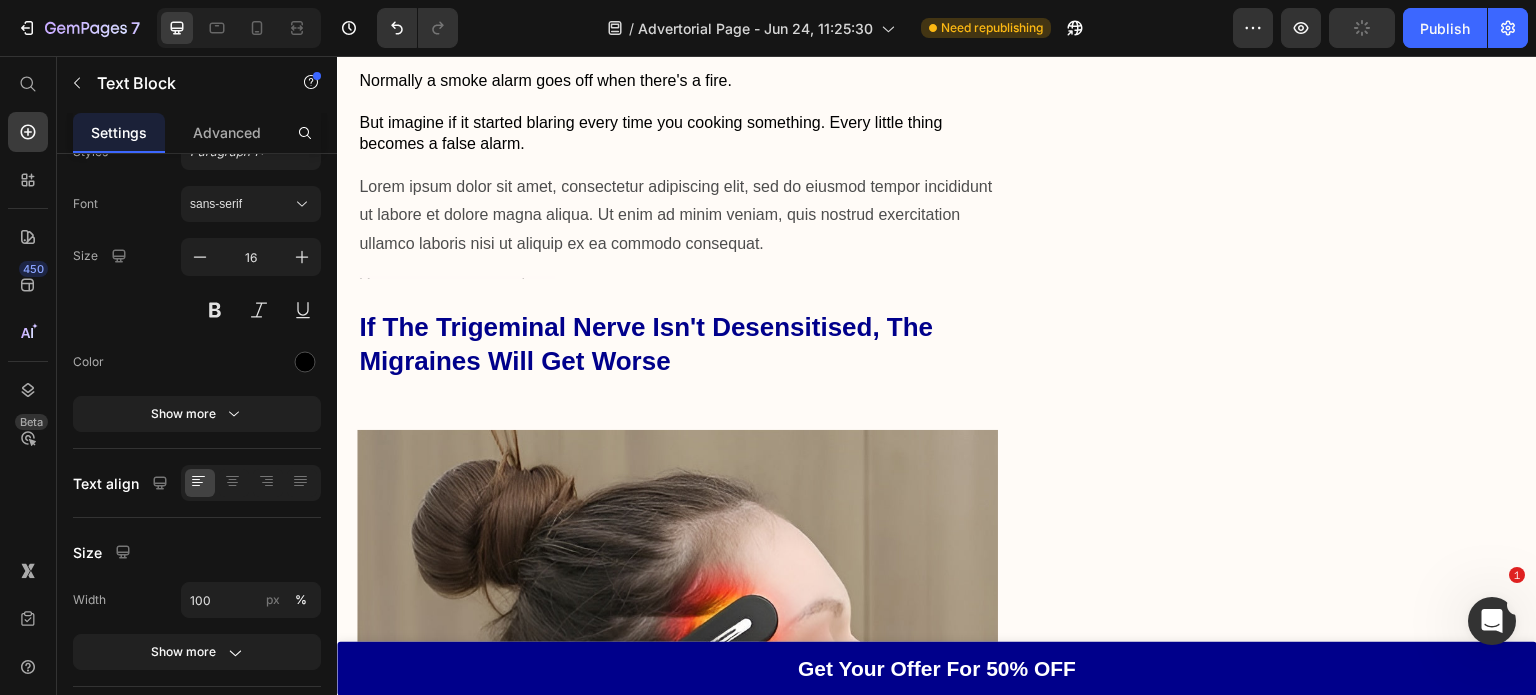 scroll, scrollTop: 4109, scrollLeft: 0, axis: vertical 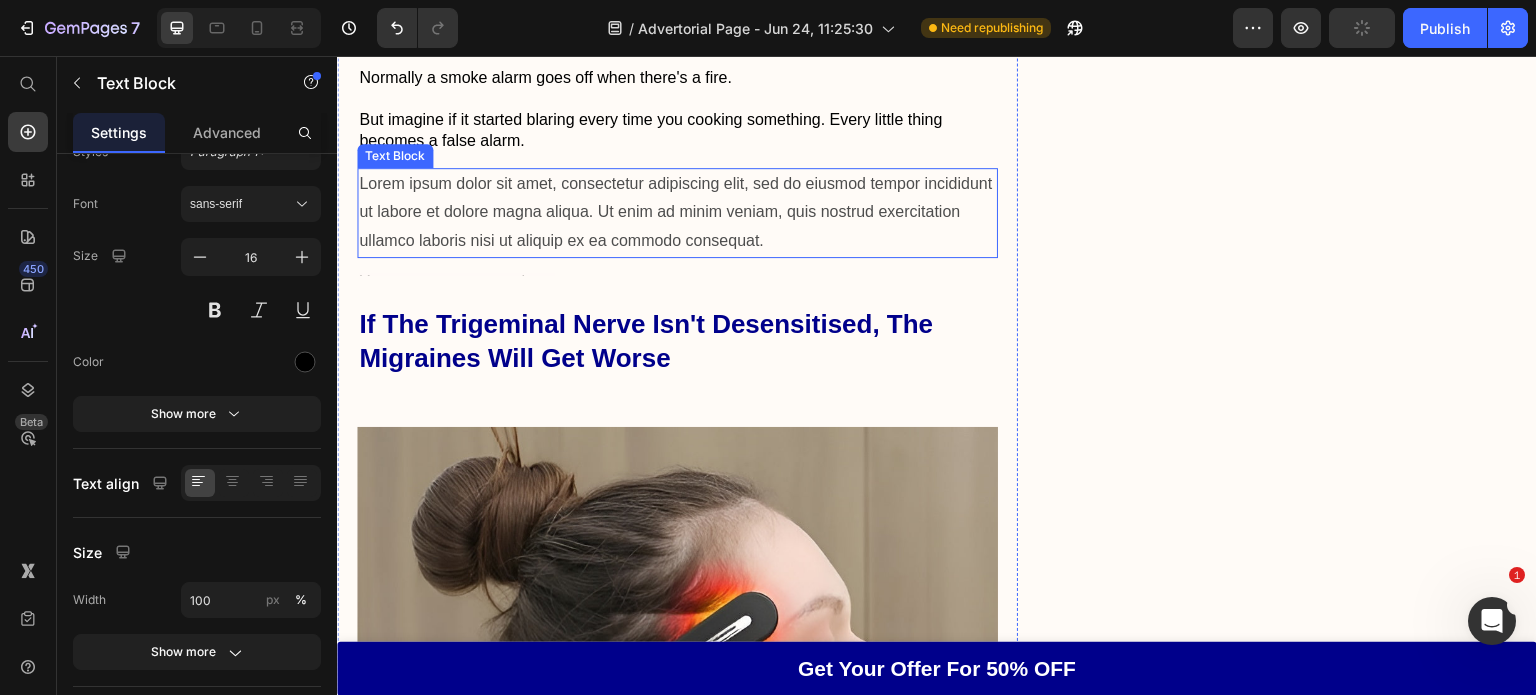 click on "Lorem ipsum dolor sit amet, consectetur adipiscing elit, sed do eiusmod tempor incididunt ut labore et dolore magna aliqua. Ut enim ad minim veniam, quis nostrud exercitation ullamco laboris nisi ut aliquip ex ea commodo consequat." at bounding box center (677, 213) 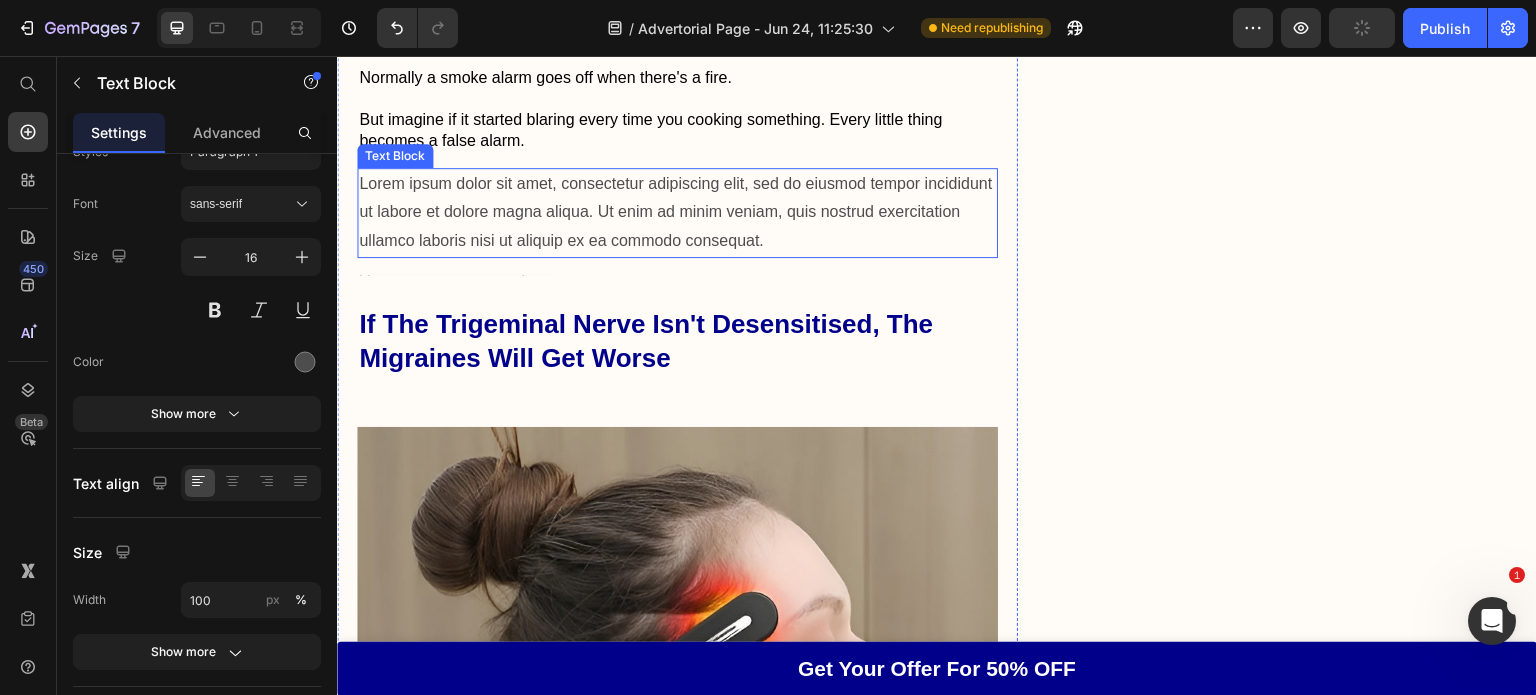 click on "Lorem ipsum dolor sit amet, consectetur adipiscing elit, sed do eiusmod tempor incididunt ut labore et dolore magna aliqua. Ut enim ad minim veniam, quis nostrud exercitation ullamco laboris nisi ut aliquip ex ea commodo consequat." at bounding box center (677, 213) 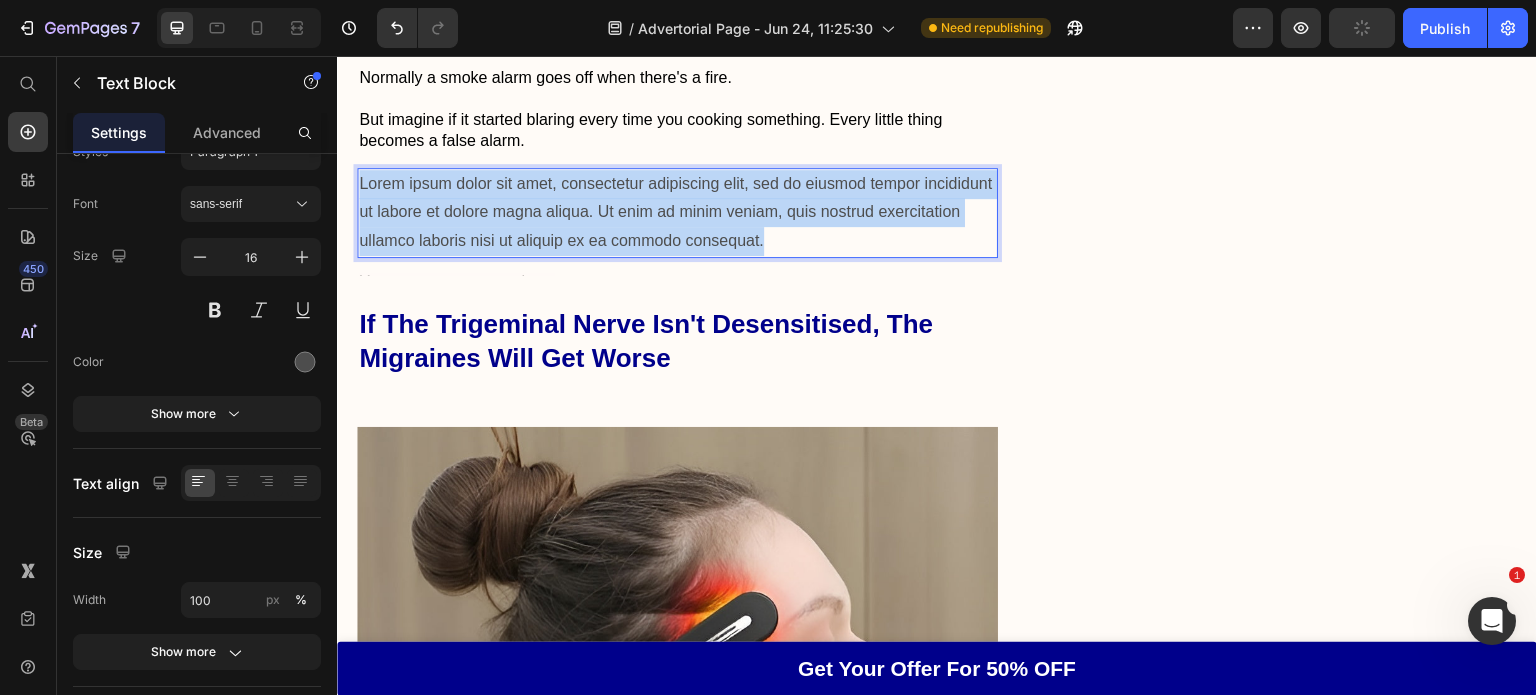 click on "Lorem ipsum dolor sit amet, consectetur adipiscing elit, sed do eiusmod tempor incididunt ut labore et dolore magna aliqua. Ut enim ad minim veniam, quis nostrud exercitation ullamco laboris nisi ut aliquip ex ea commodo consequat." at bounding box center [677, 213] 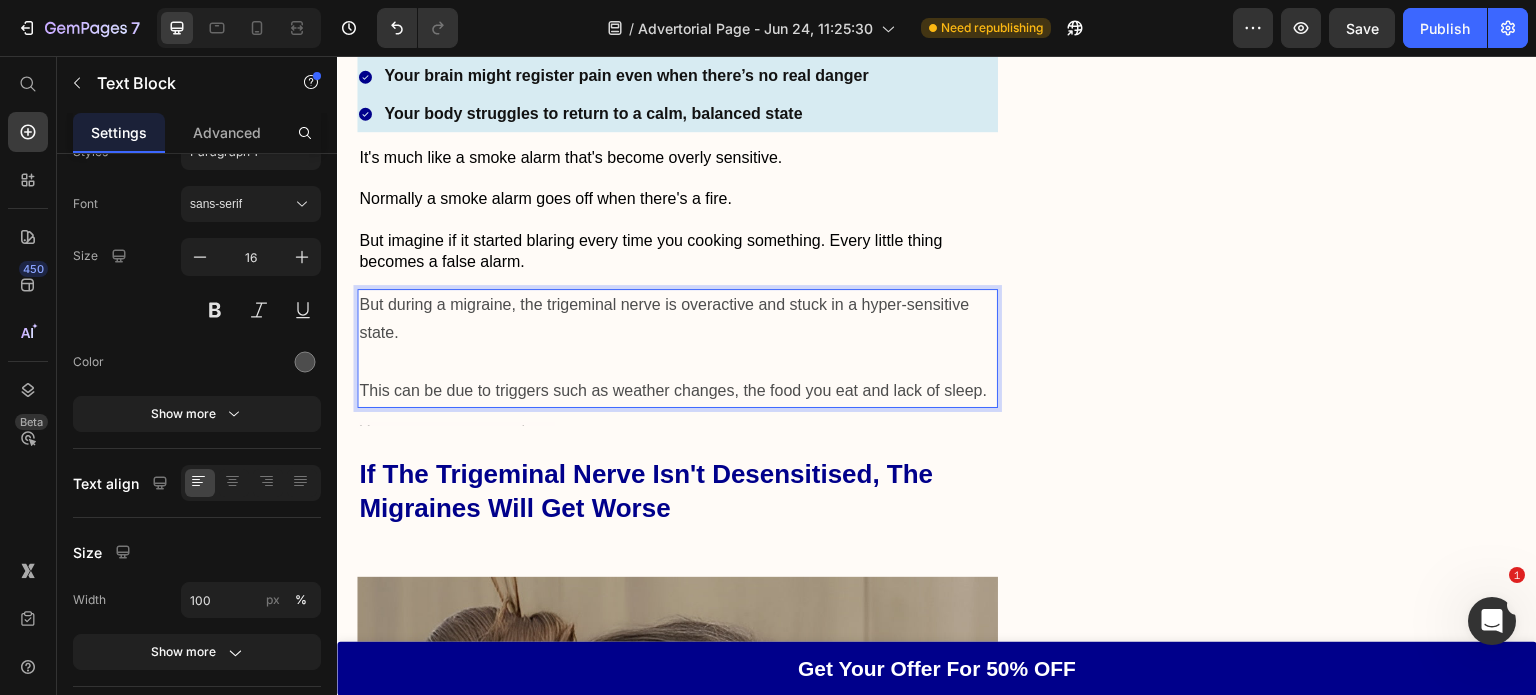 scroll, scrollTop: 3979, scrollLeft: 0, axis: vertical 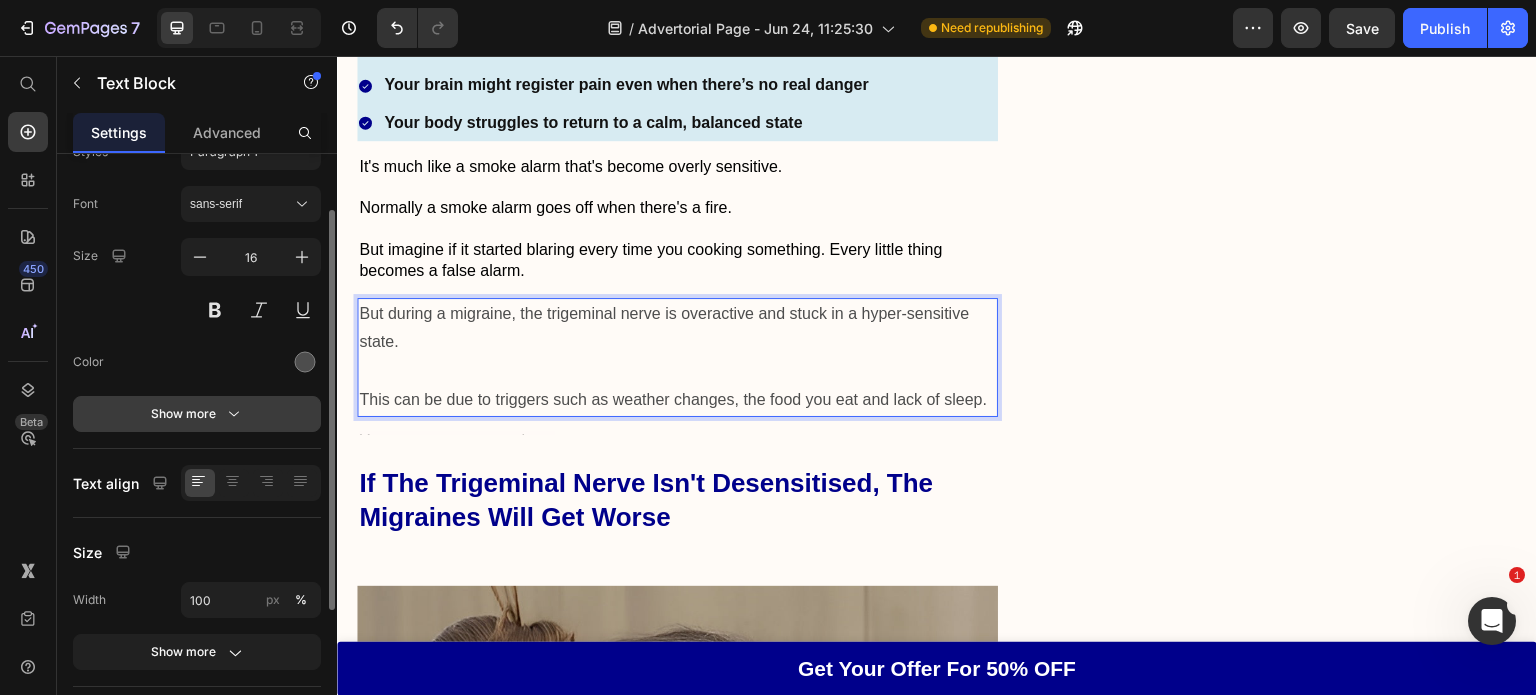 click on "Show more" at bounding box center (197, 414) 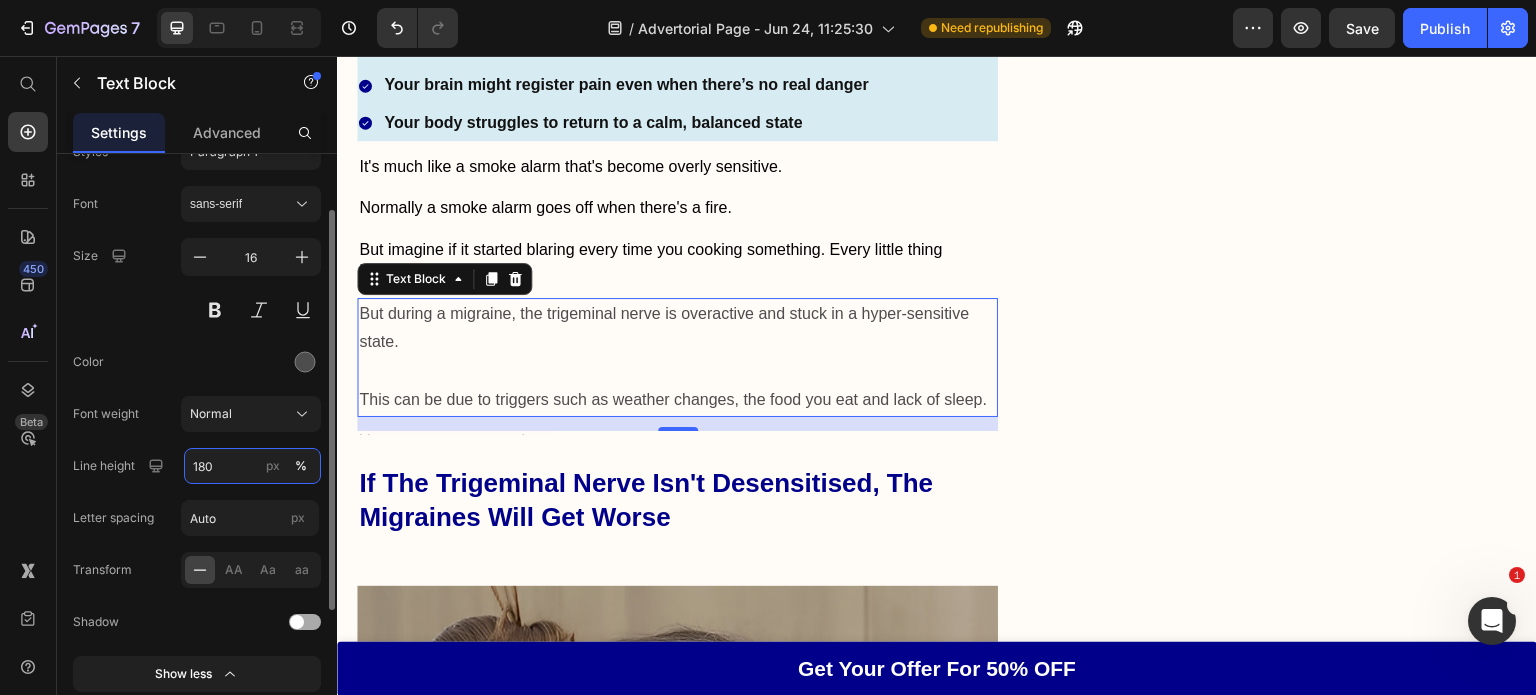 click on "180" at bounding box center [252, 466] 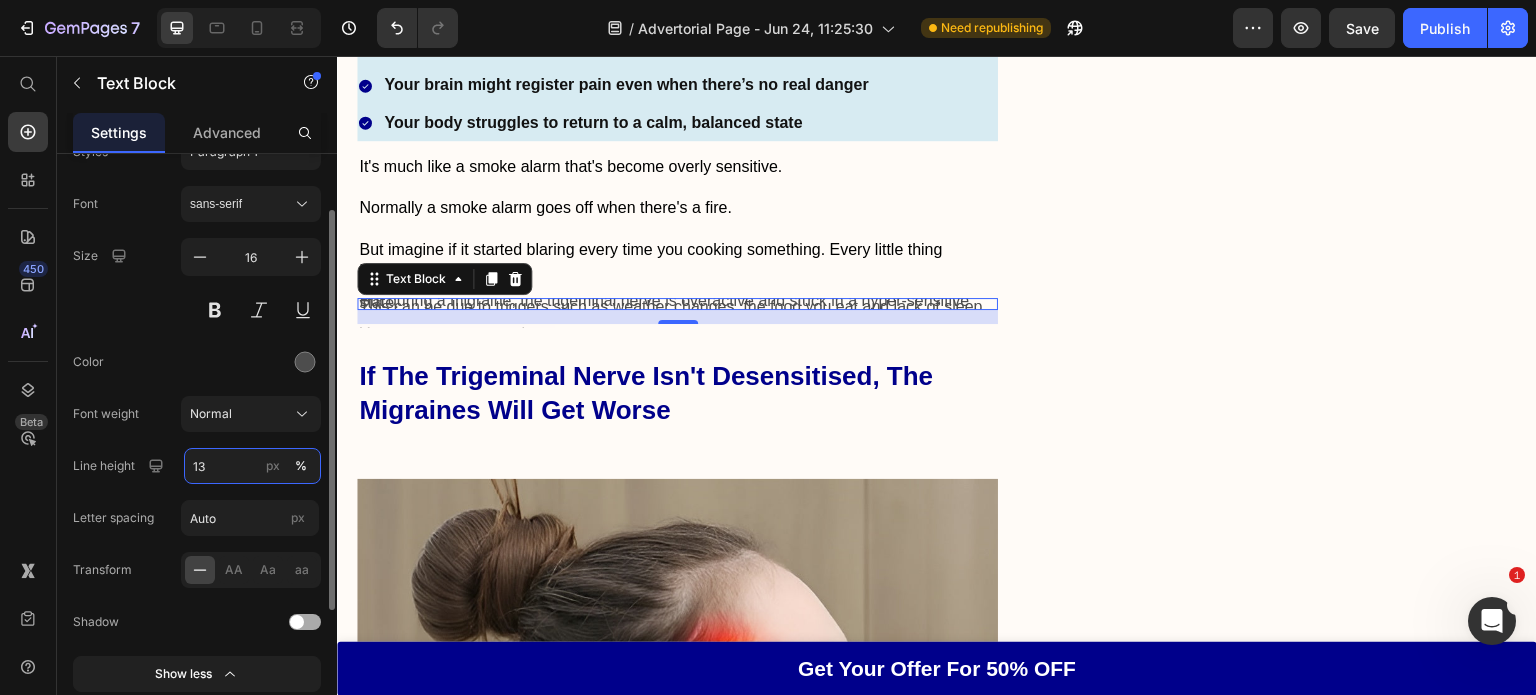 type on "130" 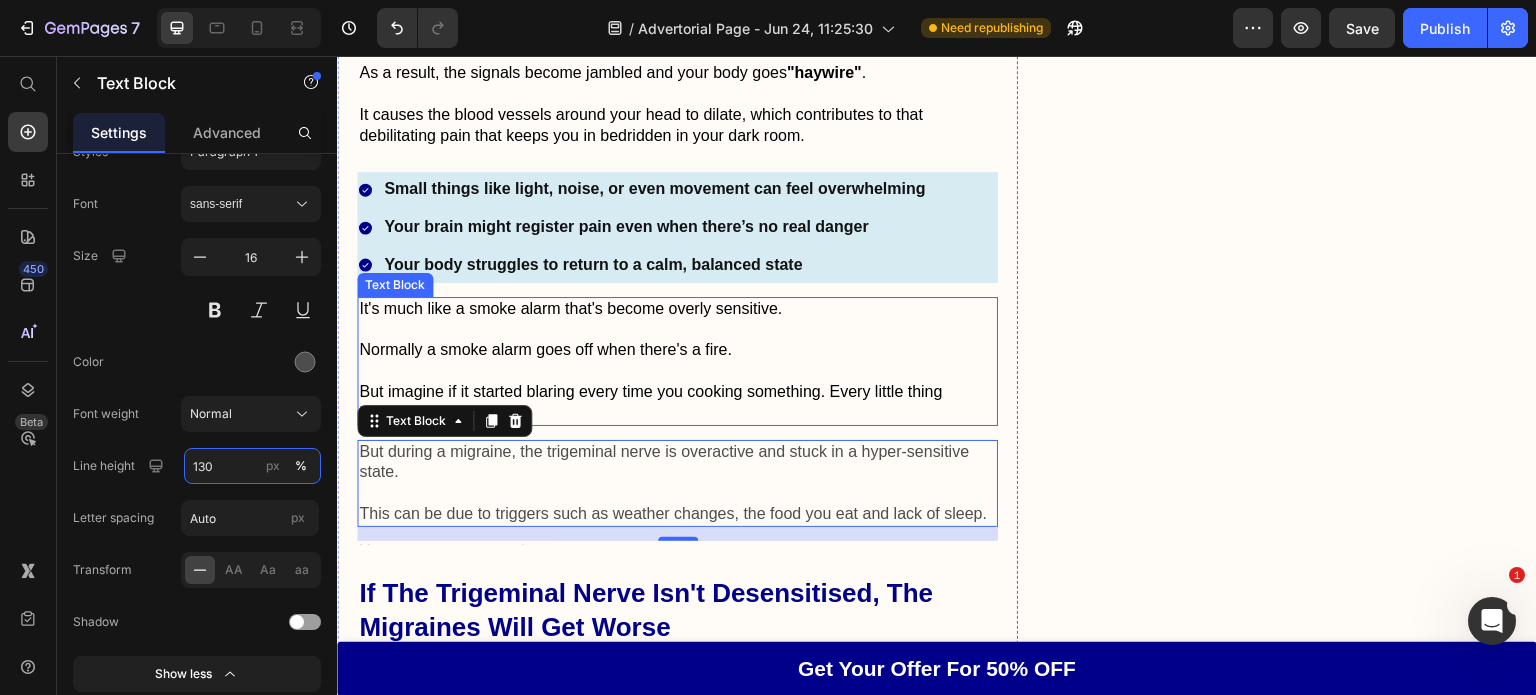 scroll, scrollTop: 3835, scrollLeft: 0, axis: vertical 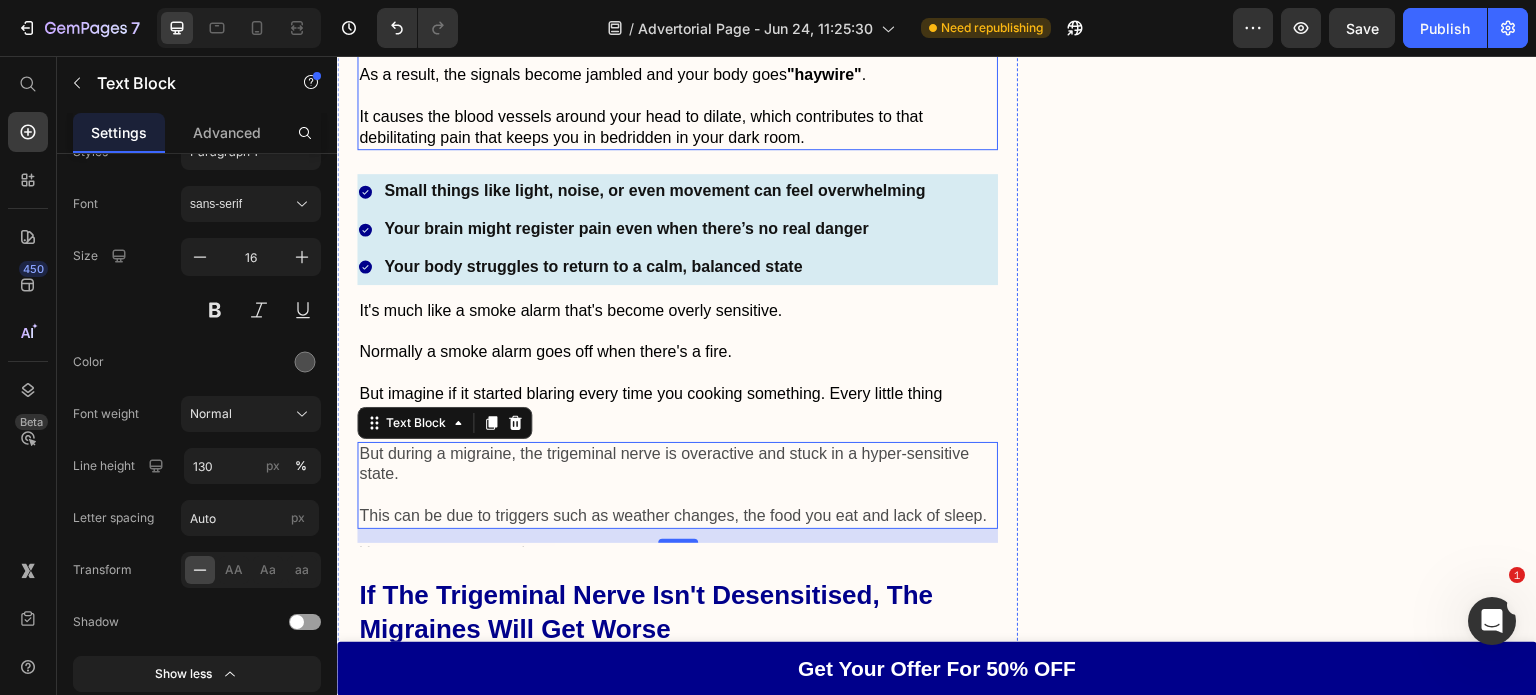 click at bounding box center (677, 13) 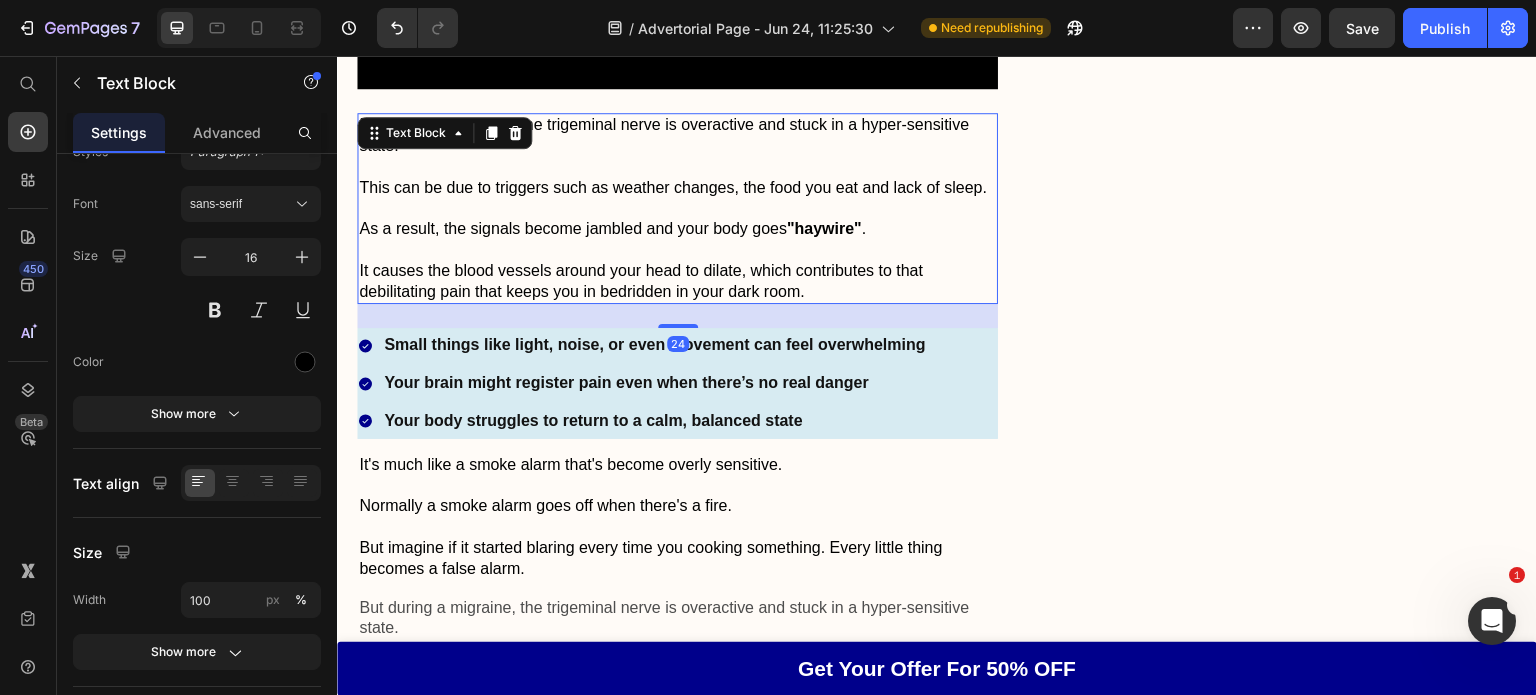 scroll, scrollTop: 3679, scrollLeft: 0, axis: vertical 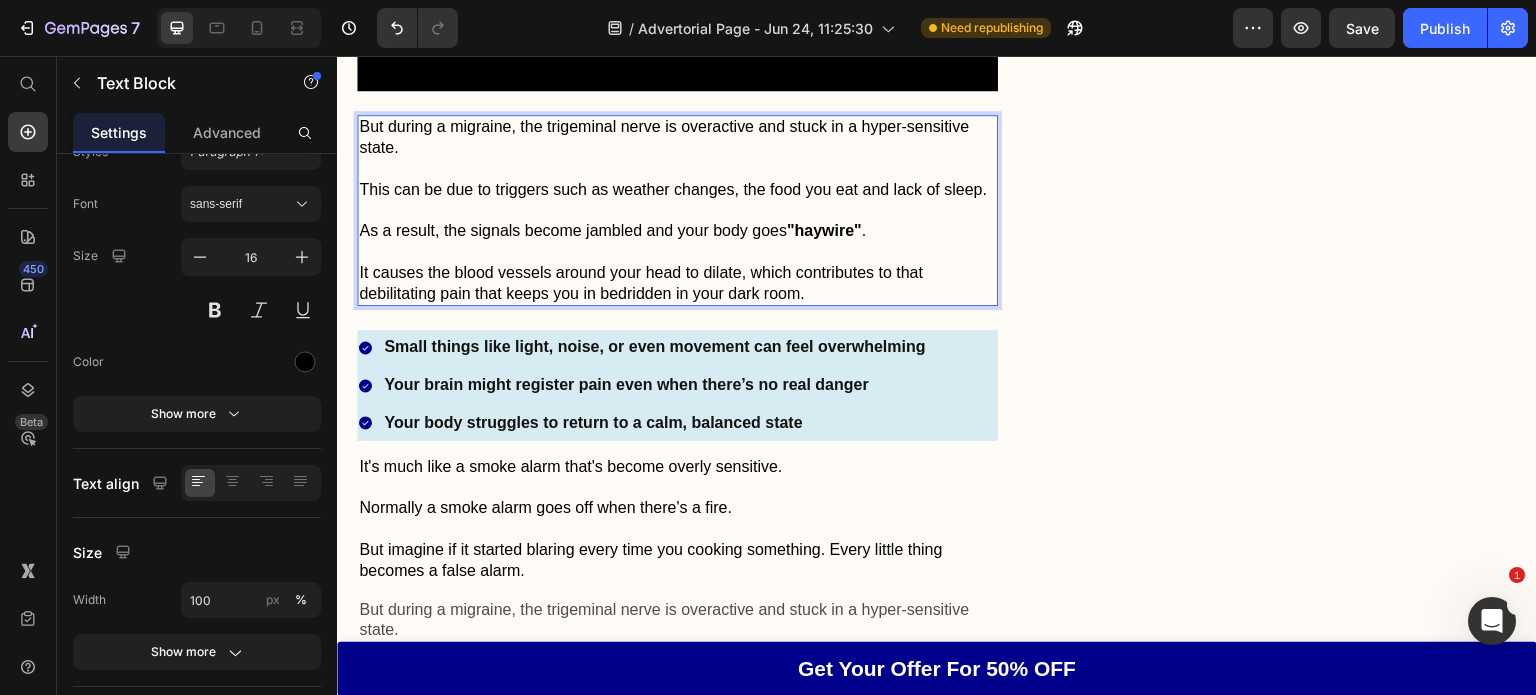 click on "As a result, the signals become jambled and your body goes  "haywire" ." at bounding box center (677, 231) 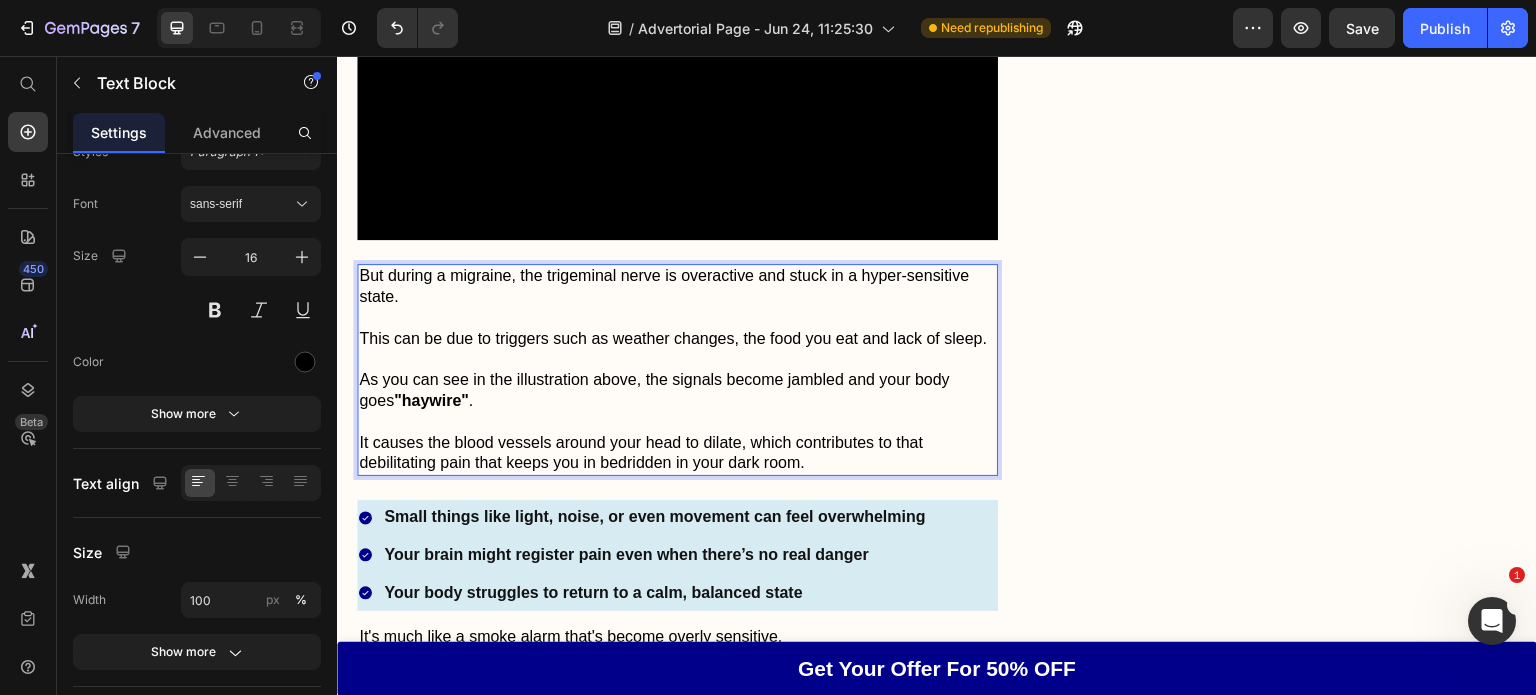 scroll, scrollTop: 3522, scrollLeft: 0, axis: vertical 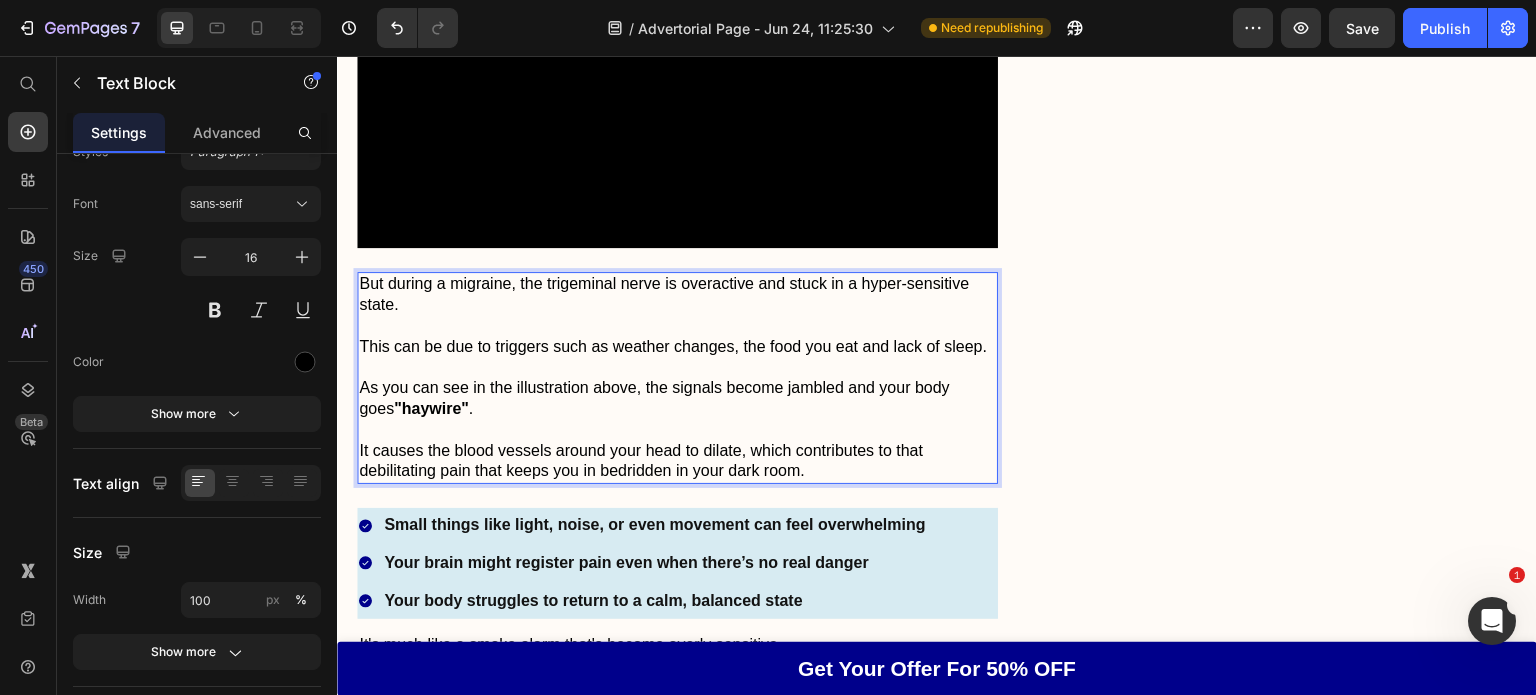 click on "This can be due to triggers such as weather changes, the food you eat and lack of sleep." at bounding box center [677, 347] 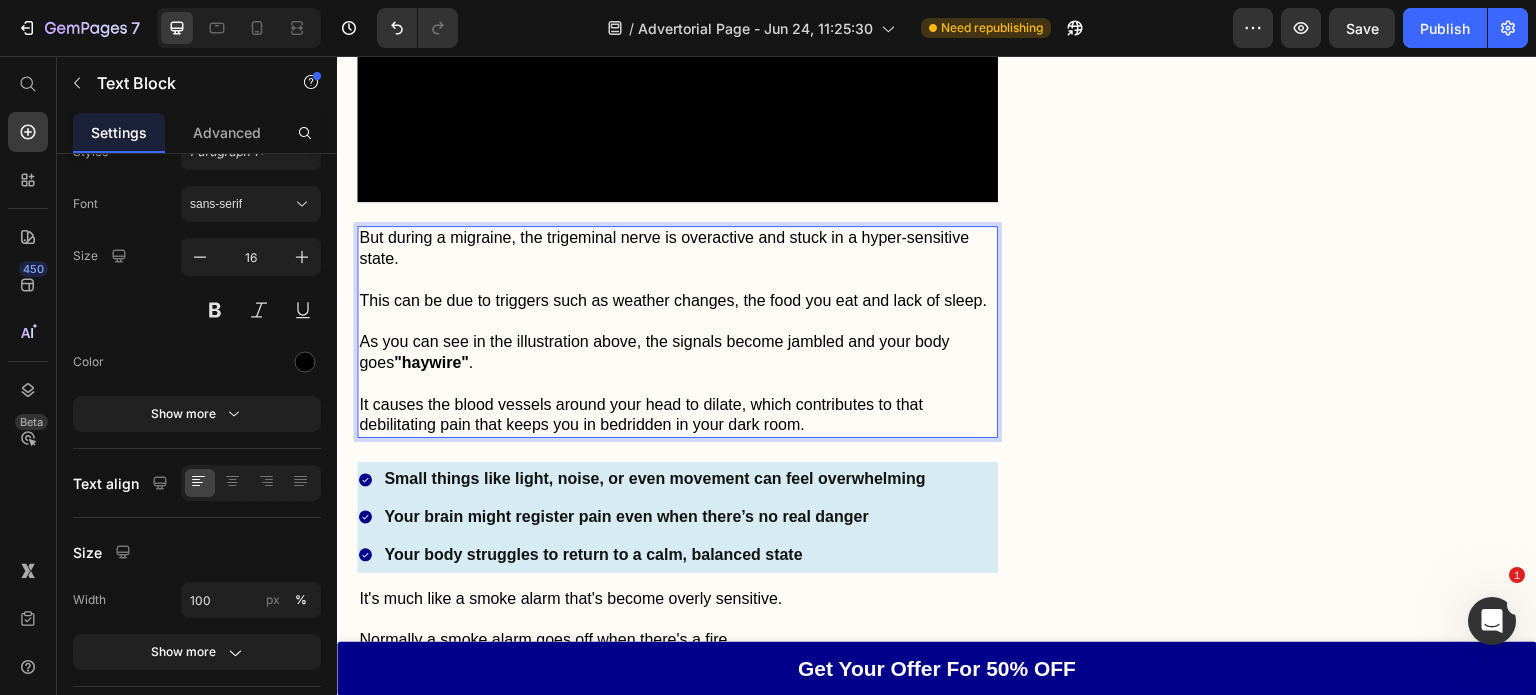 scroll, scrollTop: 3569, scrollLeft: 0, axis: vertical 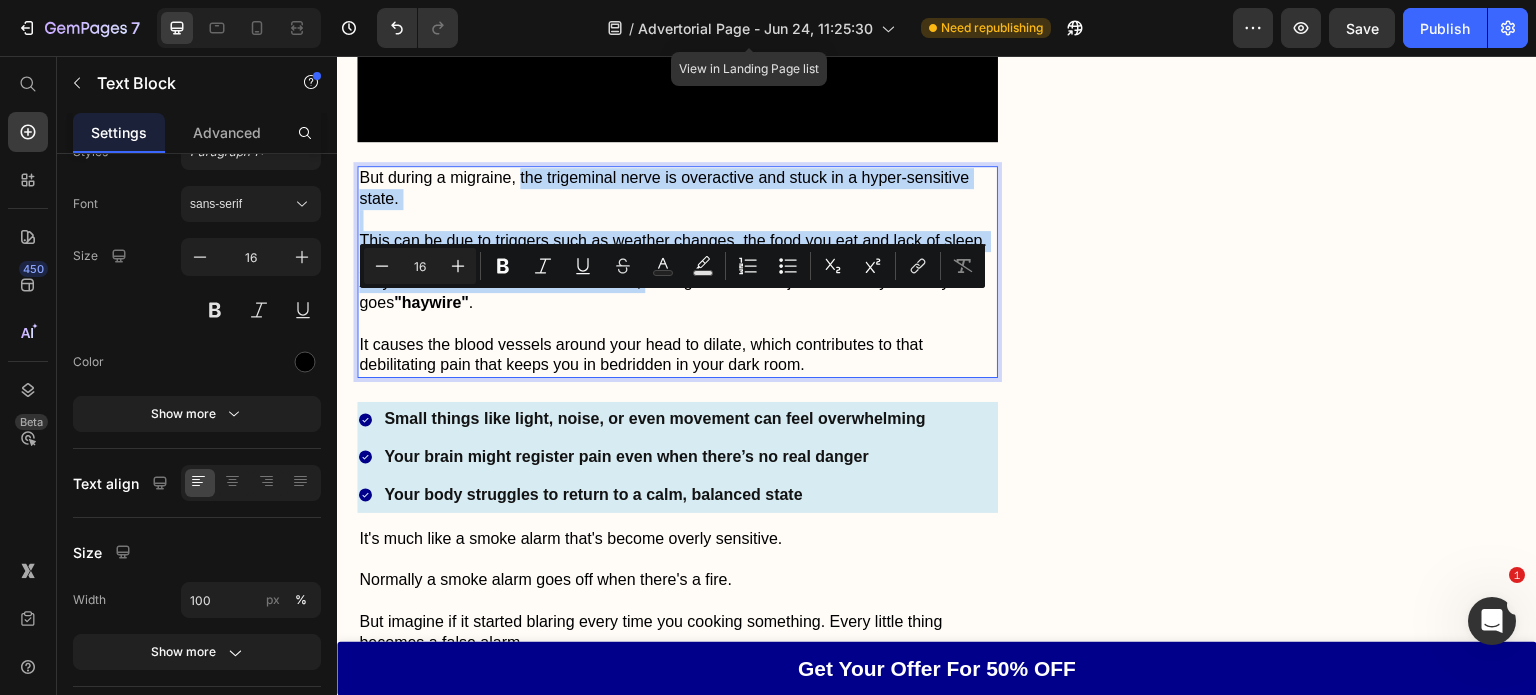 drag, startPoint x: 643, startPoint y: 412, endPoint x: 521, endPoint y: 310, distance: 159.02202 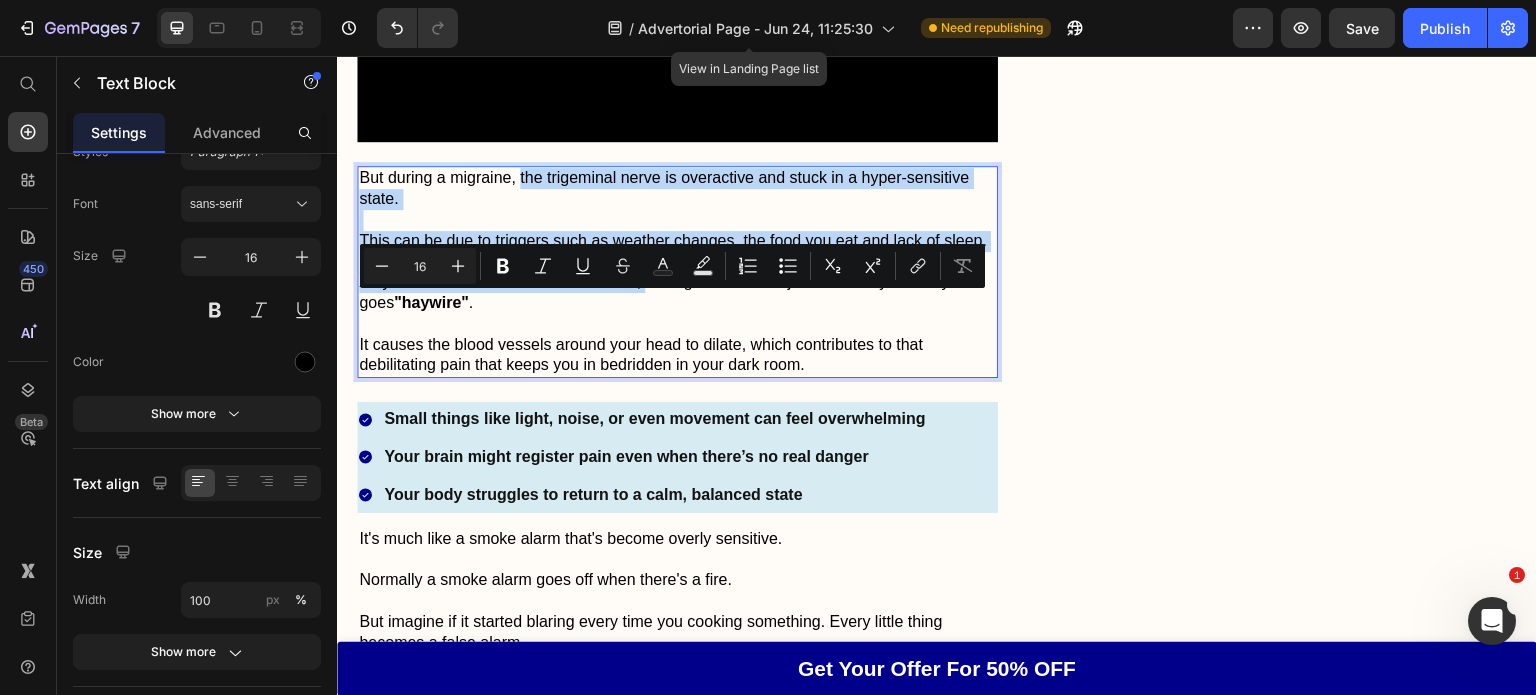 click on "But during a migraine, the trigeminal nerve is overactive and stuck in a hyper-sensitive state. This can be due to triggers such as weather changes, the food you eat and lack of sleep. As you can see in the illustration above, the signals become jambled and your body goes  "haywire" . It causes the blood vessels around your head to dilate, which contributes to that debilitating pain that keeps you in bedridden in your dark room." at bounding box center (677, 272) 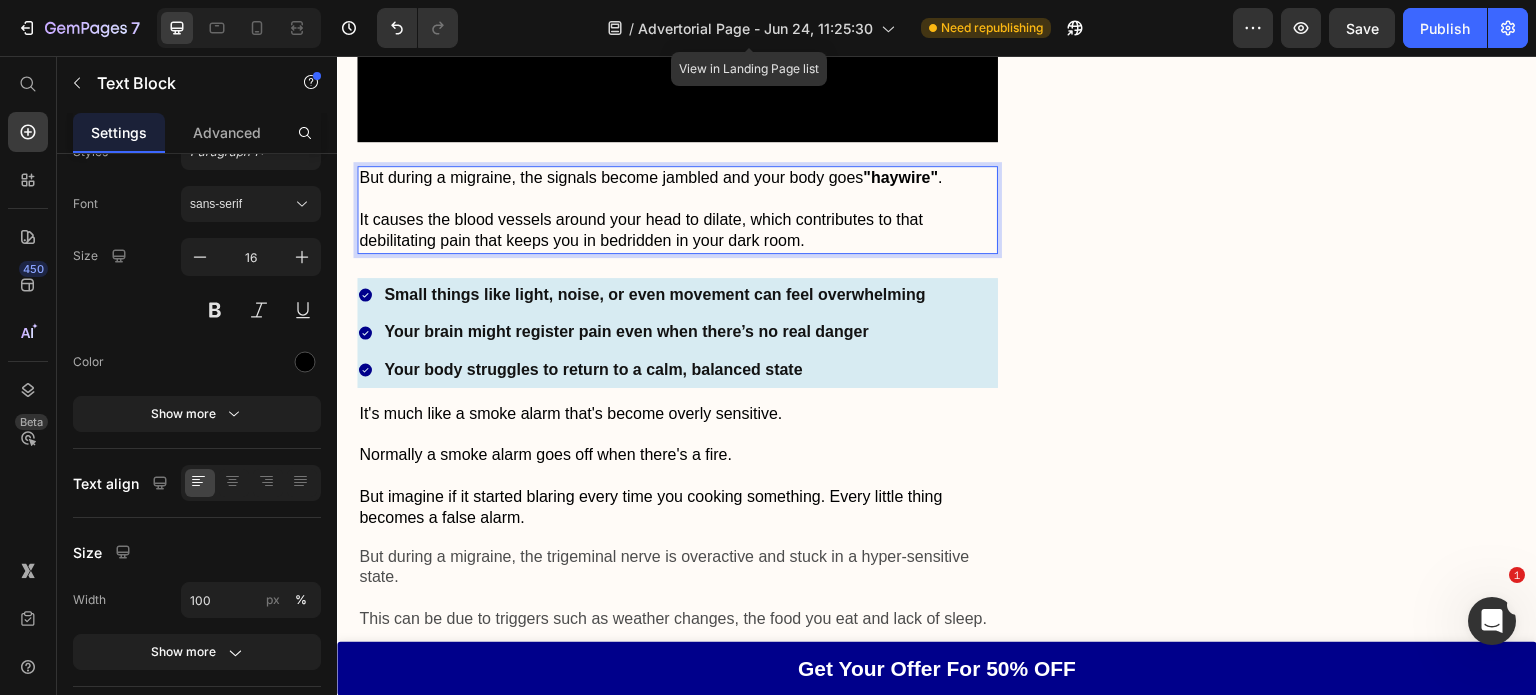click on "But during a migraine, the signals become jambled and your body goes  "haywire" ." at bounding box center (677, 178) 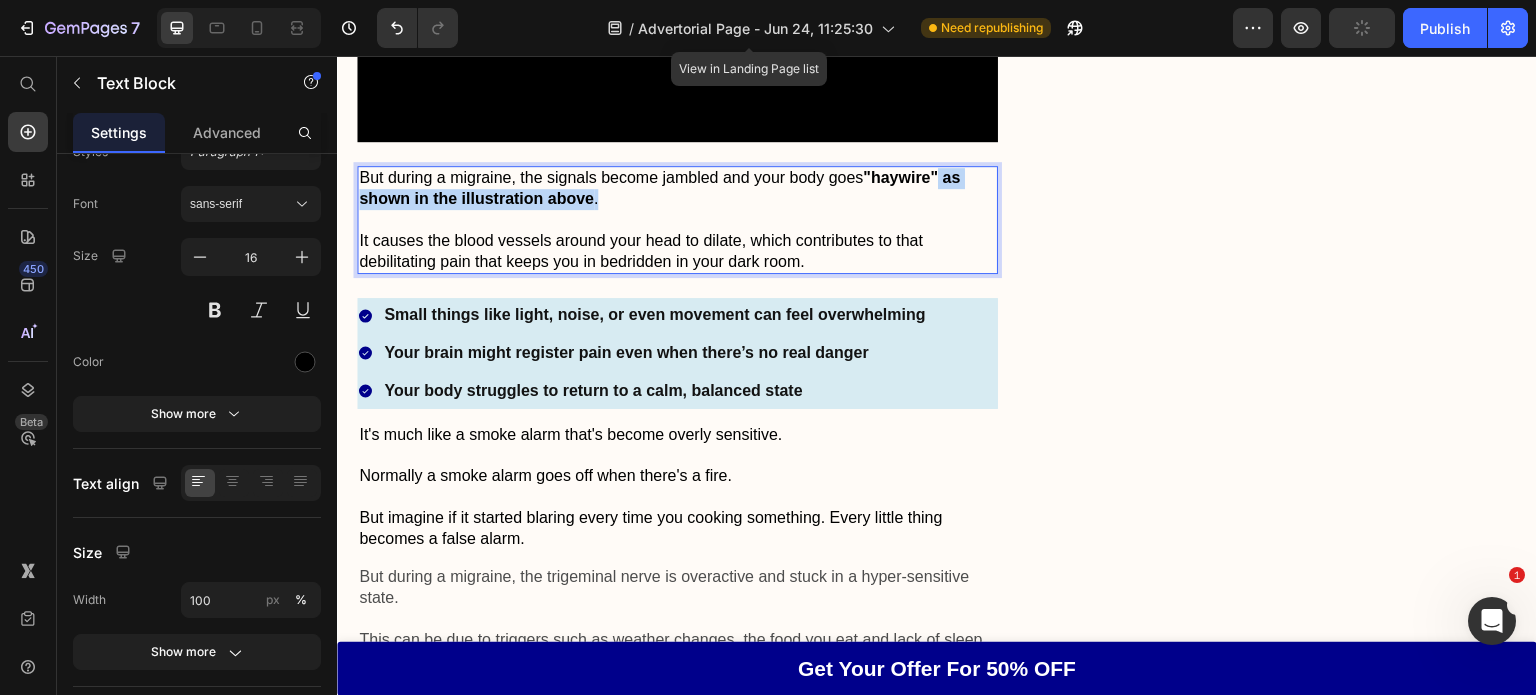 drag, startPoint x: 942, startPoint y: 306, endPoint x: 602, endPoint y: 332, distance: 340.99268 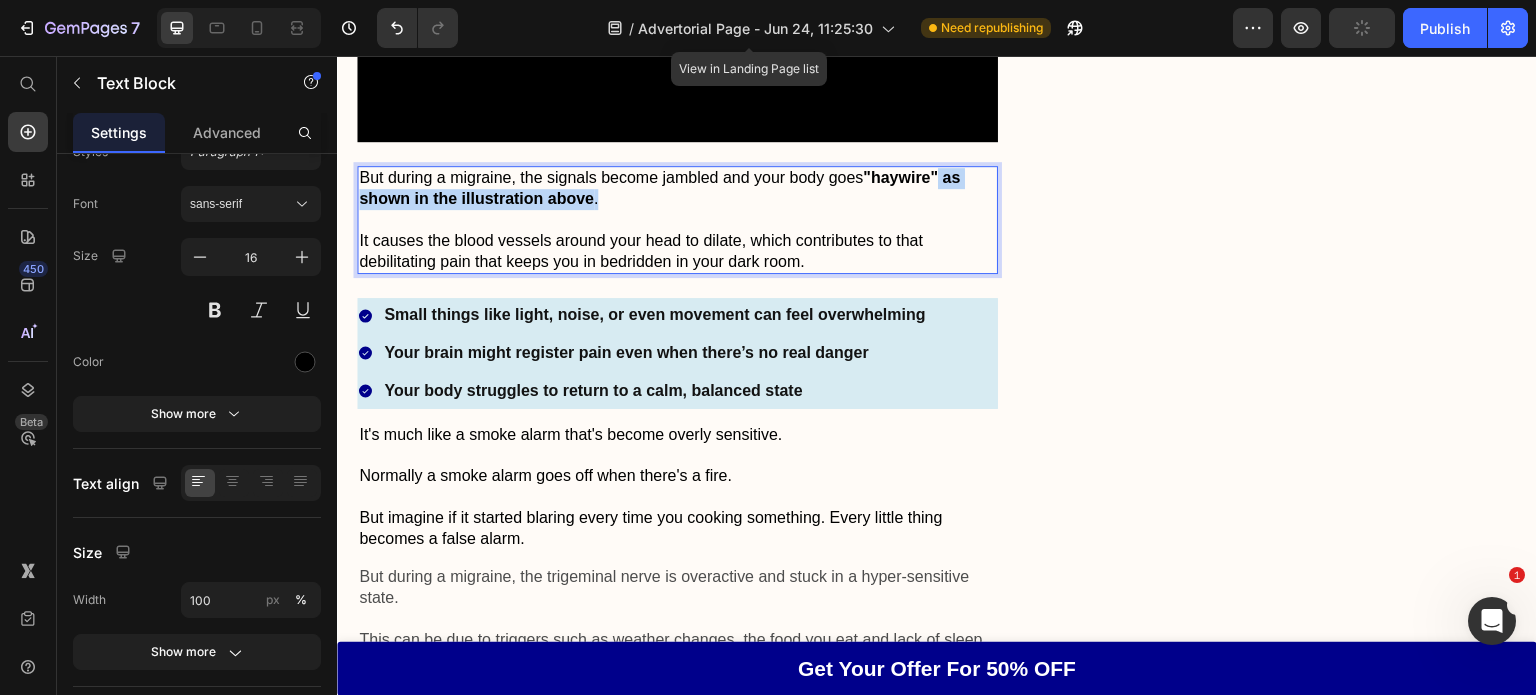 click on "But during a migraine, the signals become jambled and your body goes  "haywire" as shown in the illustration above ." at bounding box center (677, 189) 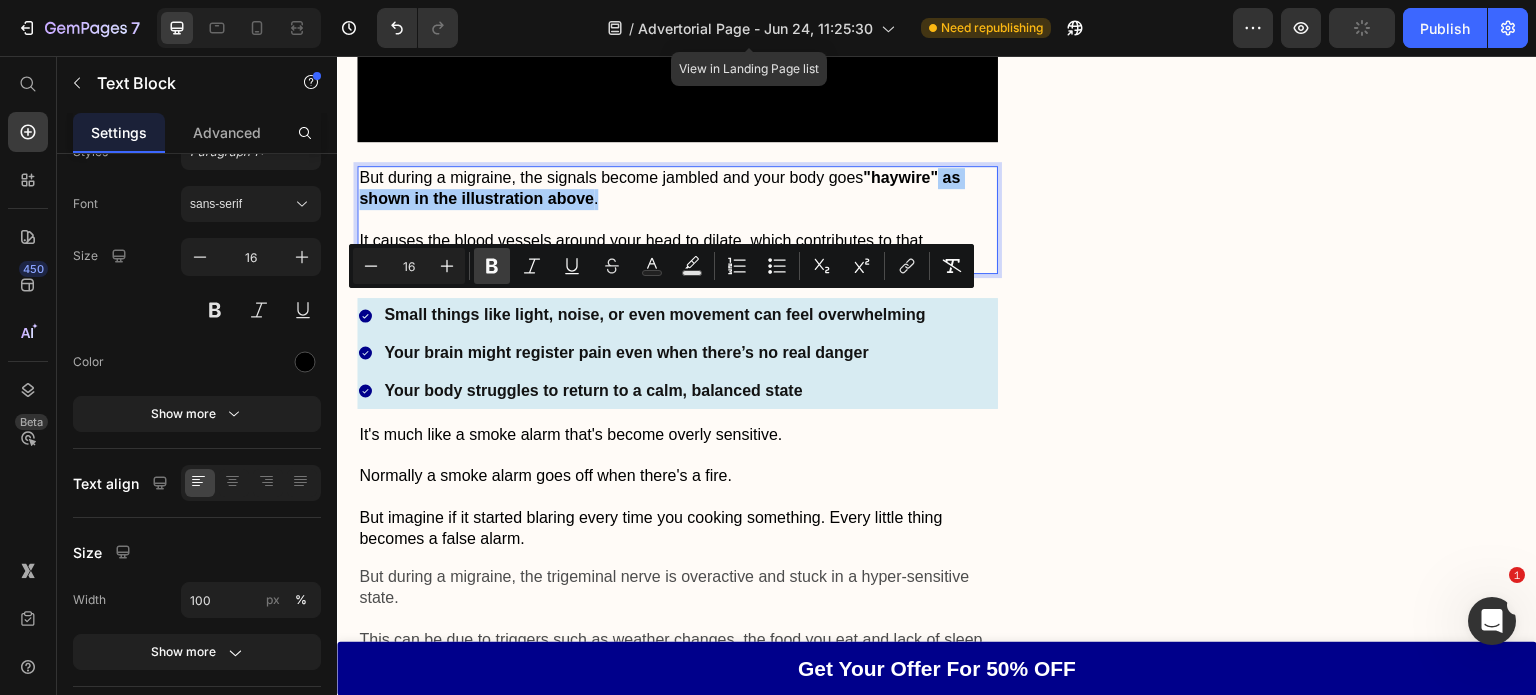 click 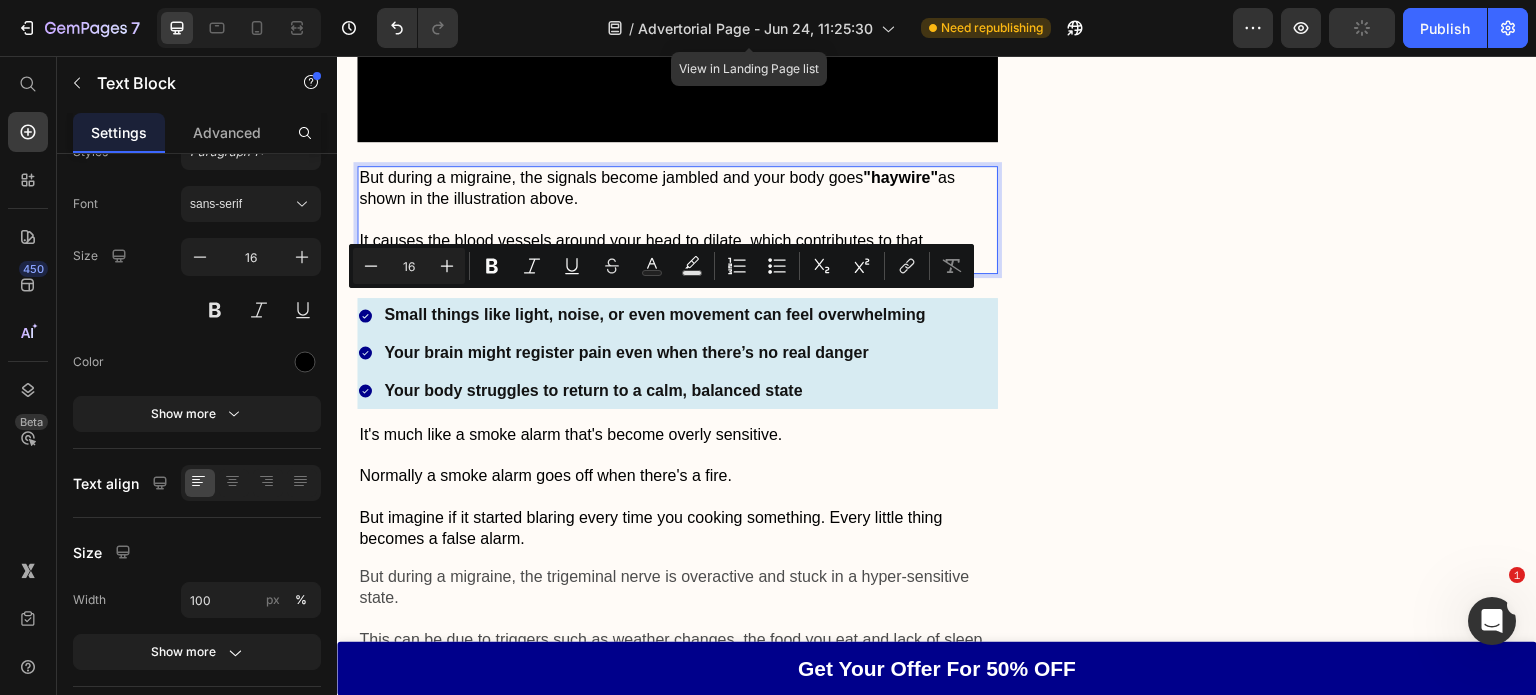 click on "It causes the blood vessels around your head to dilate, which contributes to that debilitating pain that keeps you in bedridden in your dark room." at bounding box center [677, 252] 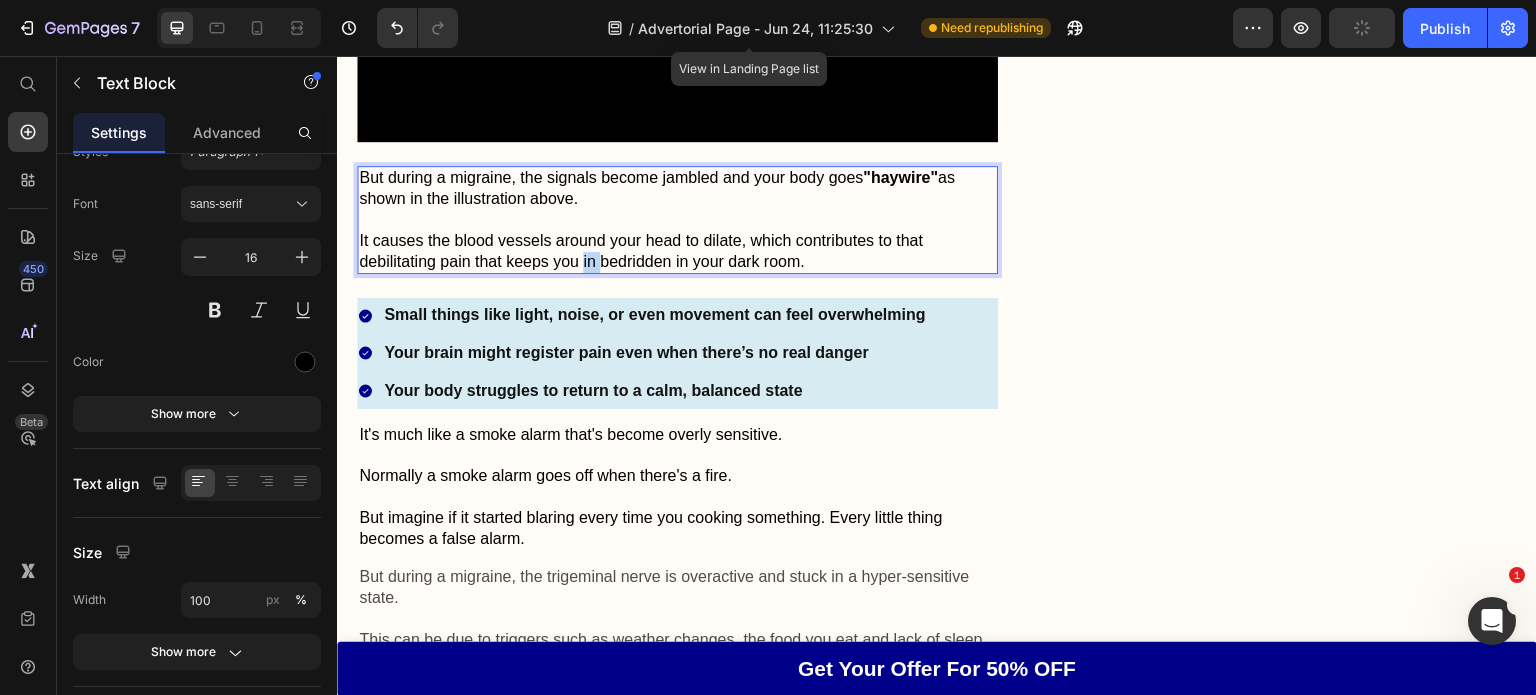 click on "It causes the blood vessels around your head to dilate, which contributes to that debilitating pain that keeps you in bedridden in your dark room." at bounding box center [677, 252] 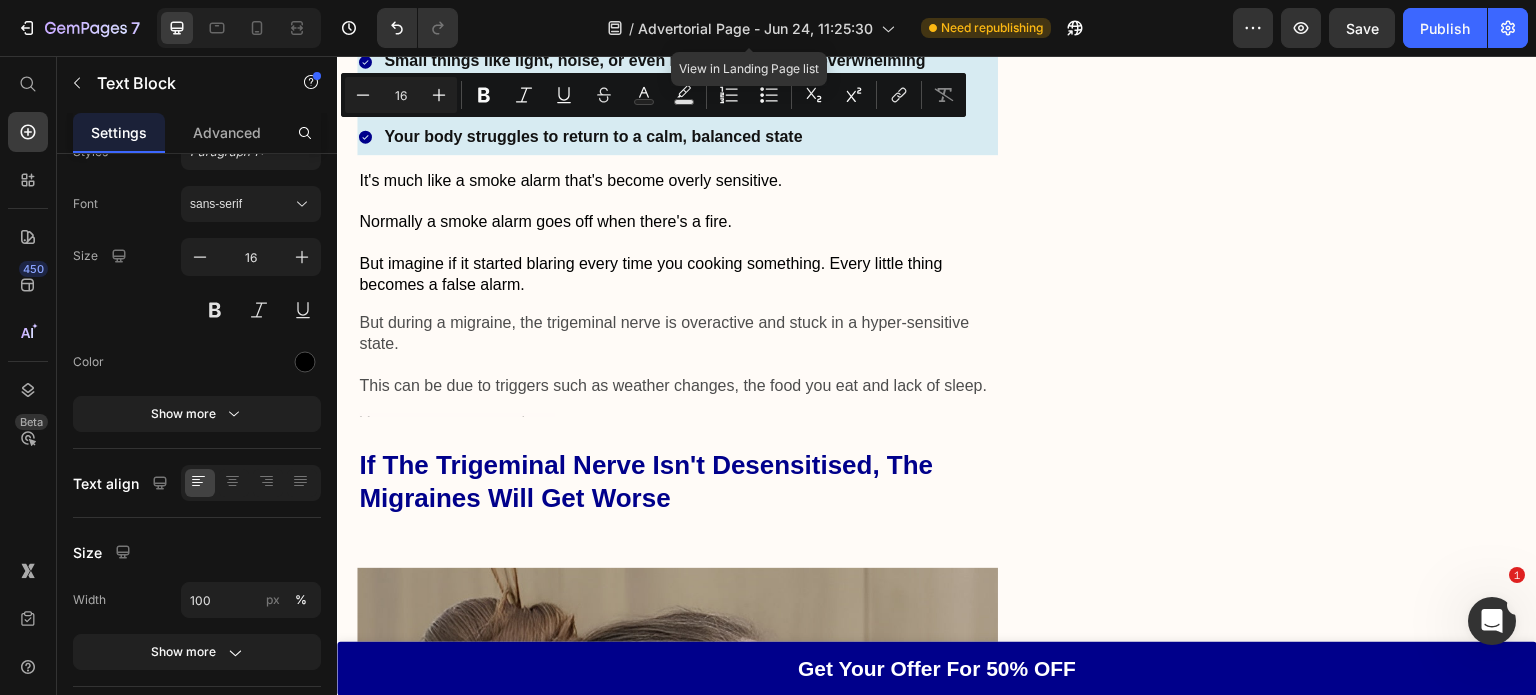 scroll, scrollTop: 3883, scrollLeft: 0, axis: vertical 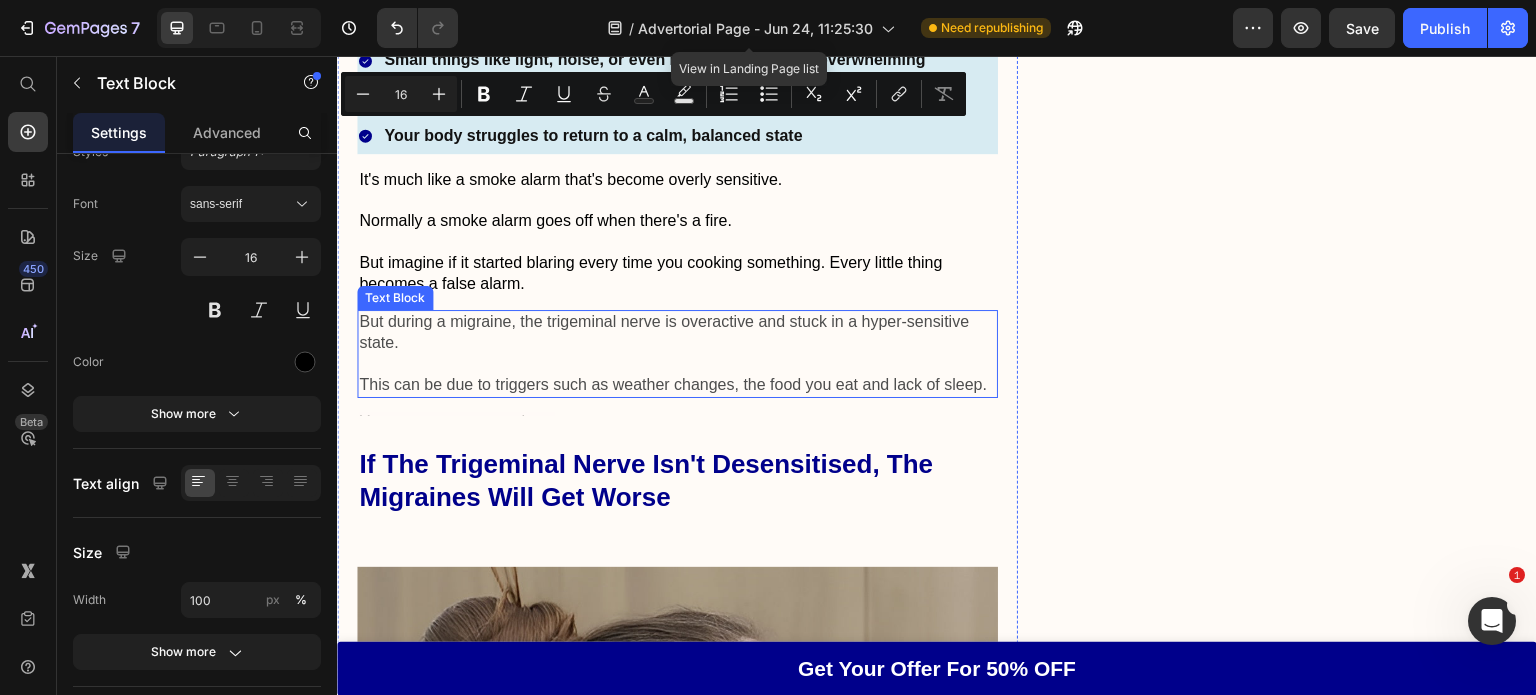 click at bounding box center (677, 364) 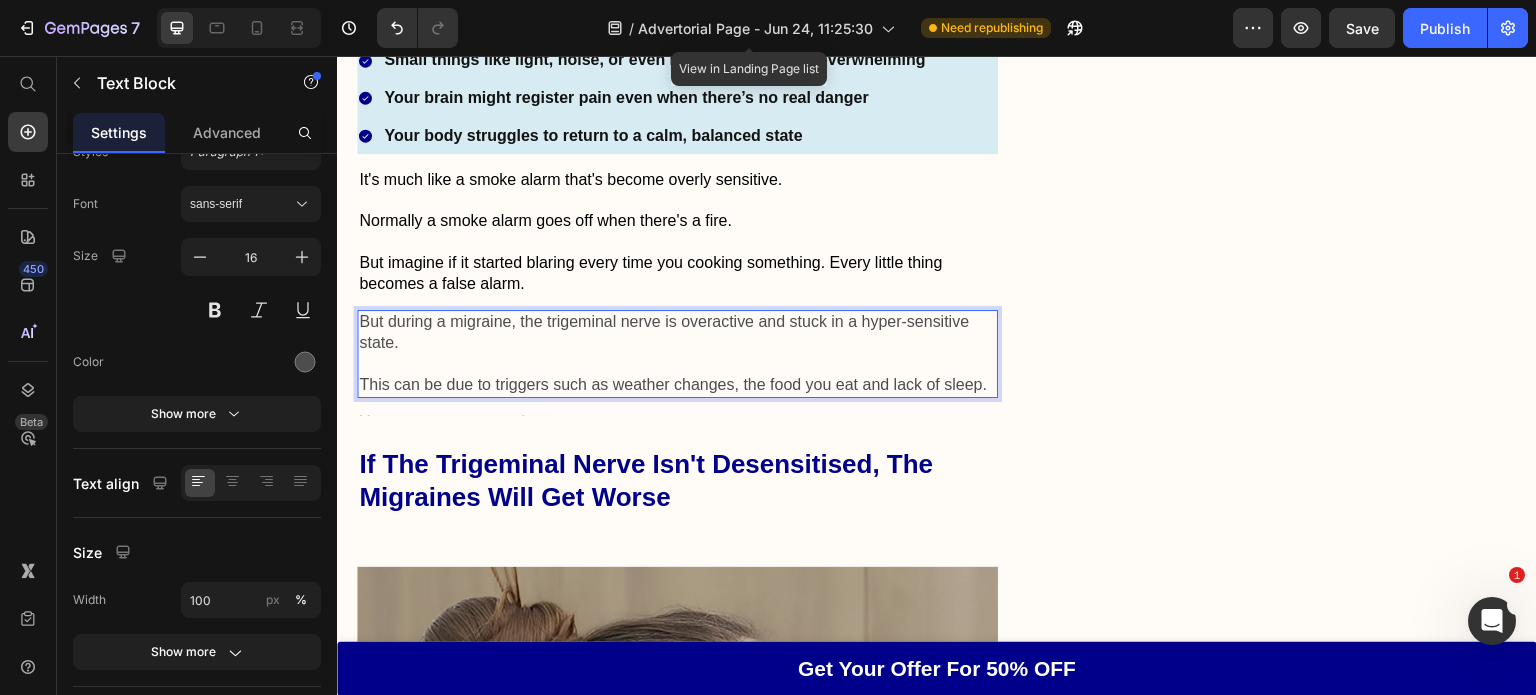 click on "But during a migraine, the trigeminal nerve is overactive and stuck in a hyper-sensitive state." at bounding box center [677, 333] 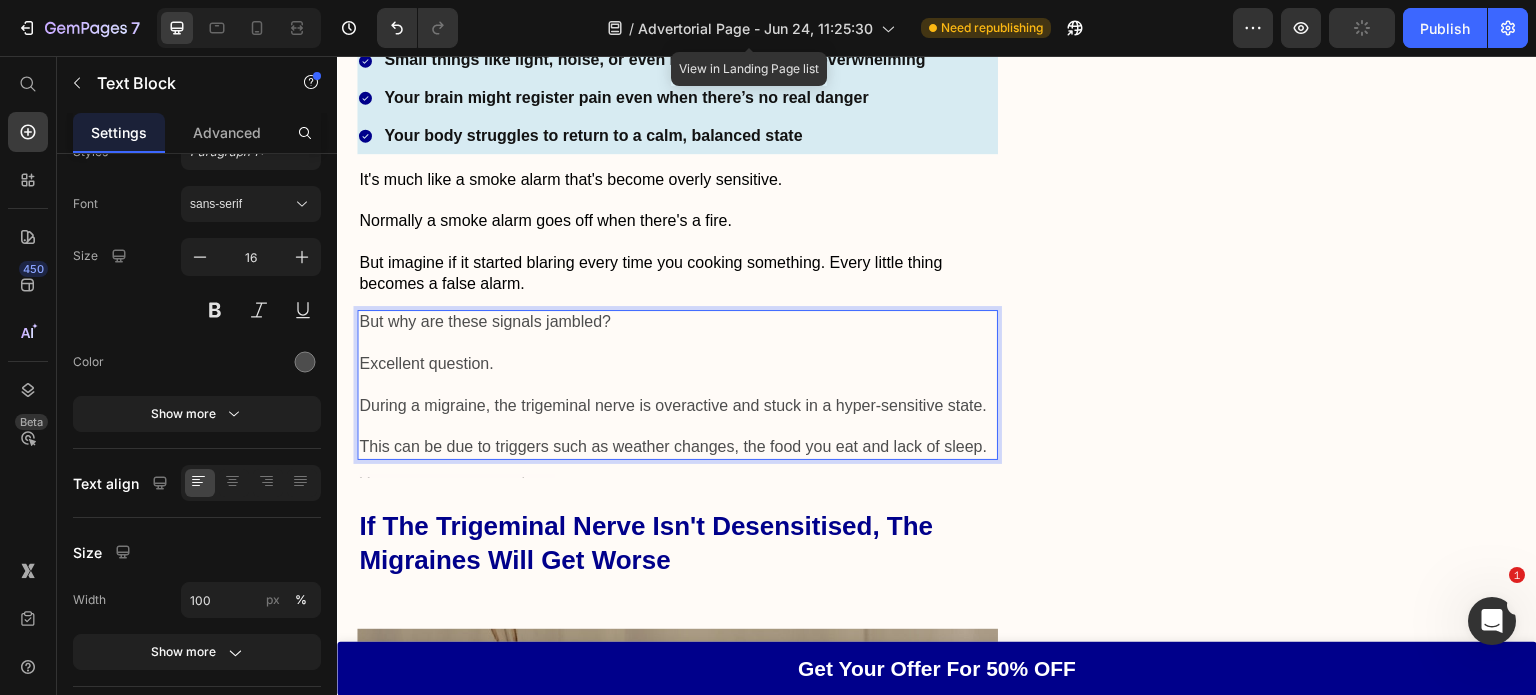 click on "Top Headache Specialist Reveals The Most Effective way to relieve migraines fast Heading If your migraines feel like an  ice pick being driven through your head , read this short article before you do anything else. Text Block Icon Icon Icon Icon Icon Icon List Loved By Thousands Of Migraine Warriors Text Block Row Image June 18, 2025 By Dr Andrew Nguyen Text Block Row Video Hi, I am Dr Andrew Nguyen and I have been a headache specialist for over 12 years in Australia.    I have worked closely with people who have suffered from many types of headaches... Text Block Chronic Migraines Vestibular Migraines Cluster Headaches Tension Headaches Item List I have seen just about every headache there is.   From tension headaches caused by poor posture...To cluster headaches that come in sudden bursts...To Text Block Migraines so bad that it feels like a nail being hammered into your temple  Heading Video Migraines are a category of their own.       shocked me. Text Block The Real Root Cause Of Migraines Heading" at bounding box center (677, 1721) 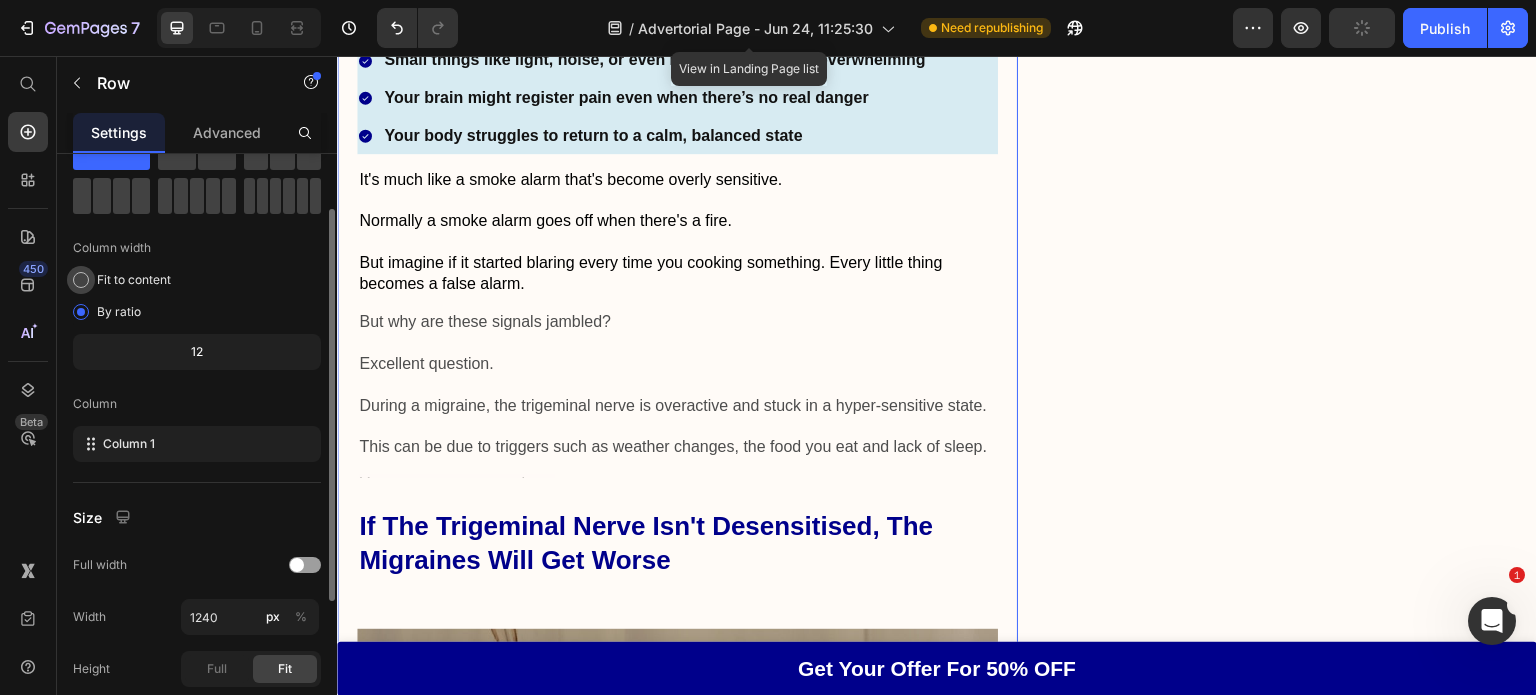 scroll, scrollTop: 0, scrollLeft: 0, axis: both 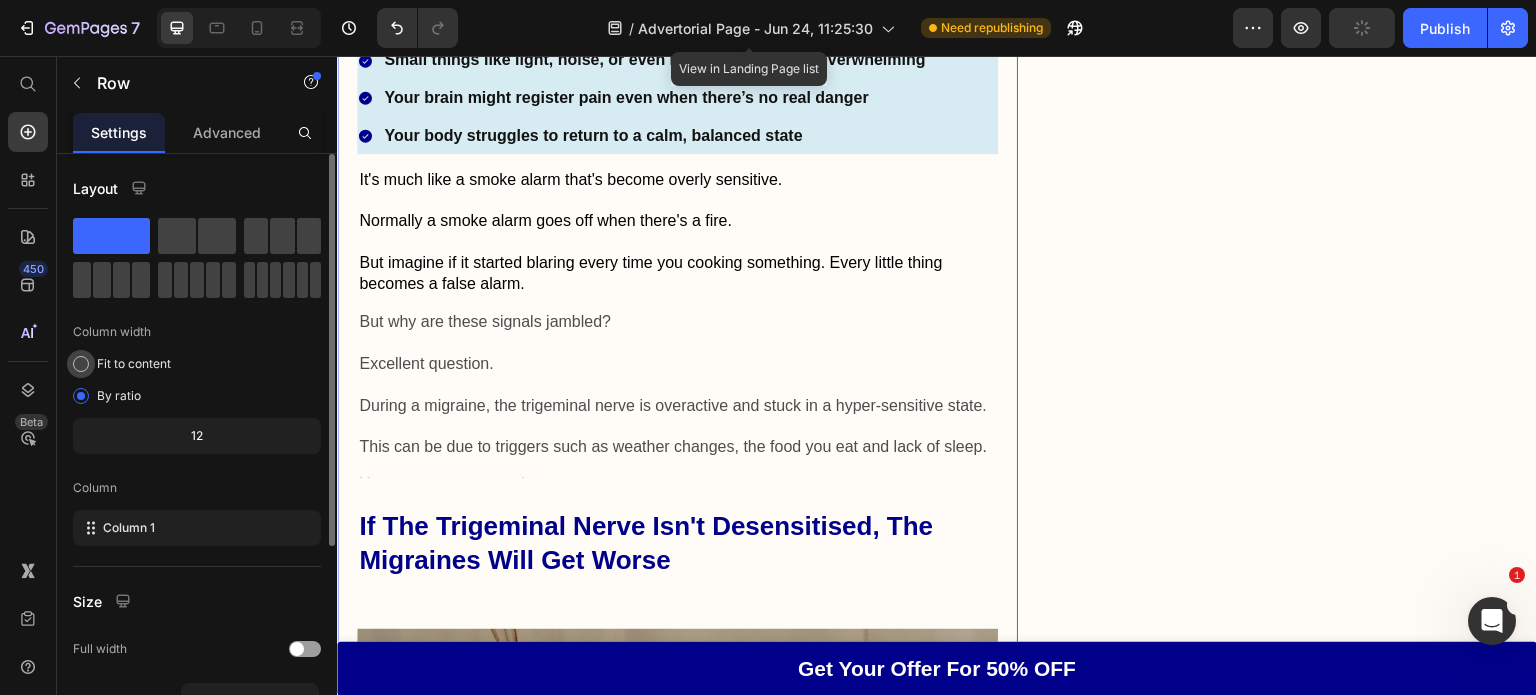 click on "Fit to content" 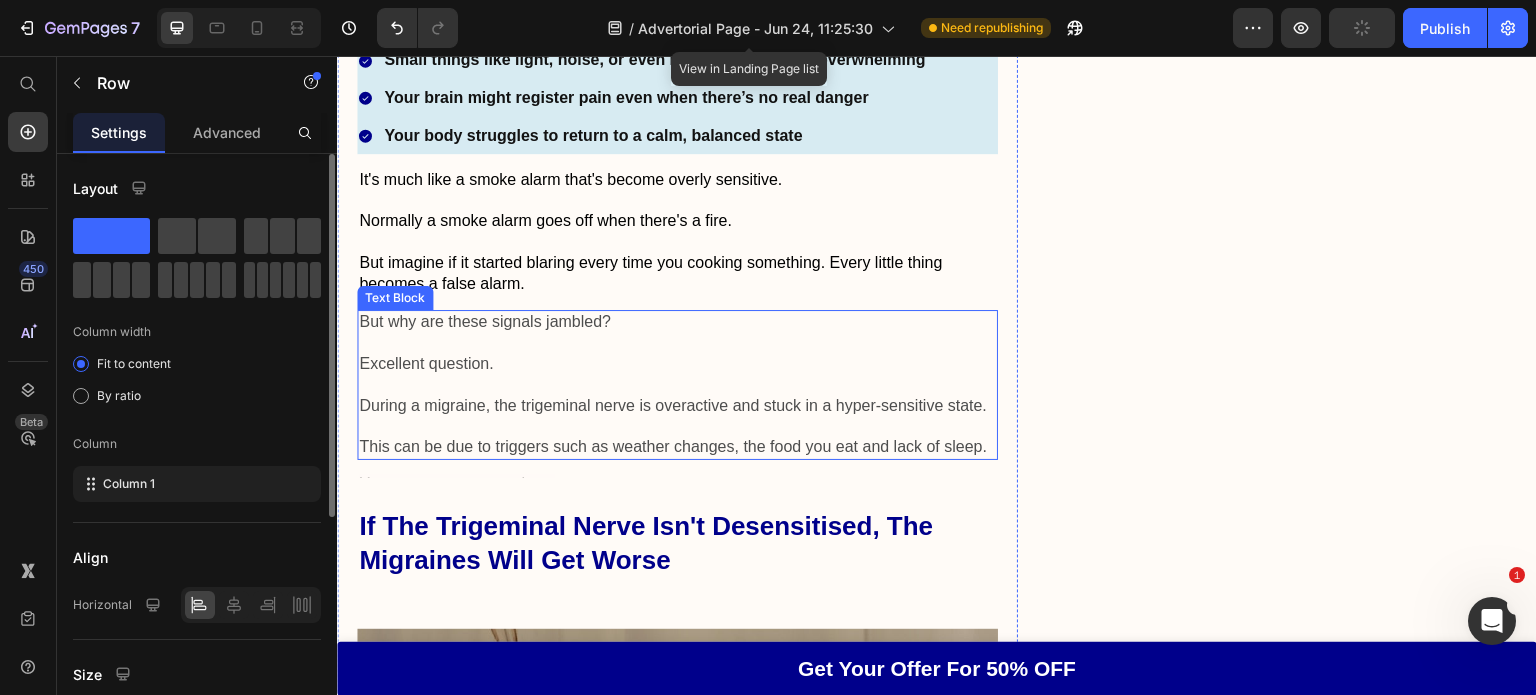 click on "During a migraine, the trigeminal nerve is overactive and stuck in a hyper-sensitive state." at bounding box center (677, 406) 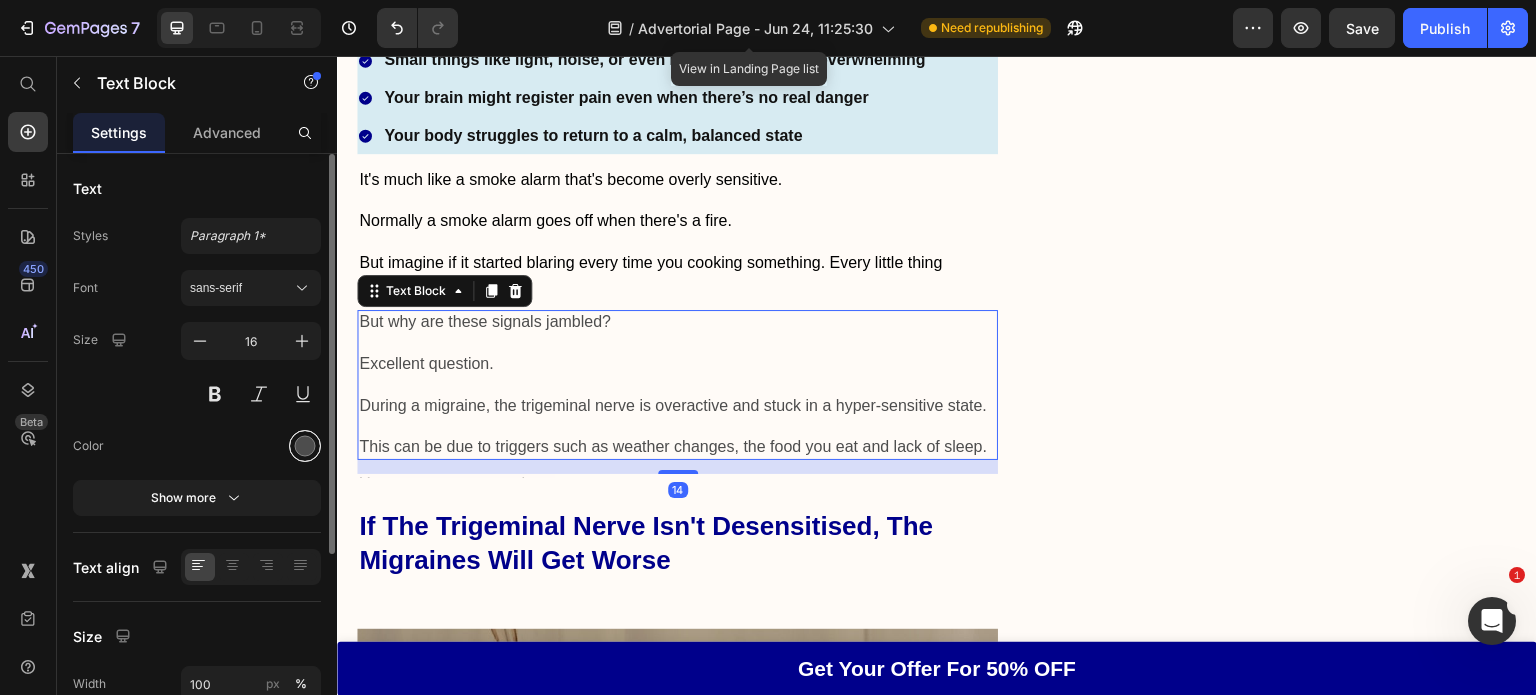 click at bounding box center (305, 446) 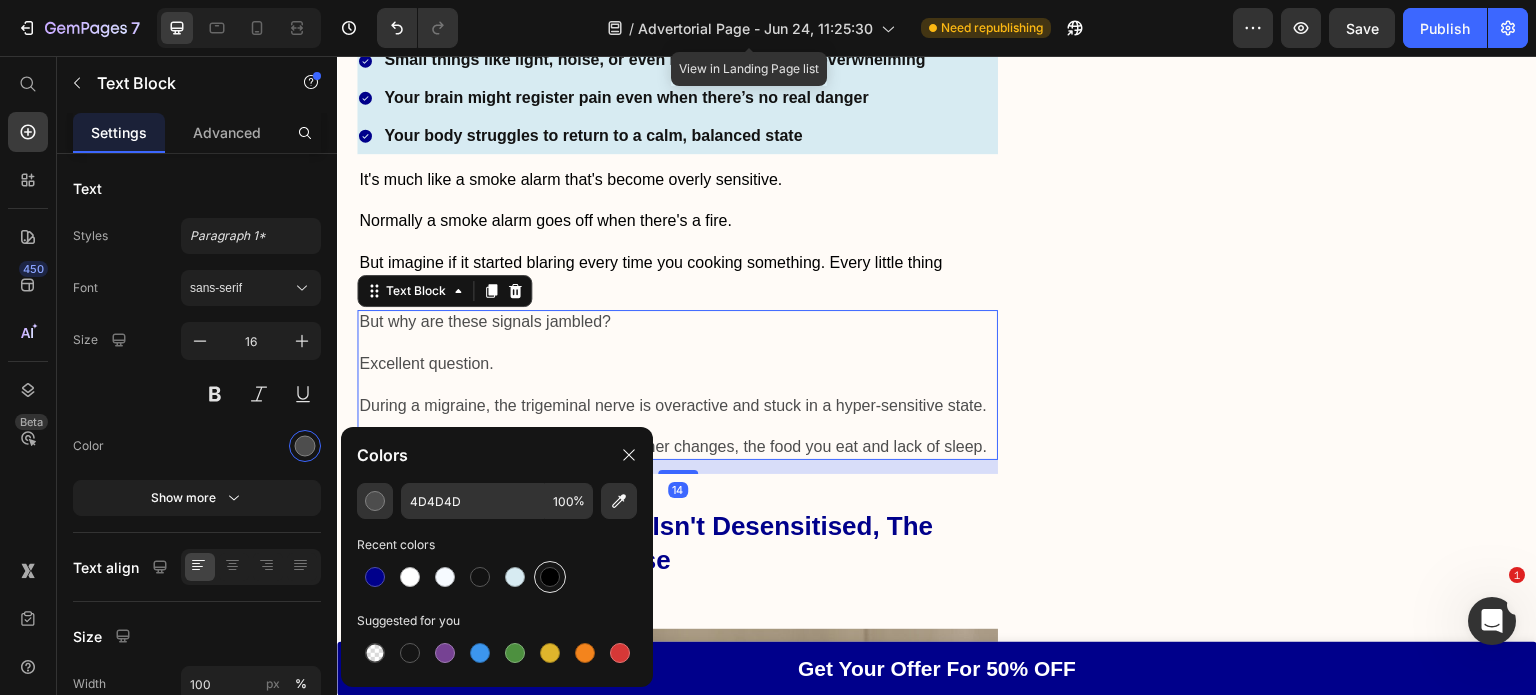 click at bounding box center [550, 577] 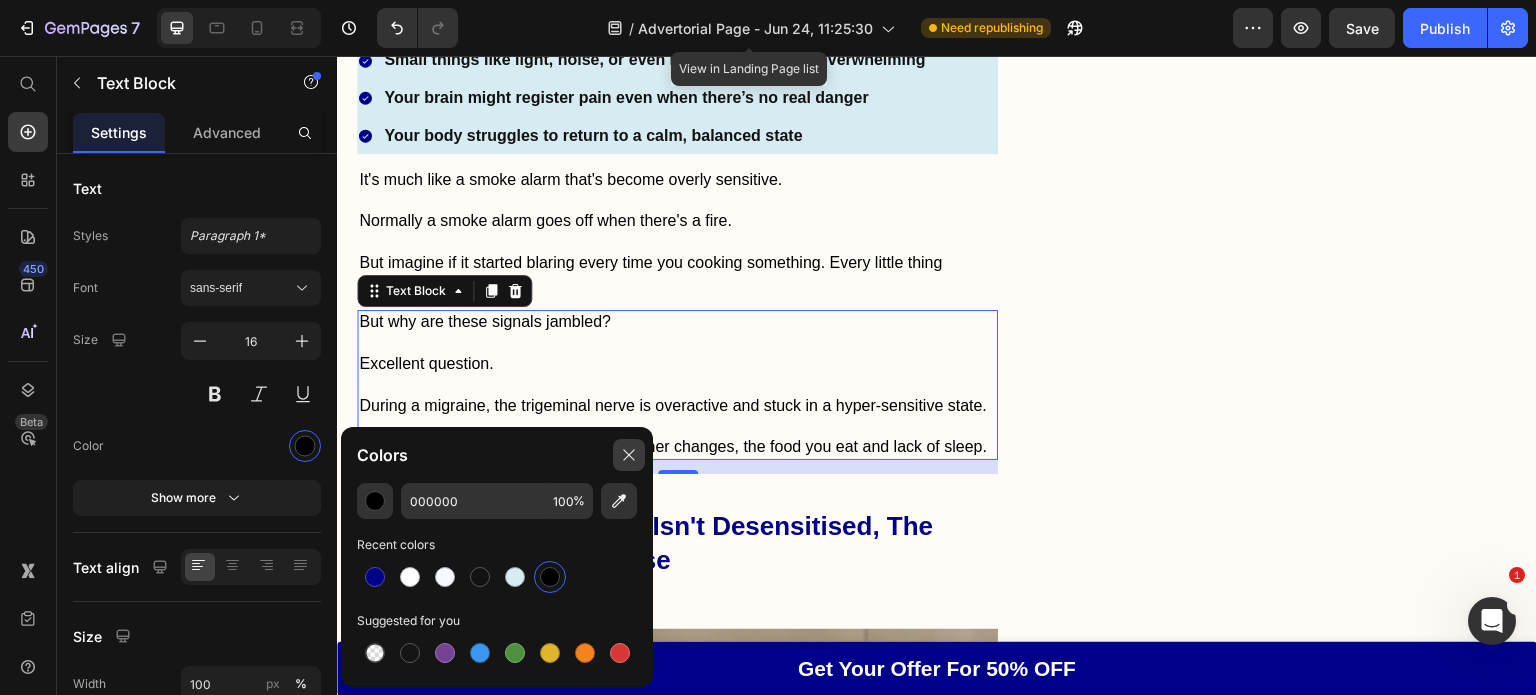 click 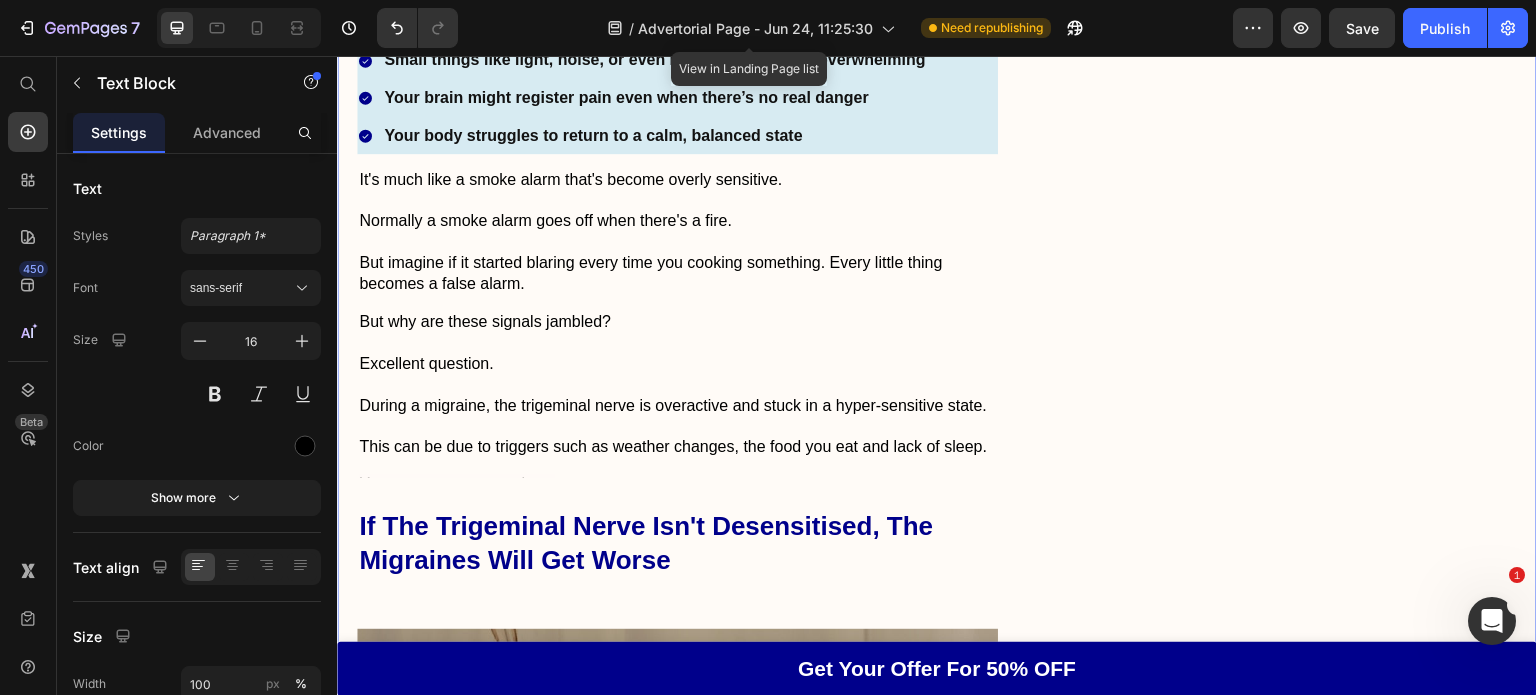 click on "Don't Let Migraines Hold You Back Heading Image Reduces the frequency and severity of migraines Comfortable and easy to use Drug-free without any unwanted side effects Item List Feature Heading Effectiveness Text Block Icon Icon Icon Icon
Icon Icon List 5.0 Text Block Row Comfort Text Block Icon Icon Icon Icon
Icon Icon List 5.0 Text Block Row Price Text Block Icon Icon Icon Icon
Icon Icon List 4.9 Text Block Row Quality Text Block Icon Icon Icon Icon
Icon Icon List 5.0 Text Block Row
Grab Your Offer For 50% Off NOW Button Row" at bounding box center [1293, 1721] 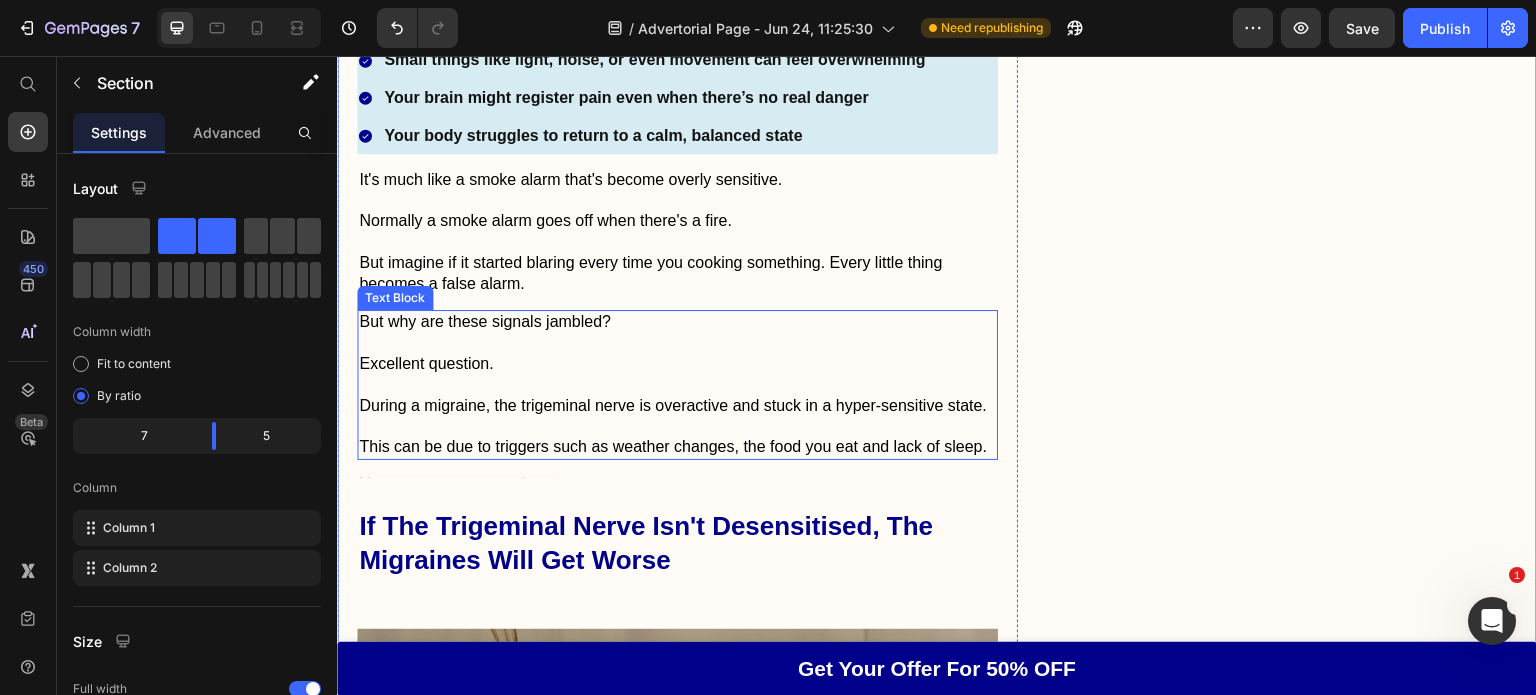 click on "But why are these signals jambled?" at bounding box center [677, 322] 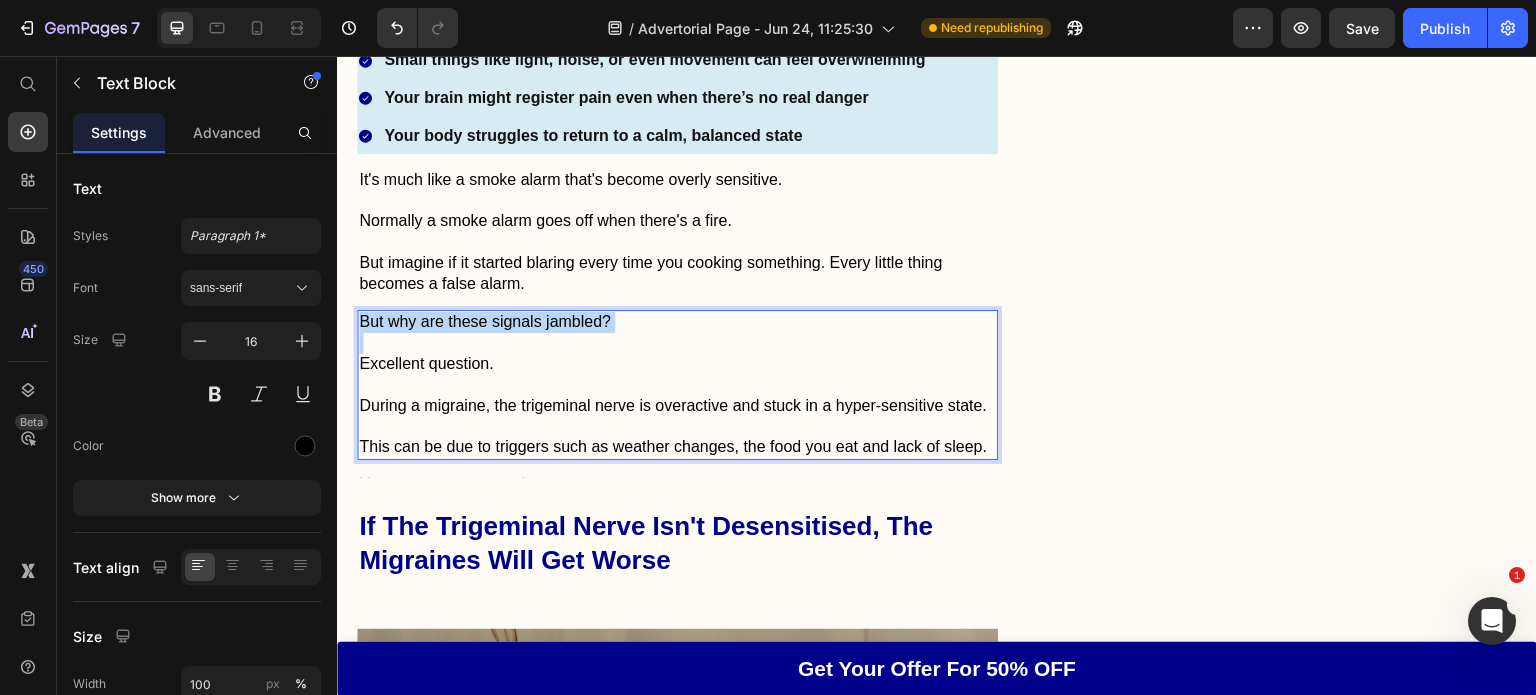 click on "But why are these signals jambled?" at bounding box center (677, 322) 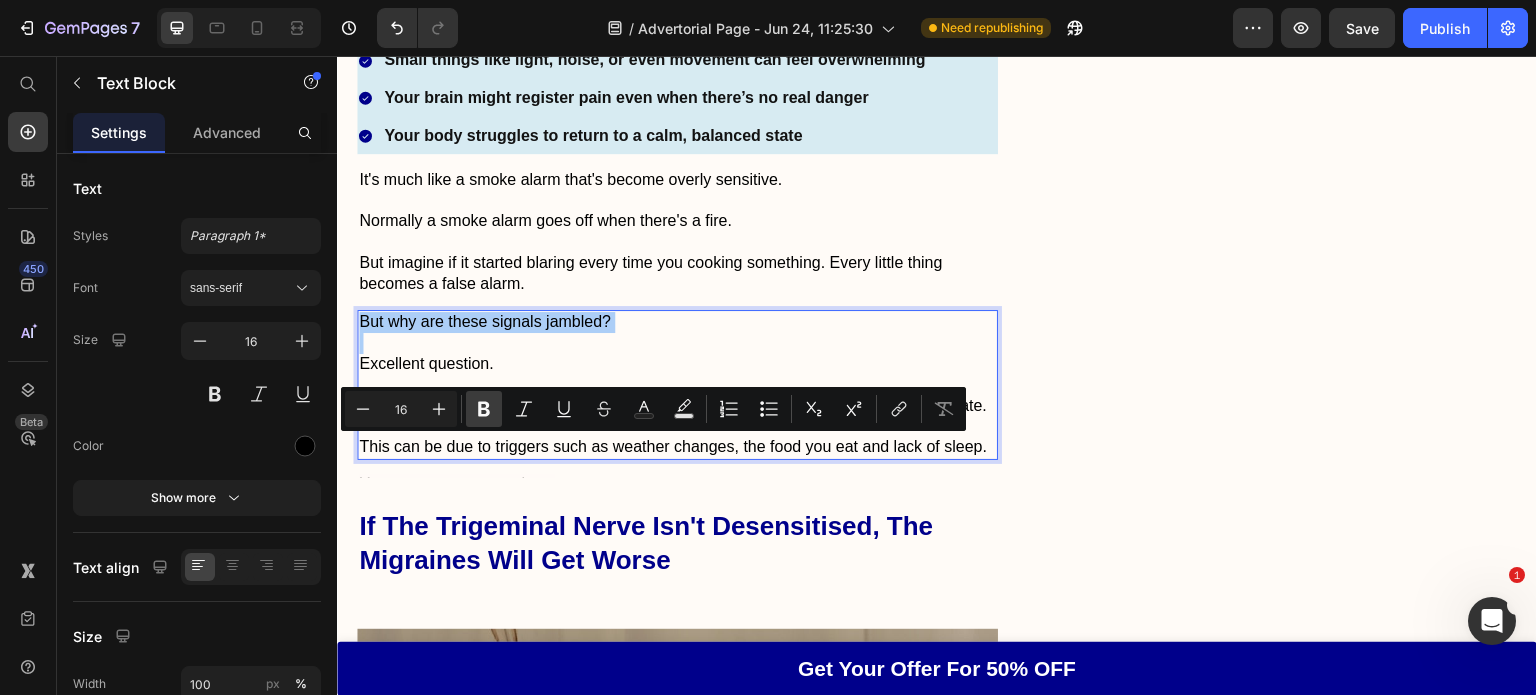 click on "Bold" at bounding box center (484, 409) 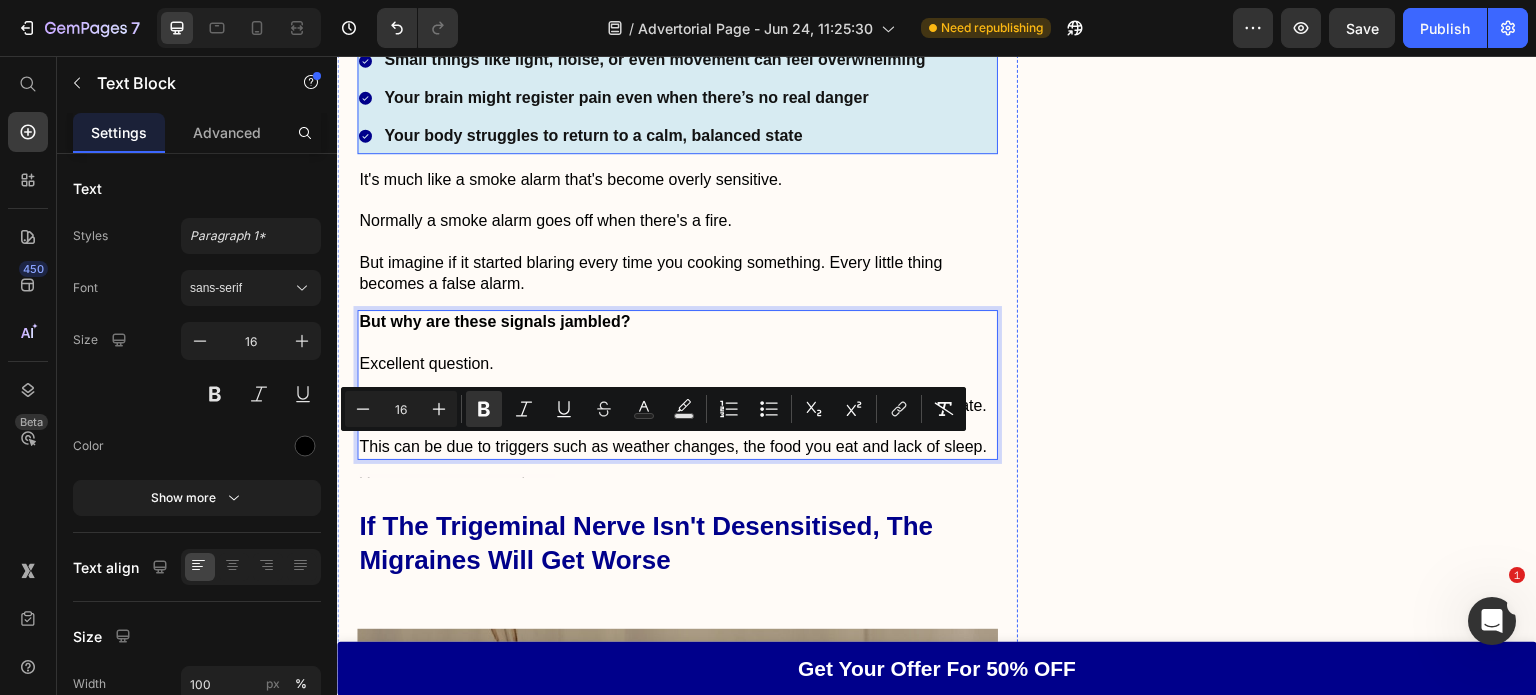 click on "Your brain might register pain even when there’s no real danger" at bounding box center [654, 98] 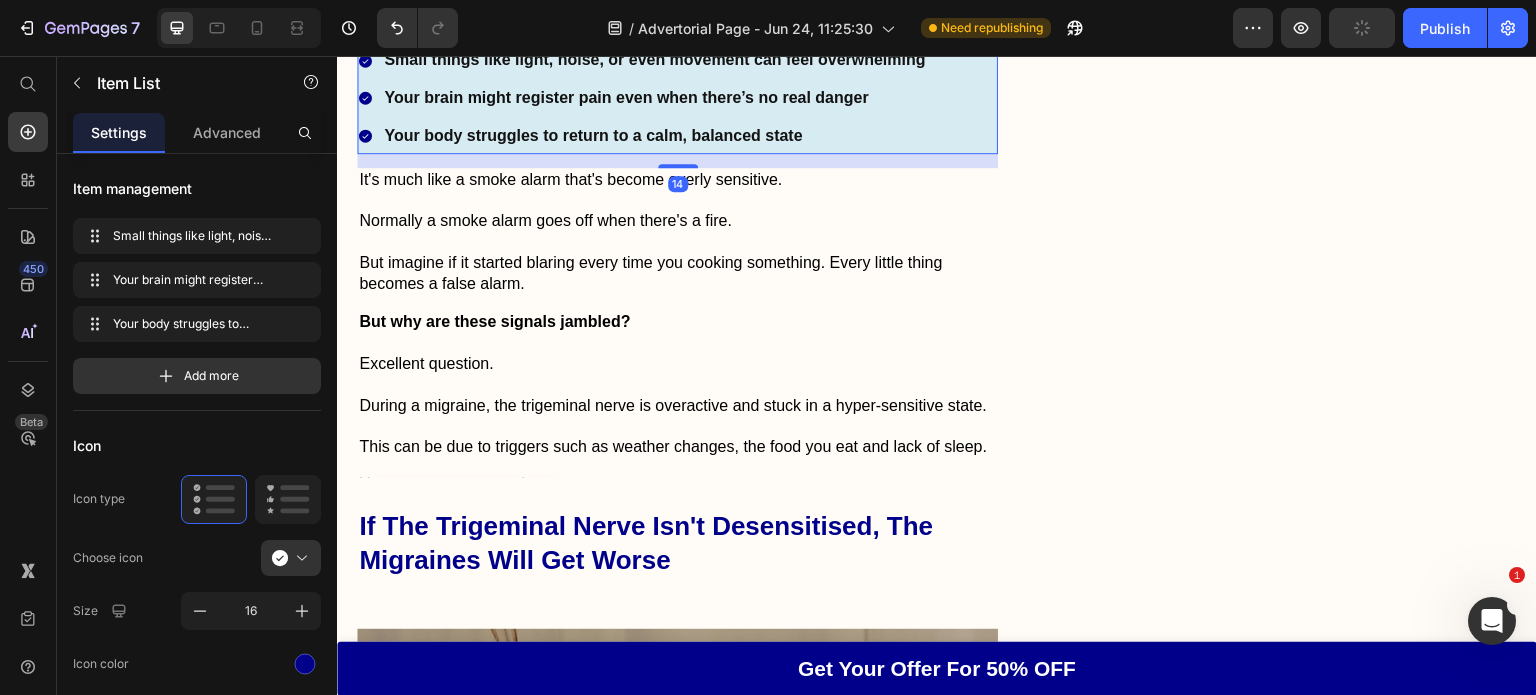 scroll, scrollTop: 3847, scrollLeft: 0, axis: vertical 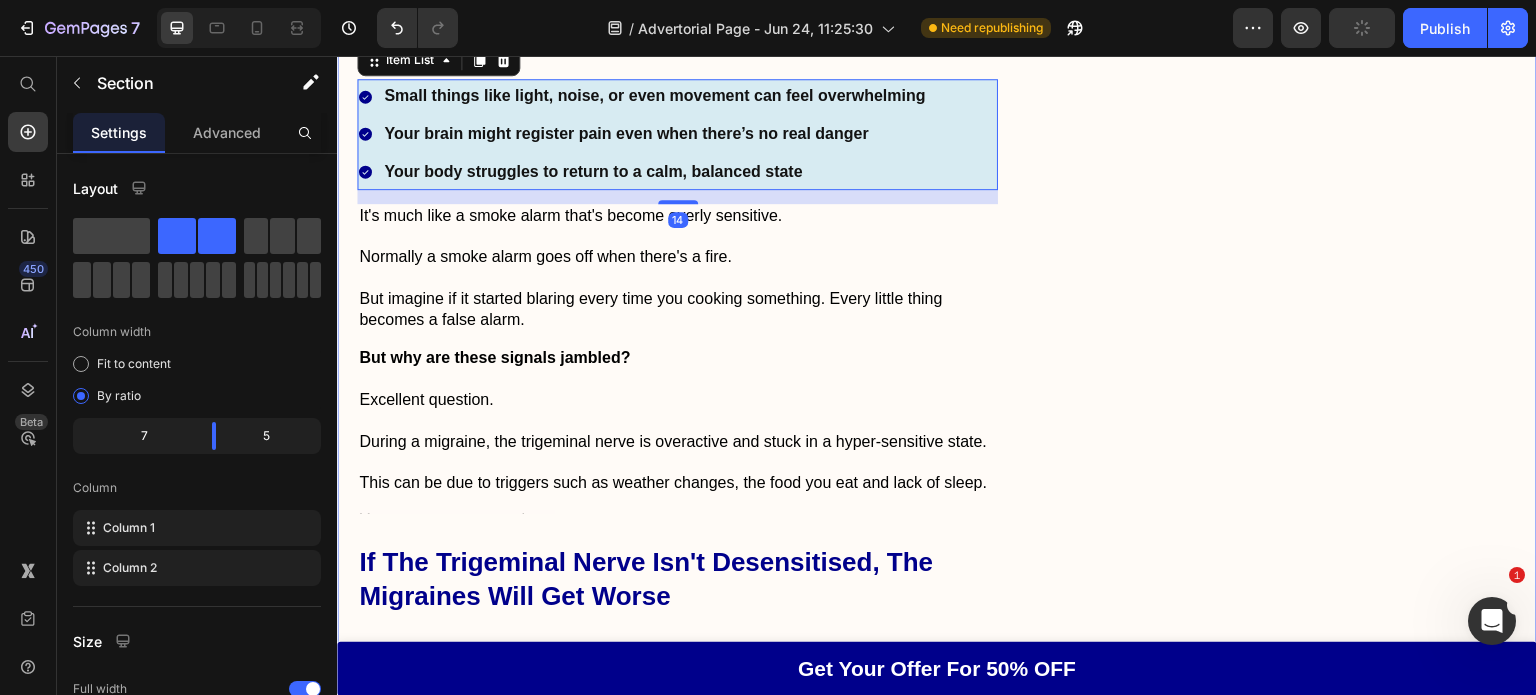 click on "Don't Let Migraines Hold You Back Heading Image Reduces the frequency and severity of migraines Comfortable and easy to use Drug-free without any unwanted side effects Item List Feature Heading Effectiveness Text Block Icon Icon Icon Icon
Icon Icon List 5.0 Text Block Row Comfort Text Block Icon Icon Icon Icon
Icon Icon List 5.0 Text Block Row Price Text Block Icon Icon Icon Icon
Icon Icon List 4.9 Text Block Row Quality Text Block Icon Icon Icon Icon
Icon Icon List 5.0 Text Block Row
Grab Your Offer For 50% Off NOW Button Row" at bounding box center (1293, 1757) 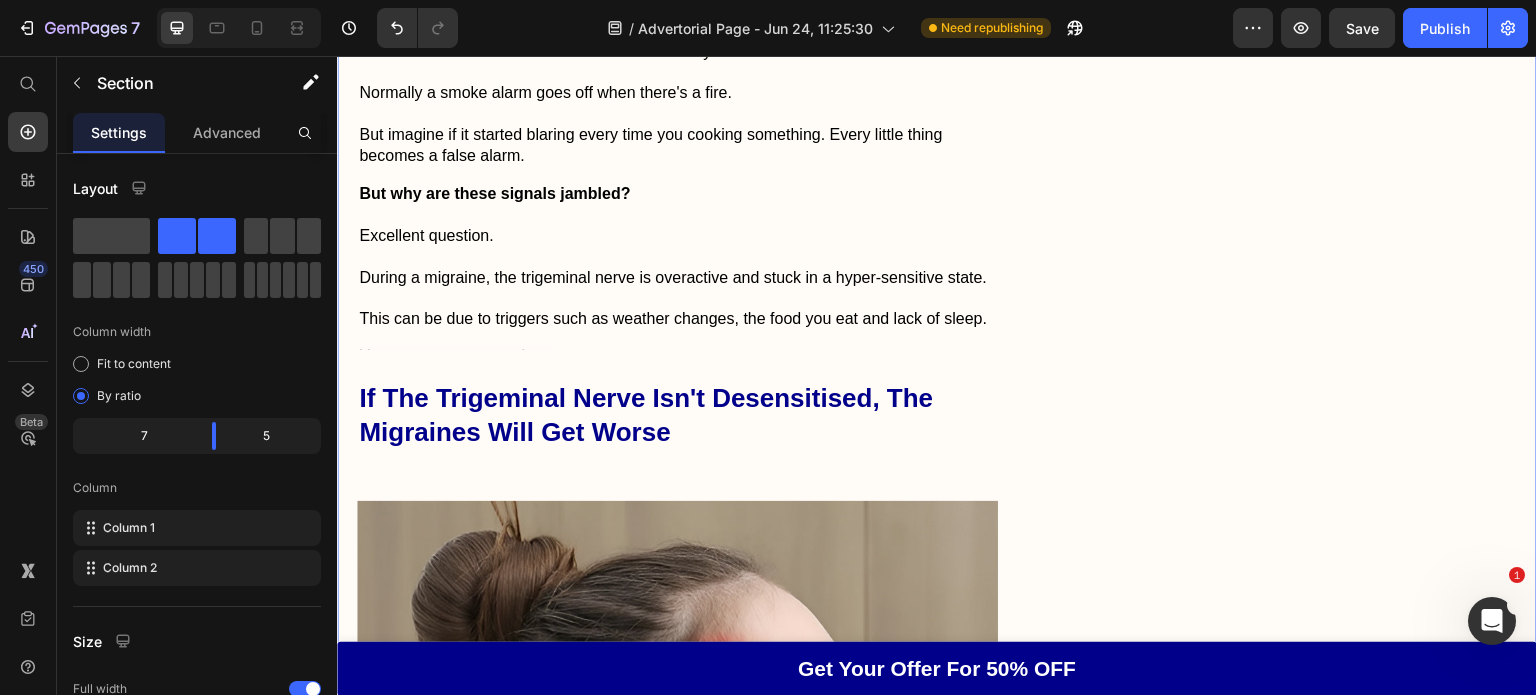 scroll, scrollTop: 4003, scrollLeft: 0, axis: vertical 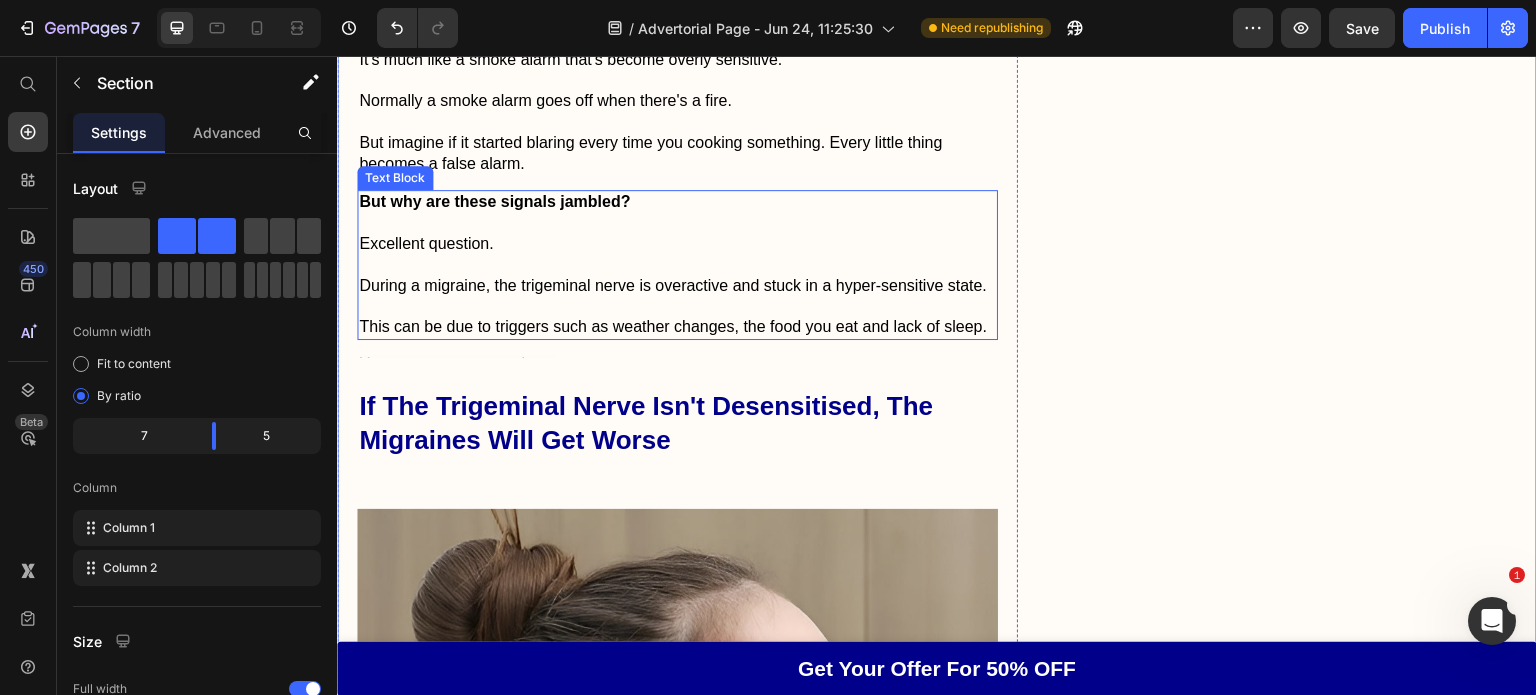 click on "This can be due to triggers such as weather changes, the food you eat and lack of sleep." at bounding box center (677, 327) 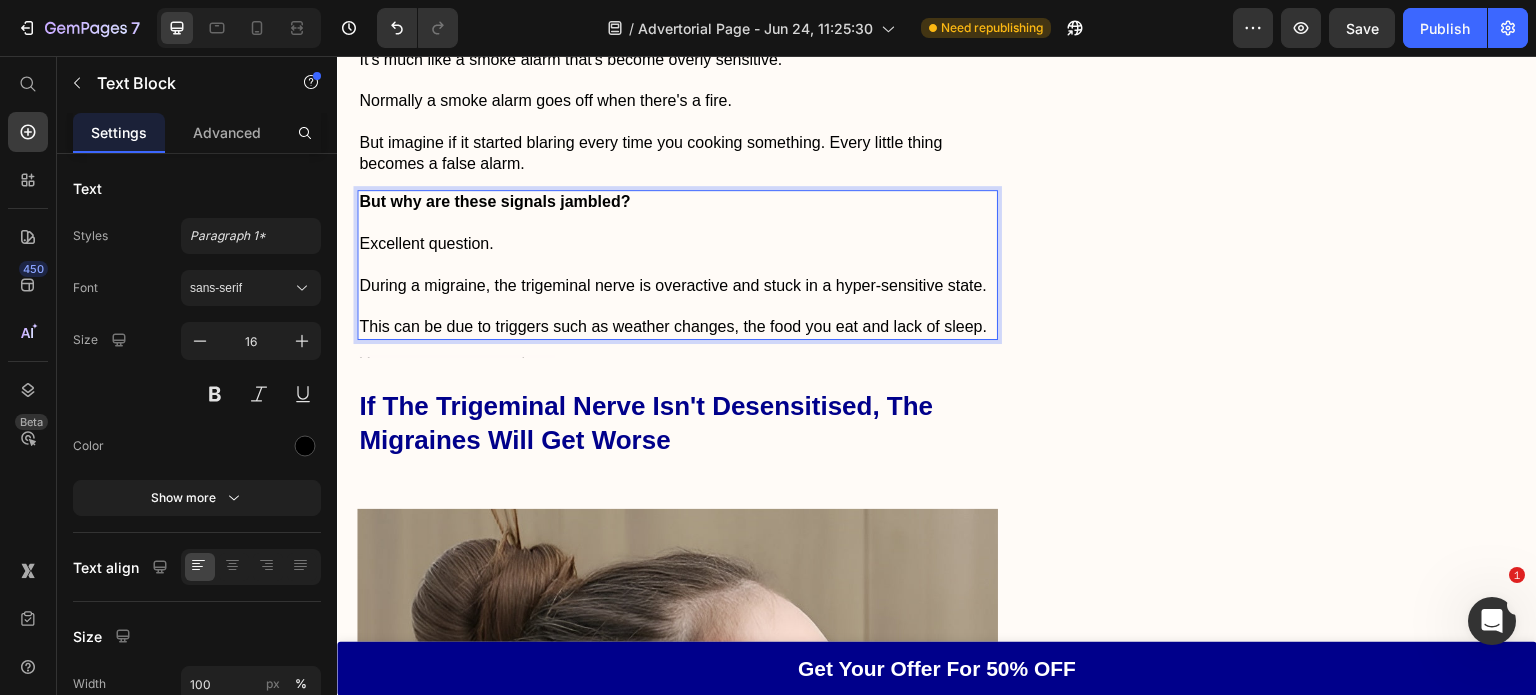 click on "This can be due to triggers such as weather changes, the food you eat and lack of sleep." at bounding box center [677, 327] 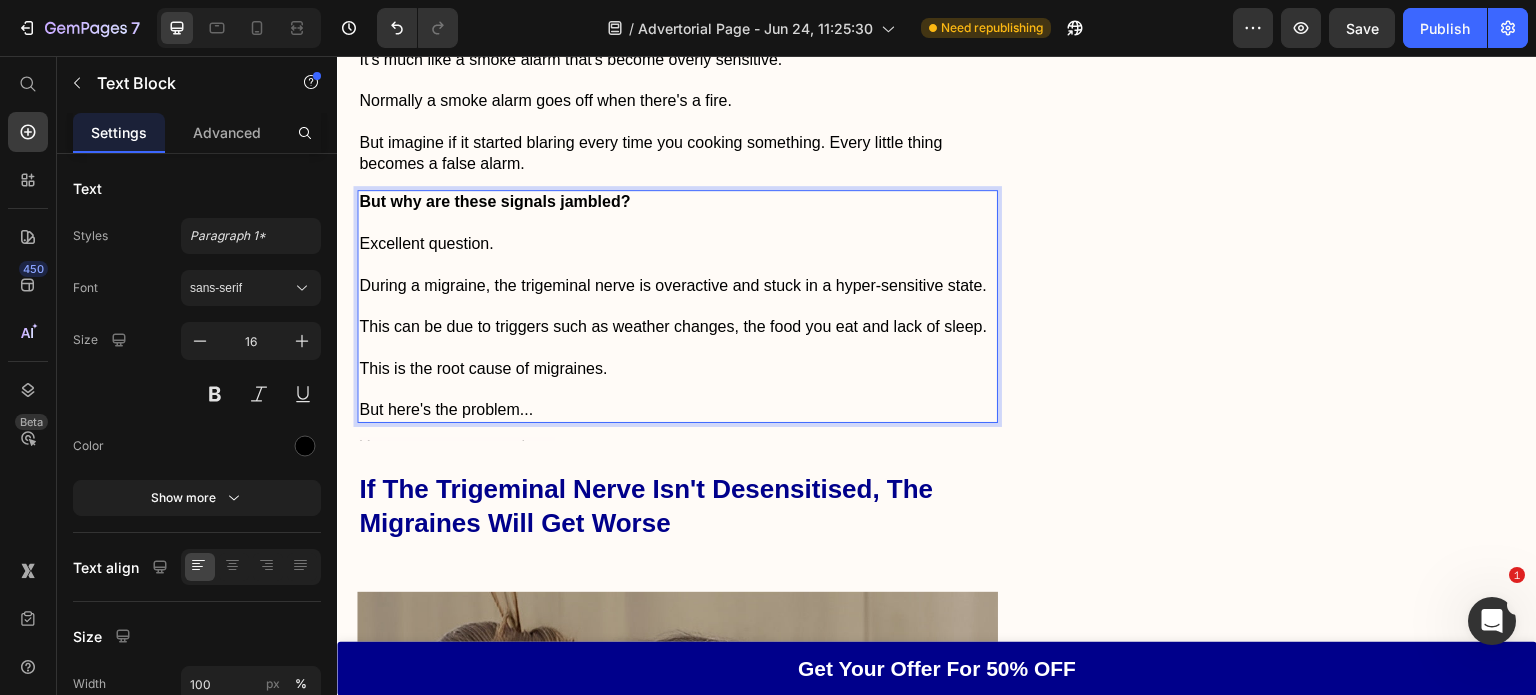 click on "But here's the problem..." at bounding box center [677, 410] 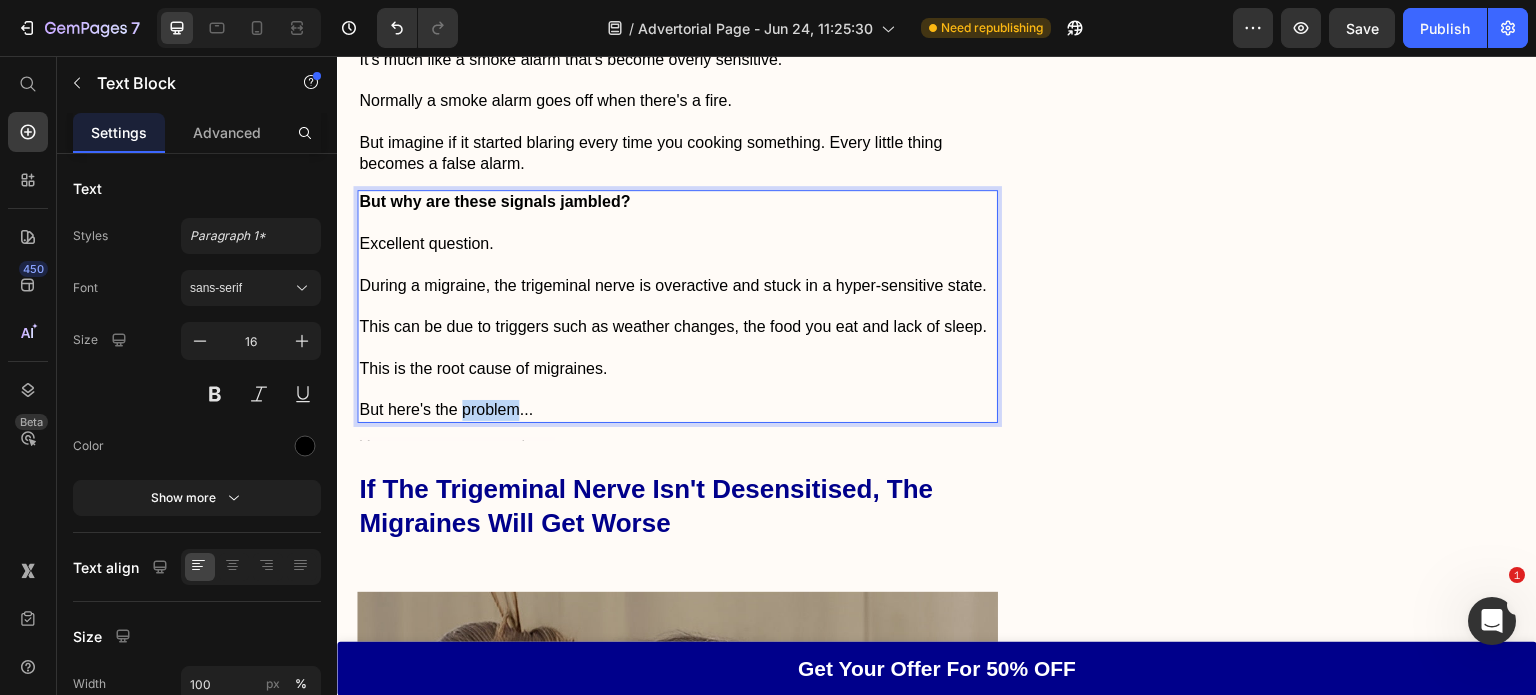 click on "But here's the problem..." at bounding box center (677, 410) 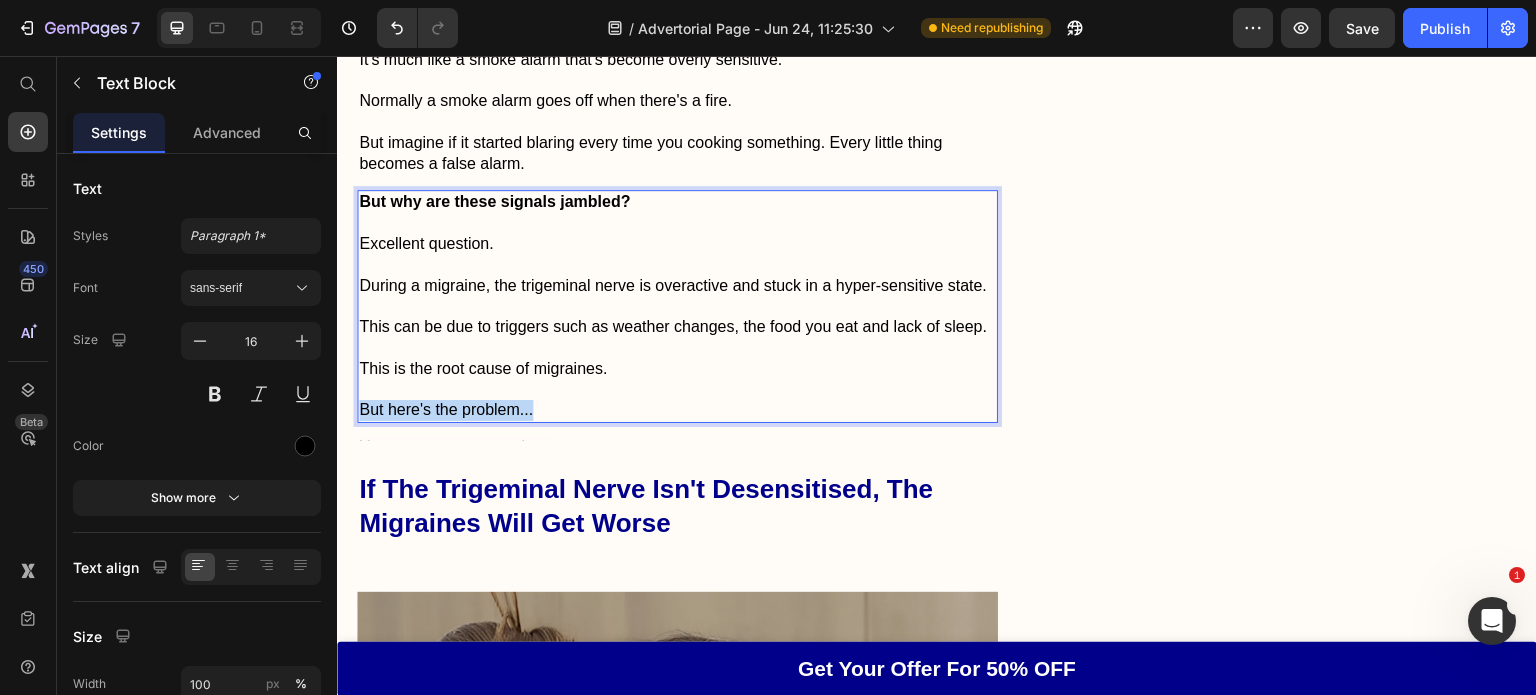 click on "But here's the problem..." at bounding box center [677, 410] 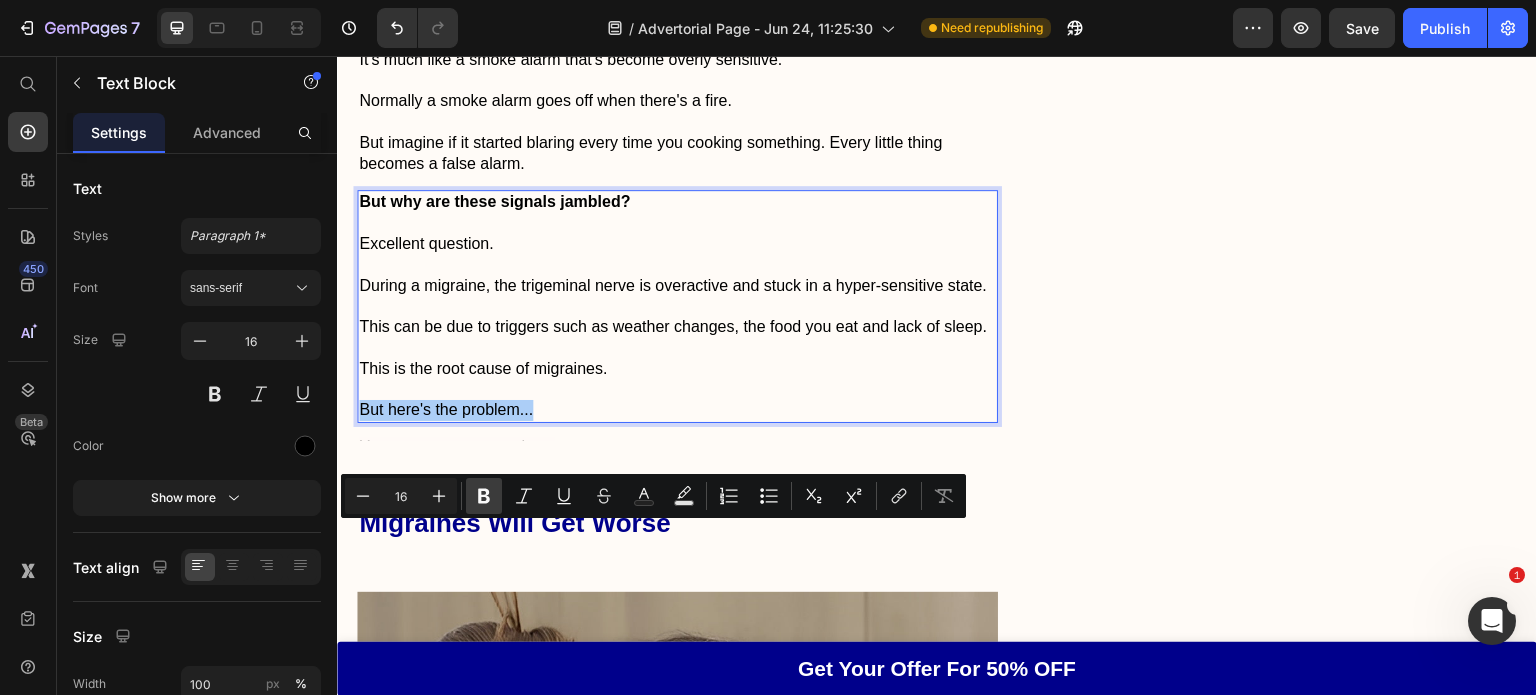 click 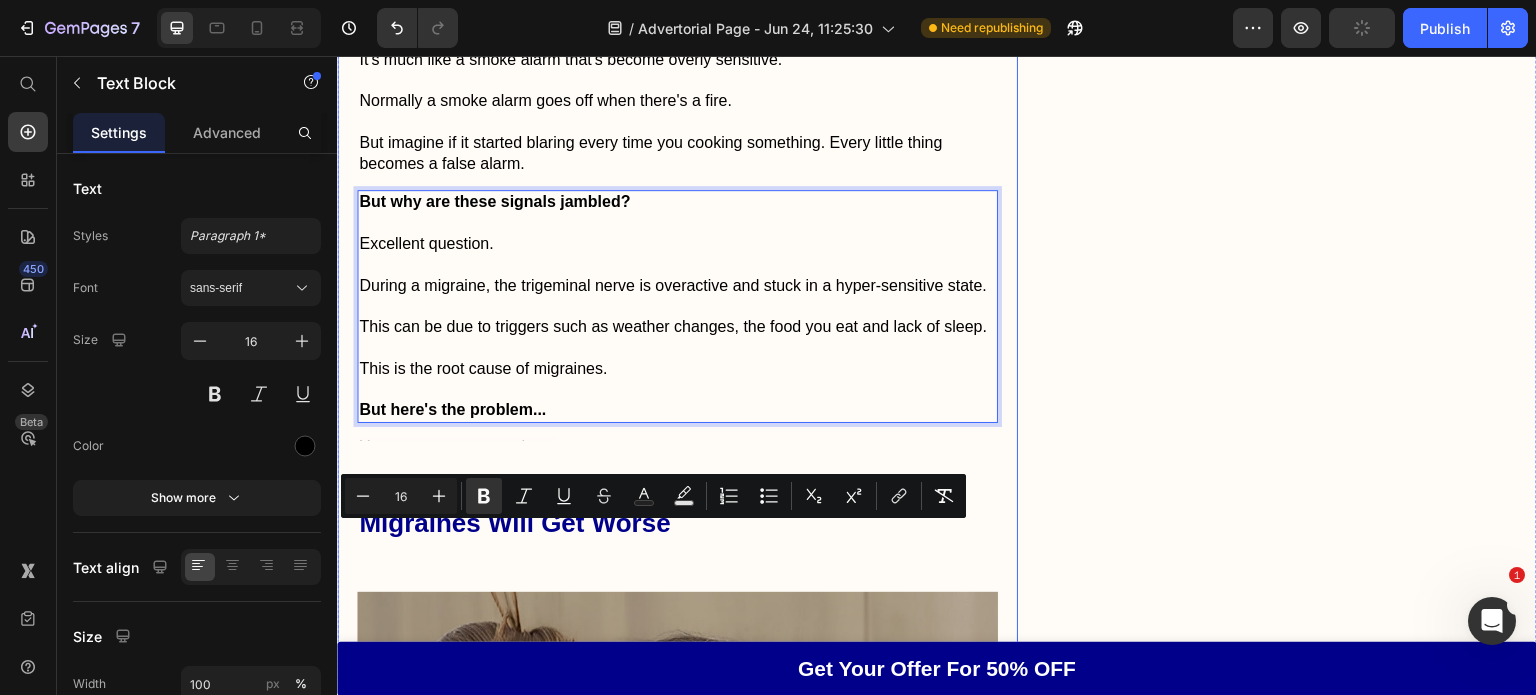 drag, startPoint x: 970, startPoint y: 569, endPoint x: 631, endPoint y: 551, distance: 339.47754 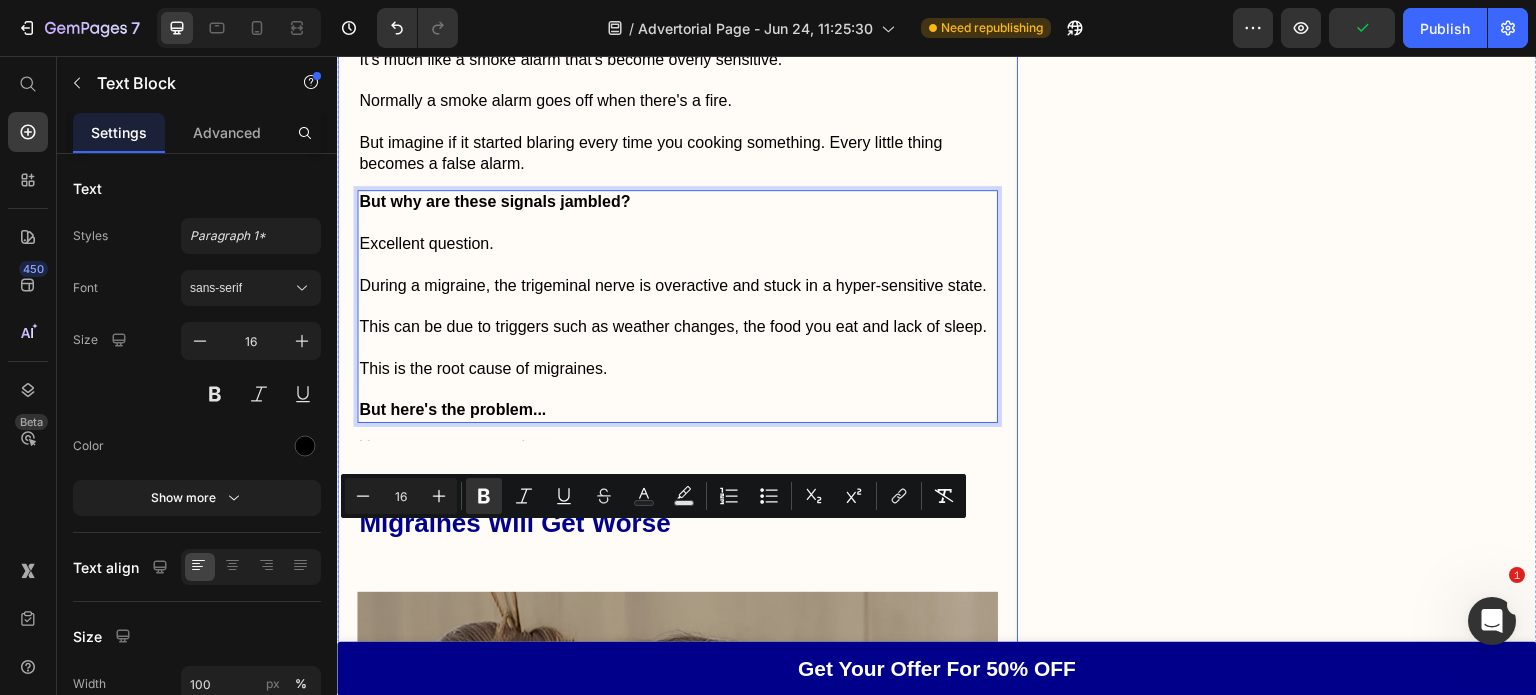 click on "Top Headache Specialist Reveals The Most Effective way to relieve migraines fast Heading If your migraines feel like an  ice pick being driven through your head , read this short article before you do anything else. Text Block Icon Icon Icon Icon Icon Icon List Loved By Thousands Of Migraine Warriors Text Block Row Image June 18, 2025 By Dr Andrew Nguyen Text Block Row Video Hi, I am Dr Andrew Nguyen and I have been a headache specialist for over 12 years in Australia.    I have worked closely with people who have suffered from many types of headaches... Text Block Chronic Migraines Vestibular Migraines Cluster Headaches Tension Headaches Item List I have seen just about every headache there is.   From tension headaches caused by poor posture...To cluster headaches that come in sudden bursts...To Text Block Migraines so bad that it feels like a nail being hammered into your temple  Heading Video Migraines are a category of their own.       shocked me. Text Block The Real Root Cause Of Migraines Heading" at bounding box center (677, 1642) 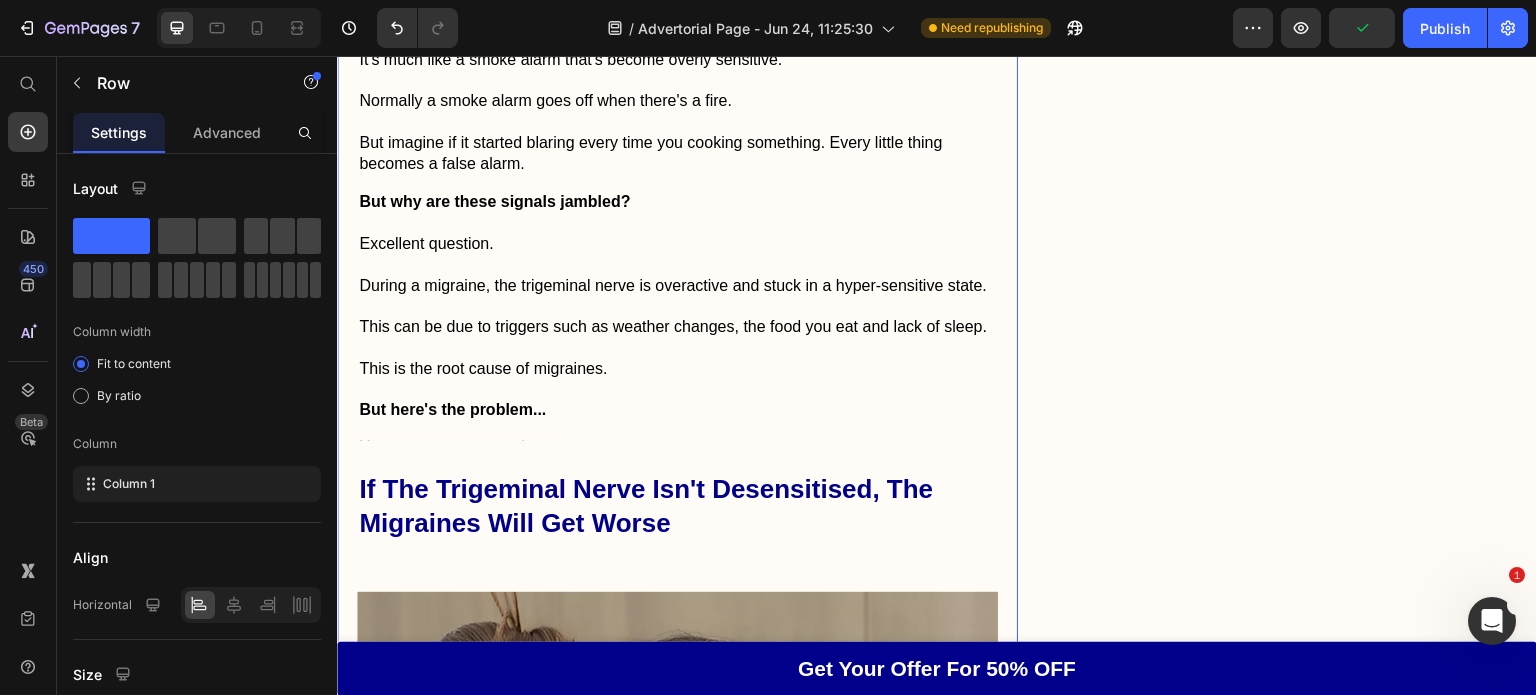 scroll, scrollTop: 4056, scrollLeft: 0, axis: vertical 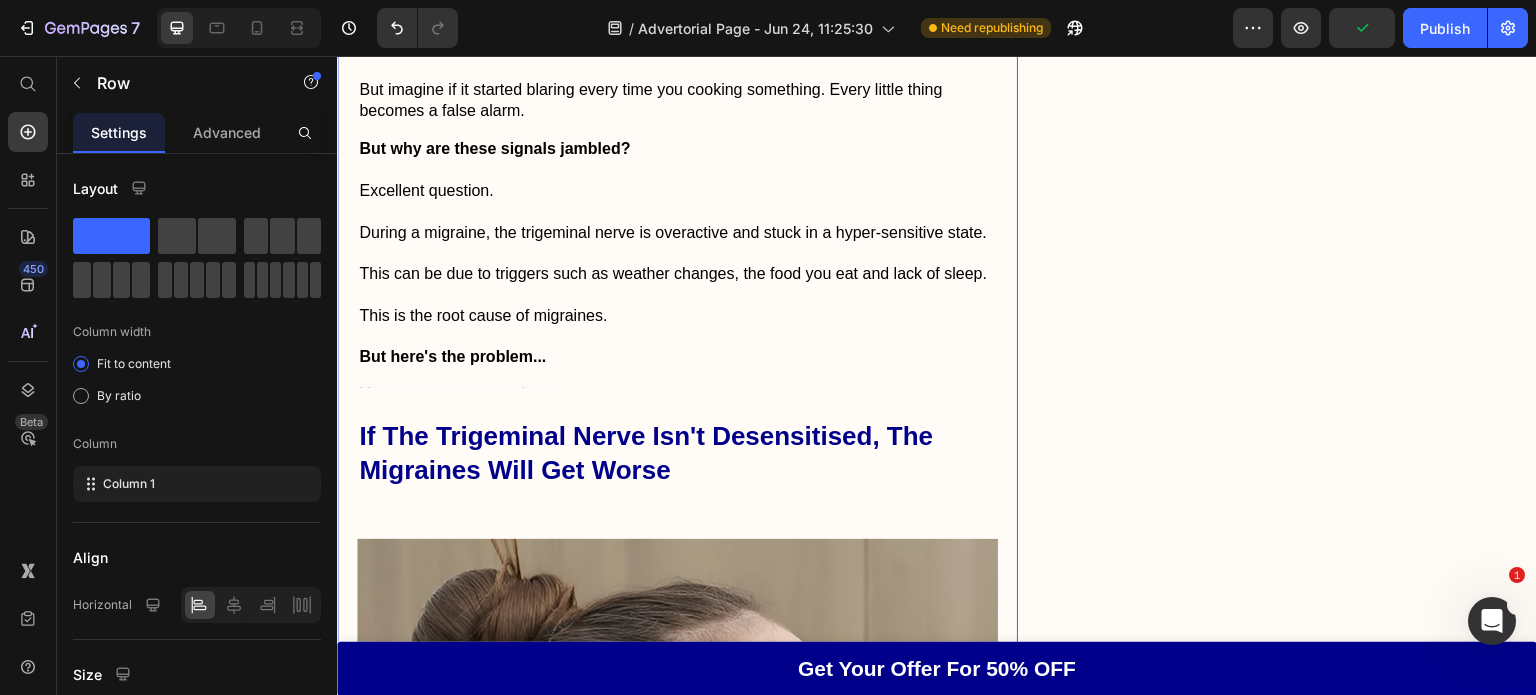 click on "Top Headache Specialist Reveals The Most Effective way to relieve migraines fast Heading If your migraines feel like an  ice pick being driven through your head , read this short article before you do anything else. Text Block Icon Icon Icon Icon Icon Icon List Loved By Thousands Of Migraine Warriors Text Block Row Image June 18, 2025 By Dr Andrew Nguyen Text Block Row Video Hi, I am Dr Andrew Nguyen and I have been a headache specialist for over 12 years in Australia.    I have worked closely with people who have suffered from many types of headaches... Text Block Chronic Migraines Vestibular Migraines Cluster Headaches Tension Headaches Item List I have seen just about every headache there is.   From tension headaches caused by poor posture...To cluster headaches that come in sudden bursts...To Text Block Migraines so bad that it feels like a nail being hammered into your temple  Heading Video Migraines are a category of their own.       shocked me. Text Block The Real Root Cause Of Migraines Heading" at bounding box center (677, 1589) 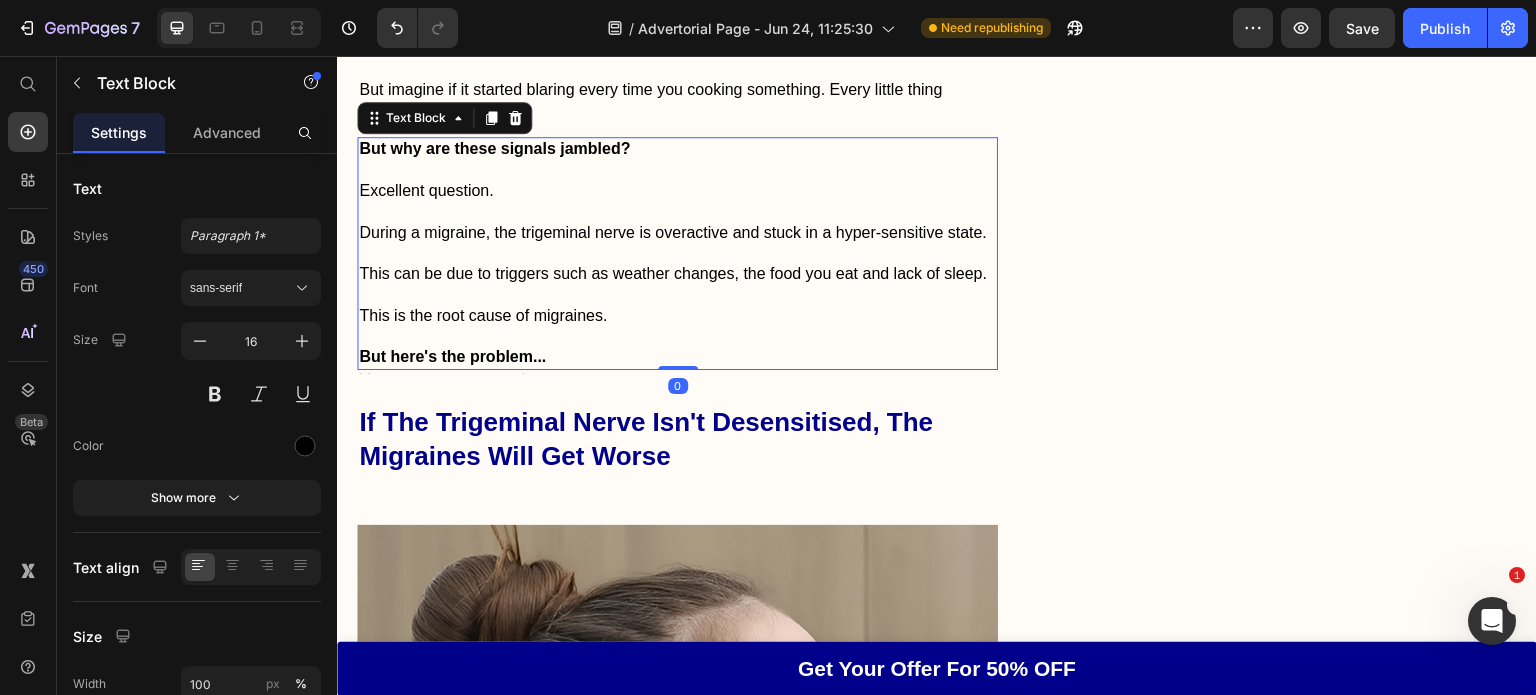 drag, startPoint x: 675, startPoint y: 504, endPoint x: 670, endPoint y: 449, distance: 55.226807 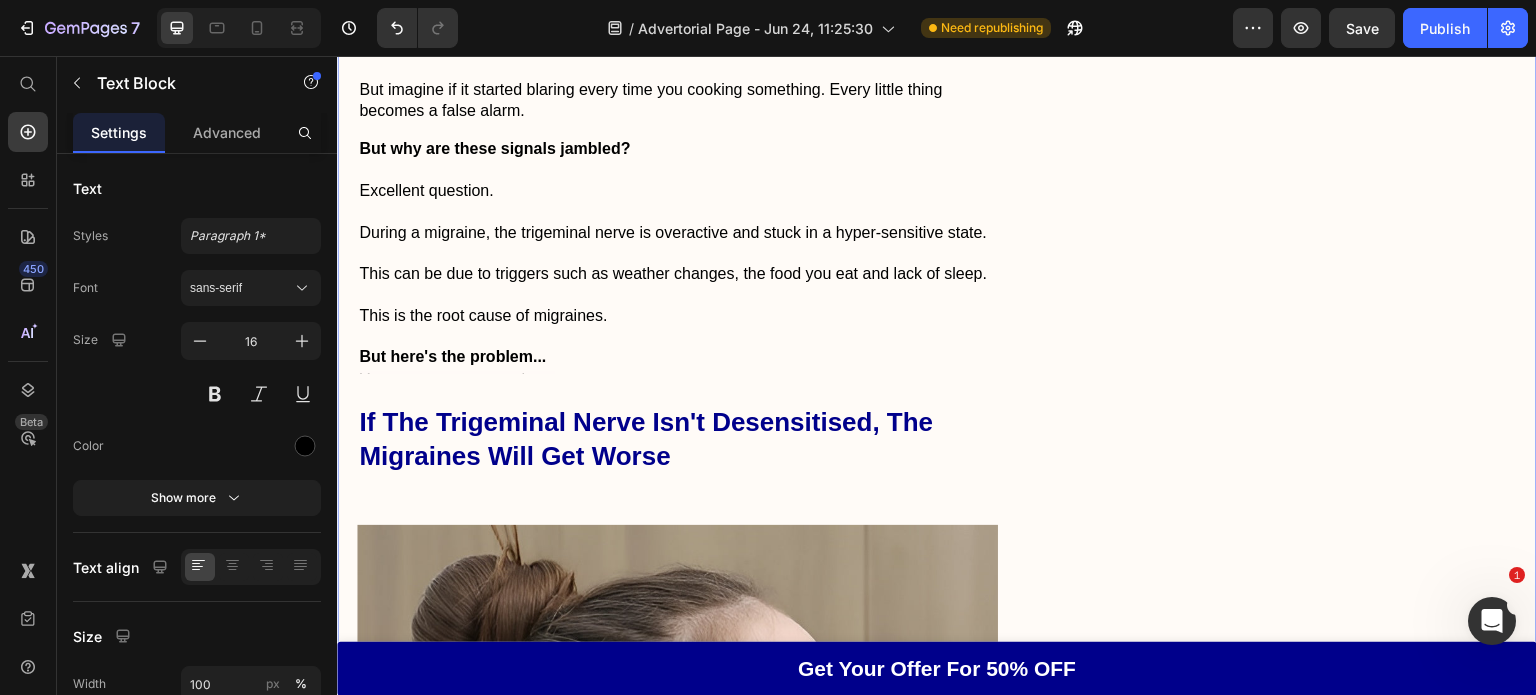click on "Don't Let Migraines Hold You Back Heading Image Reduces the frequency and severity of migraines Comfortable and easy to use Drug-free without any unwanted side effects Item List Feature Heading Effectiveness Text Block Icon Icon Icon Icon
Icon Icon List 5.0 Text Block Row Comfort Text Block Icon Icon Icon Icon
Icon Icon List 5.0 Text Block Row Price Text Block Icon Icon Icon Icon
Icon Icon List 4.9 Text Block Row Quality Text Block Icon Icon Icon Icon
Icon Icon List 5.0 Text Block Row
Grab Your Offer For 50% Off NOW Button Row" at bounding box center [1293, 1582] 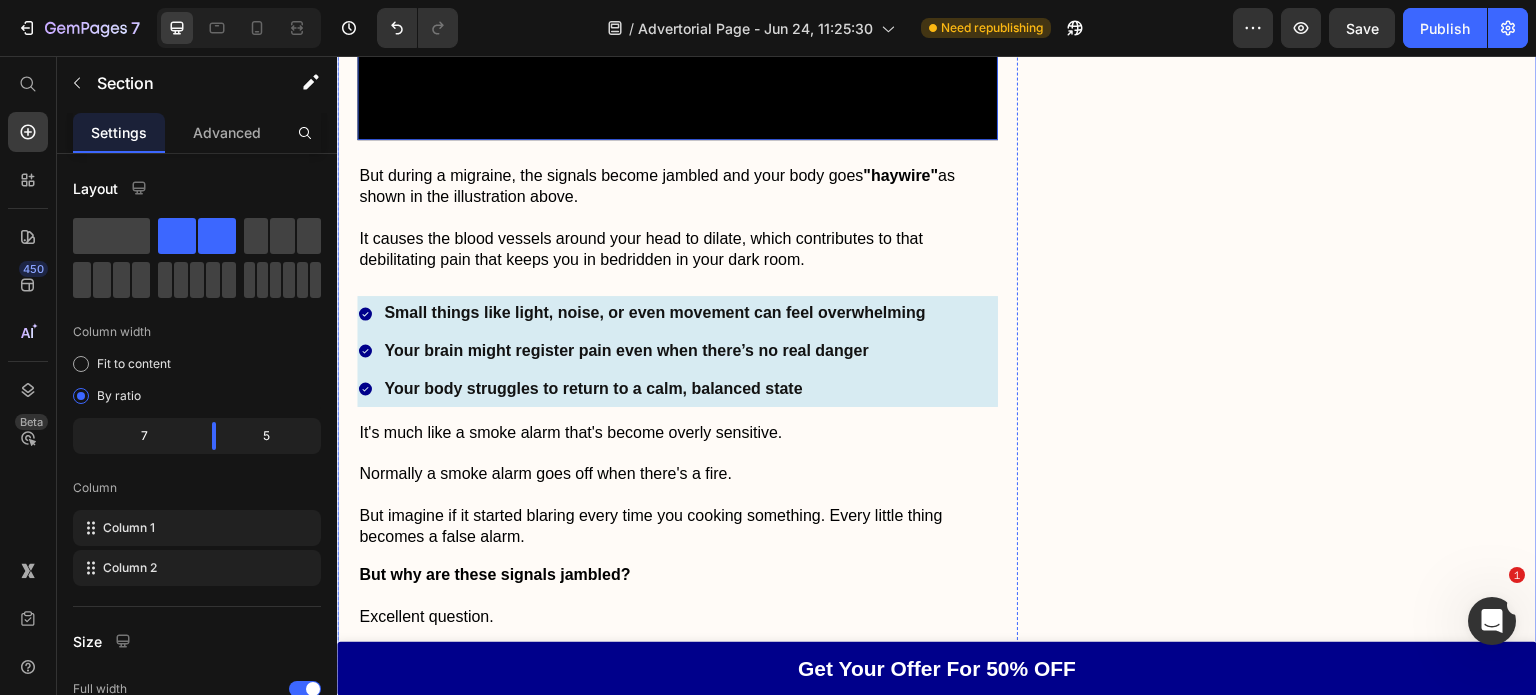 scroll, scrollTop: 3636, scrollLeft: 0, axis: vertical 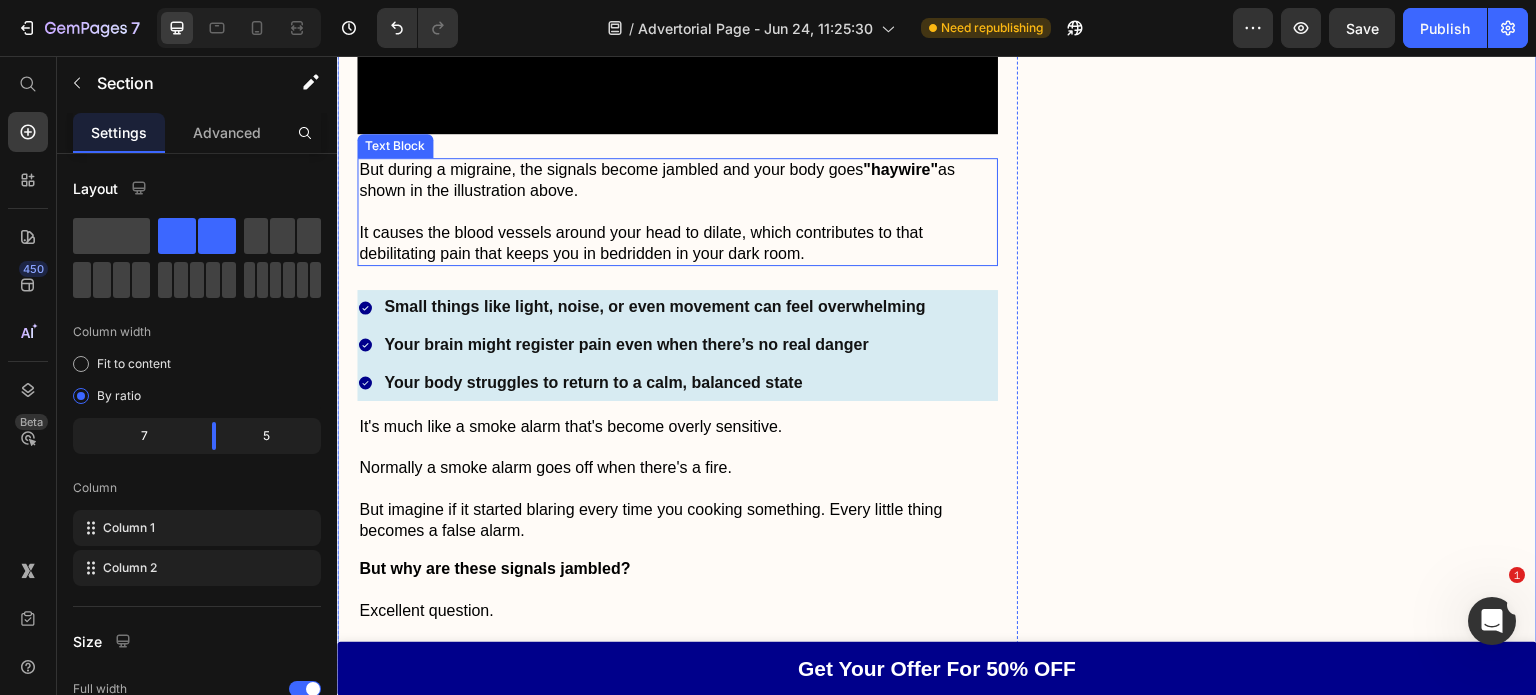 click on "It causes the blood vessels around your head to dilate, which contributes to that debilitating pain that keeps you in bedridden in your dark room." at bounding box center [677, 244] 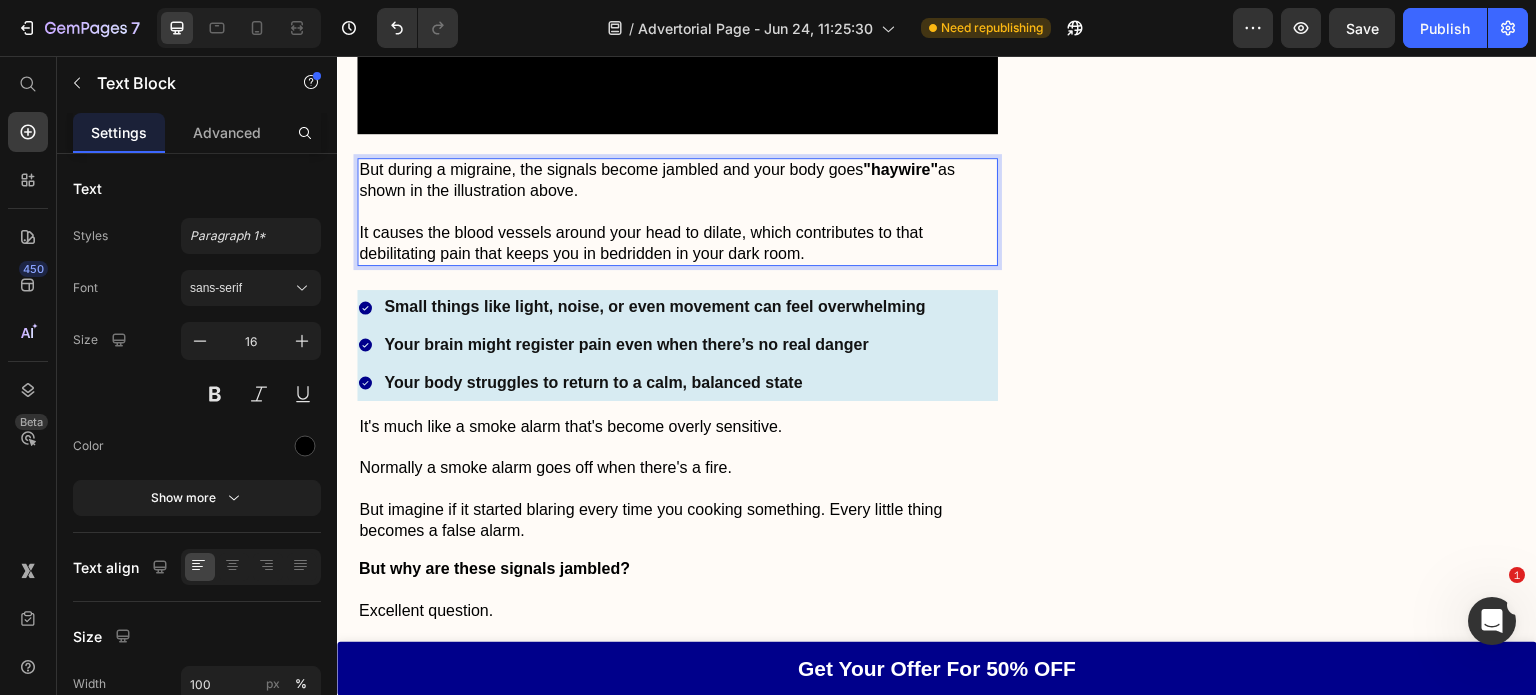 click on "It causes the blood vessels around your head to dilate, which contributes to that debilitating pain that keeps you in bedridden in your dark room." at bounding box center (677, 244) 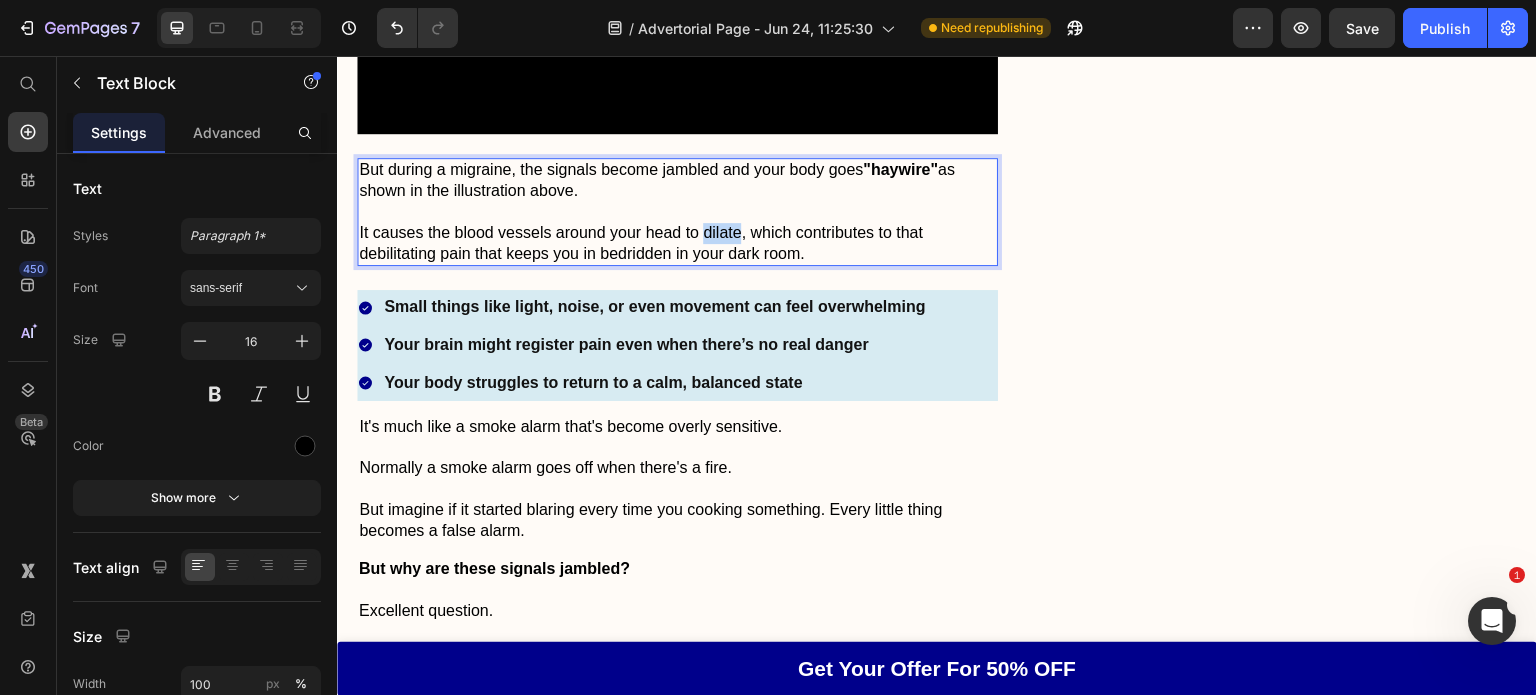 click on "It causes the blood vessels around your head to dilate, which contributes to that debilitating pain that keeps you in bedridden in your dark room." at bounding box center [677, 244] 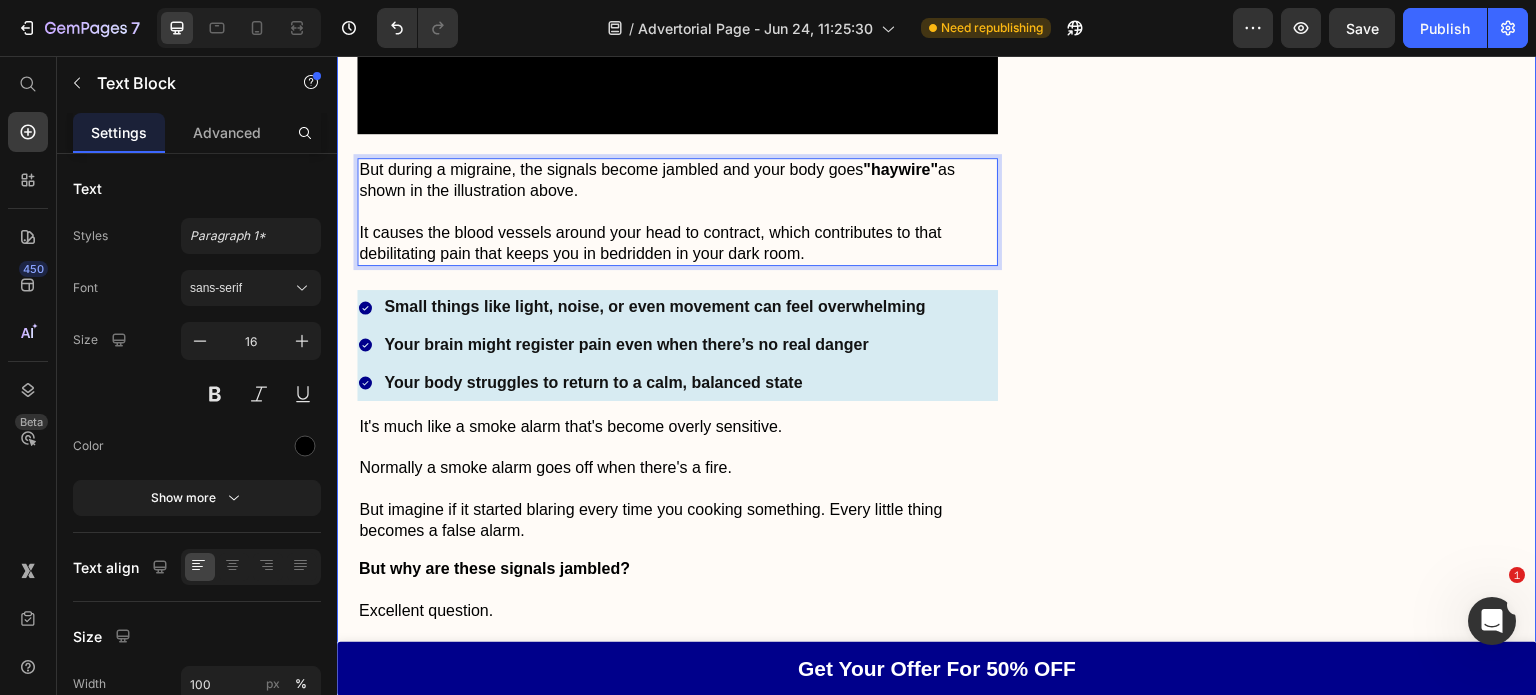 click on "Don't Let Migraines Hold You Back Heading Image Reduces the frequency and severity of migraines Comfortable and easy to use Drug-free without any unwanted side effects Item List Feature Heading Effectiveness Text Block Icon Icon Icon Icon
Icon Icon List 5.0 Text Block Row Comfort Text Block Icon Icon Icon Icon
Icon Icon List 5.0 Text Block Row Price Text Block Icon Icon Icon Icon
Icon Icon List 4.9 Text Block Row Quality Text Block Icon Icon Icon Icon
Icon Icon List 5.0 Text Block Row
Grab Your Offer For 50% Off NOW Button Row" at bounding box center [1293, 2002] 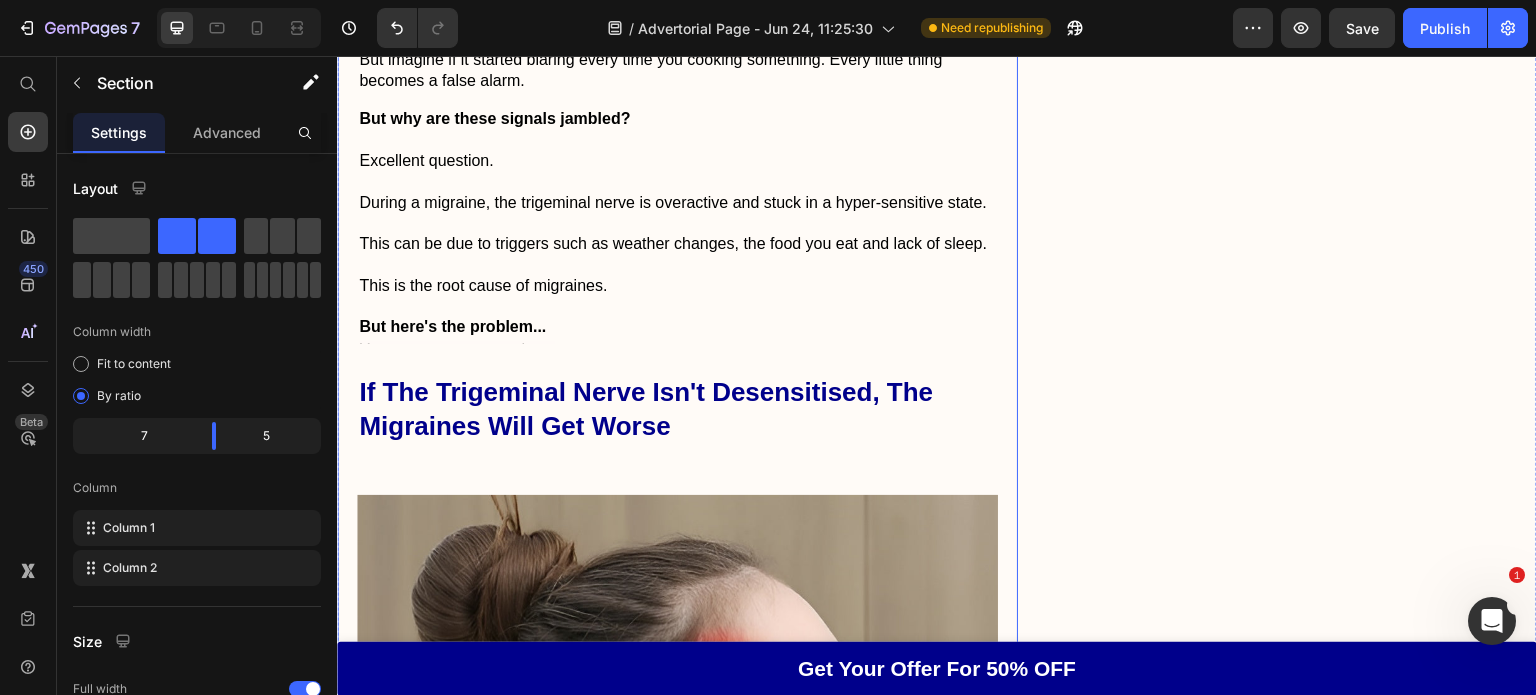 scroll, scrollTop: 4097, scrollLeft: 0, axis: vertical 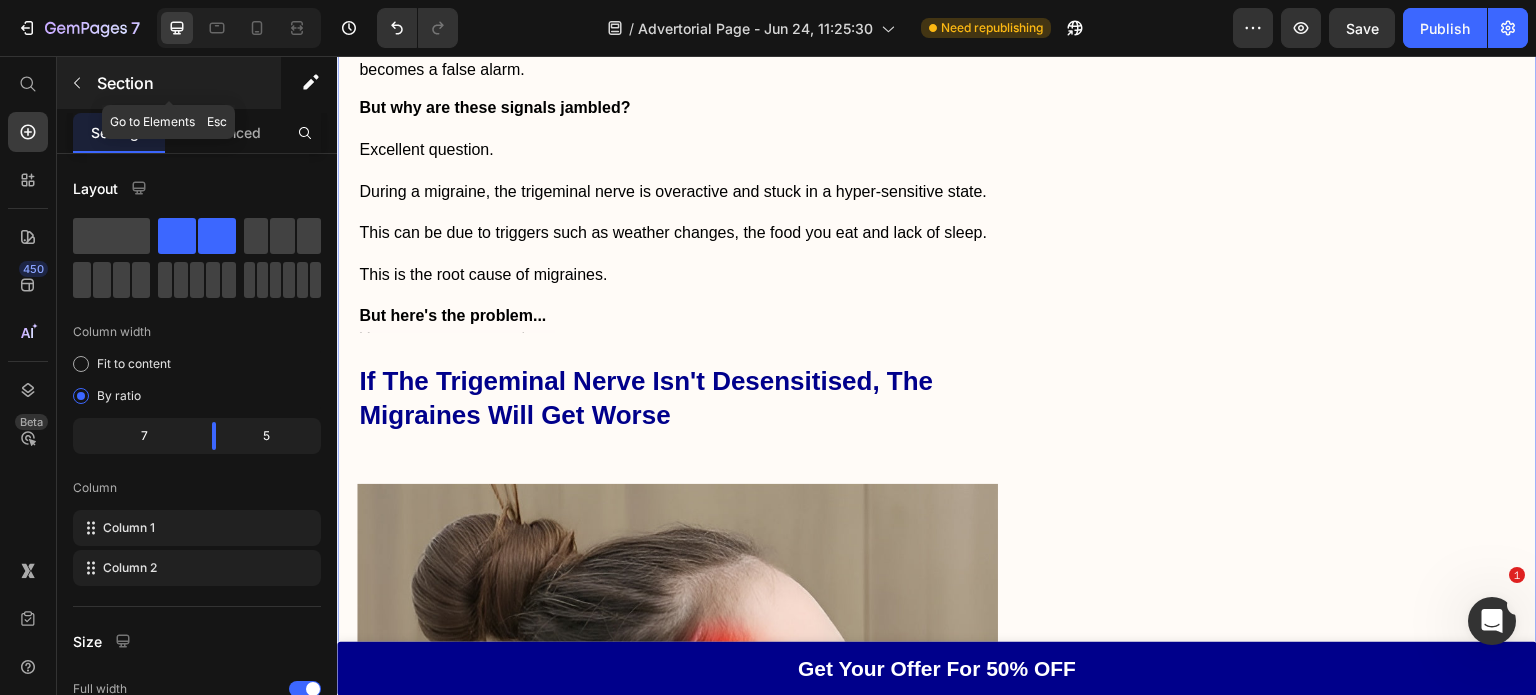 click at bounding box center [77, 83] 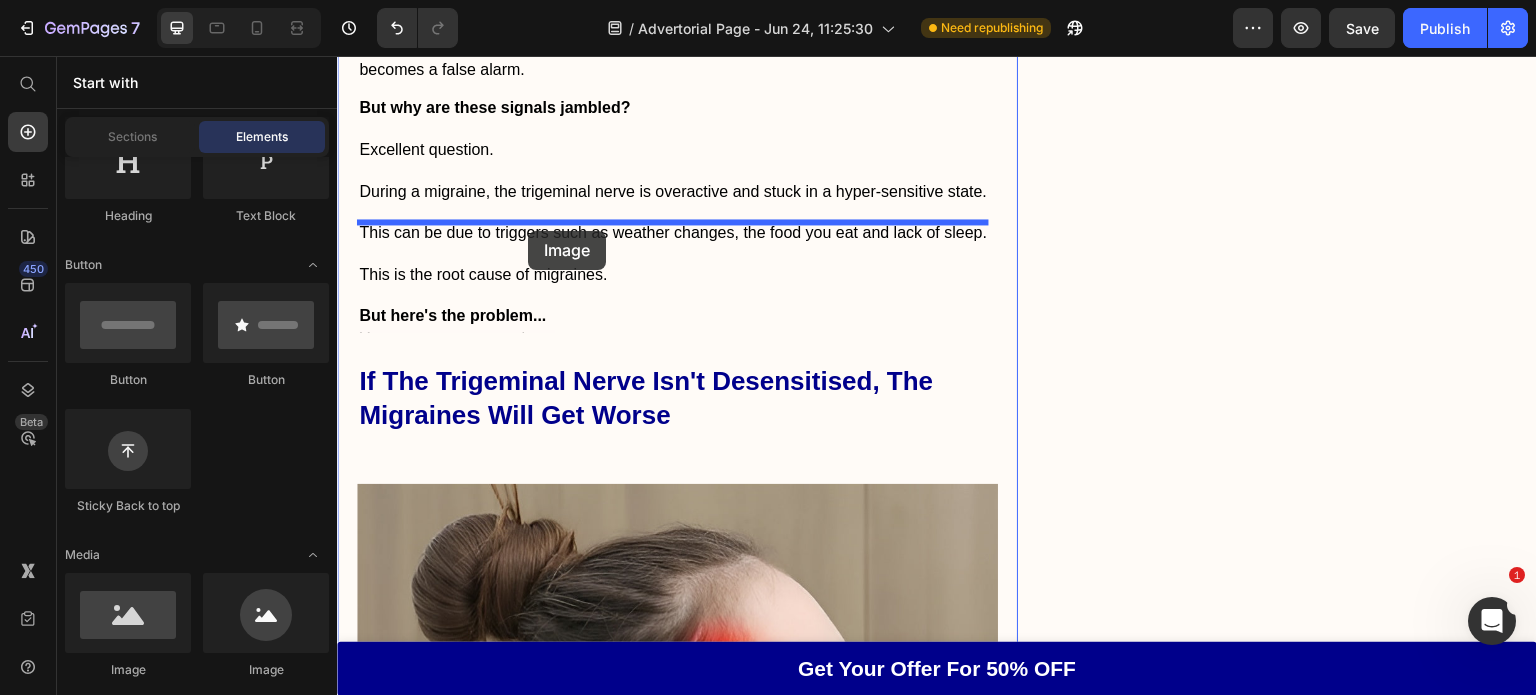 drag, startPoint x: 449, startPoint y: 677, endPoint x: 527, endPoint y: 228, distance: 455.7247 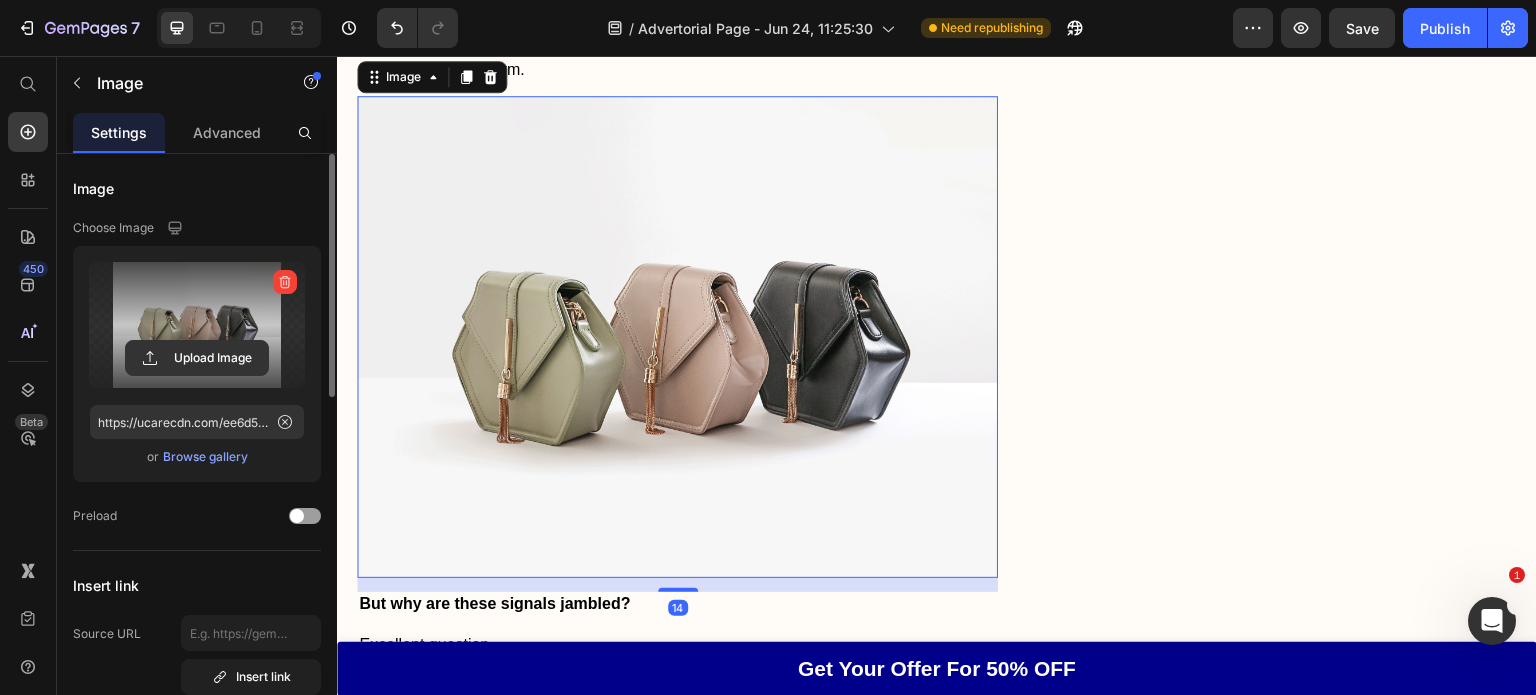 click at bounding box center (197, 325) 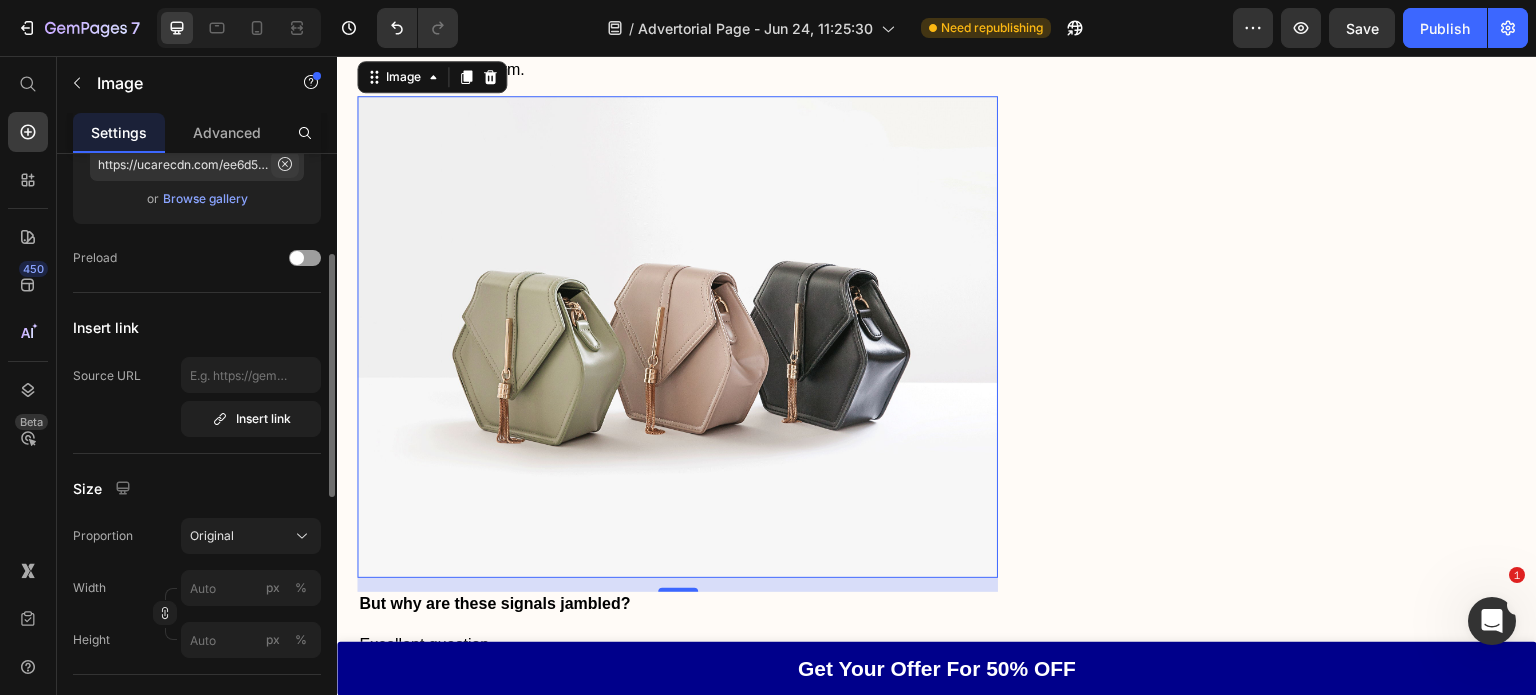scroll, scrollTop: 260, scrollLeft: 0, axis: vertical 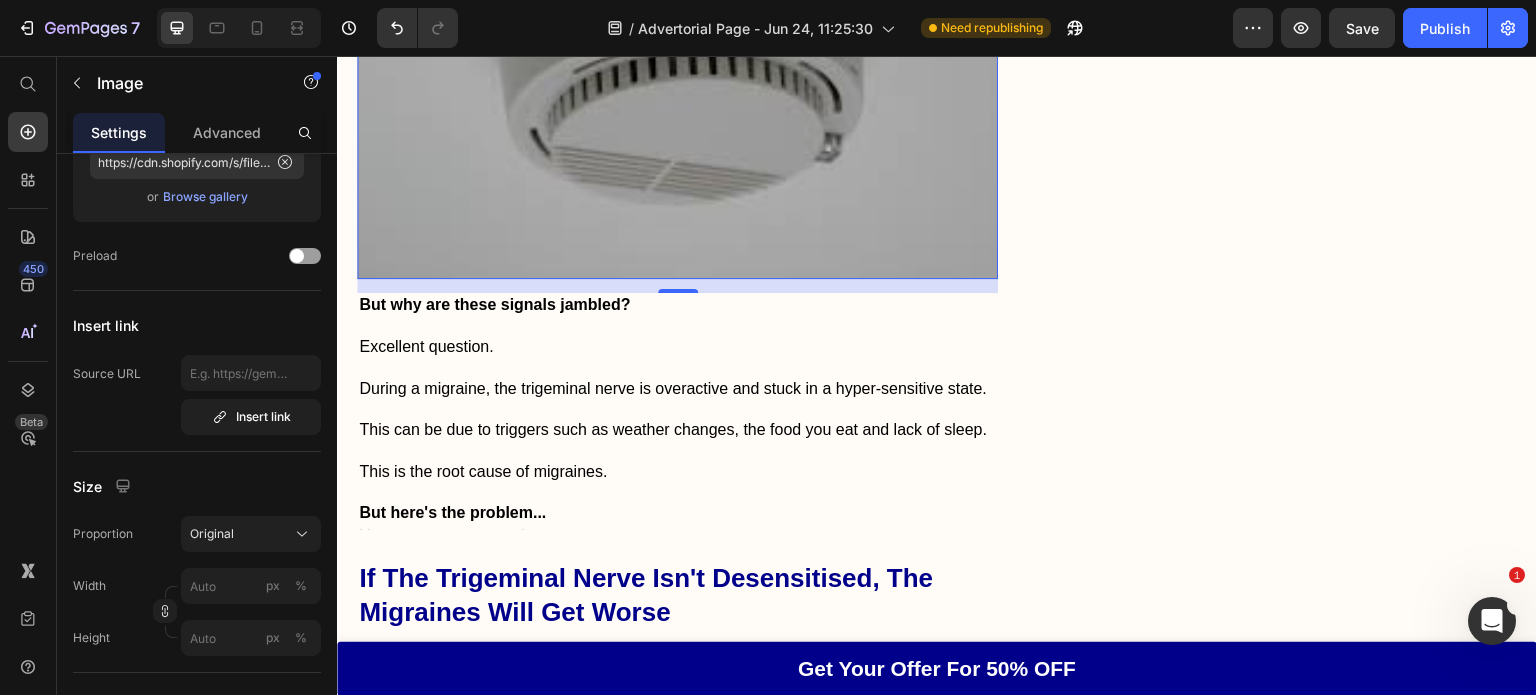 click at bounding box center [677, 66] 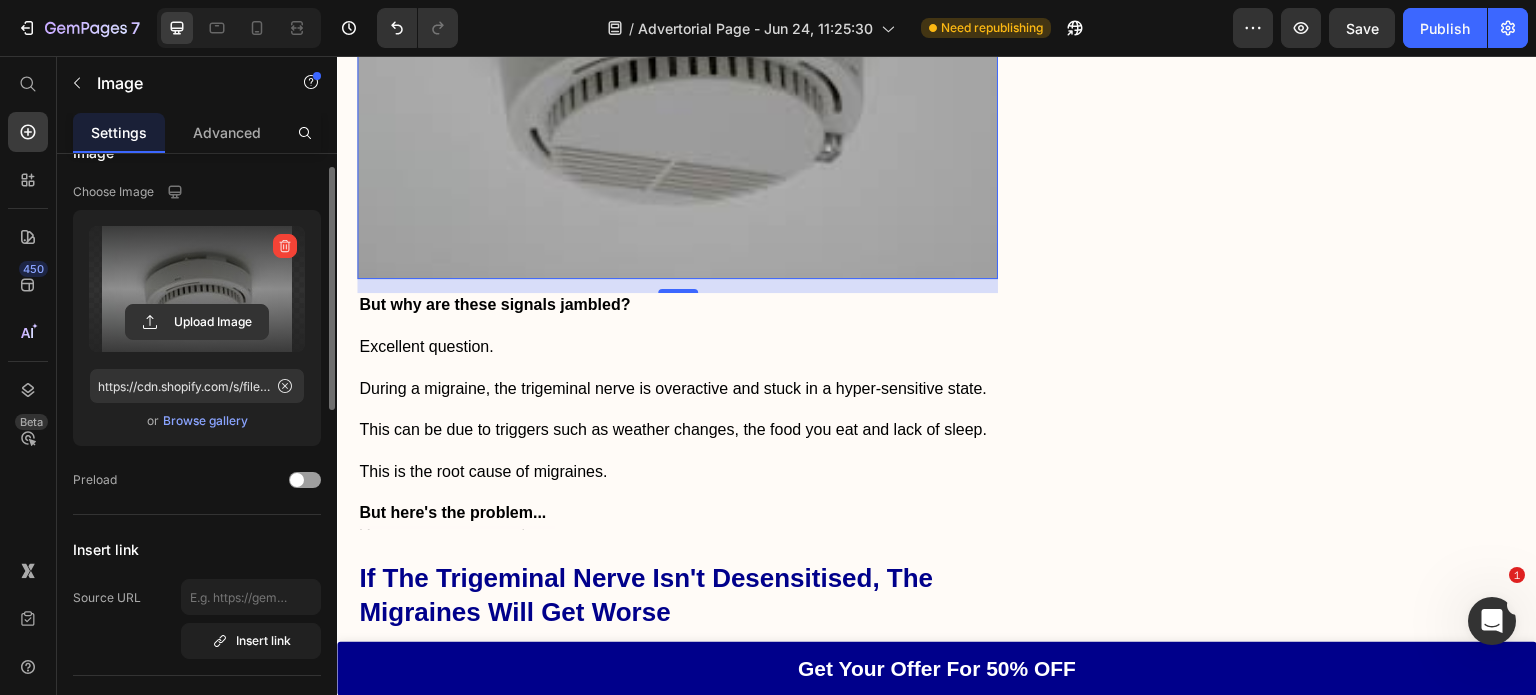 scroll, scrollTop: 35, scrollLeft: 0, axis: vertical 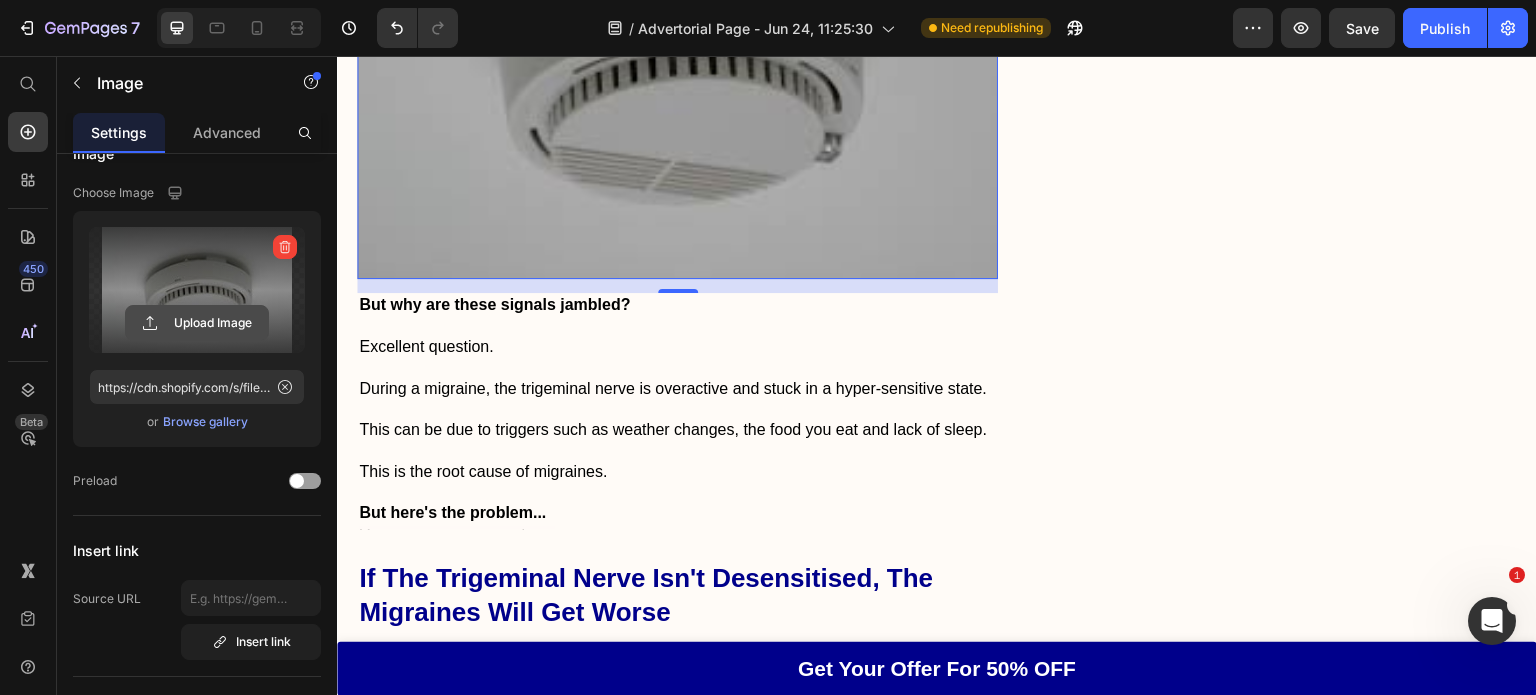 click 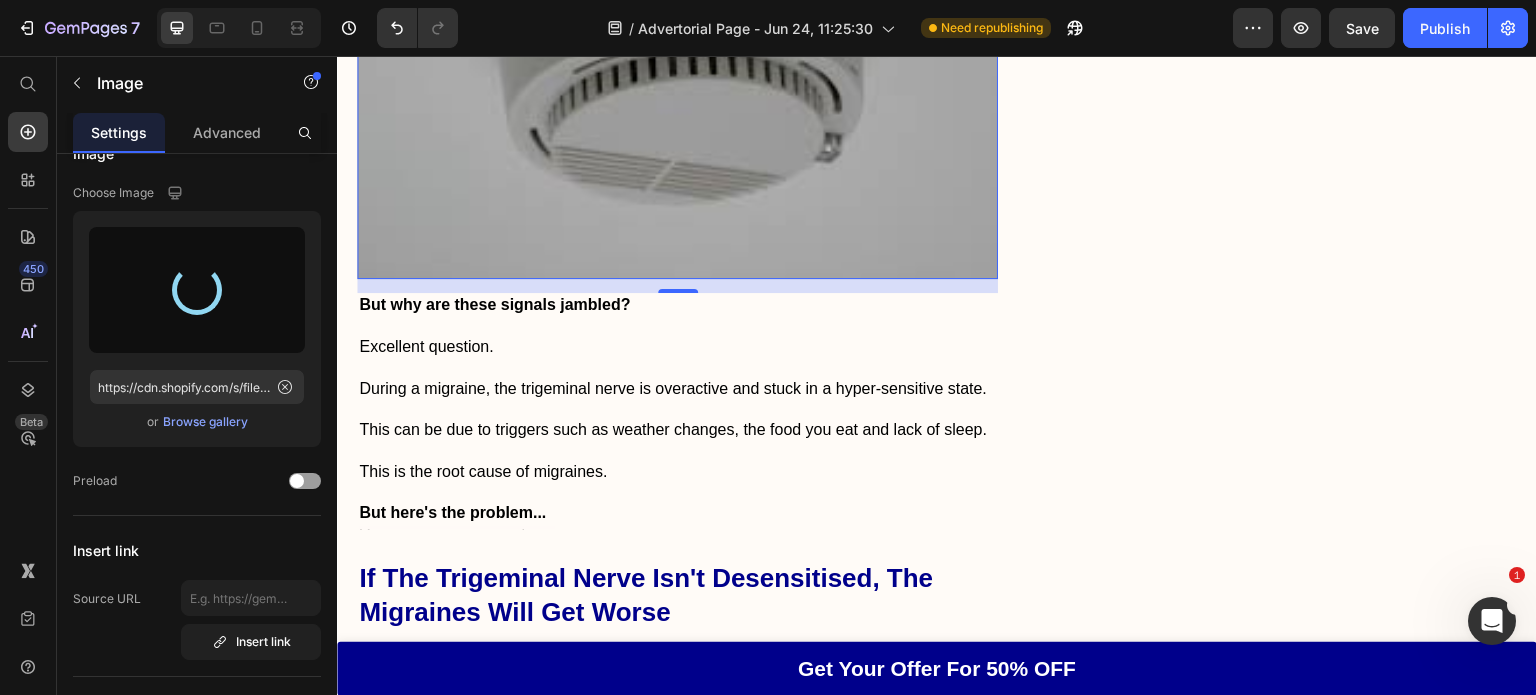scroll, scrollTop: 4164, scrollLeft: 0, axis: vertical 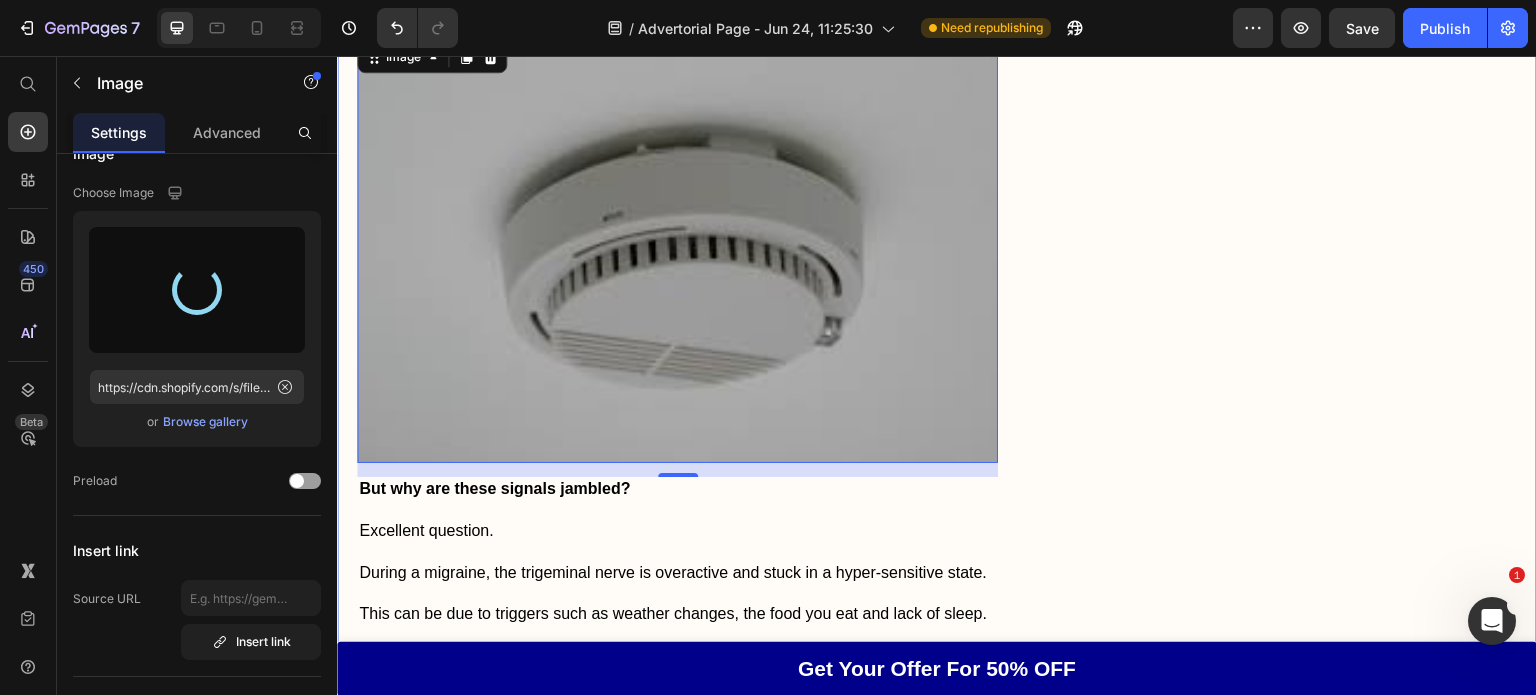 type on "https://cdn.shopify.com/s/files/1/0740/5944/8601/files/gempages_523423371124278516-d27817c9-43e7-4c97-84aa-a7659c632710.jpg" 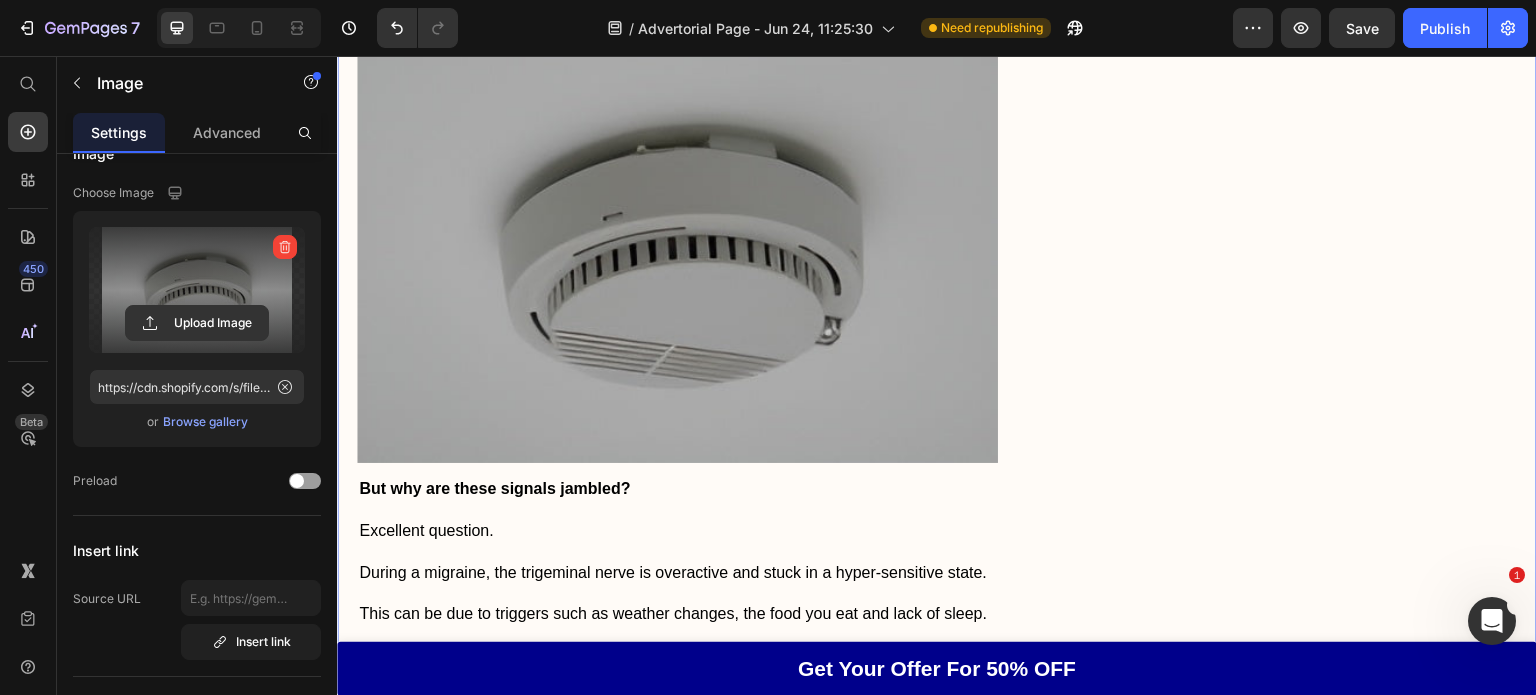 click on "Don't Let Migraines Hold You Back Heading Image Reduces the frequency and severity of migraines Comfortable and easy to use Drug-free without any unwanted side effects Item List Feature Heading Effectiveness Text Block Icon Icon Icon Icon
Icon Icon List 5.0 Text Block Row Comfort Text Block Icon Icon Icon Icon
Icon Icon List 5.0 Text Block Row Price Text Block Icon Icon Icon Icon
Icon Icon List 4.9 Text Block Row Quality Text Block Icon Icon Icon Icon
Icon Icon List 5.0 Text Block Row
Grab Your Offer For 50% Off NOW Button Row" at bounding box center [1293, 1702] 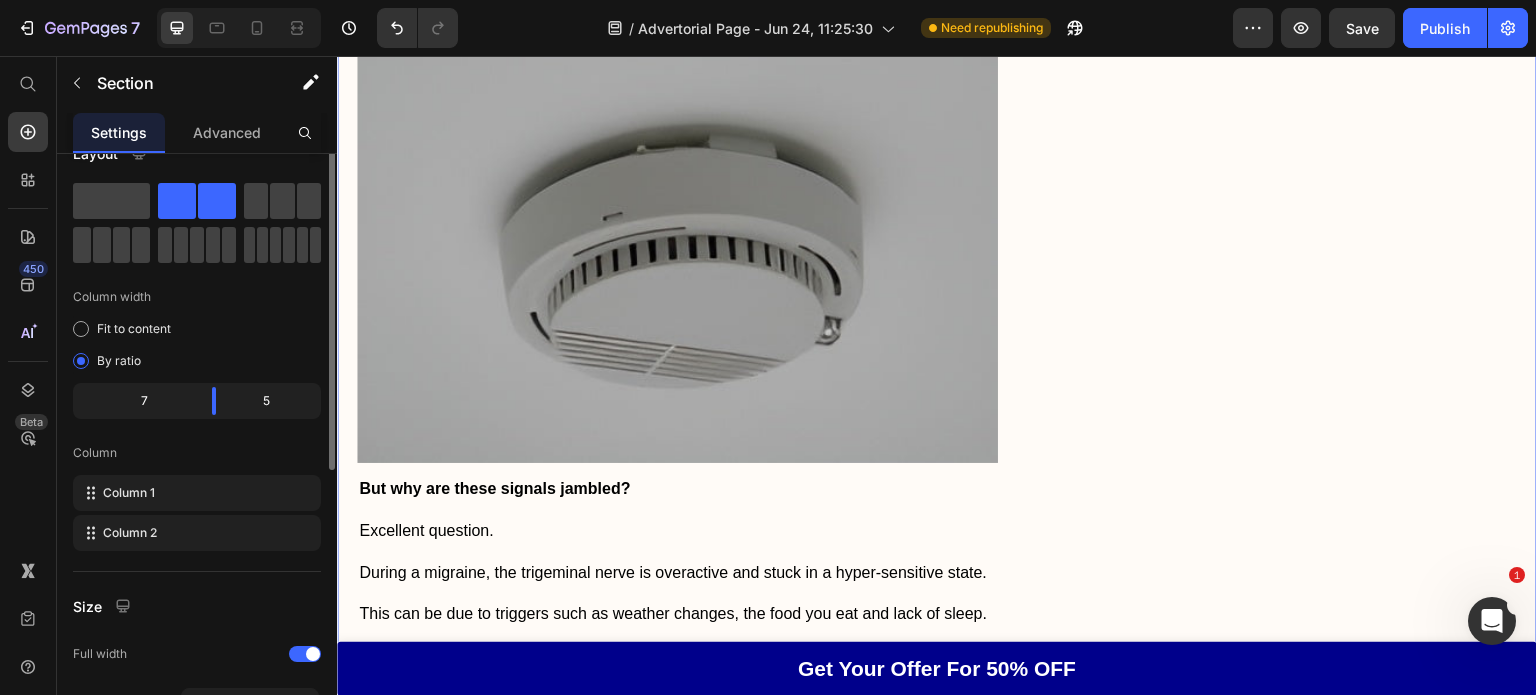 scroll, scrollTop: 0, scrollLeft: 0, axis: both 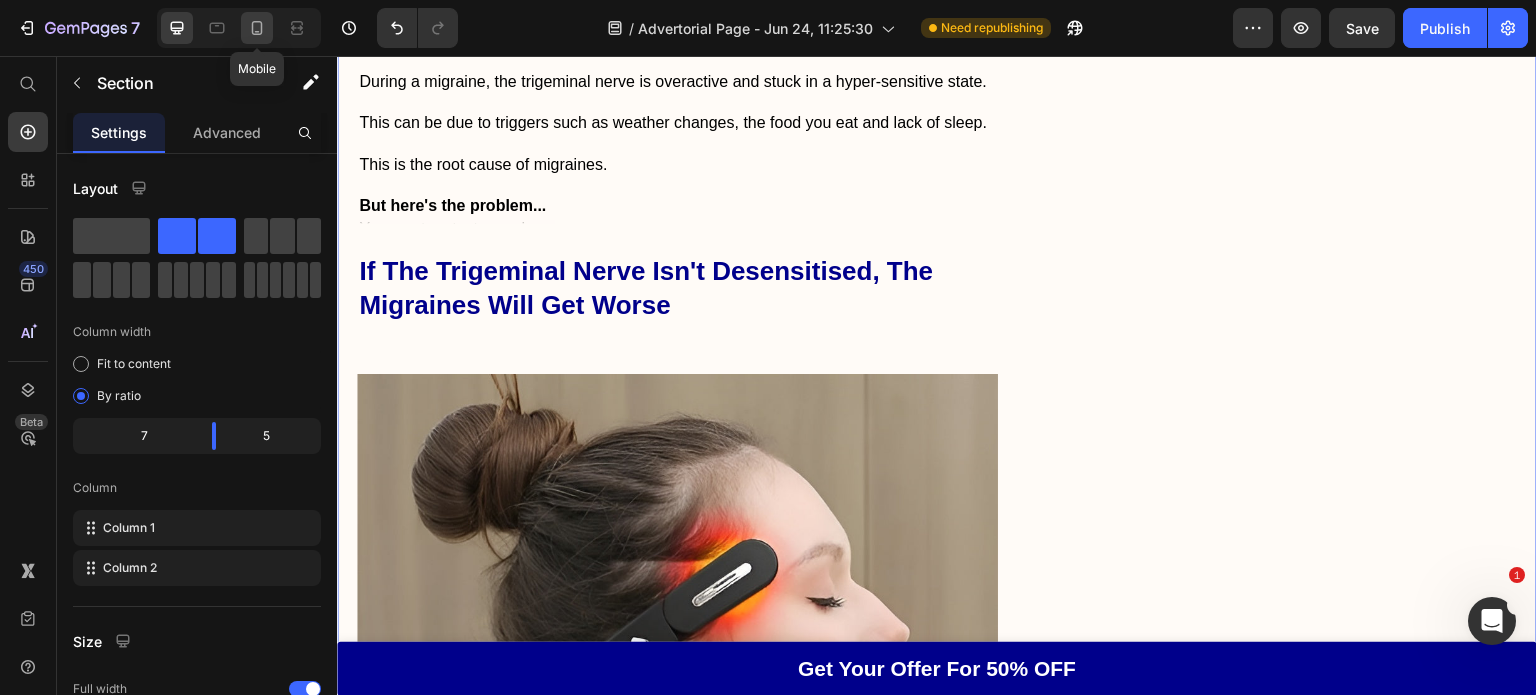 click 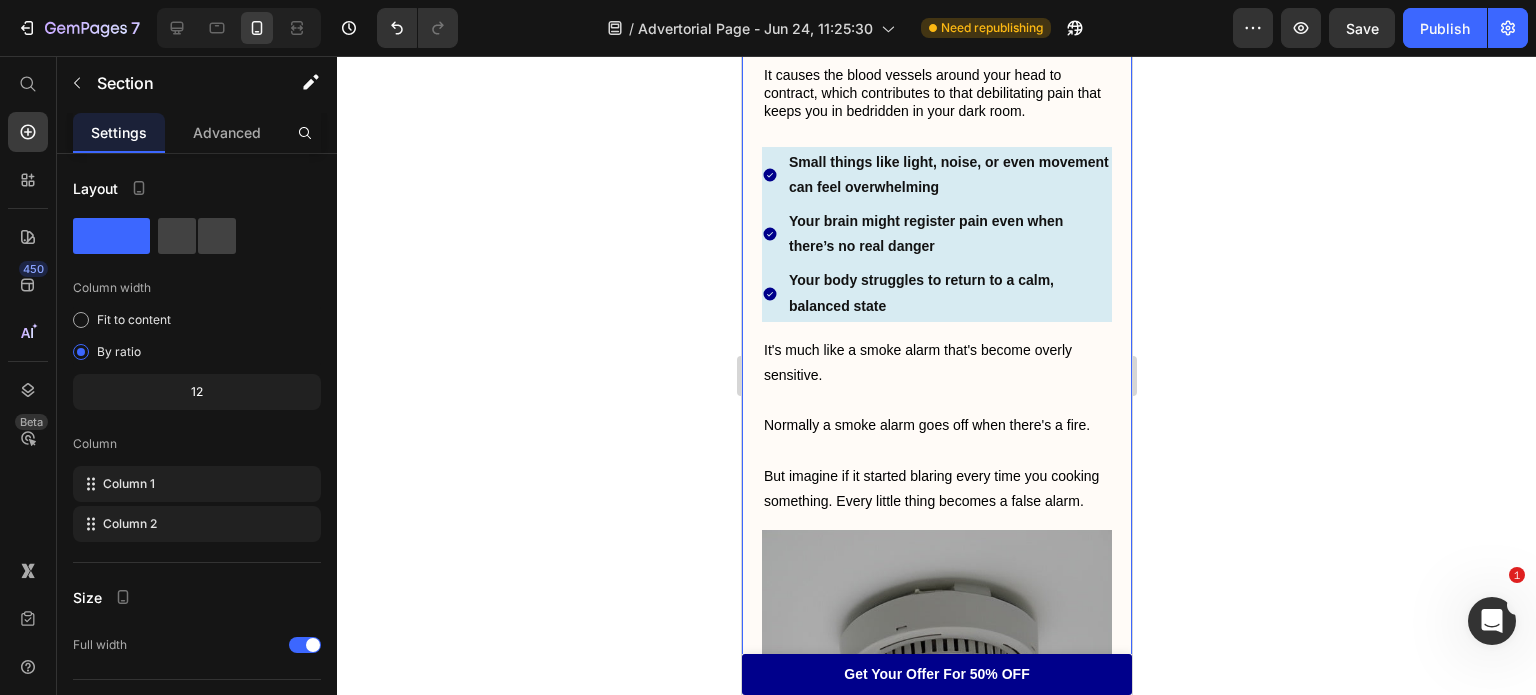 scroll, scrollTop: 3419, scrollLeft: 0, axis: vertical 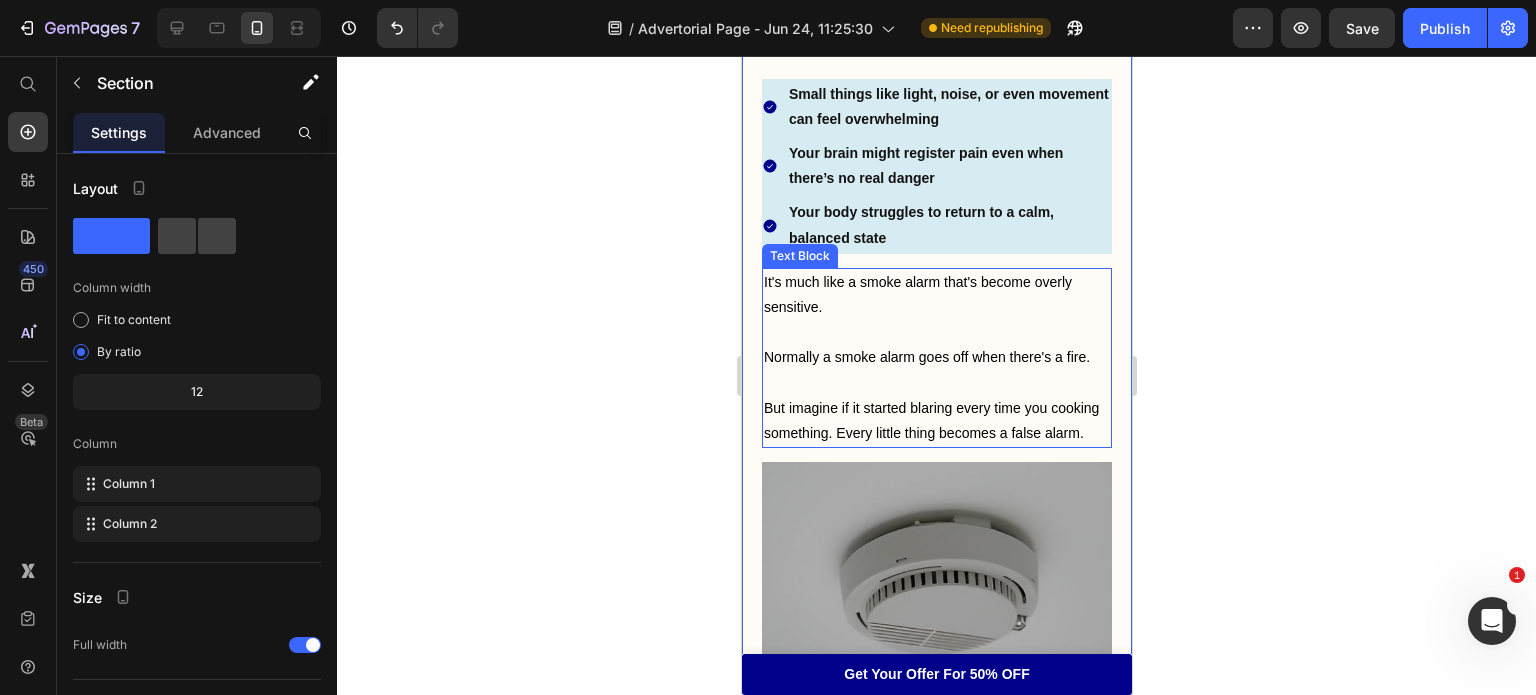 click at bounding box center (936, 332) 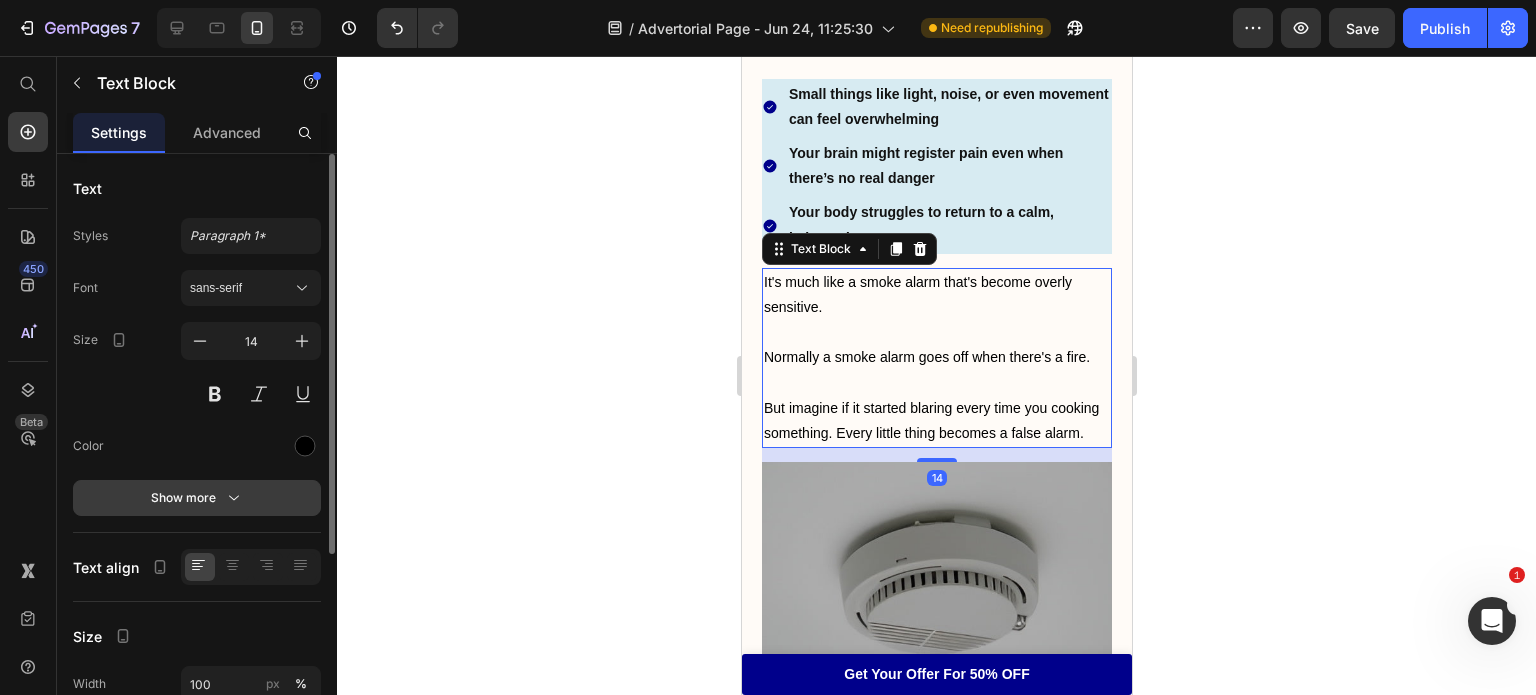 click on "Show more" at bounding box center (197, 498) 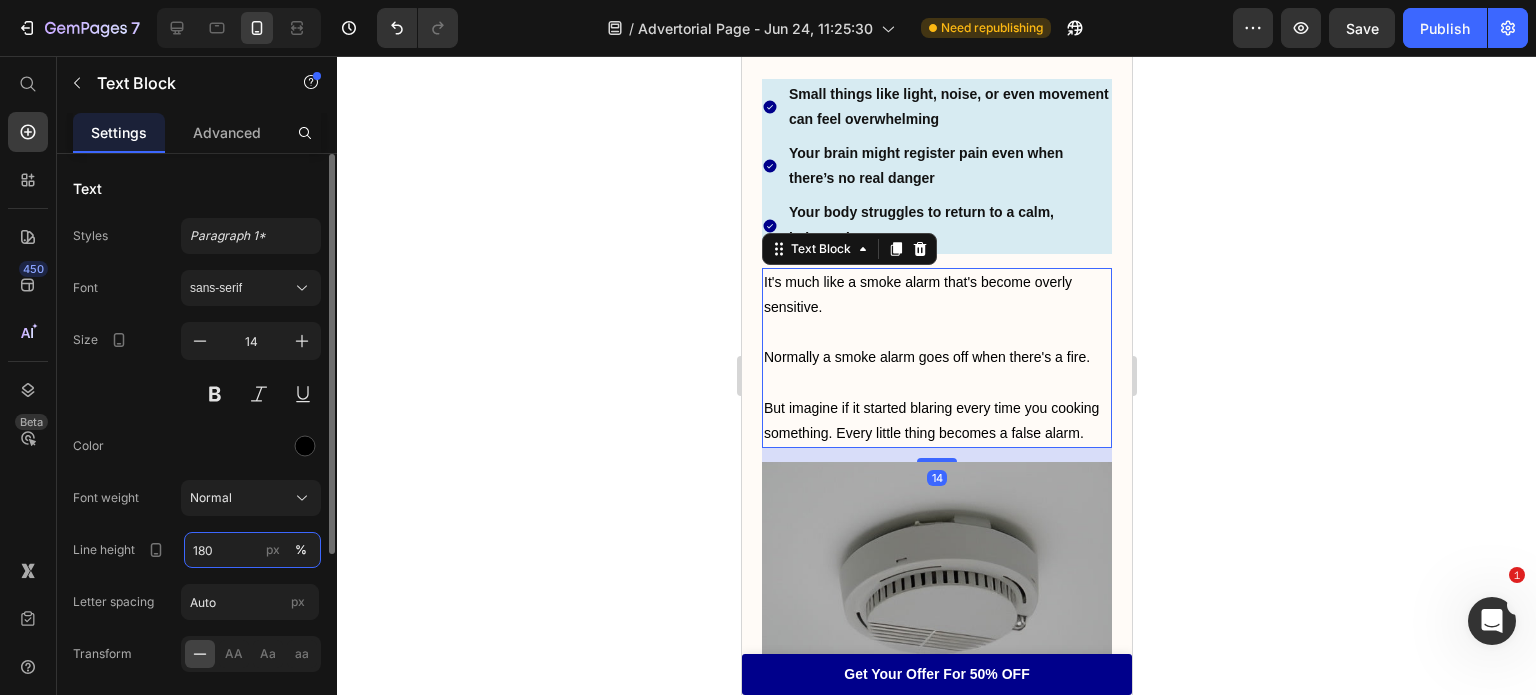 click on "180" at bounding box center (252, 550) 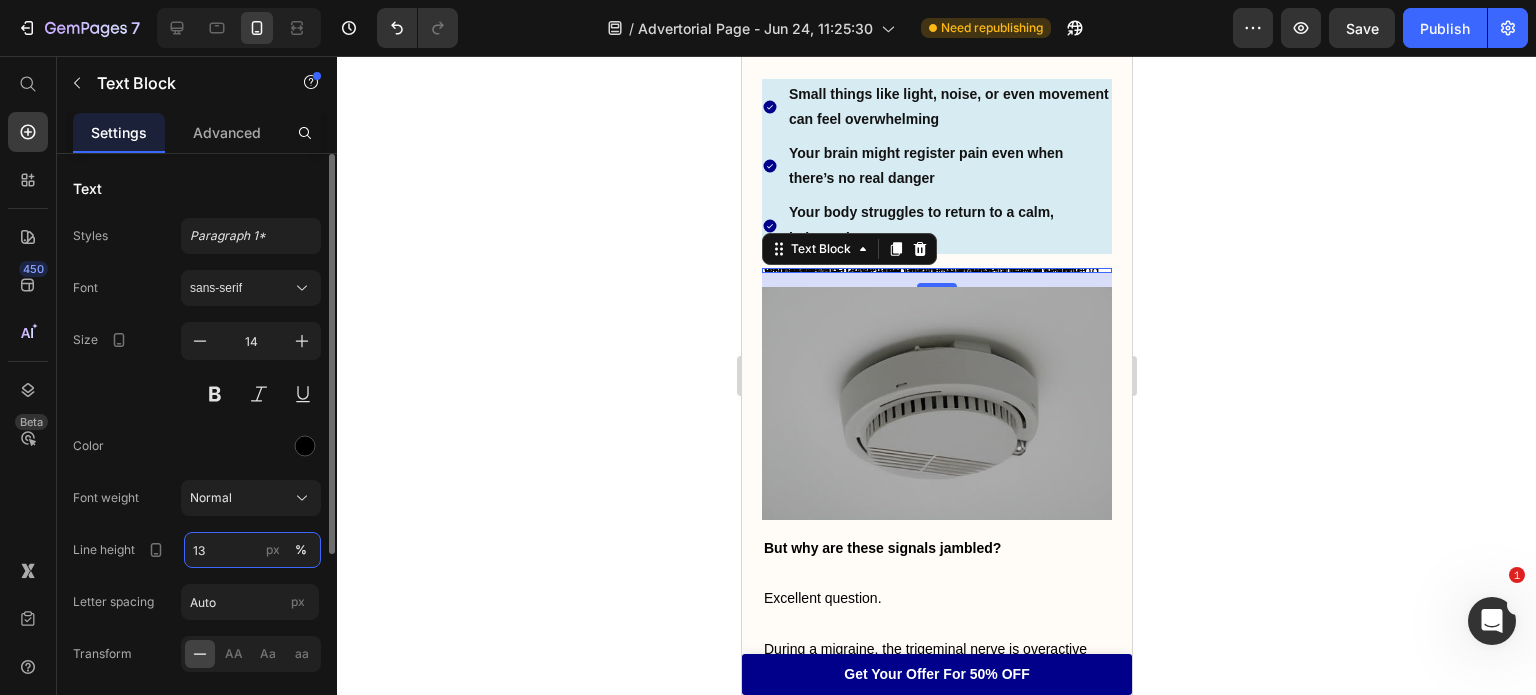 type on "130" 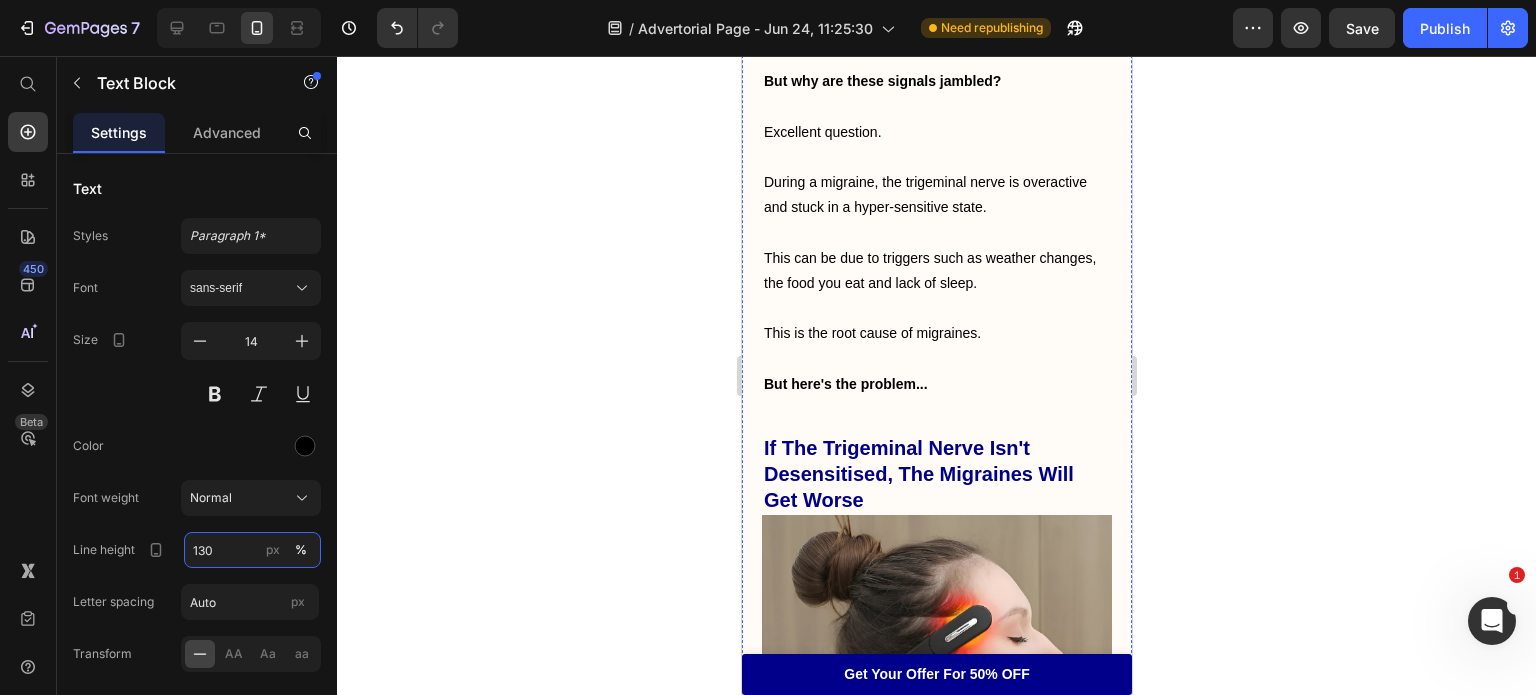 scroll, scrollTop: 4012, scrollLeft: 0, axis: vertical 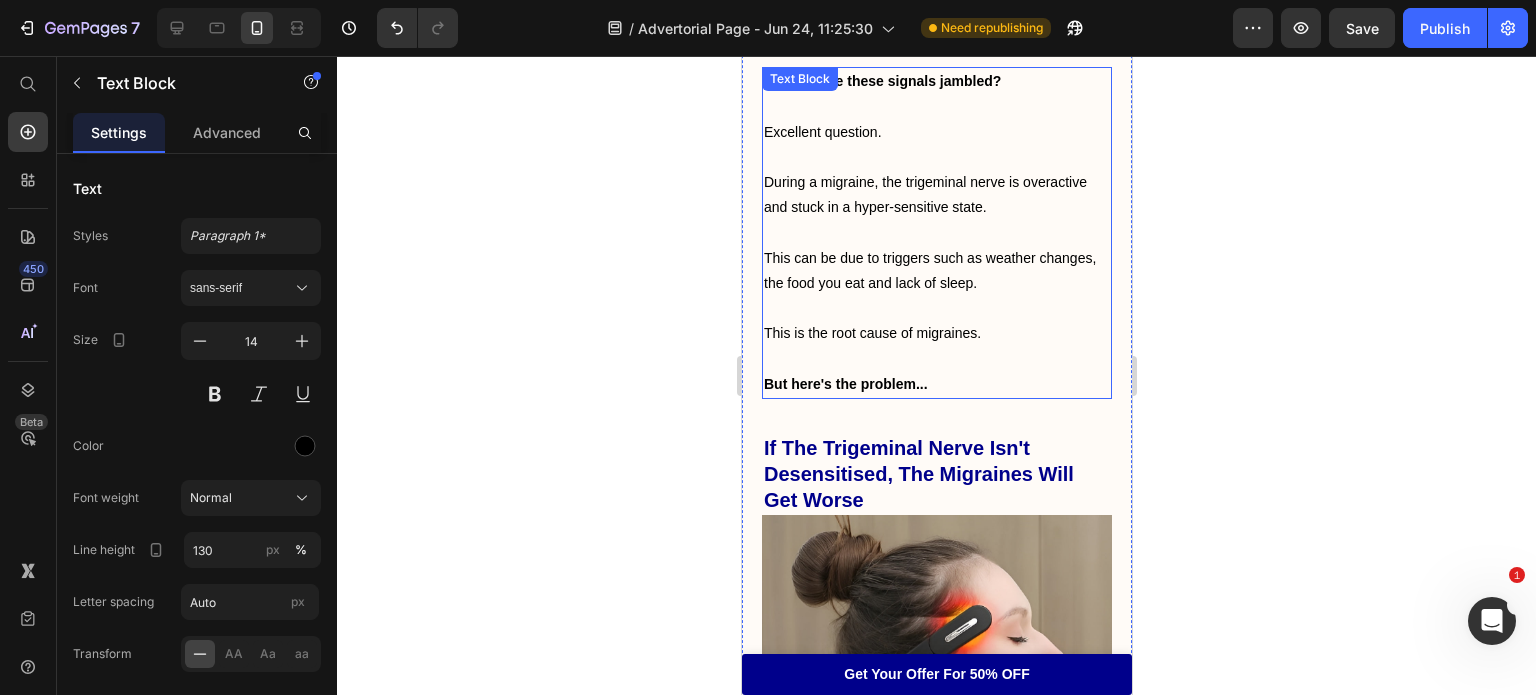 click on "This is the root cause of migraines." at bounding box center [936, 333] 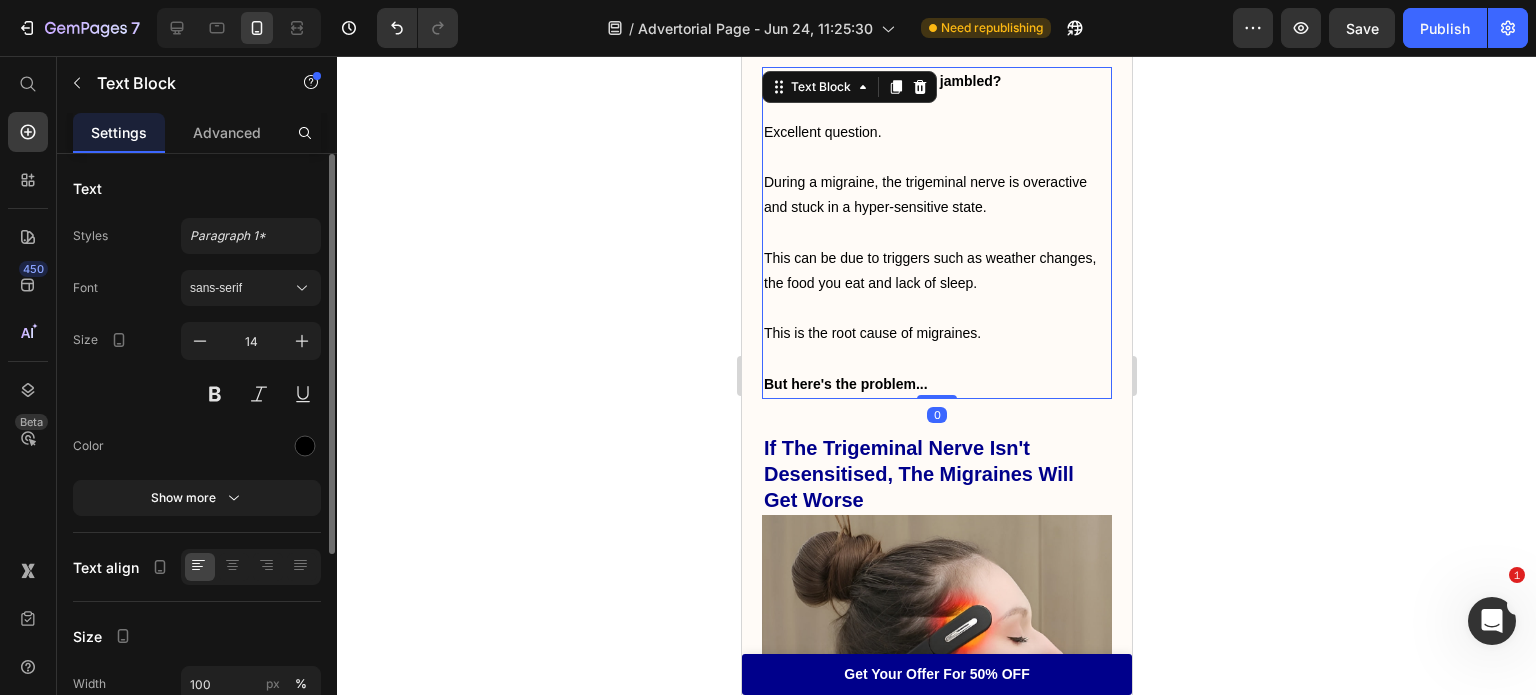 click on "Text Styles Paragraph 1* Font sans-serif Size 14 Color Show more" 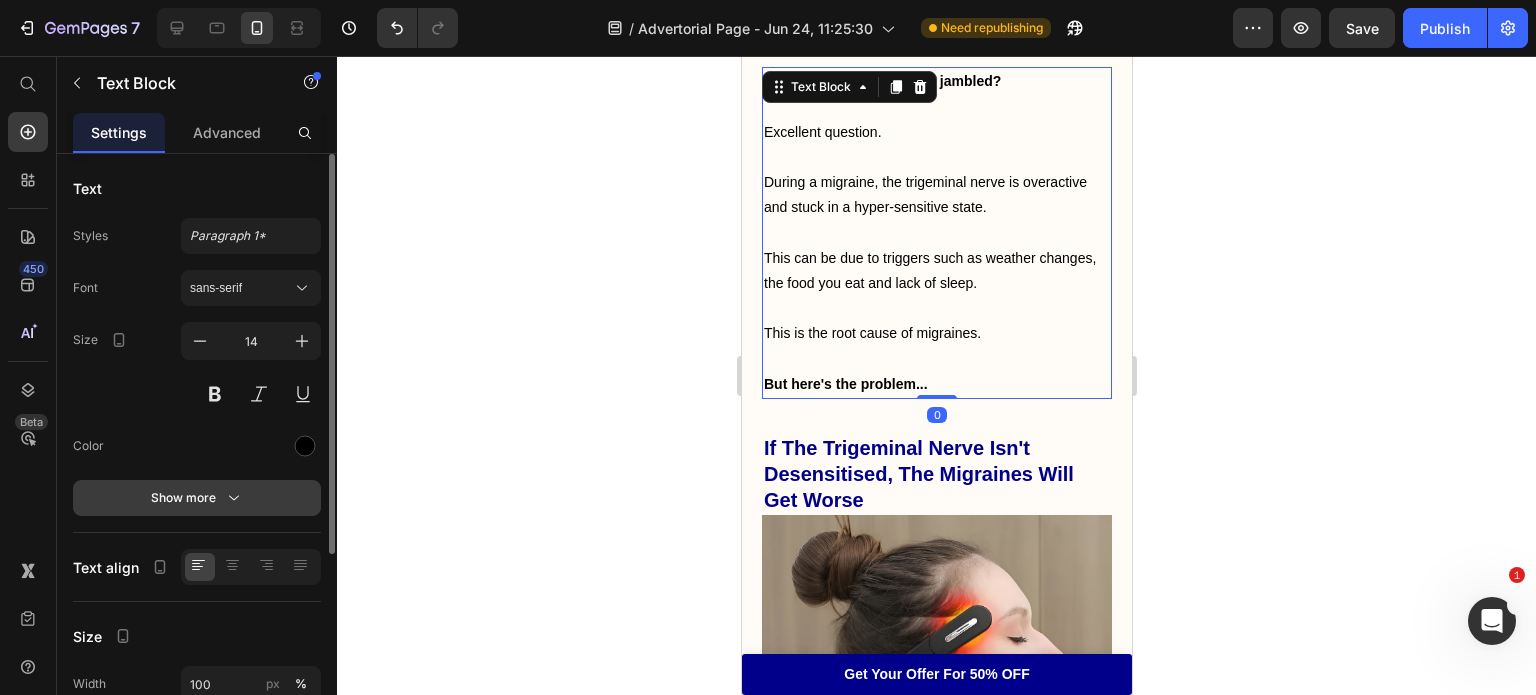 click on "Show more" at bounding box center (197, 498) 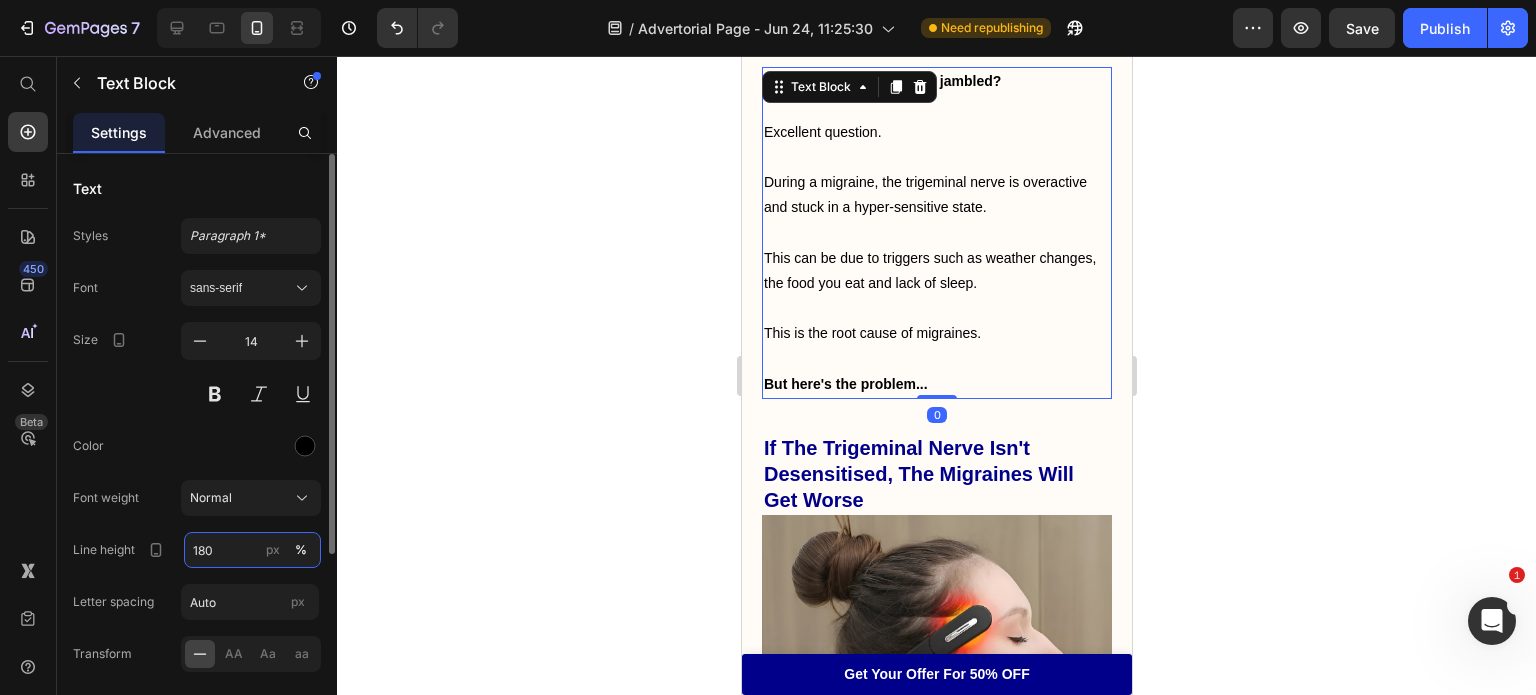 click on "180" at bounding box center (252, 550) 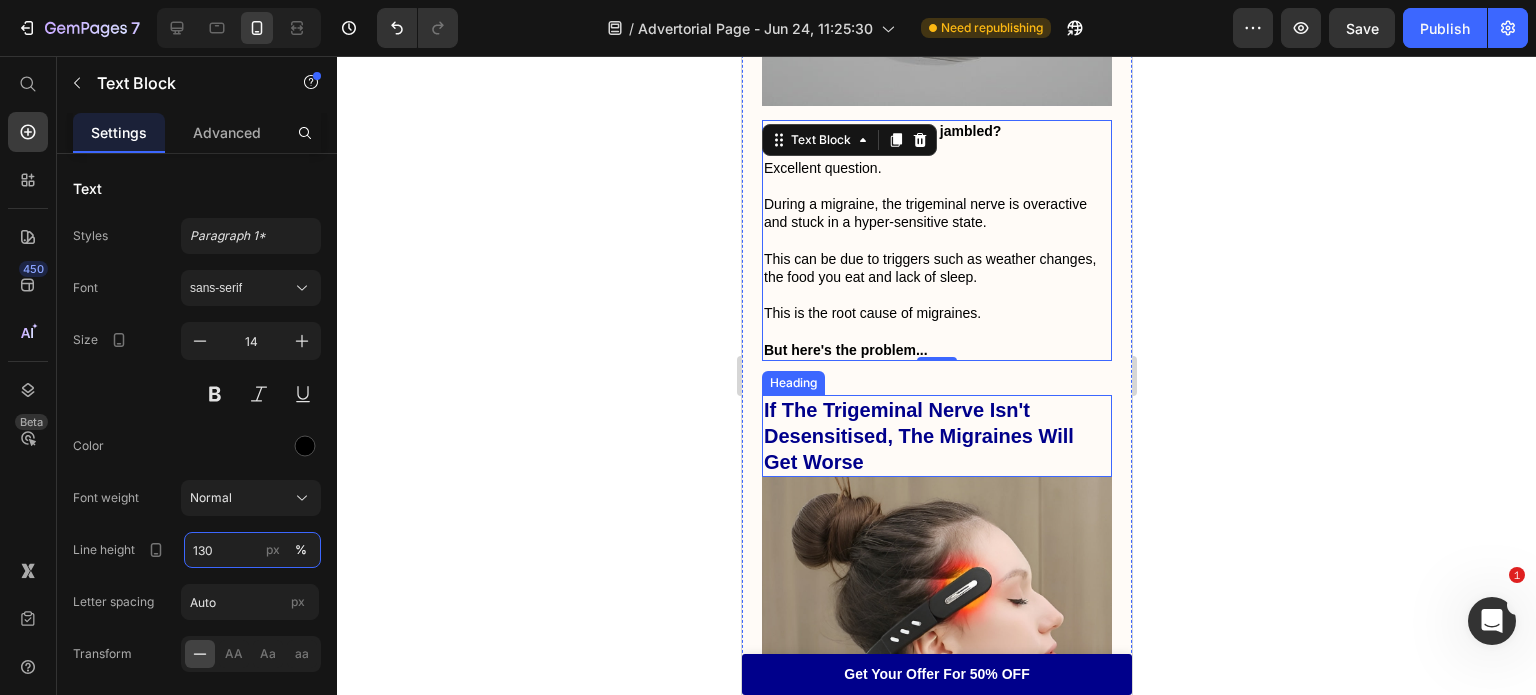scroll, scrollTop: 3952, scrollLeft: 0, axis: vertical 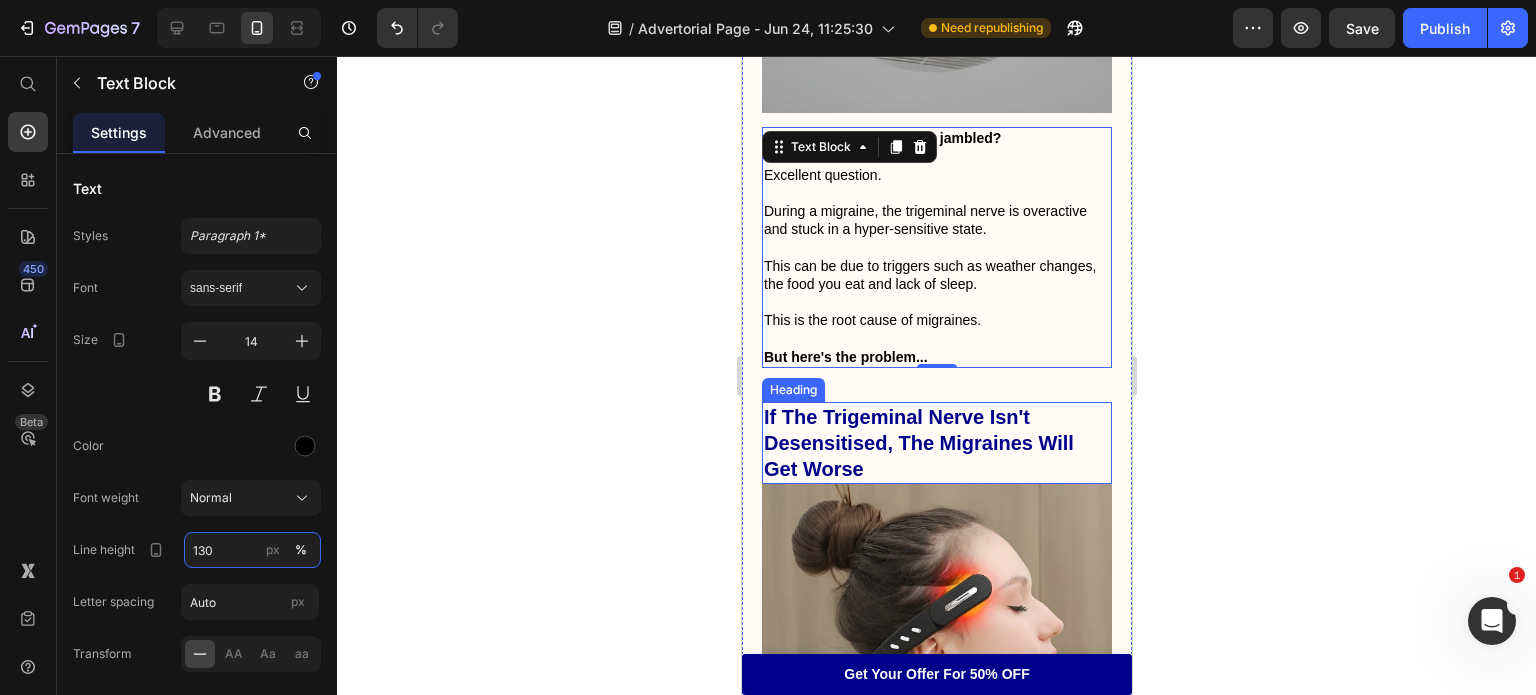 type on "130" 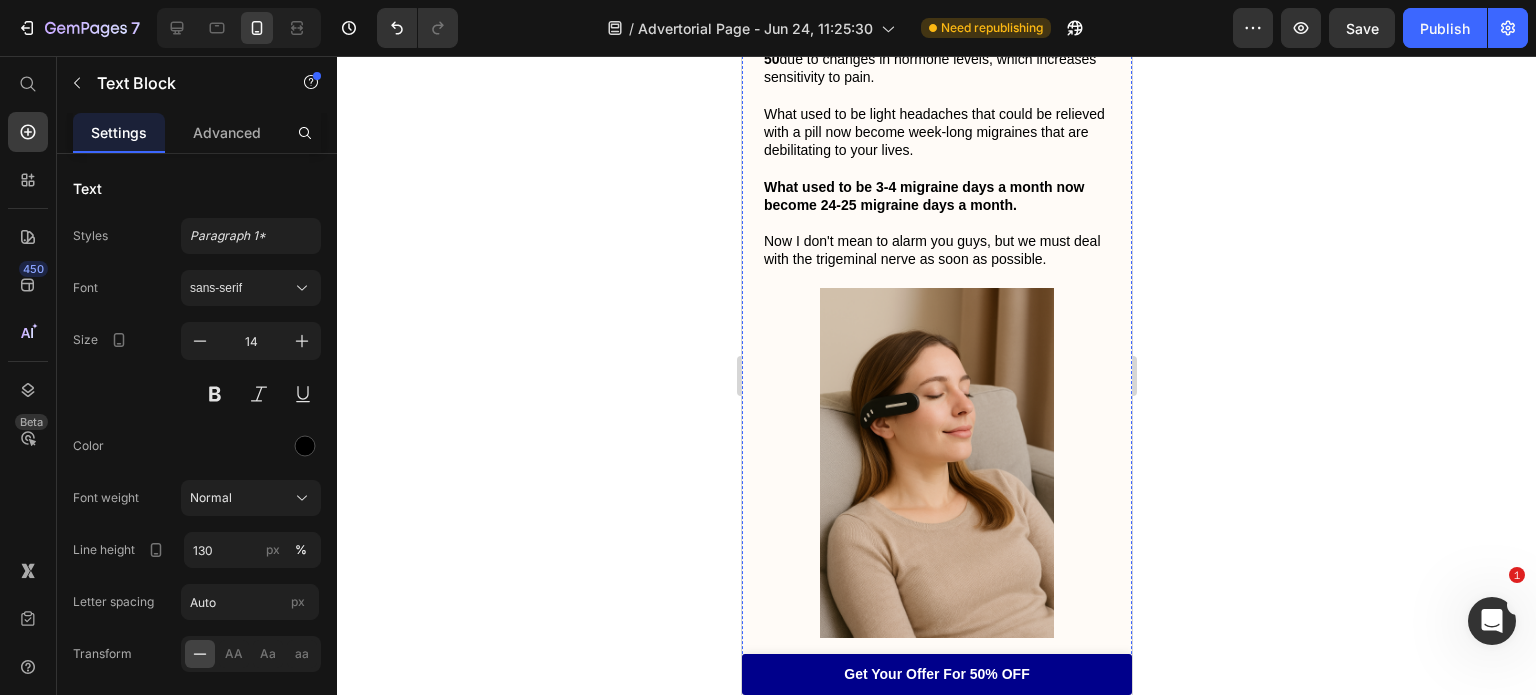 scroll, scrollTop: 4828, scrollLeft: 0, axis: vertical 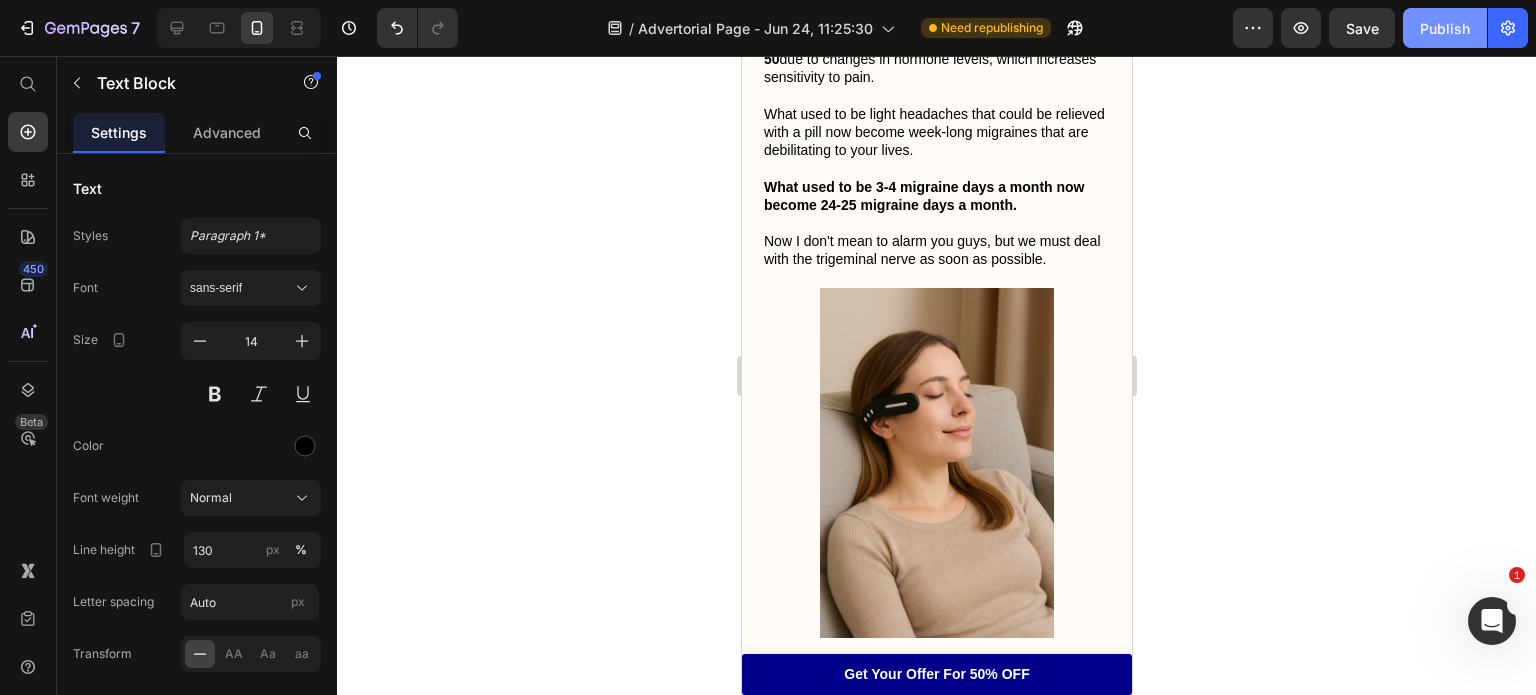 click on "Publish" at bounding box center [1445, 28] 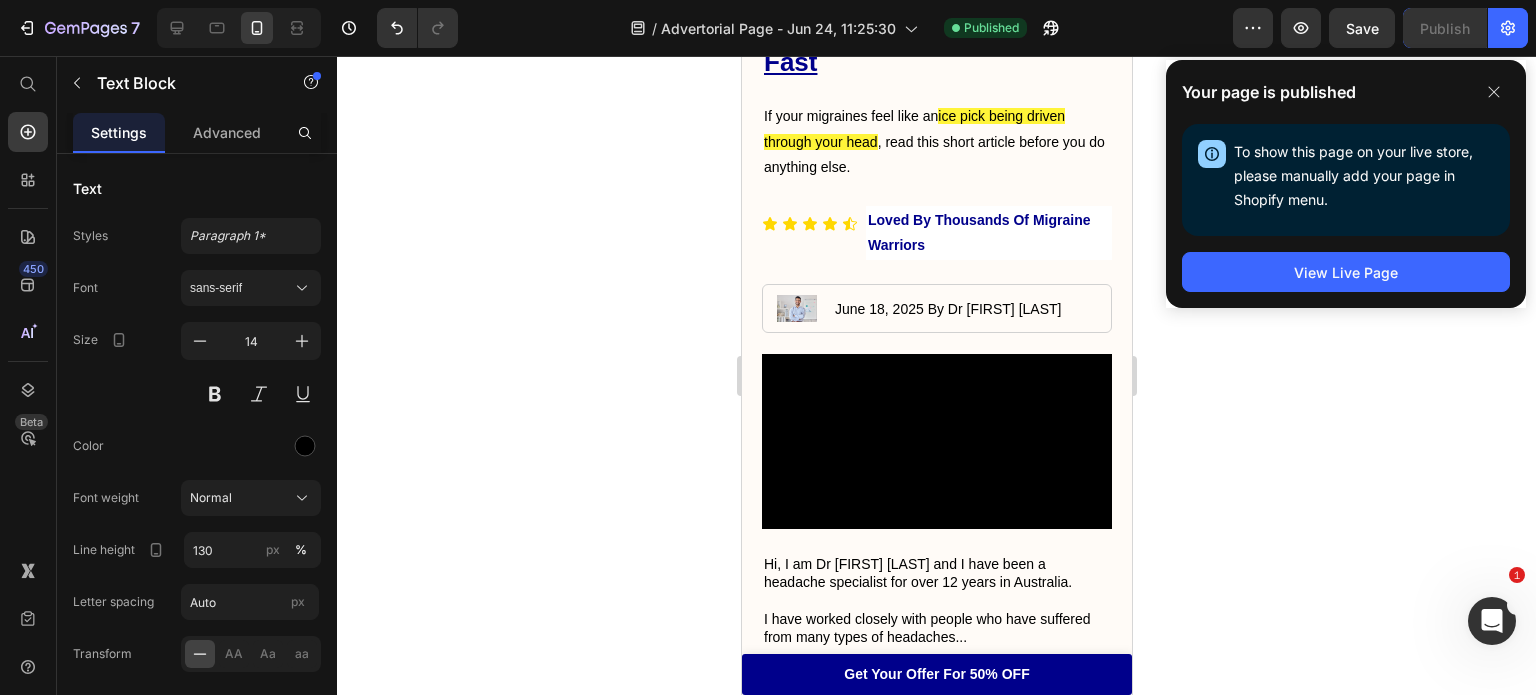 scroll, scrollTop: 0, scrollLeft: 0, axis: both 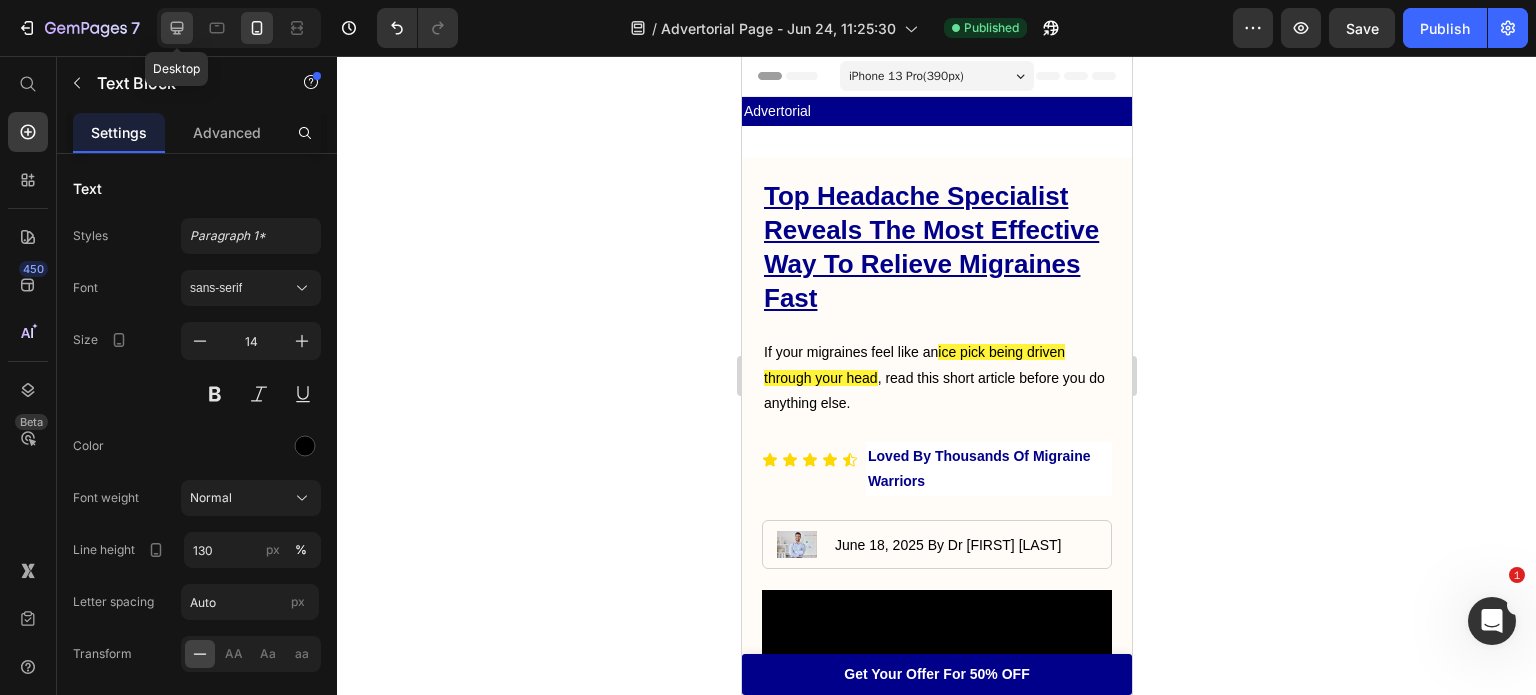 click 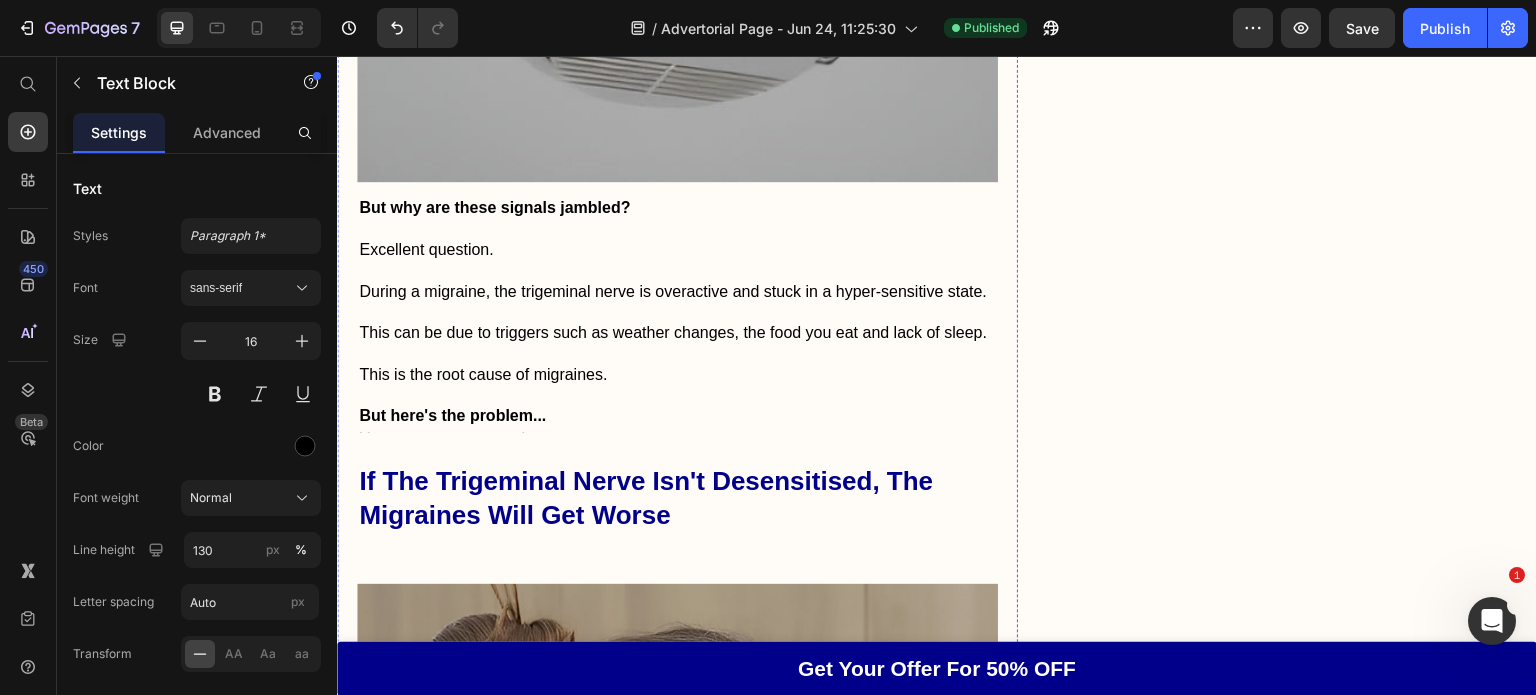 scroll, scrollTop: 4635, scrollLeft: 0, axis: vertical 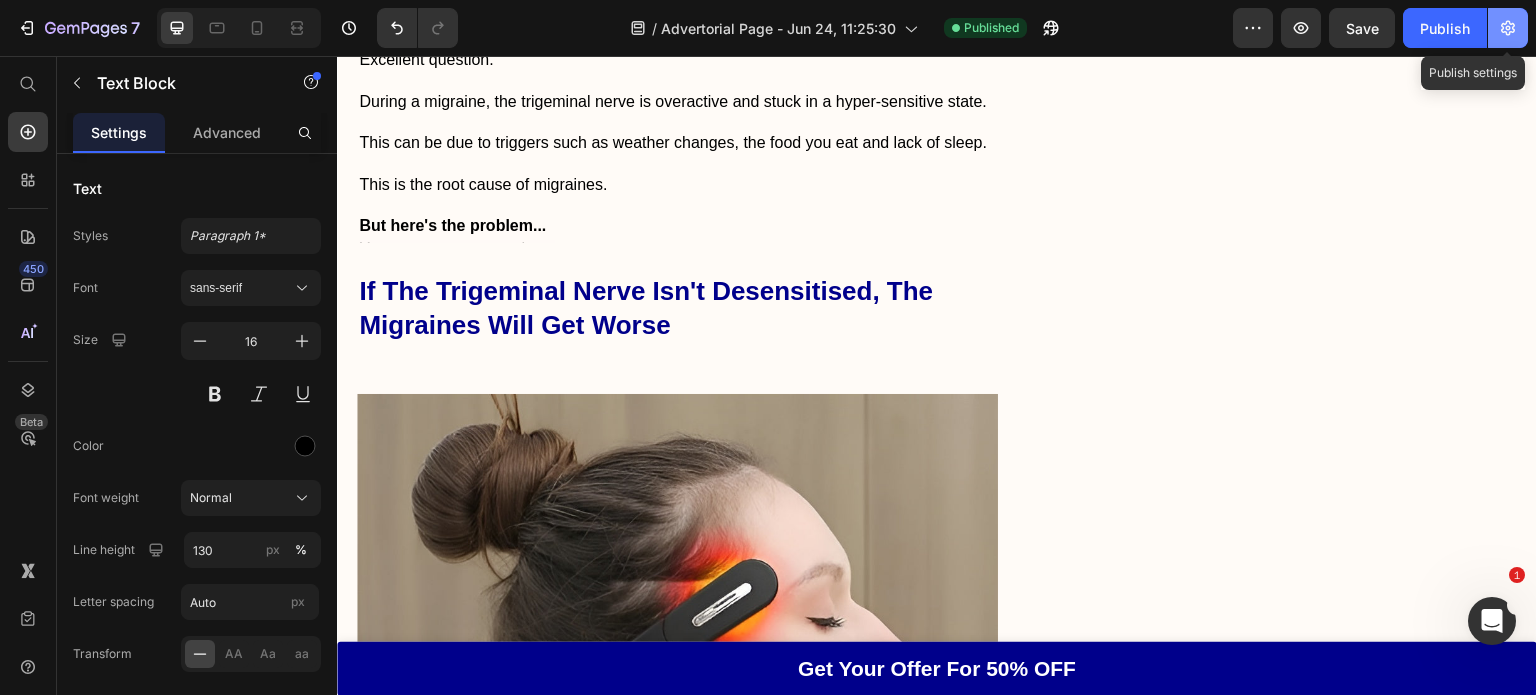 click 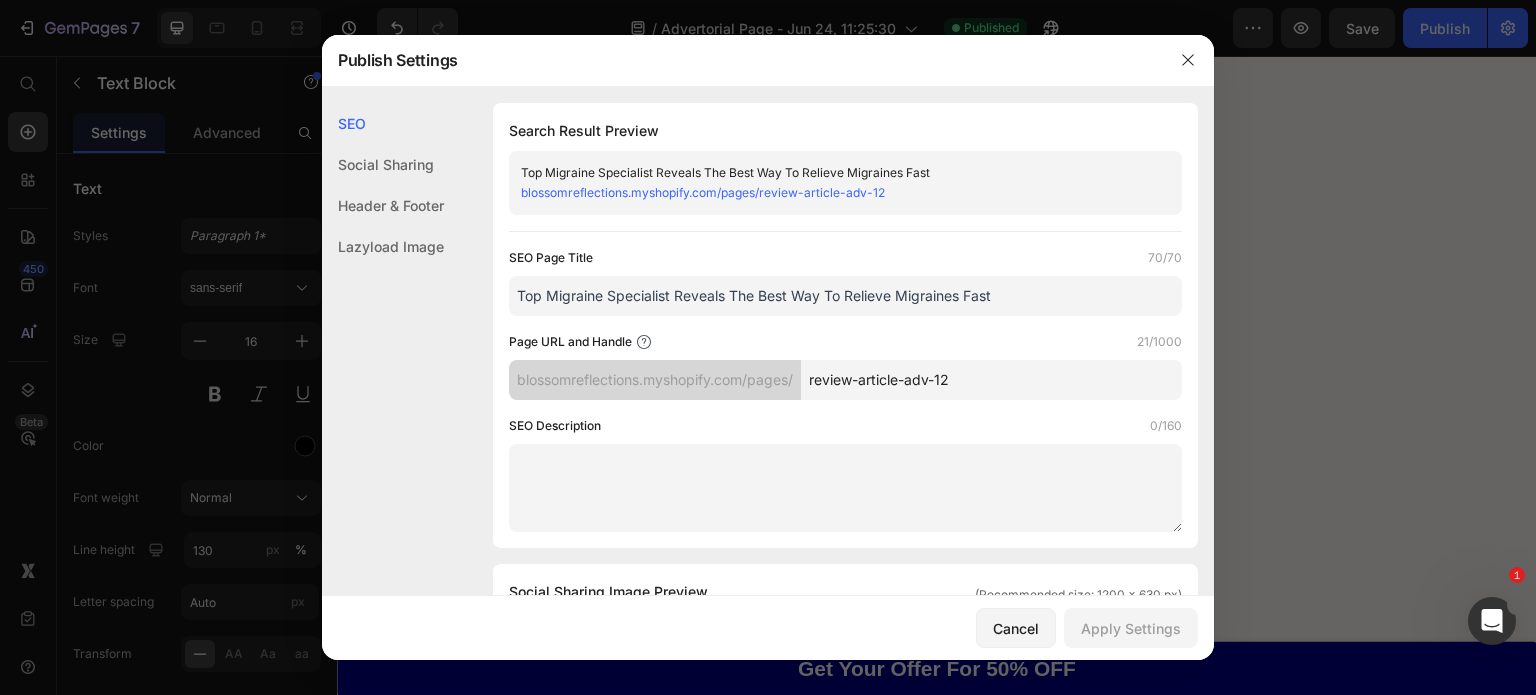 click on "blossomreflections.myshopify.com/pages/review-article-adv-12" at bounding box center [703, 192] 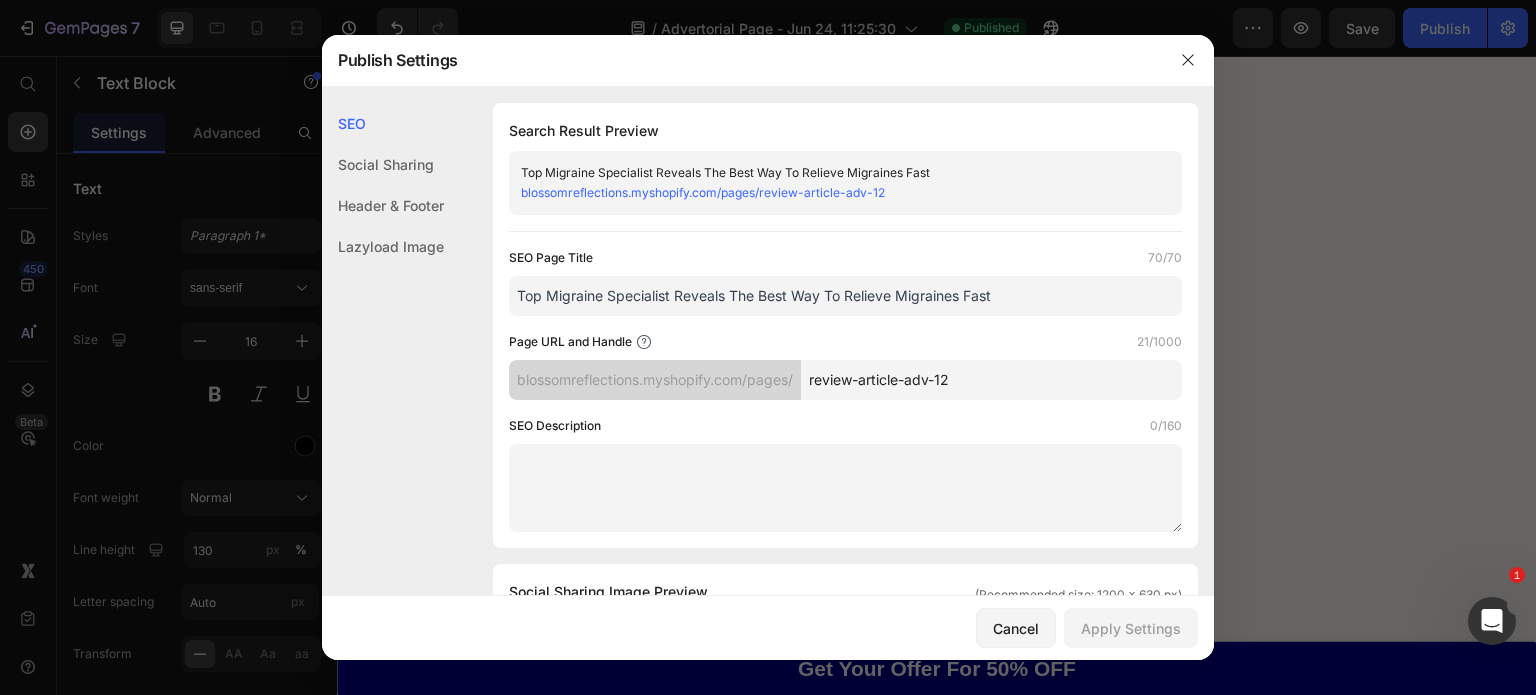 click 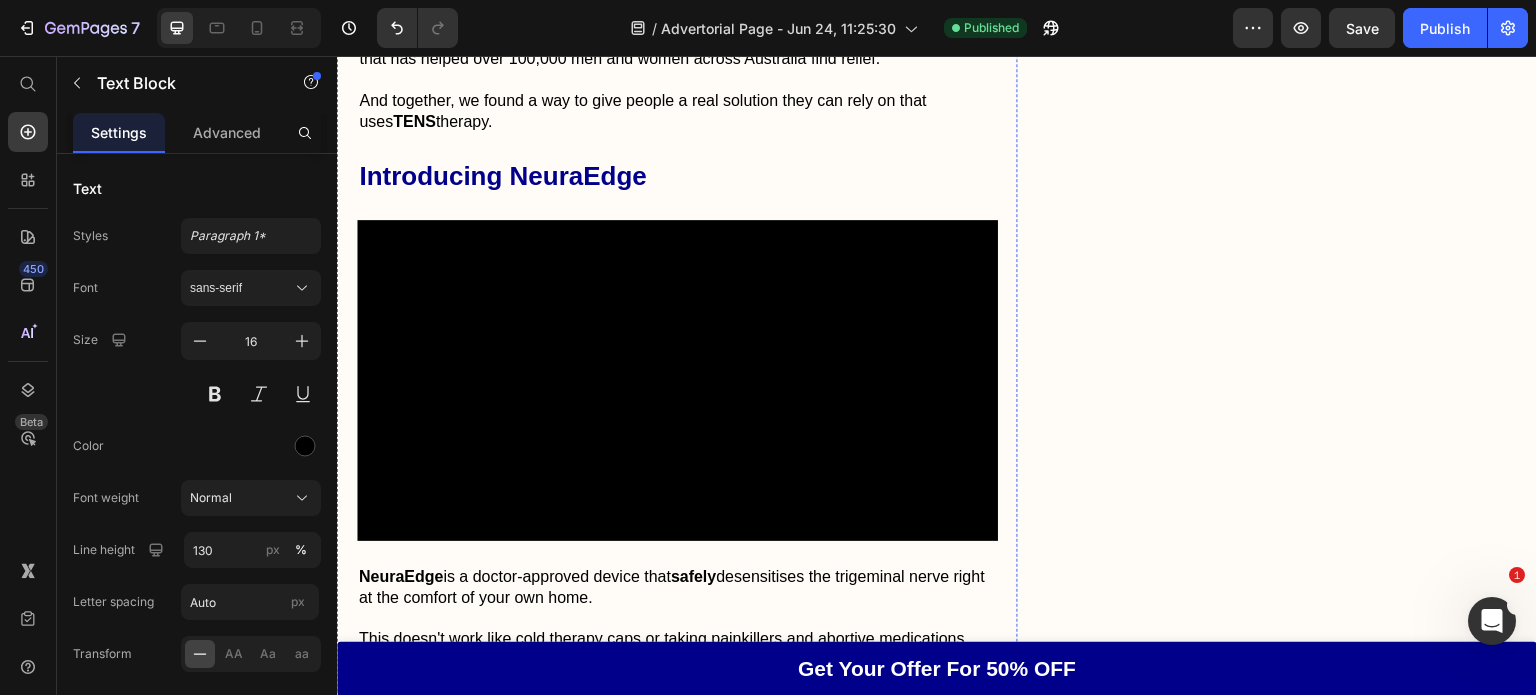scroll, scrollTop: 9475, scrollLeft: 0, axis: vertical 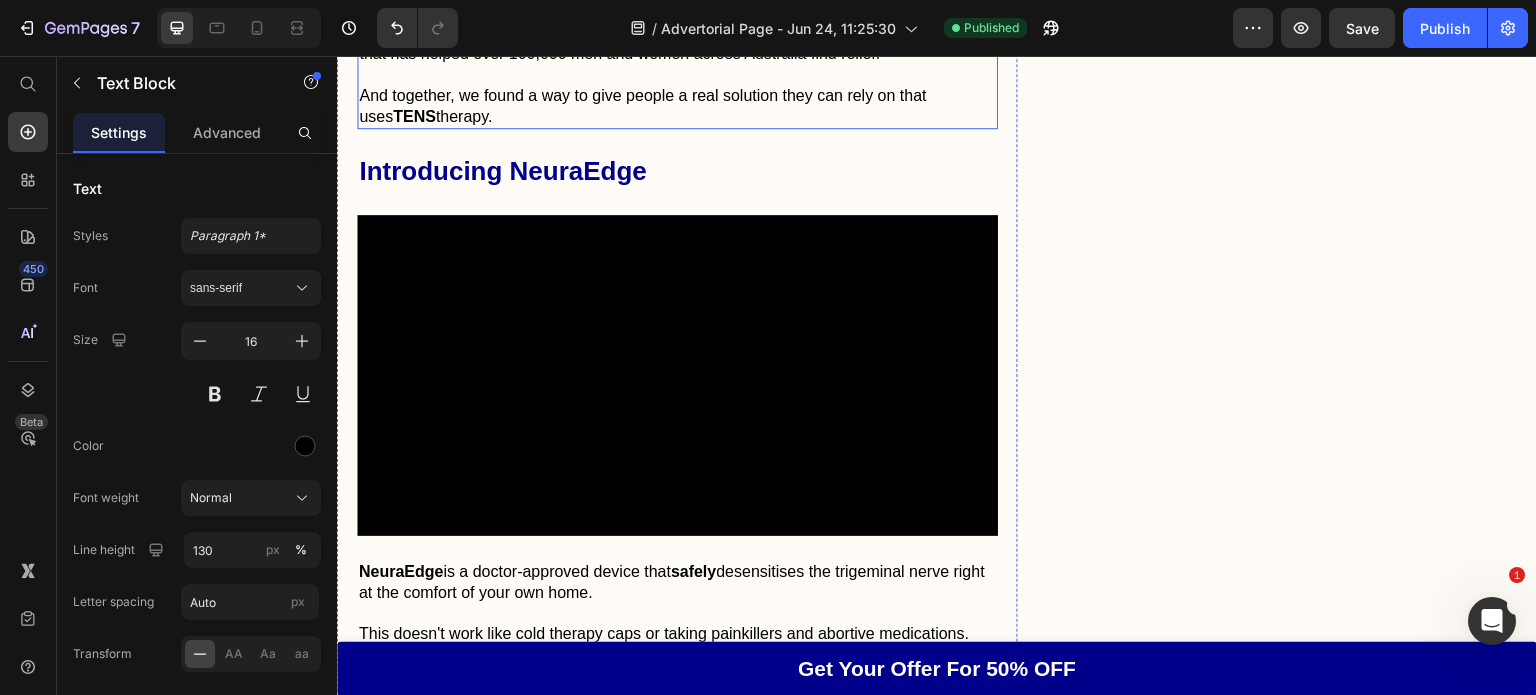 click on "And together, we found a way to give people a real solution they can rely on that uses  TENS  therapy." at bounding box center (677, 107) 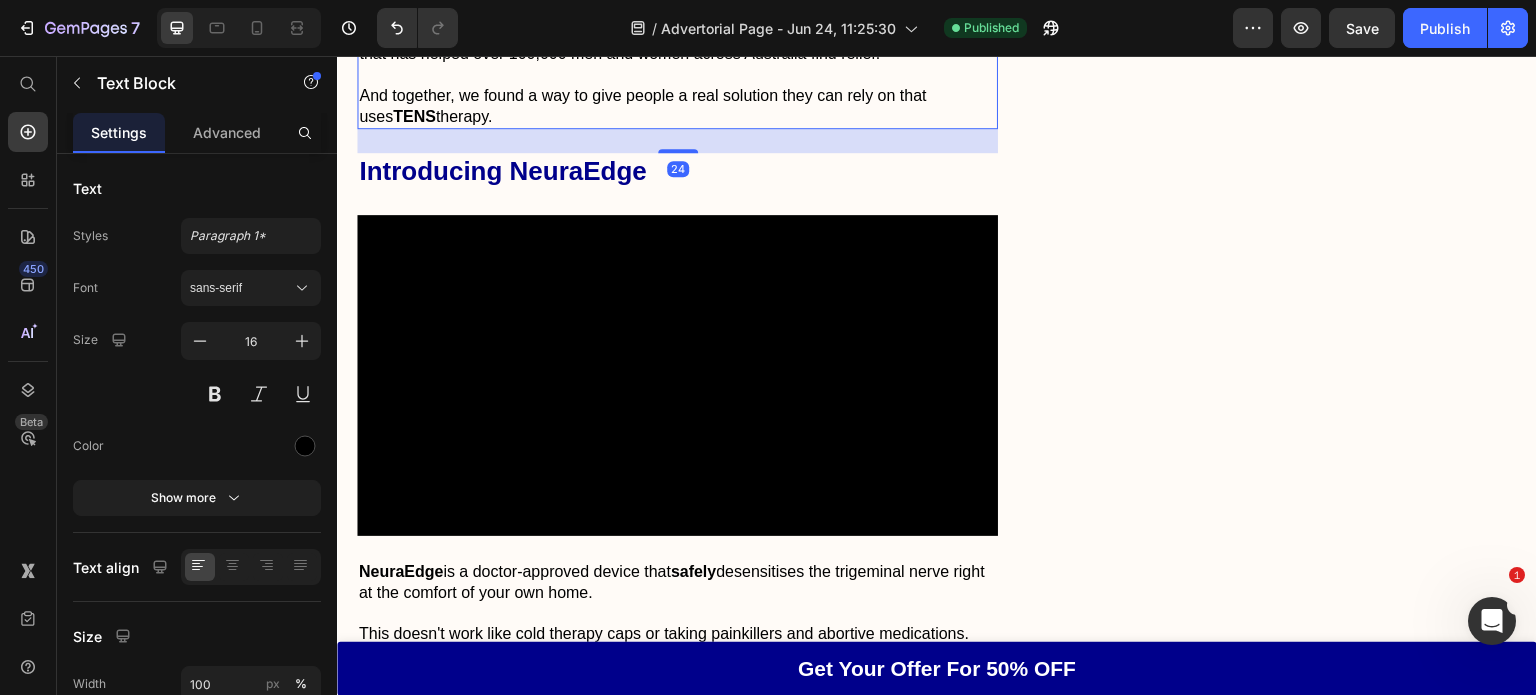 click on "And together, we found a way to give people a real solution they can rely on that uses  TENS  therapy." at bounding box center [677, 107] 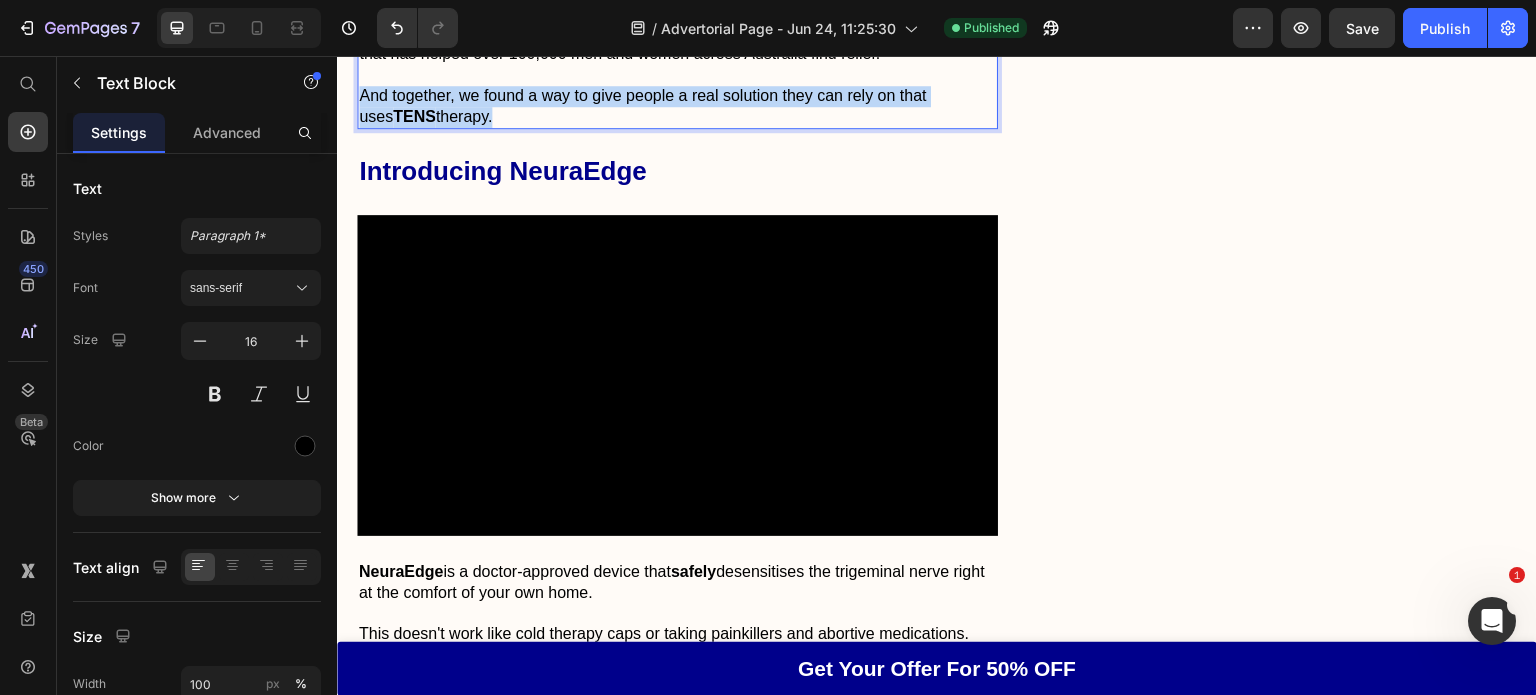 click on "And together, we found a way to give people a real solution they can rely on that uses  TENS  therapy." at bounding box center [677, 107] 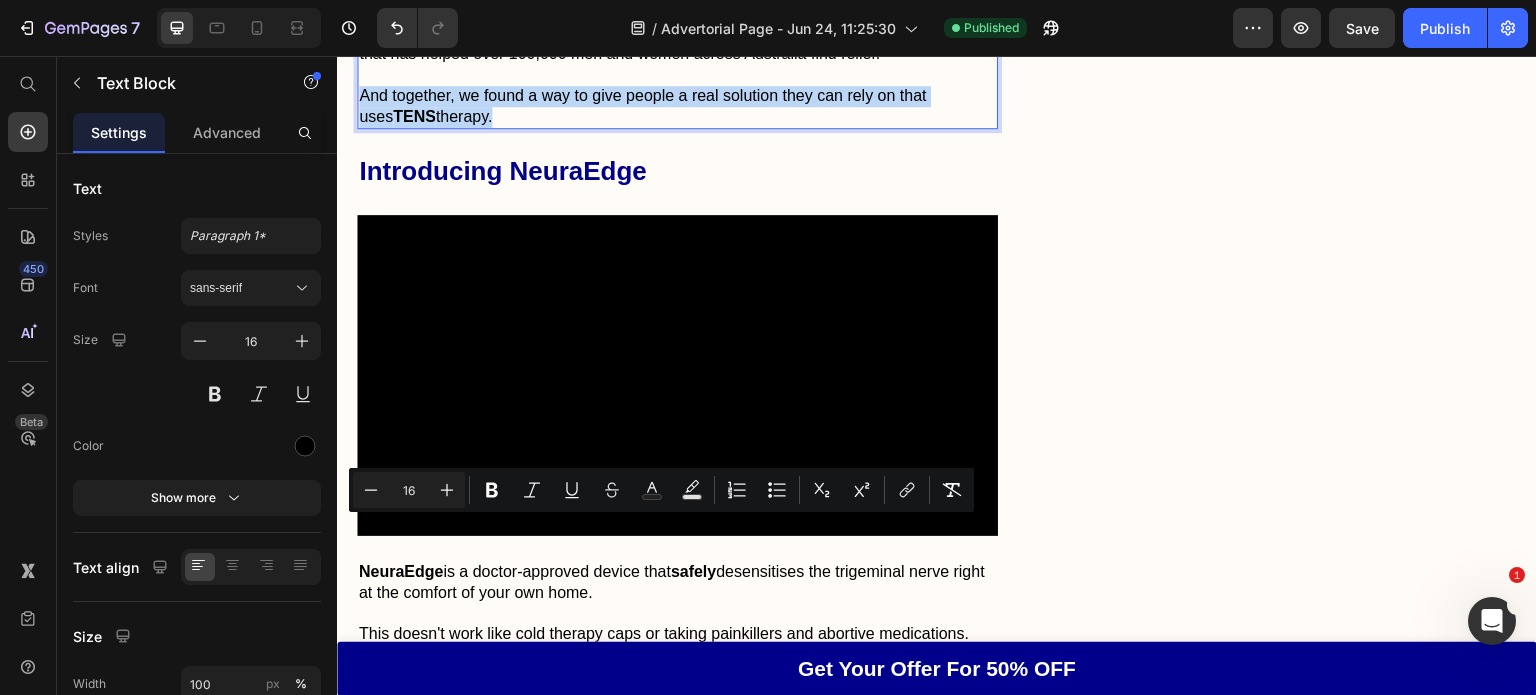 click on "And together, we found a way to give people a real solution they can rely on that uses  TENS  therapy." at bounding box center (677, 107) 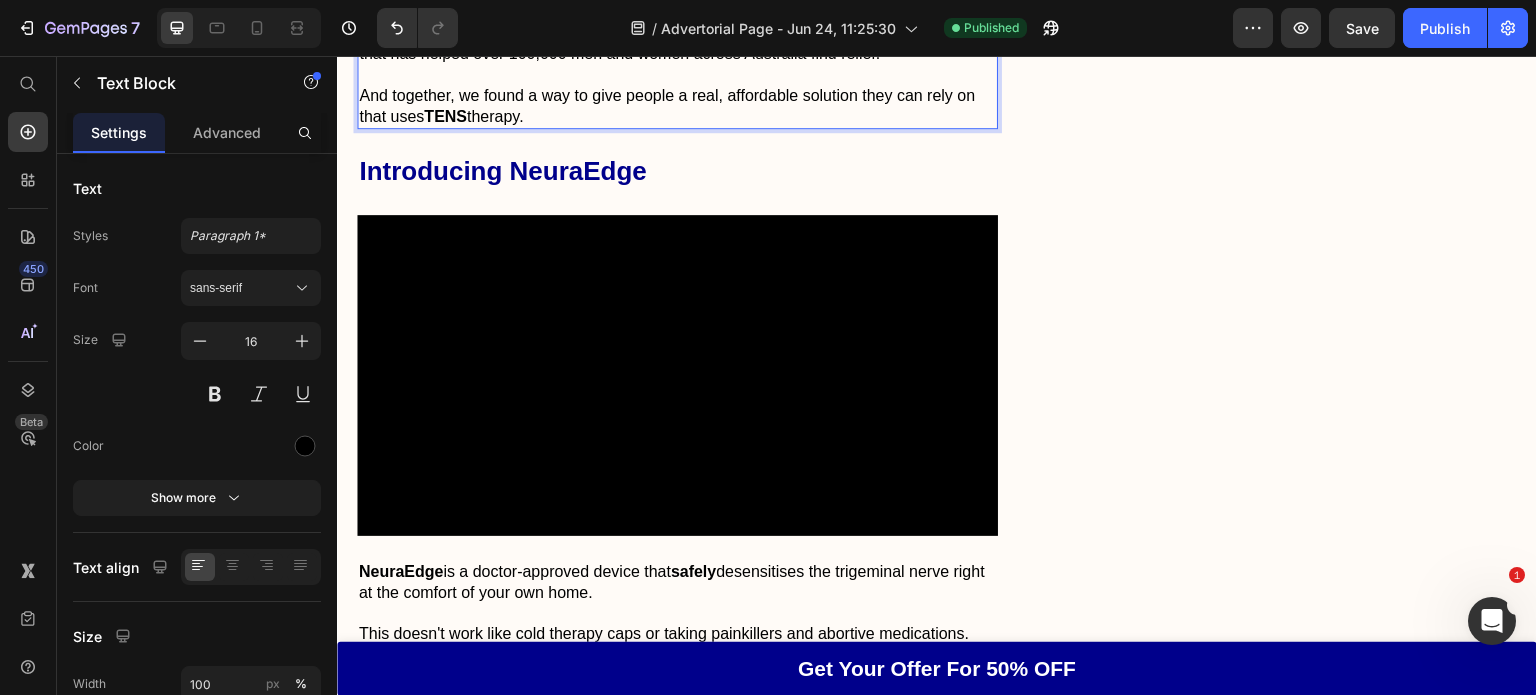 click at bounding box center (239, 28) 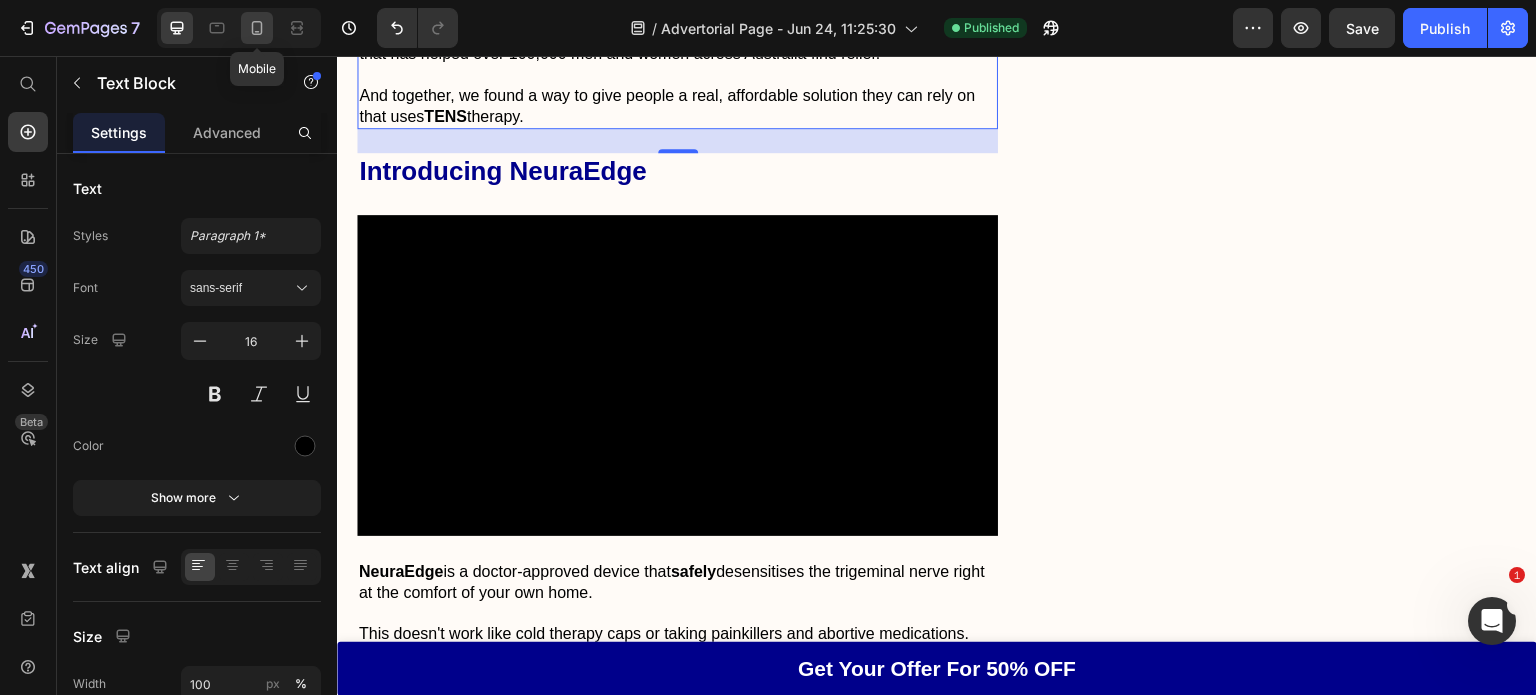 click 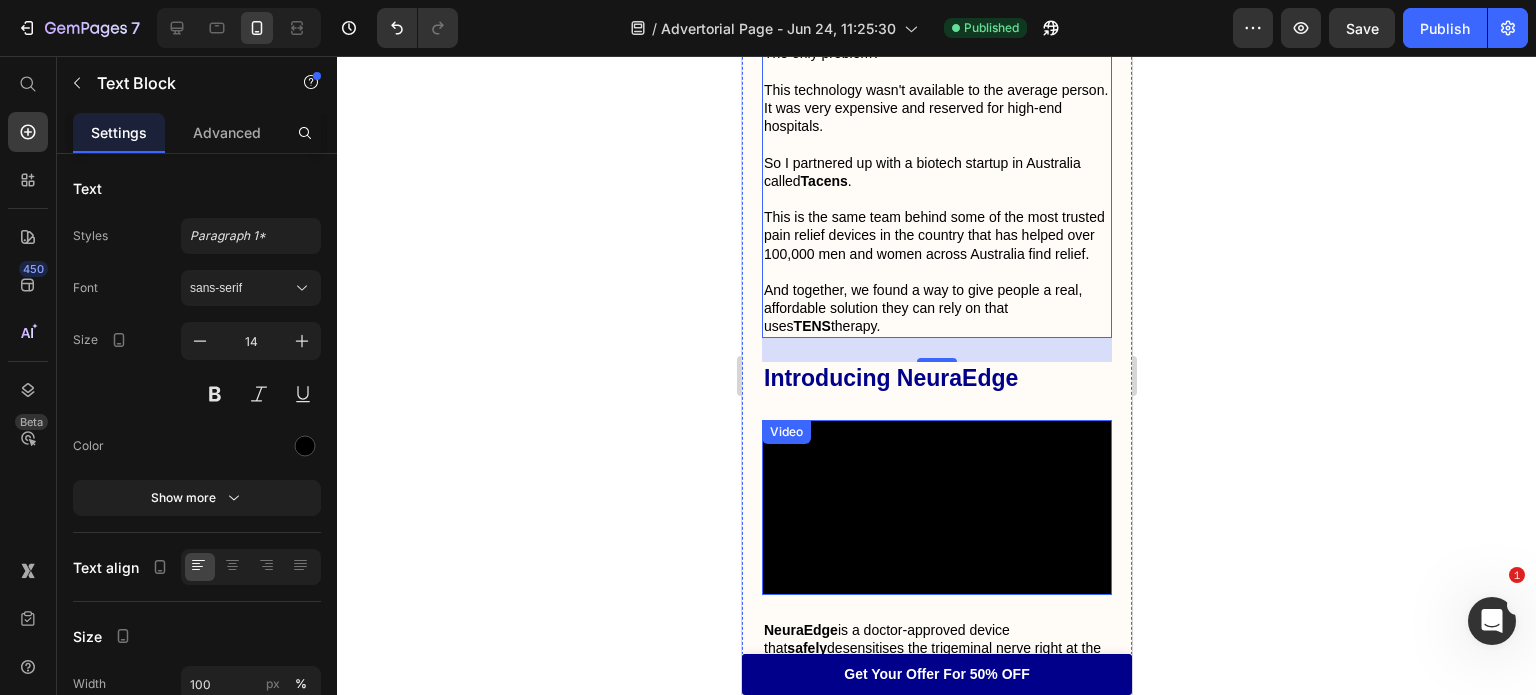 scroll, scrollTop: 7720, scrollLeft: 0, axis: vertical 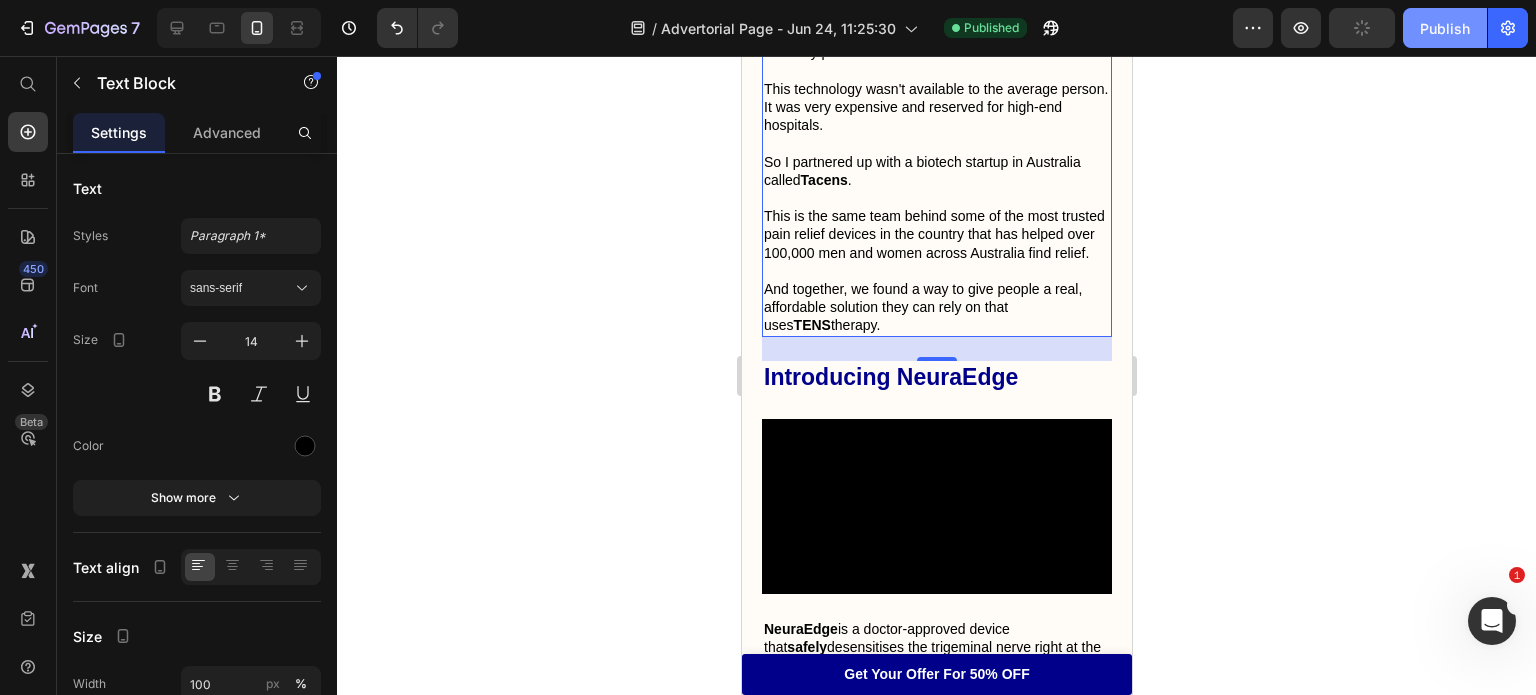 click on "Publish" 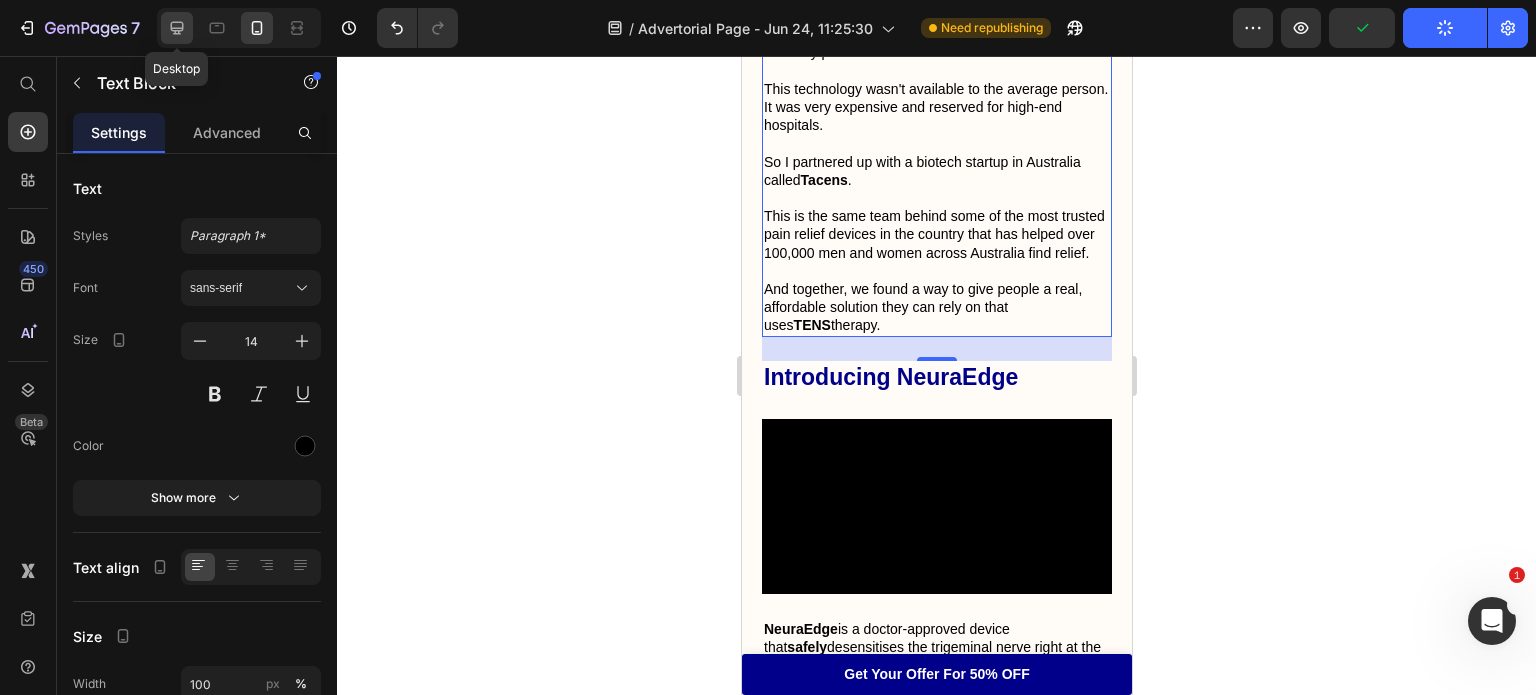 click 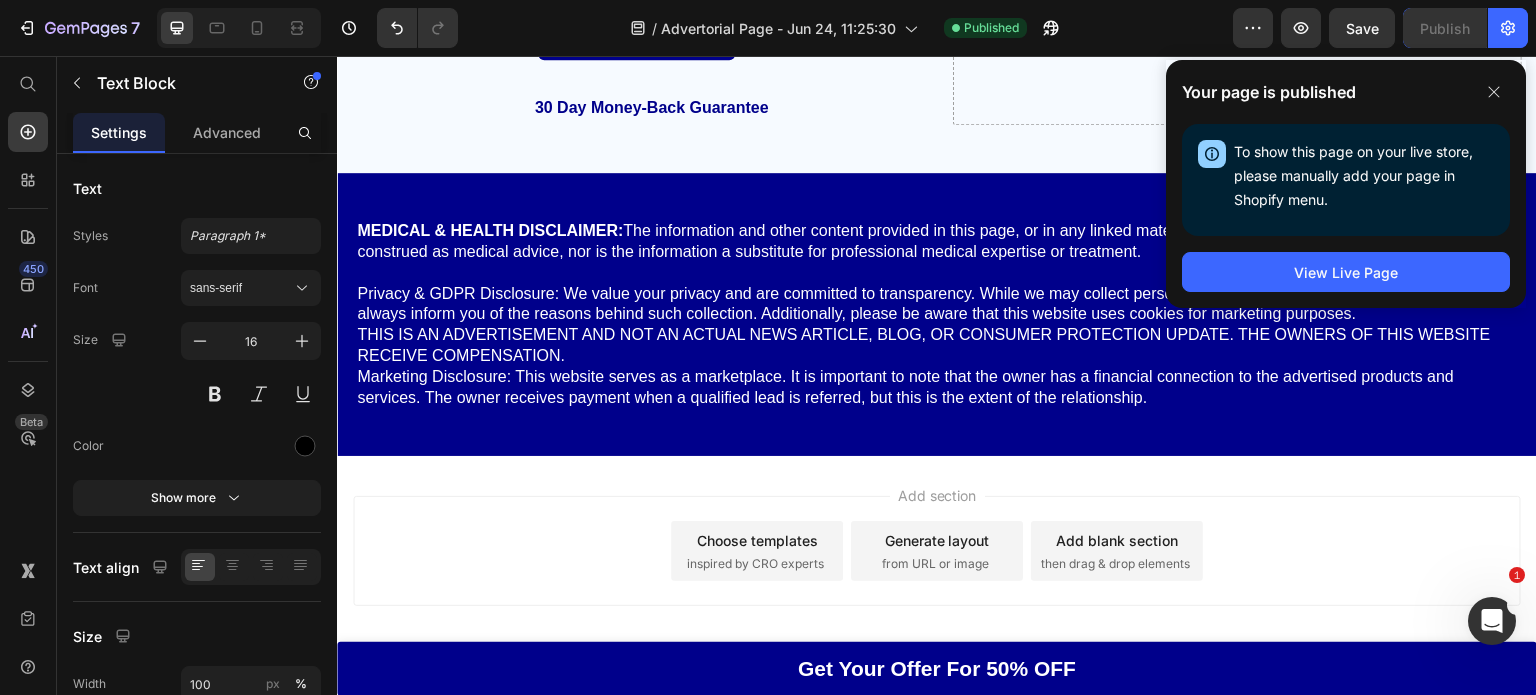 scroll, scrollTop: 23265, scrollLeft: 0, axis: vertical 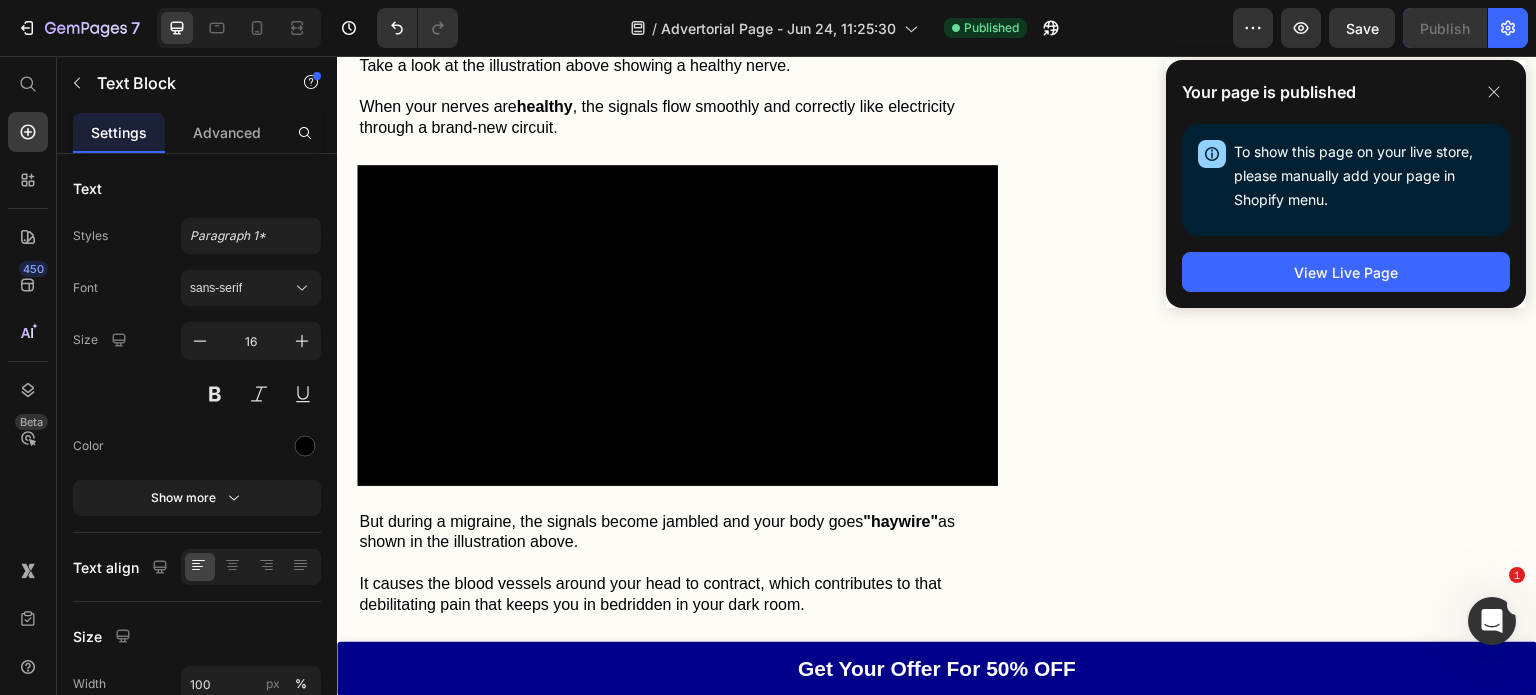 click on "Reflexes" at bounding box center (500, -13) 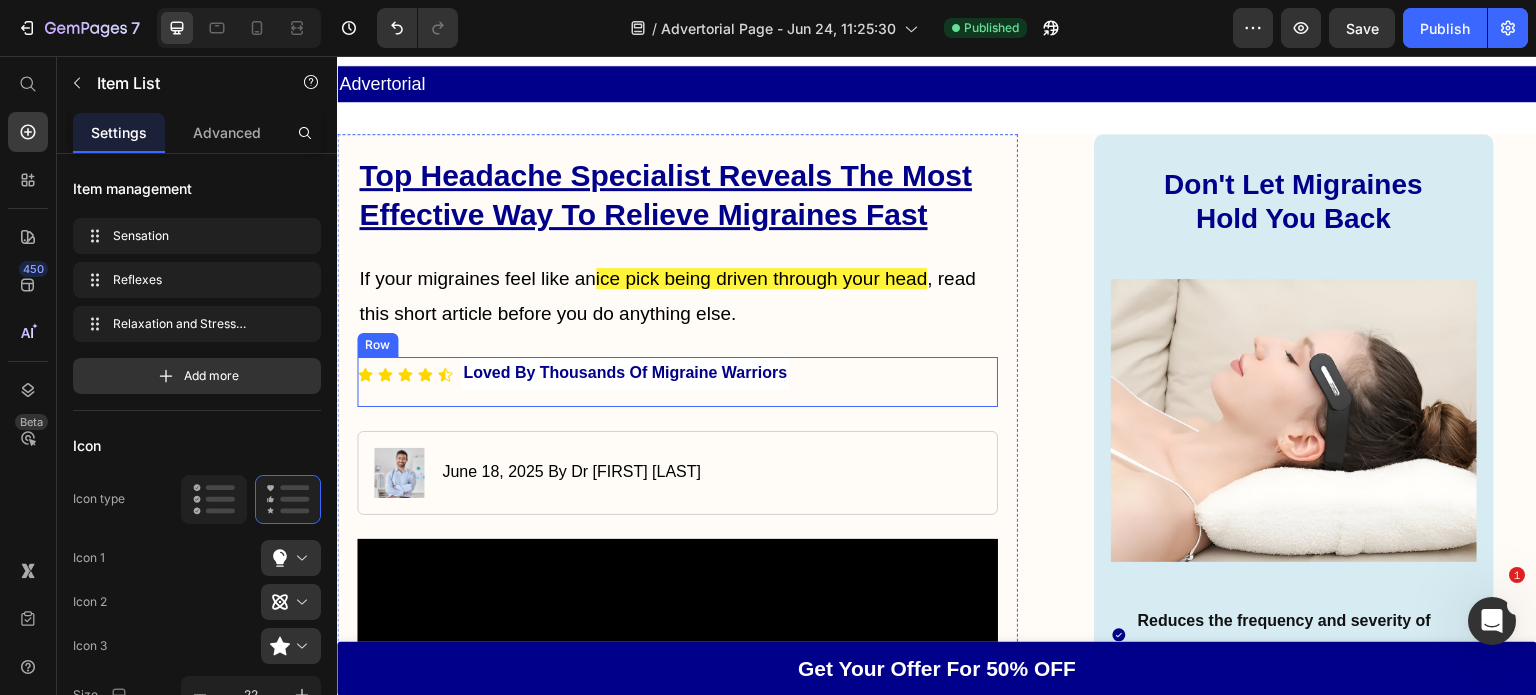 scroll, scrollTop: 0, scrollLeft: 0, axis: both 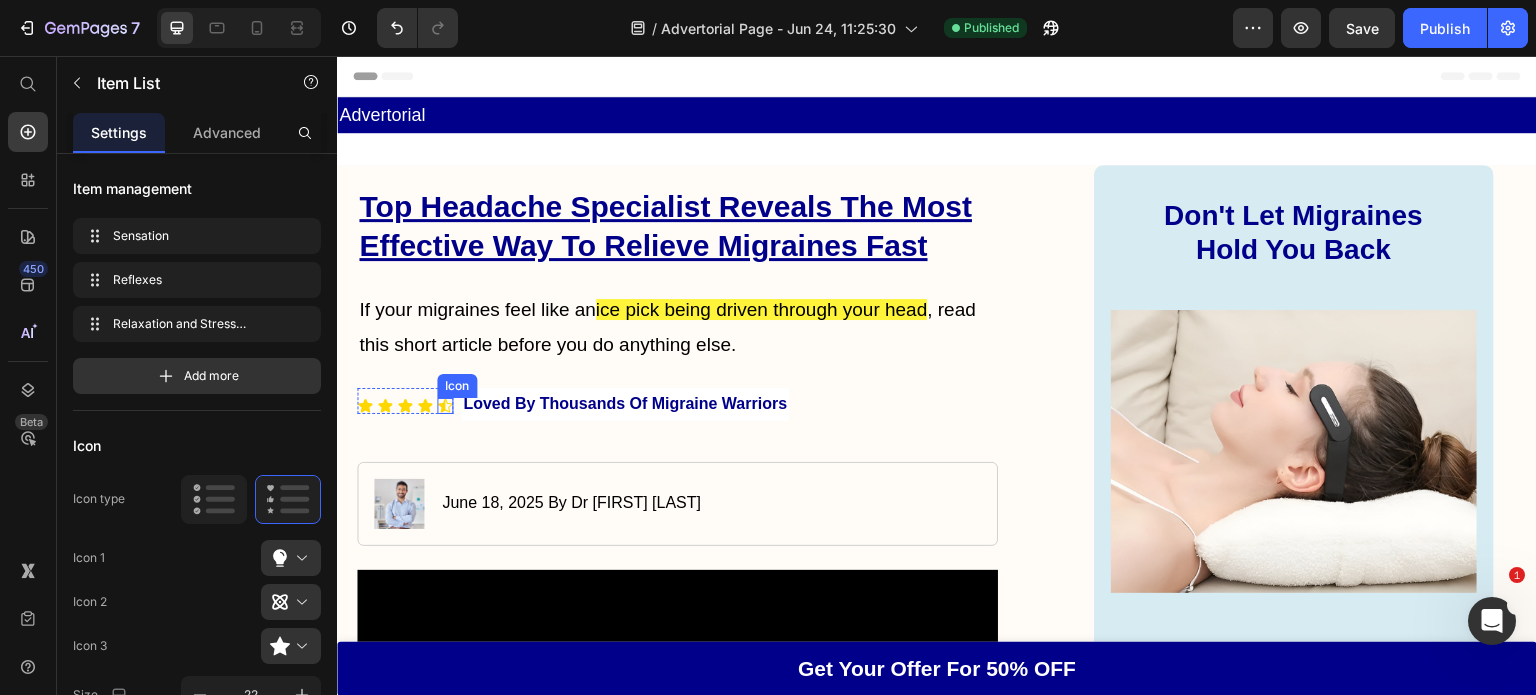 click 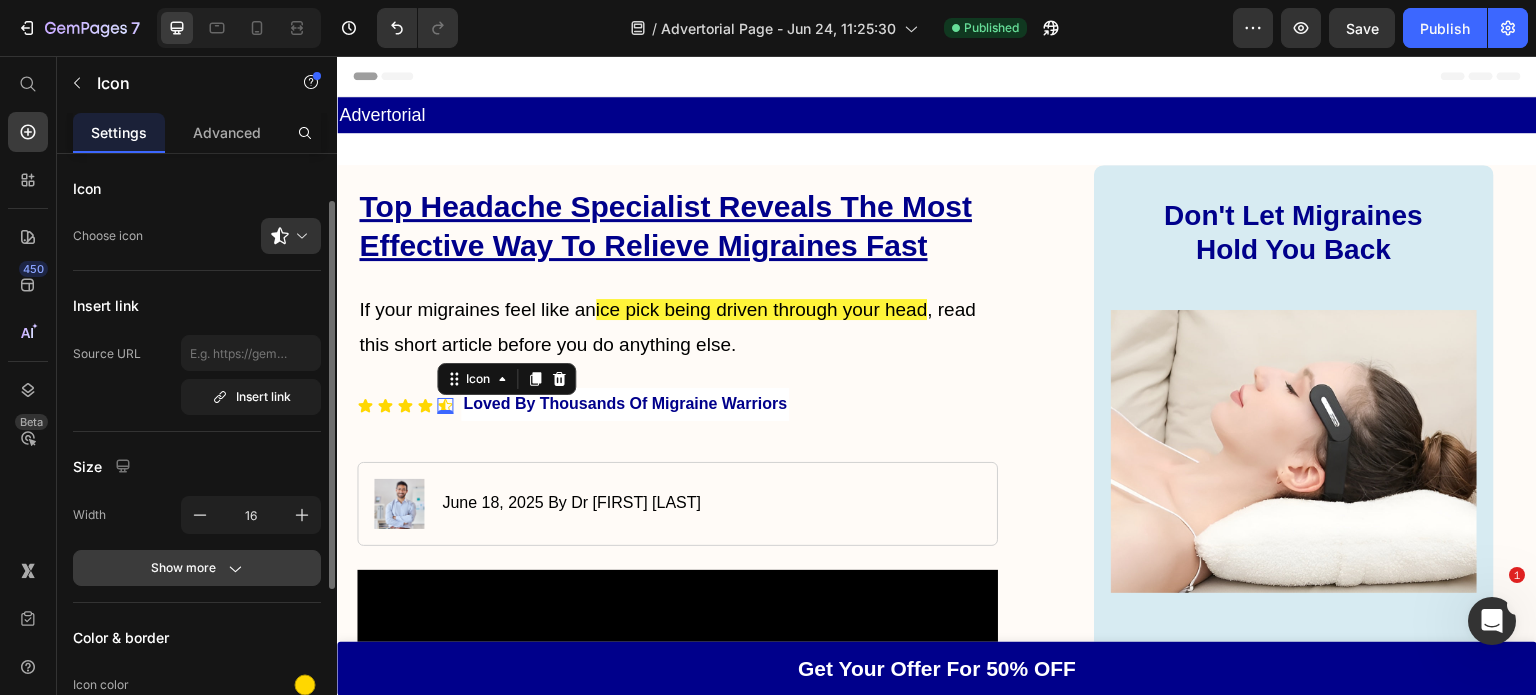 scroll, scrollTop: 32, scrollLeft: 0, axis: vertical 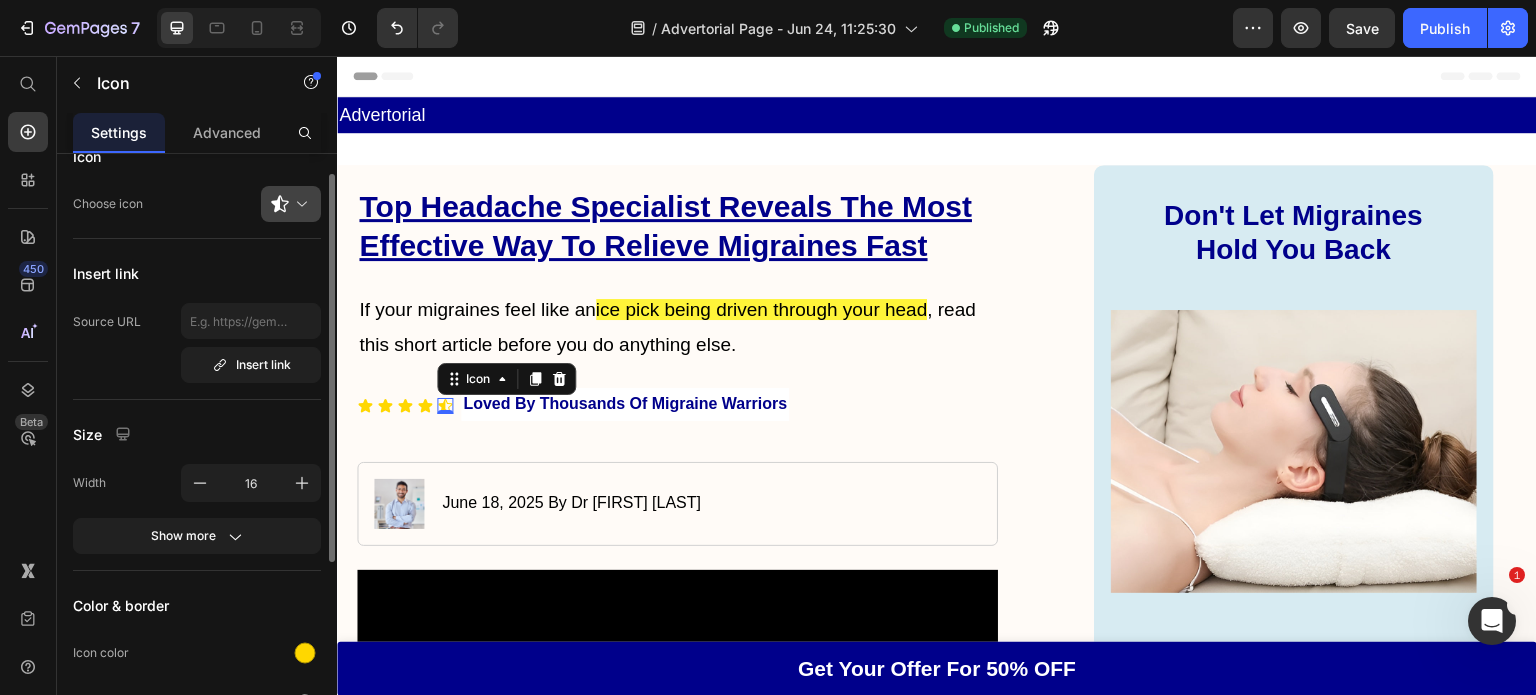 click at bounding box center (299, 204) 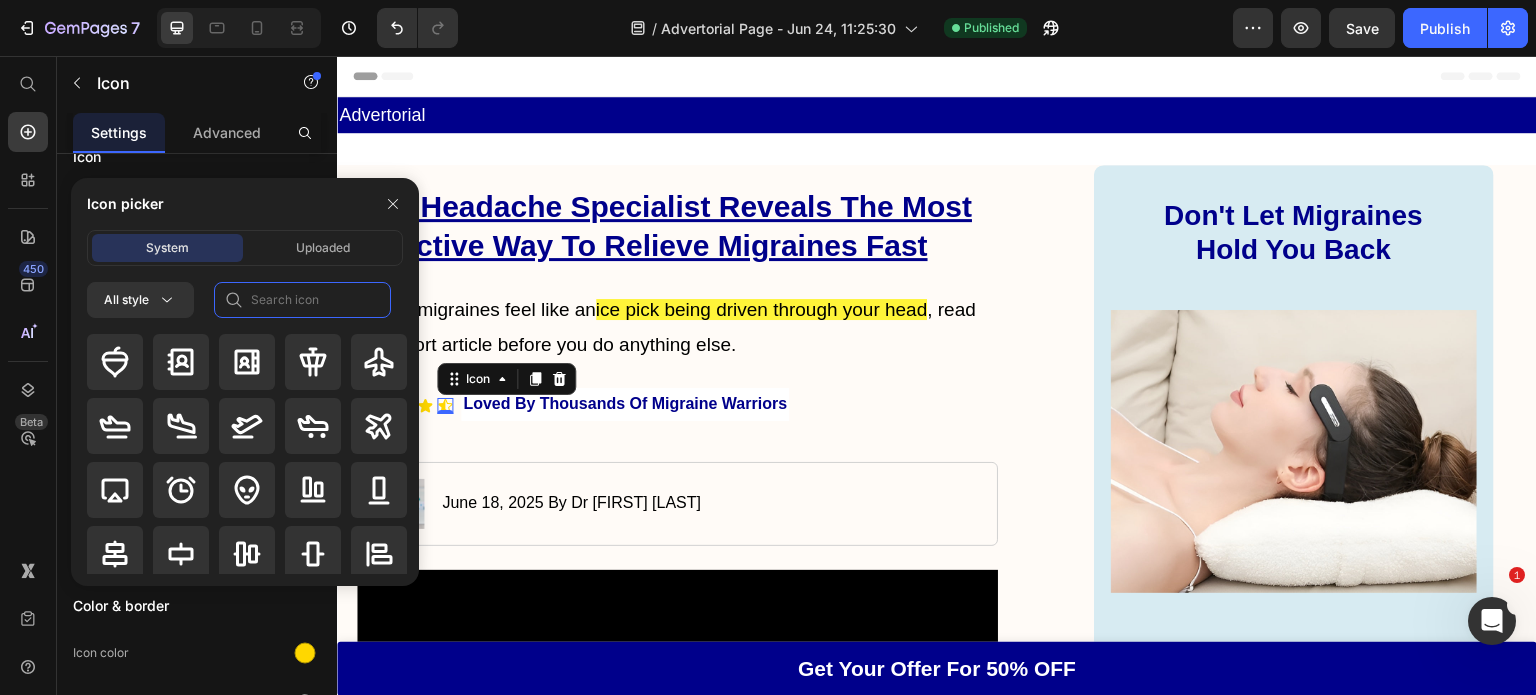 click 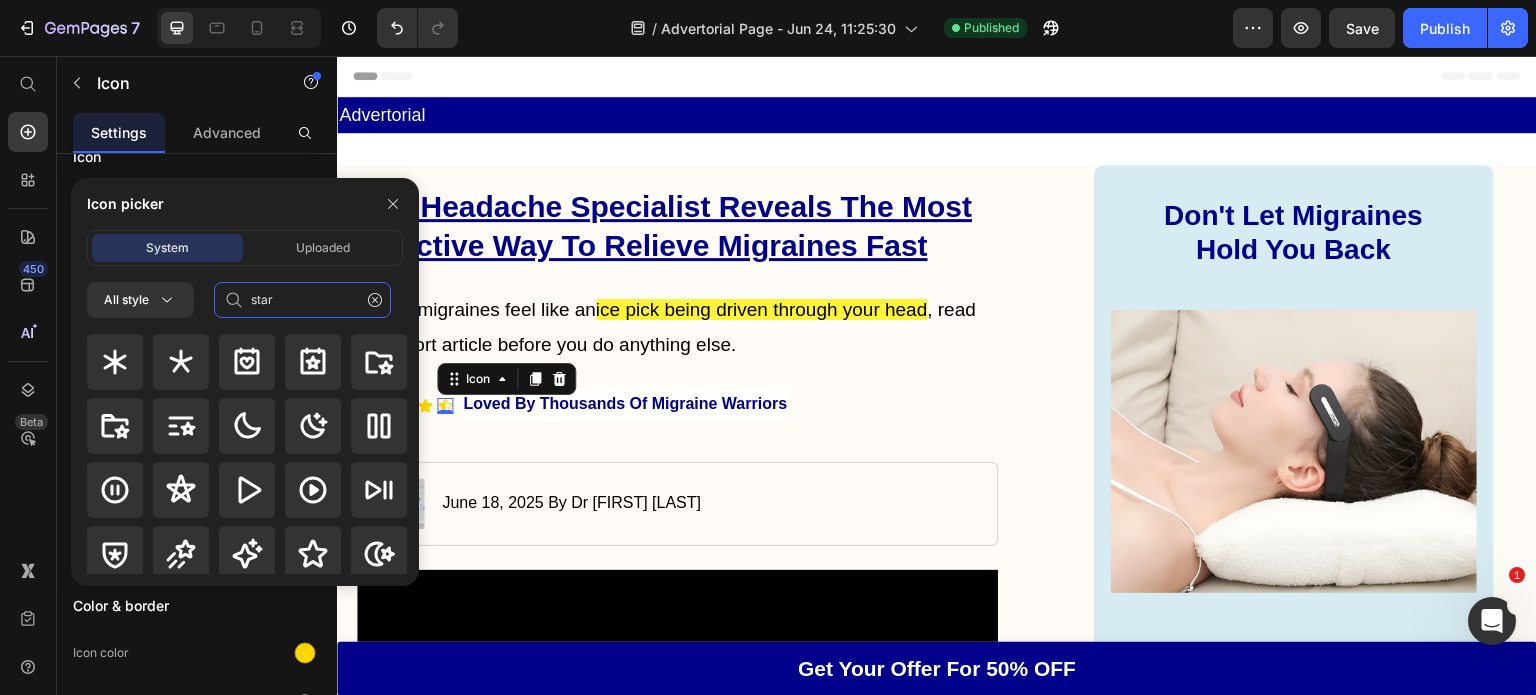 scroll, scrollTop: 872, scrollLeft: 0, axis: vertical 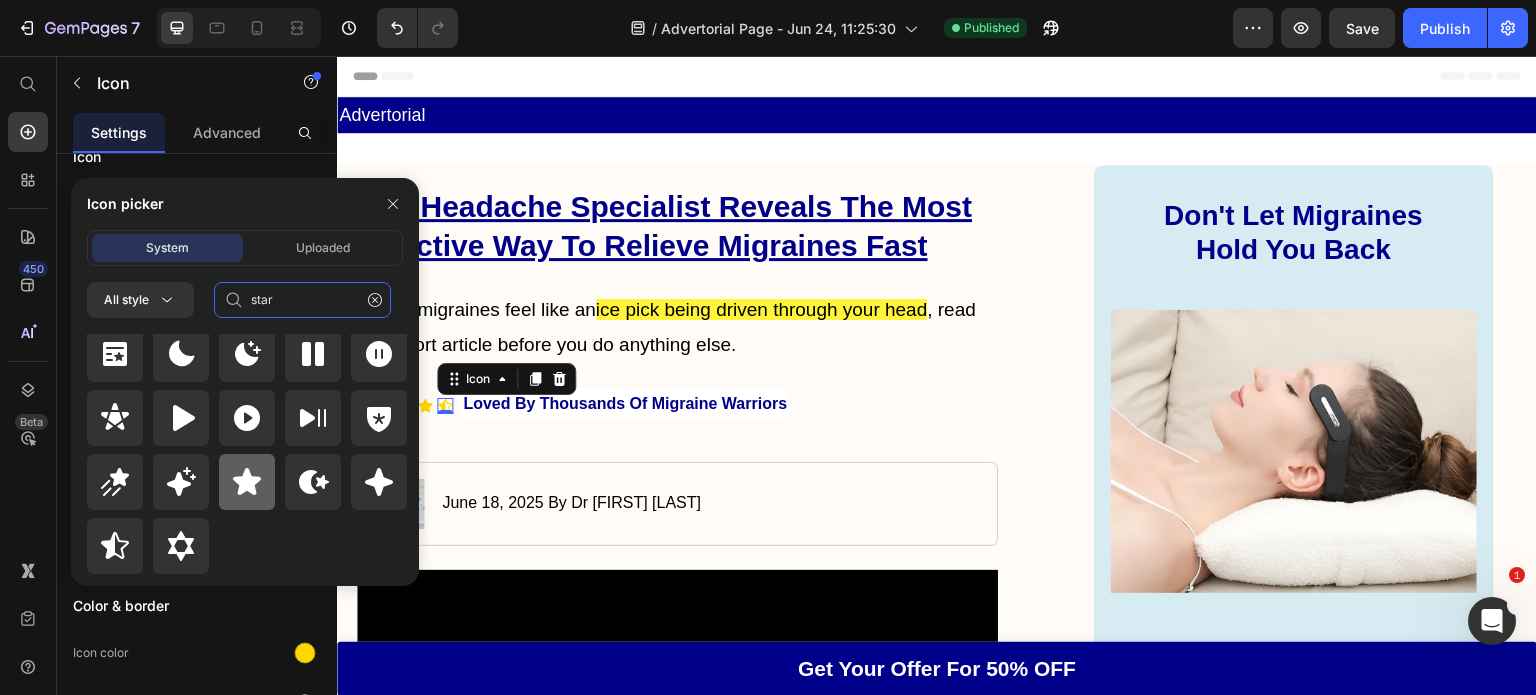 type on "star" 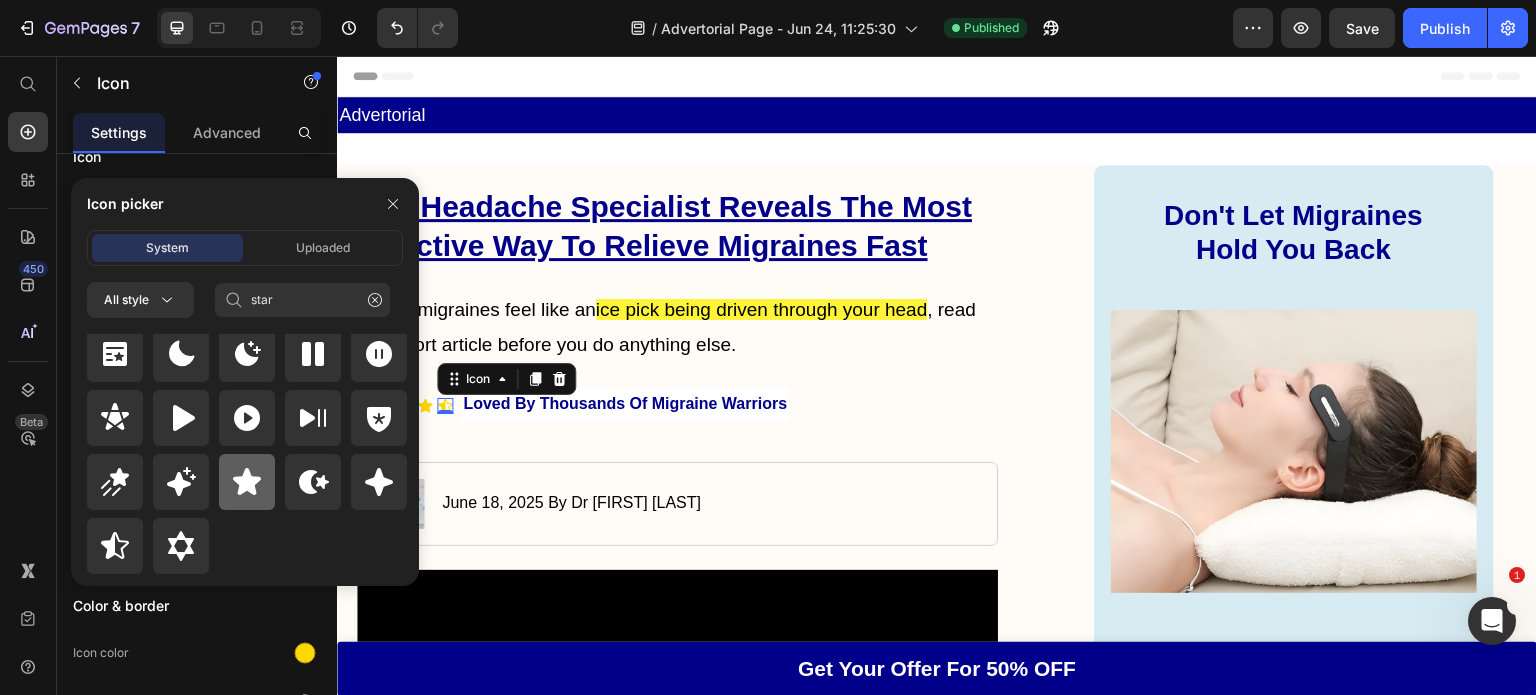 click 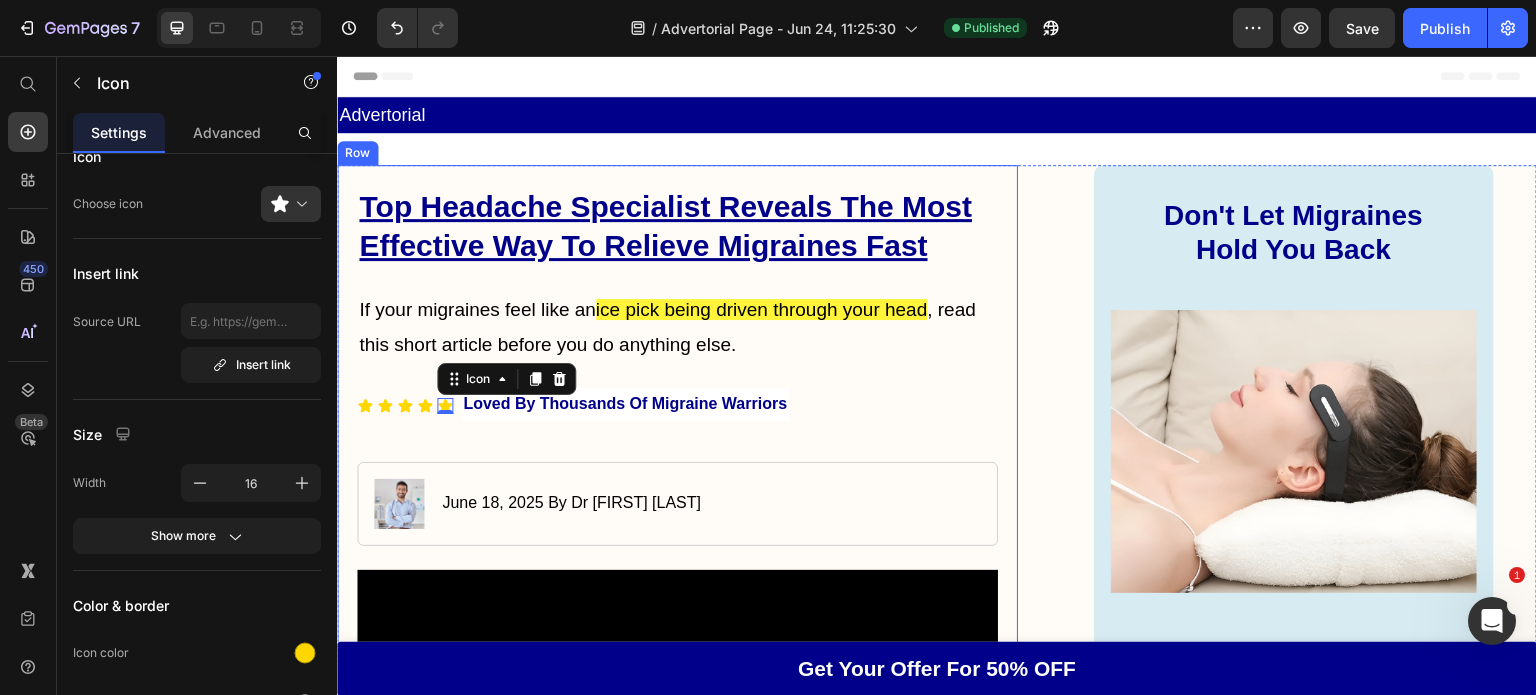 click on "Top Headache Specialist Reveals The Most Effective way to relieve migraines fast Heading If your migraines feel like an  ice pick being driven through your head , read this short article before you do anything else. Text Block Icon Icon Icon Icon
Icon   0 Icon List Loved By Thousands Of Migraine Warriors Text Block Row Image June 18, 2025 By Dr Andrew Nguyen Text Block Row Video Hi, I am Dr Andrew Nguyen and I have been a headache specialist for over 12 years in Australia.    I have worked closely with people who have suffered from many types of headaches... Text Block Chronic Migraines Vestibular Migraines Cluster Headaches Tension Headaches Item List I have seen just about every headache there is.   From tension headaches caused by poor posture...To cluster headaches that come in sudden bursts...To Text Block Migraines so bad that it feels like a nail being hammered into your temple  Heading Video Migraines are a category of their own.       shocked me. Text Block Heading Video Row" at bounding box center (677, 5866) 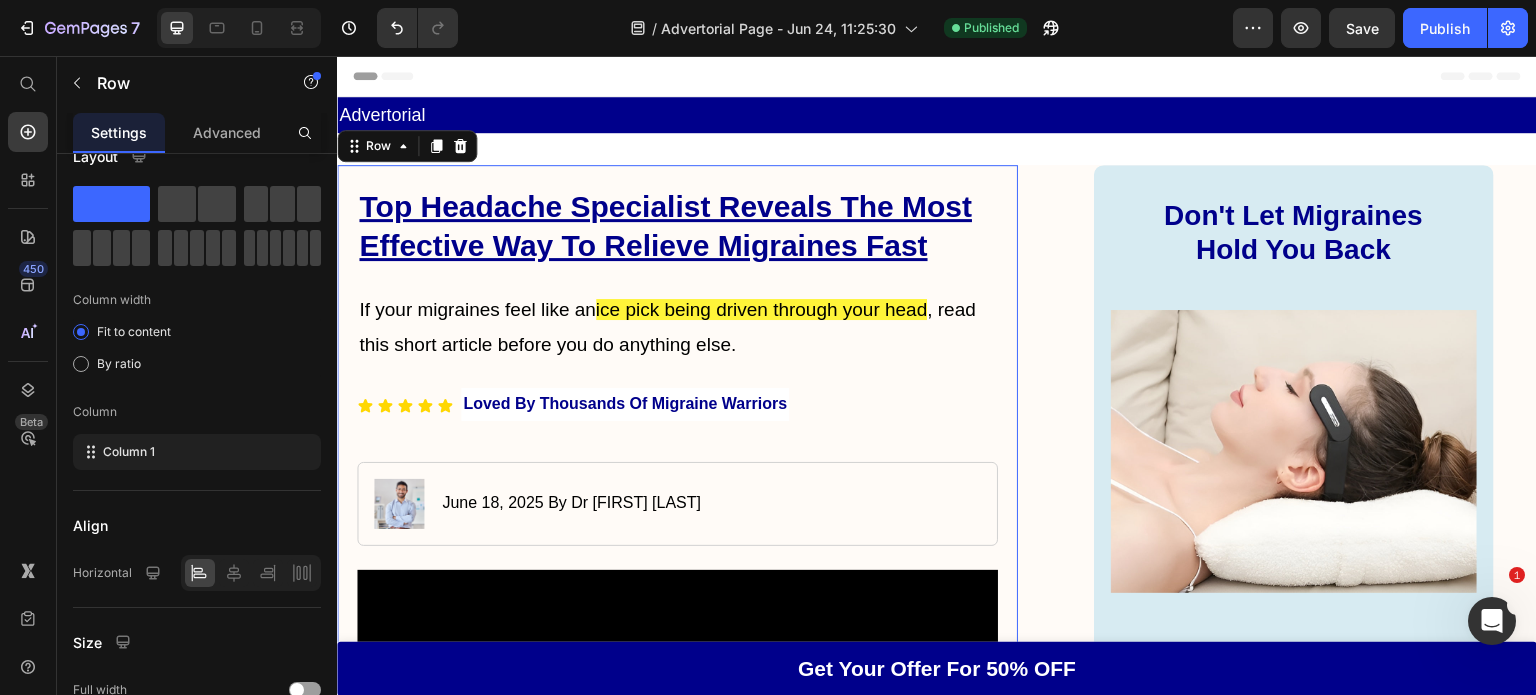 scroll, scrollTop: 0, scrollLeft: 0, axis: both 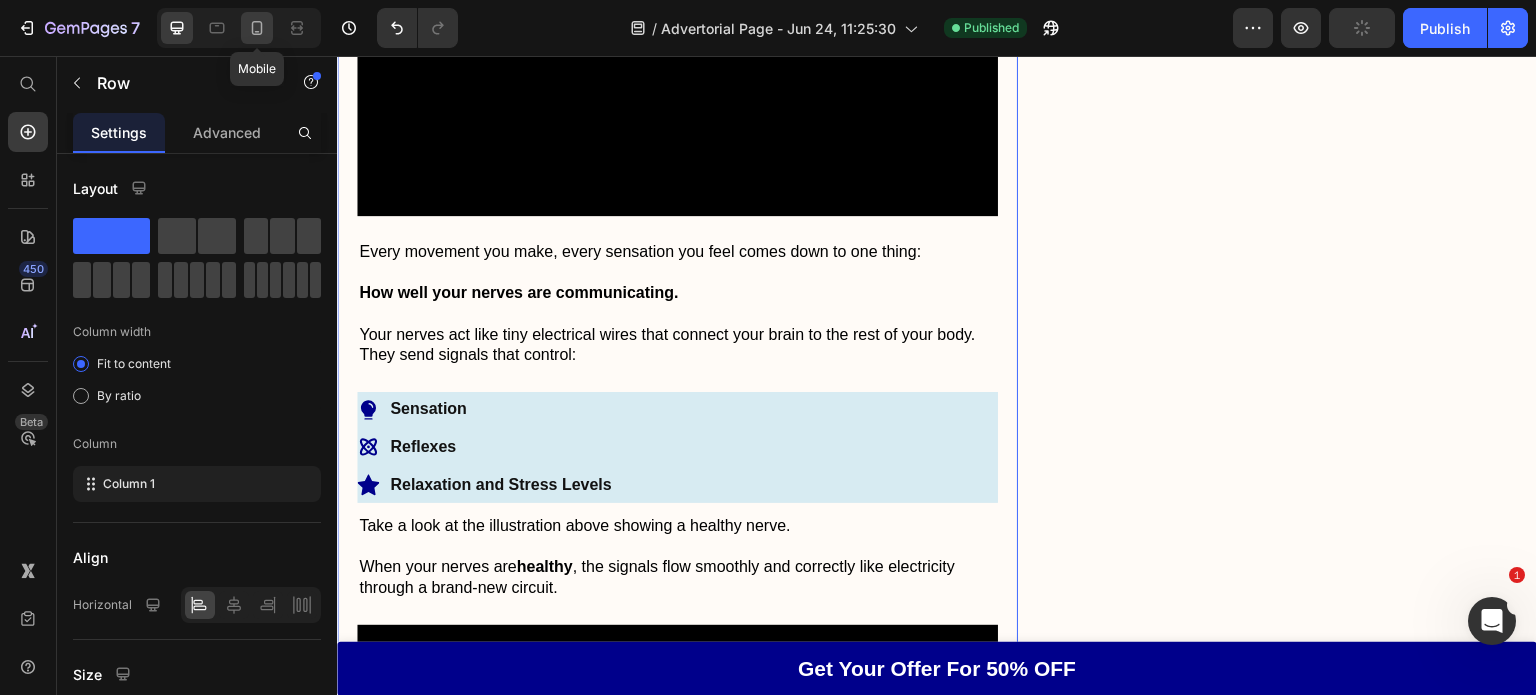 click 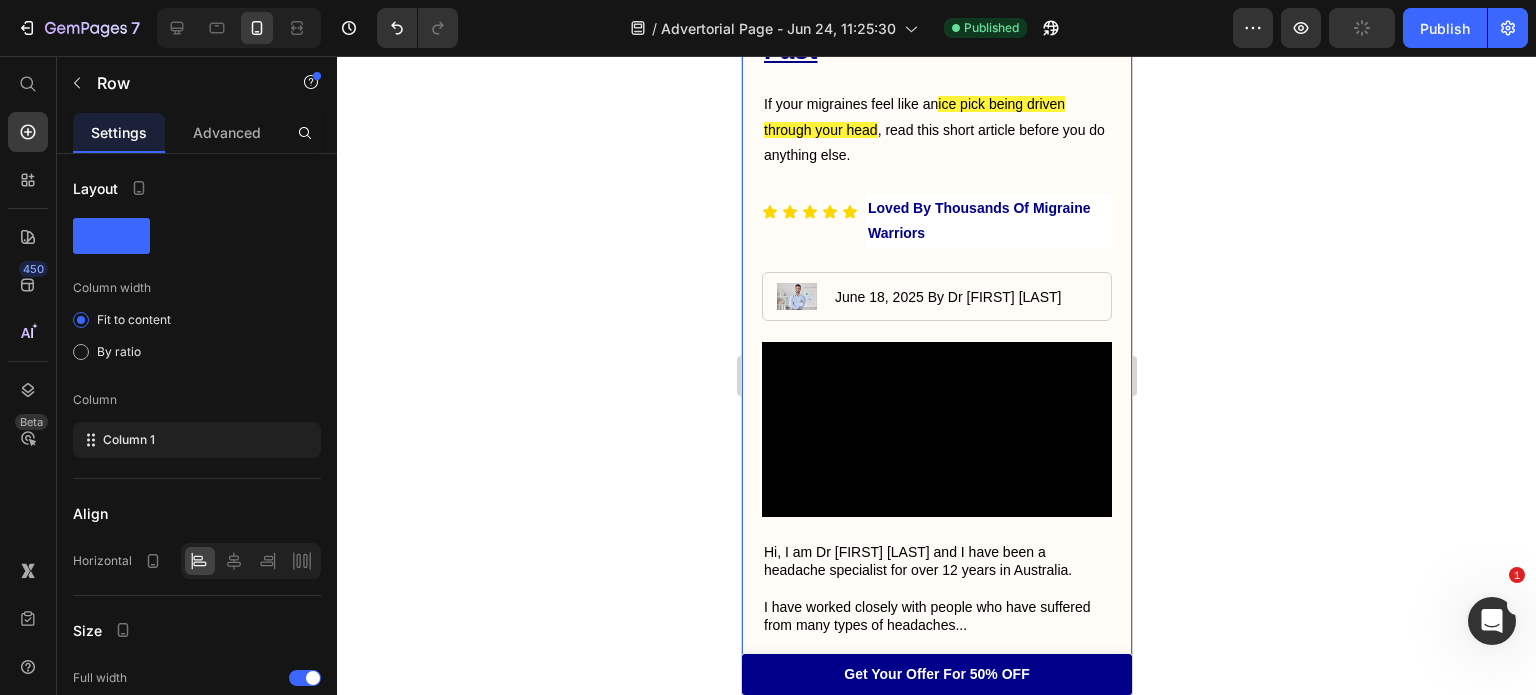 scroll, scrollTop: 39, scrollLeft: 0, axis: vertical 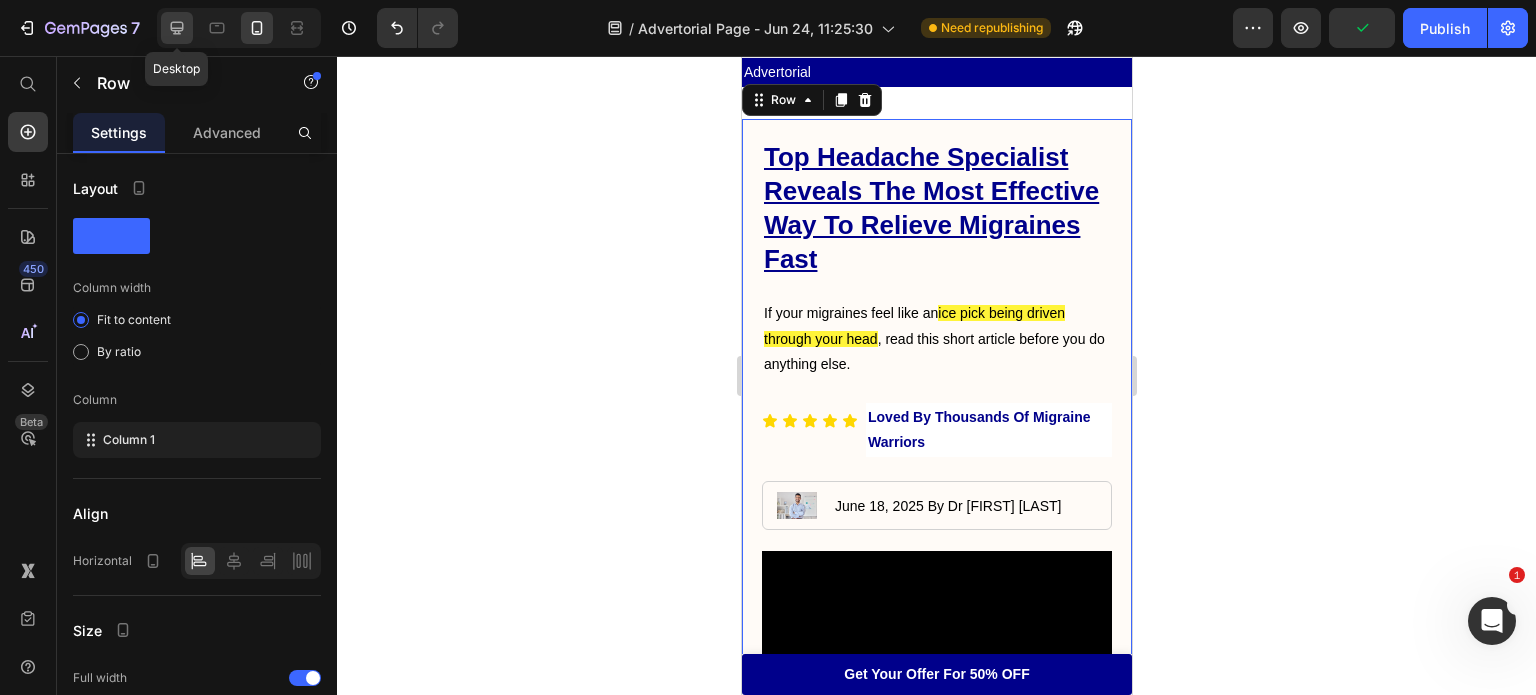 click 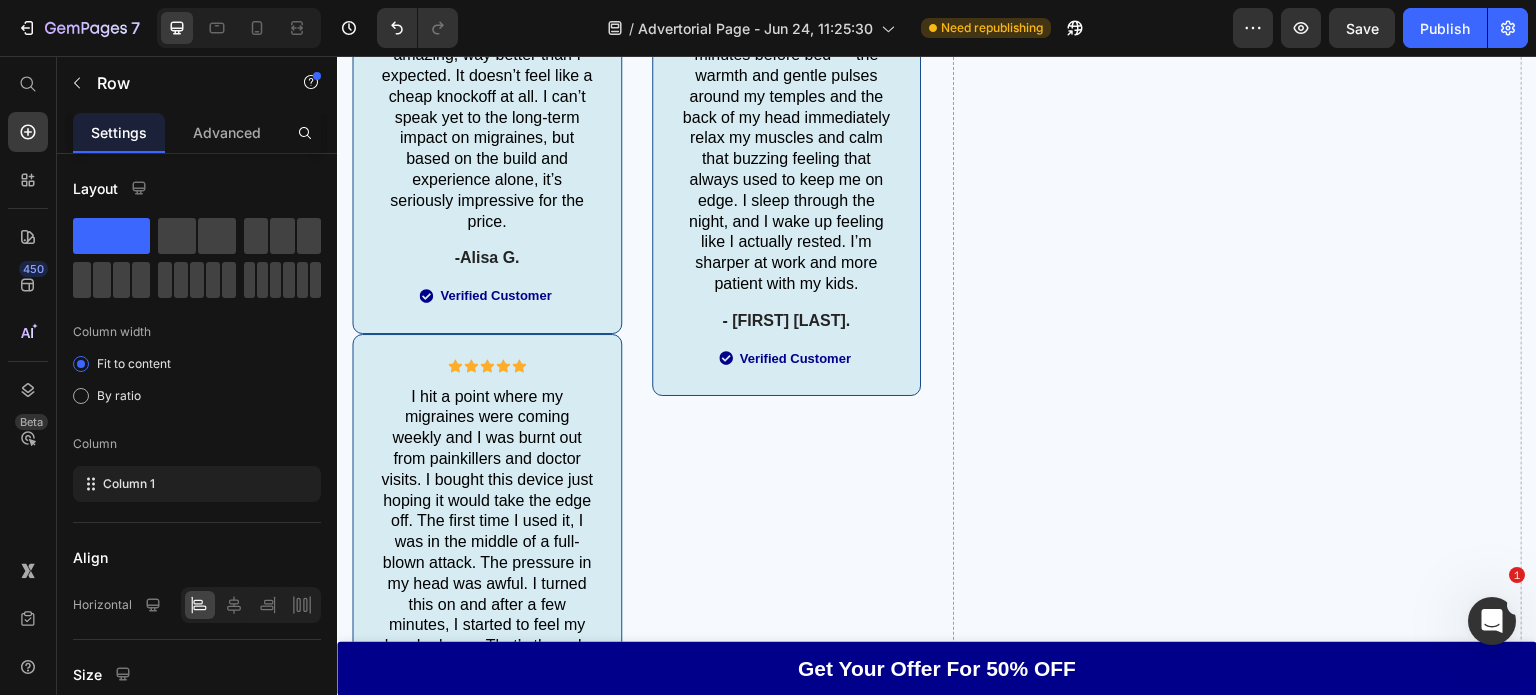 scroll, scrollTop: 13860, scrollLeft: 0, axis: vertical 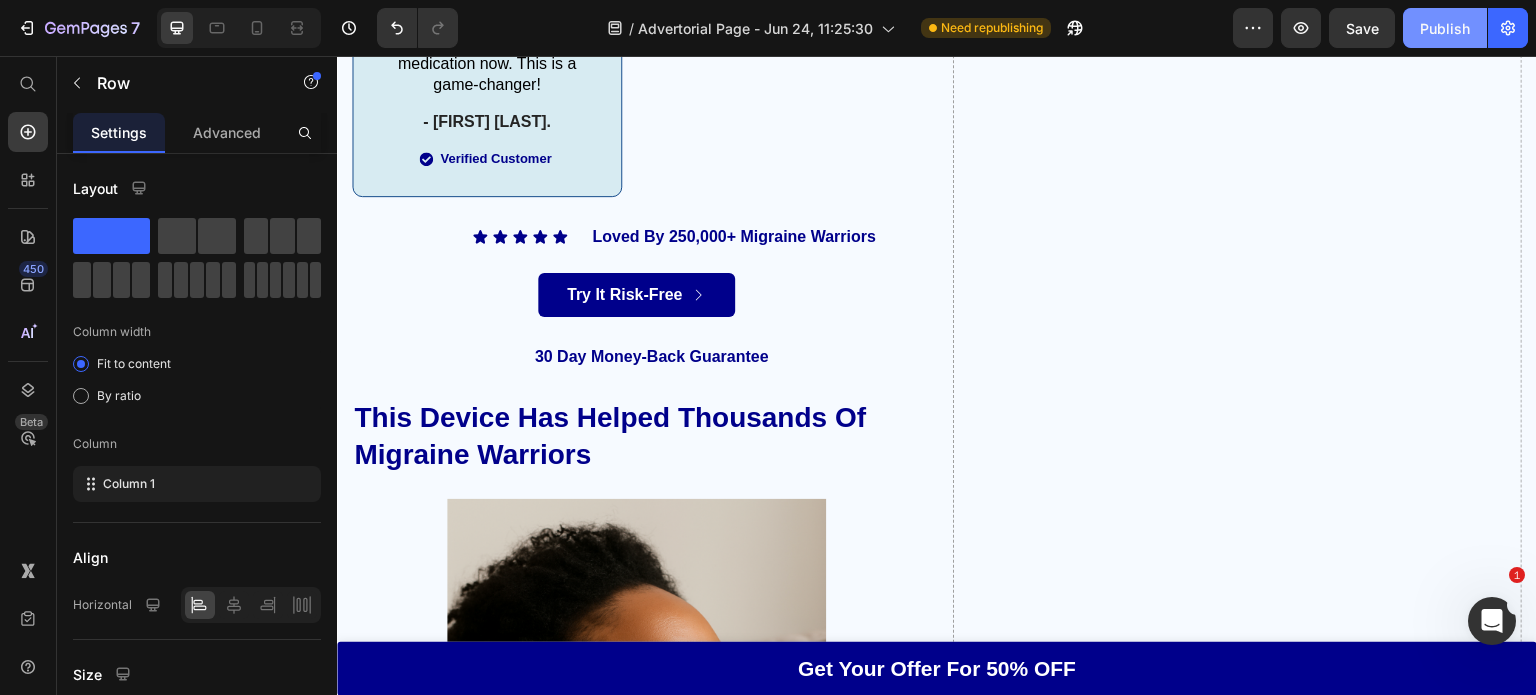 click on "Publish" at bounding box center (1445, 28) 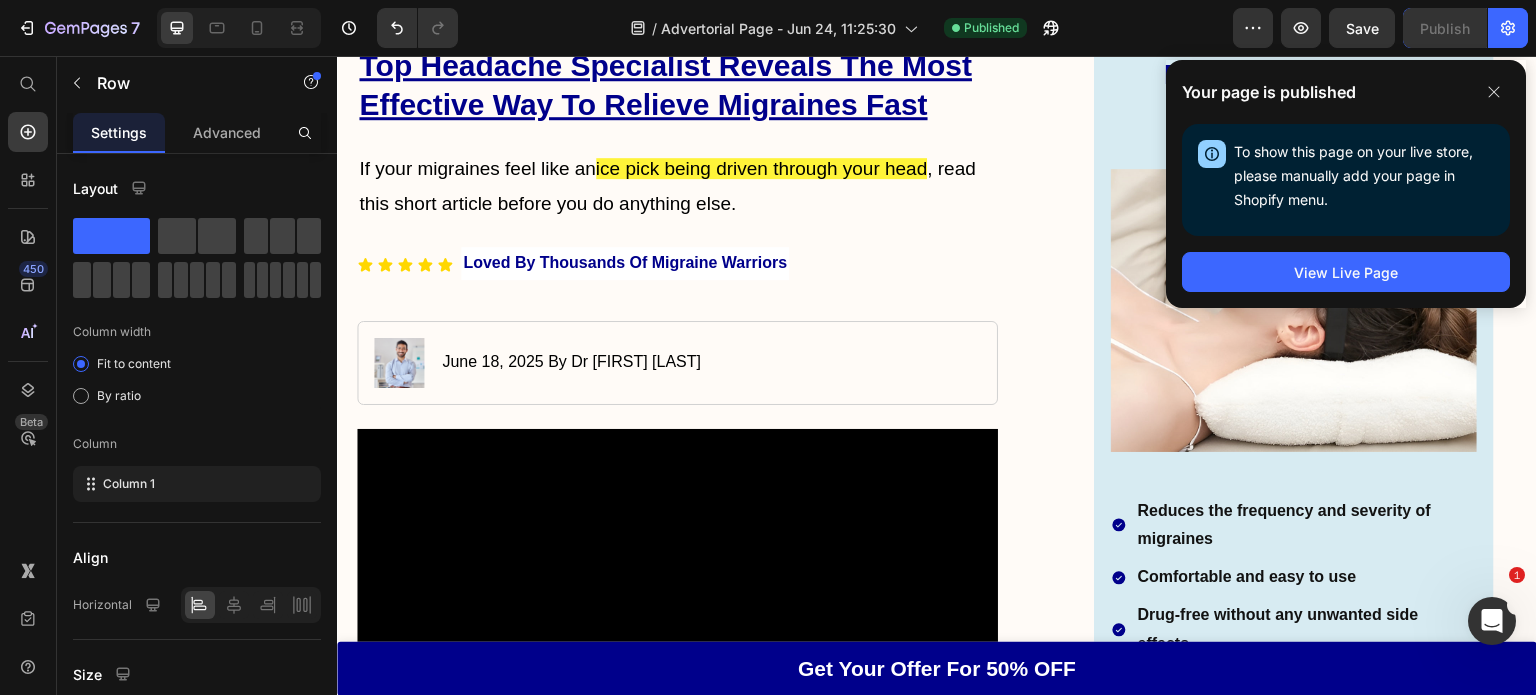 scroll, scrollTop: 0, scrollLeft: 0, axis: both 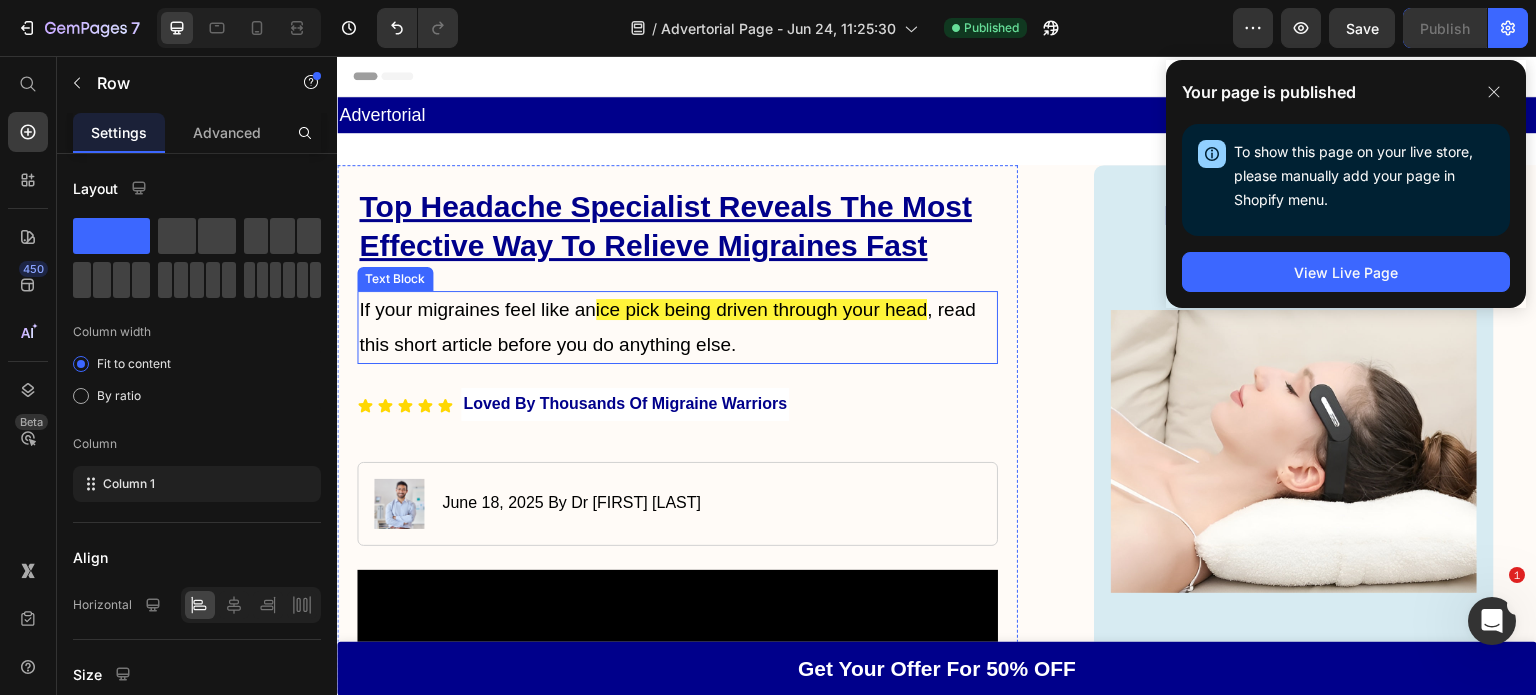click on "If your migraines feel like an  ice pick being driven through your head , read this short article before you do anything else." at bounding box center [677, 327] 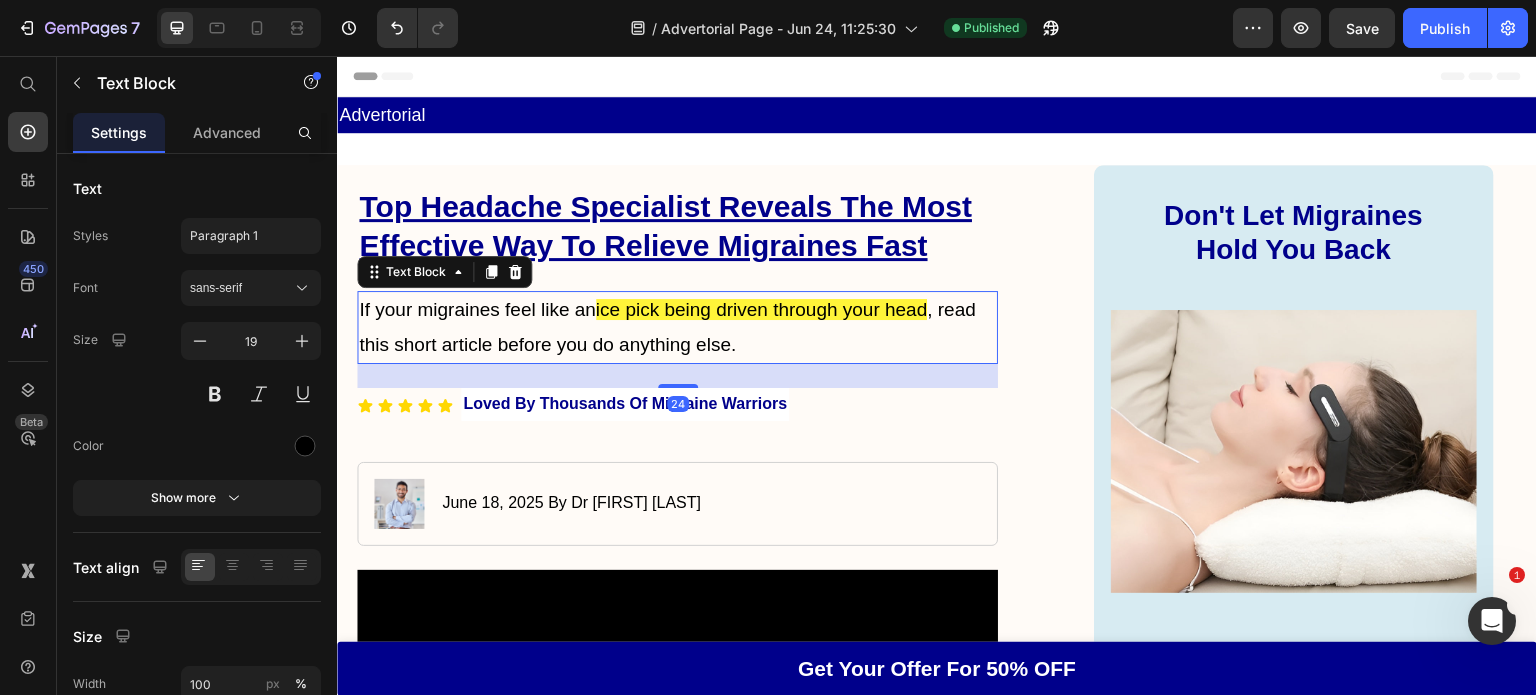 click on "If your migraines feel like an  ice pick being driven through your head , read this short article before you do anything else." at bounding box center [677, 327] 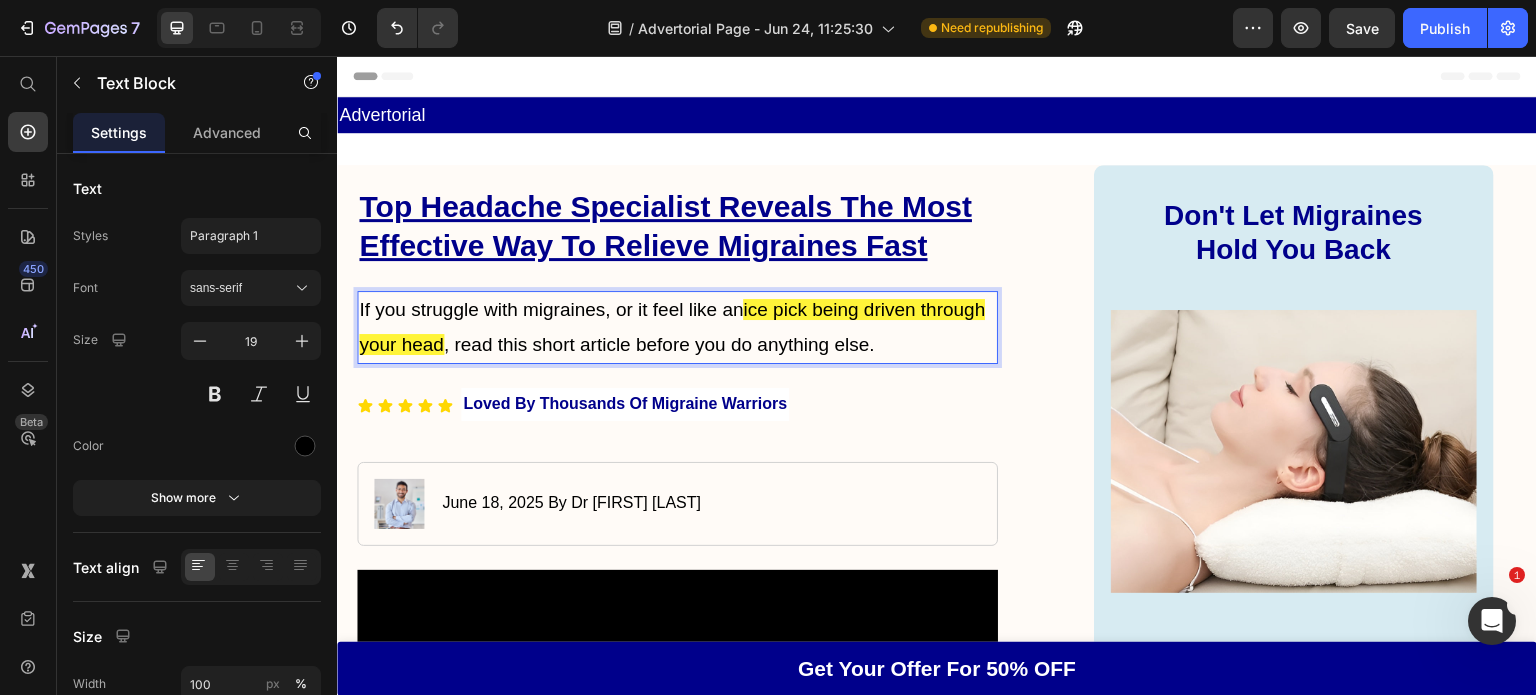 click on "If you struggle with migraines, or it feel like an  ice pick being driven through your head , read this short article before you do anything else." at bounding box center [677, 327] 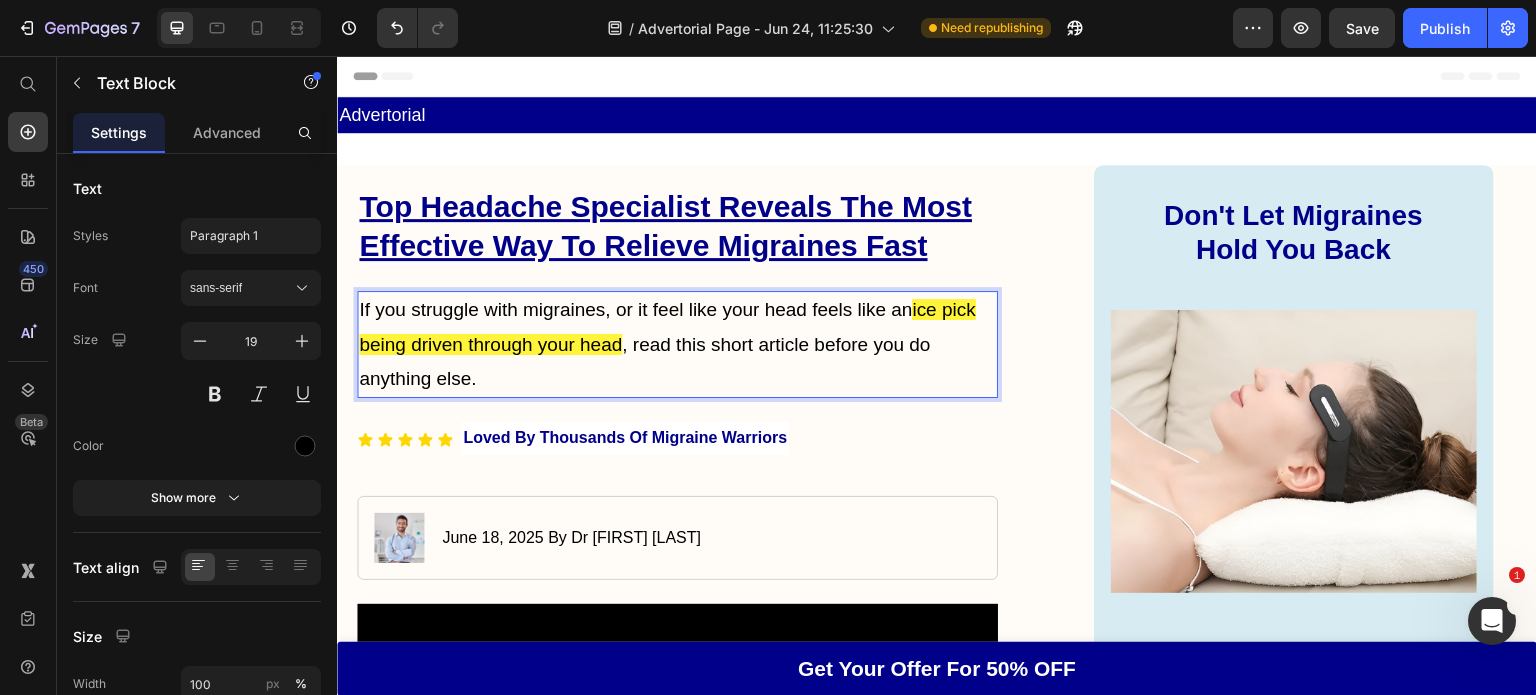 click on "ice pick being driven through your head" at bounding box center [667, 326] 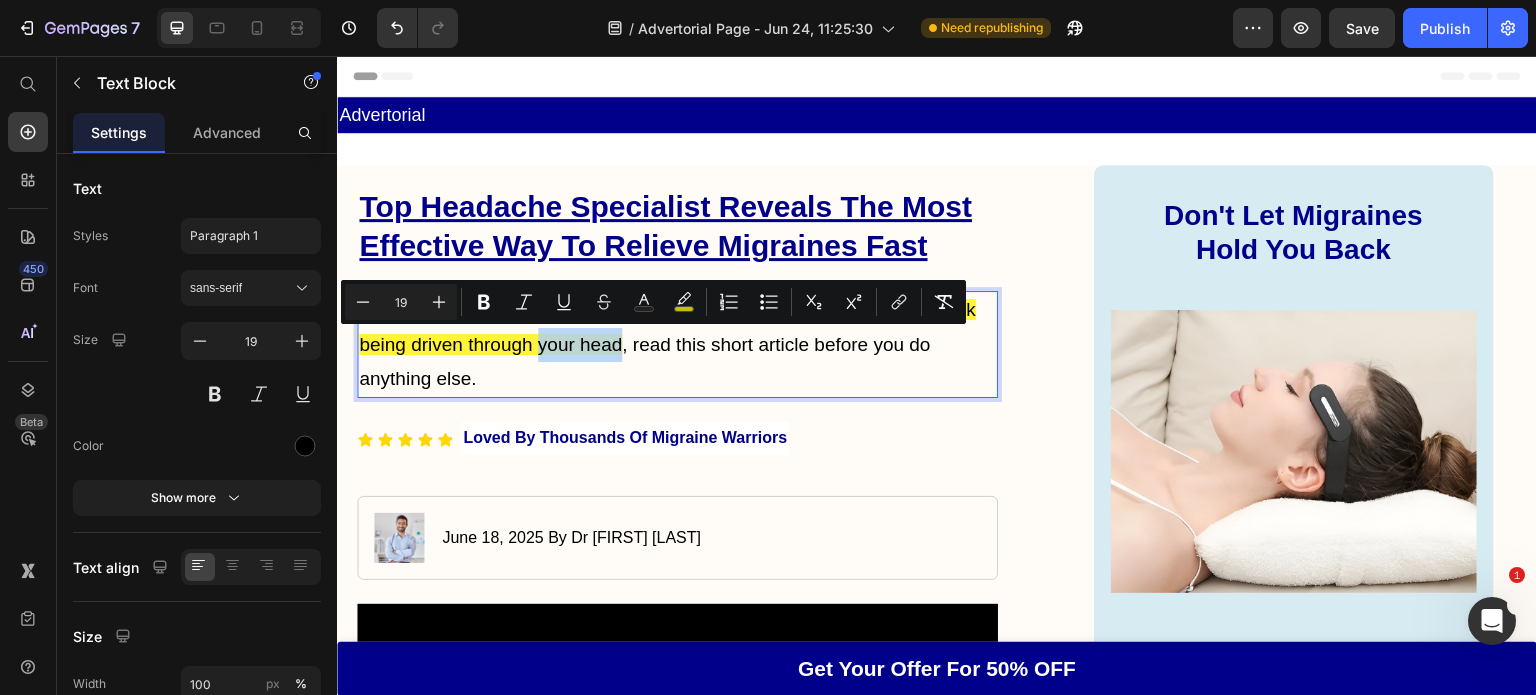 drag, startPoint x: 538, startPoint y: 347, endPoint x: 620, endPoint y: 352, distance: 82.1523 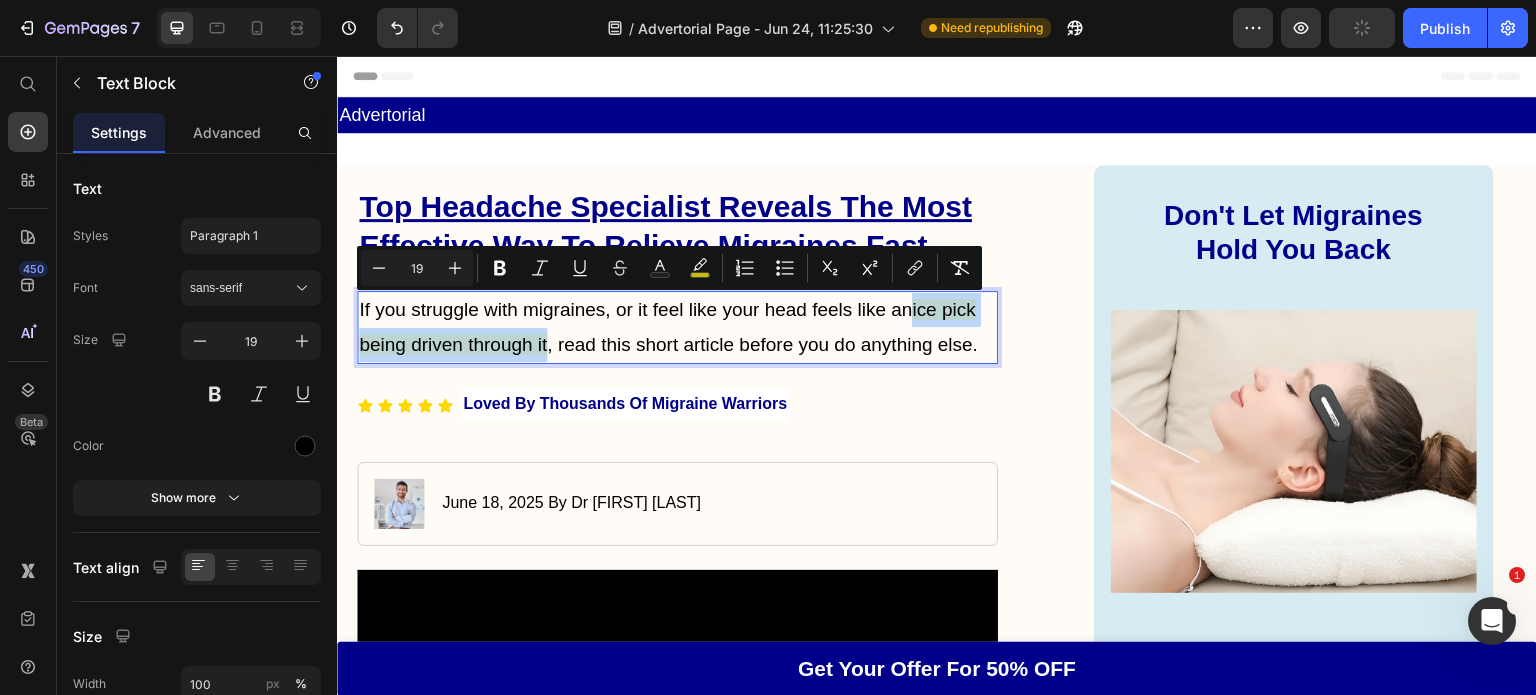 drag, startPoint x: 917, startPoint y: 312, endPoint x: 547, endPoint y: 352, distance: 372.15588 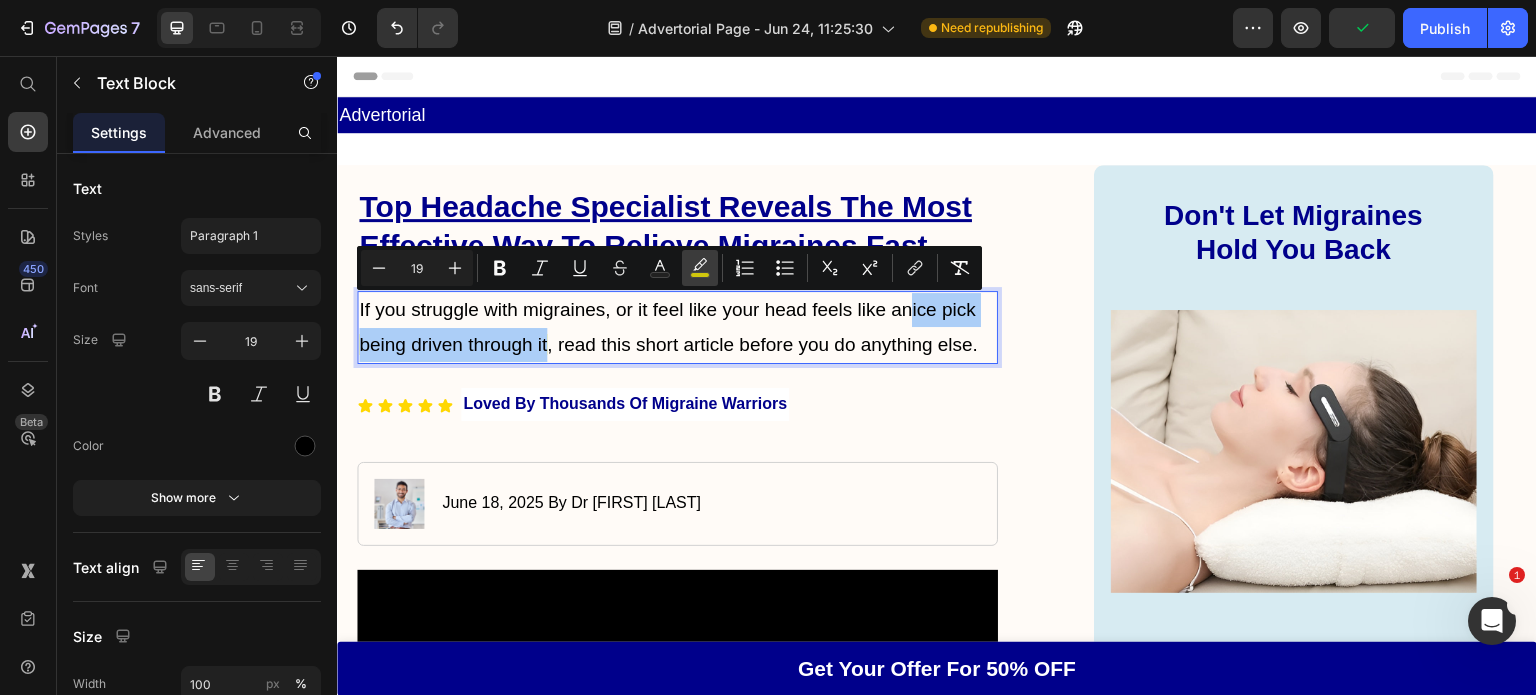 click 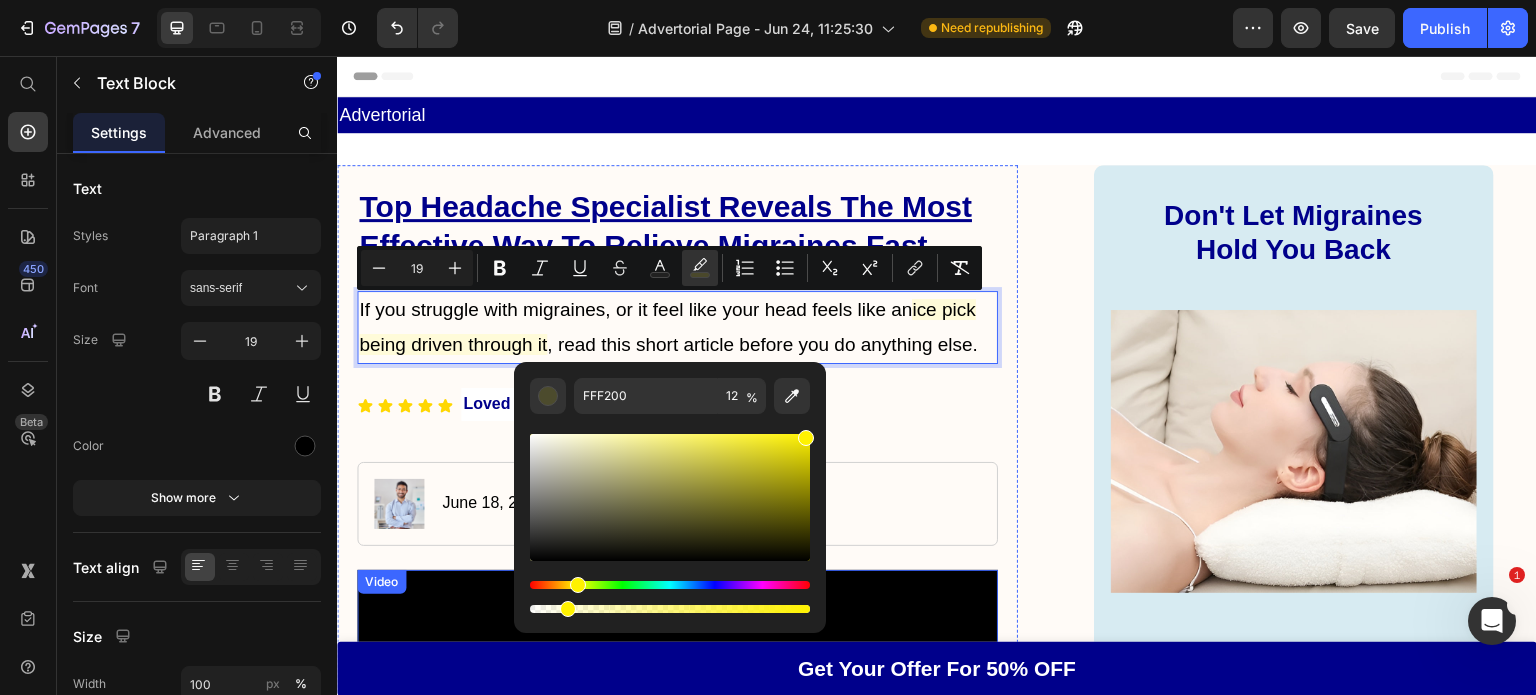 drag, startPoint x: 899, startPoint y: 663, endPoint x: 469, endPoint y: 616, distance: 432.56097 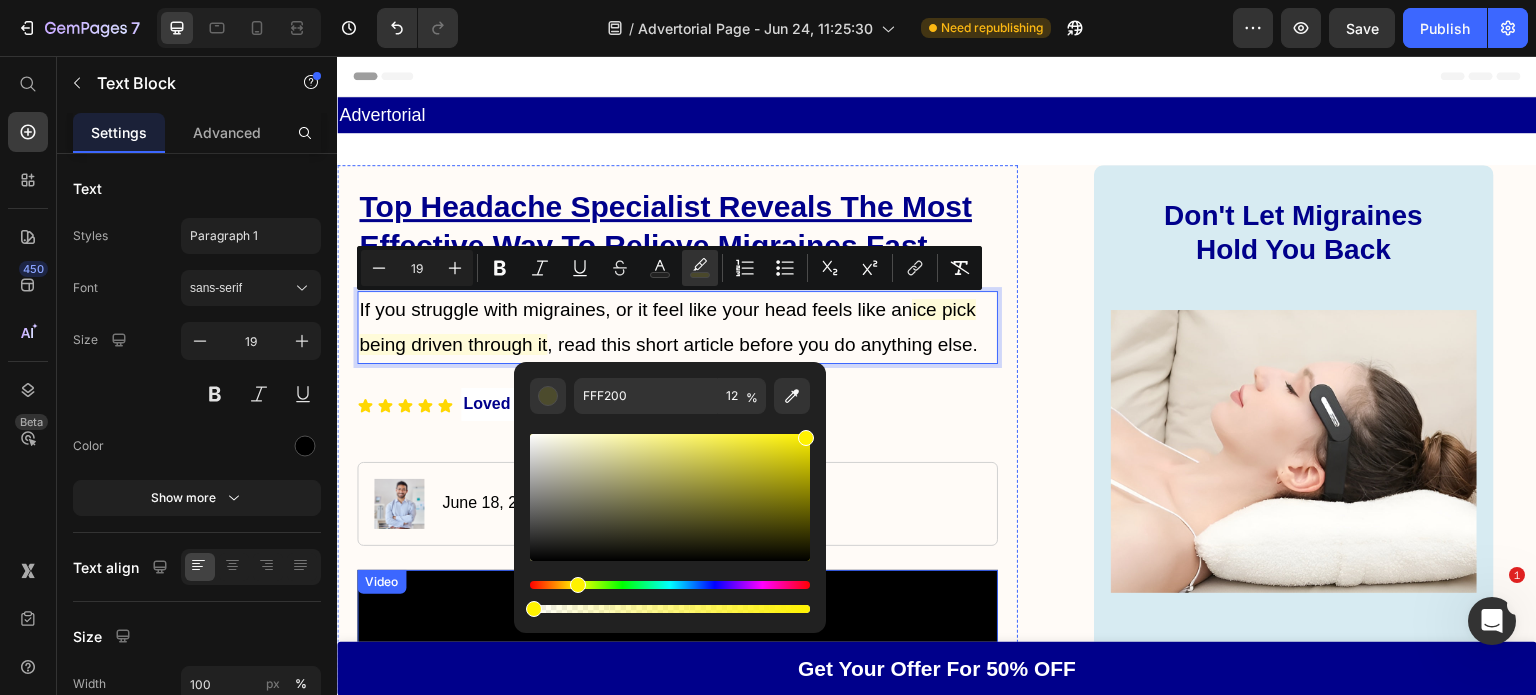 drag, startPoint x: 906, startPoint y: 667, endPoint x: 492, endPoint y: 606, distance: 418.46982 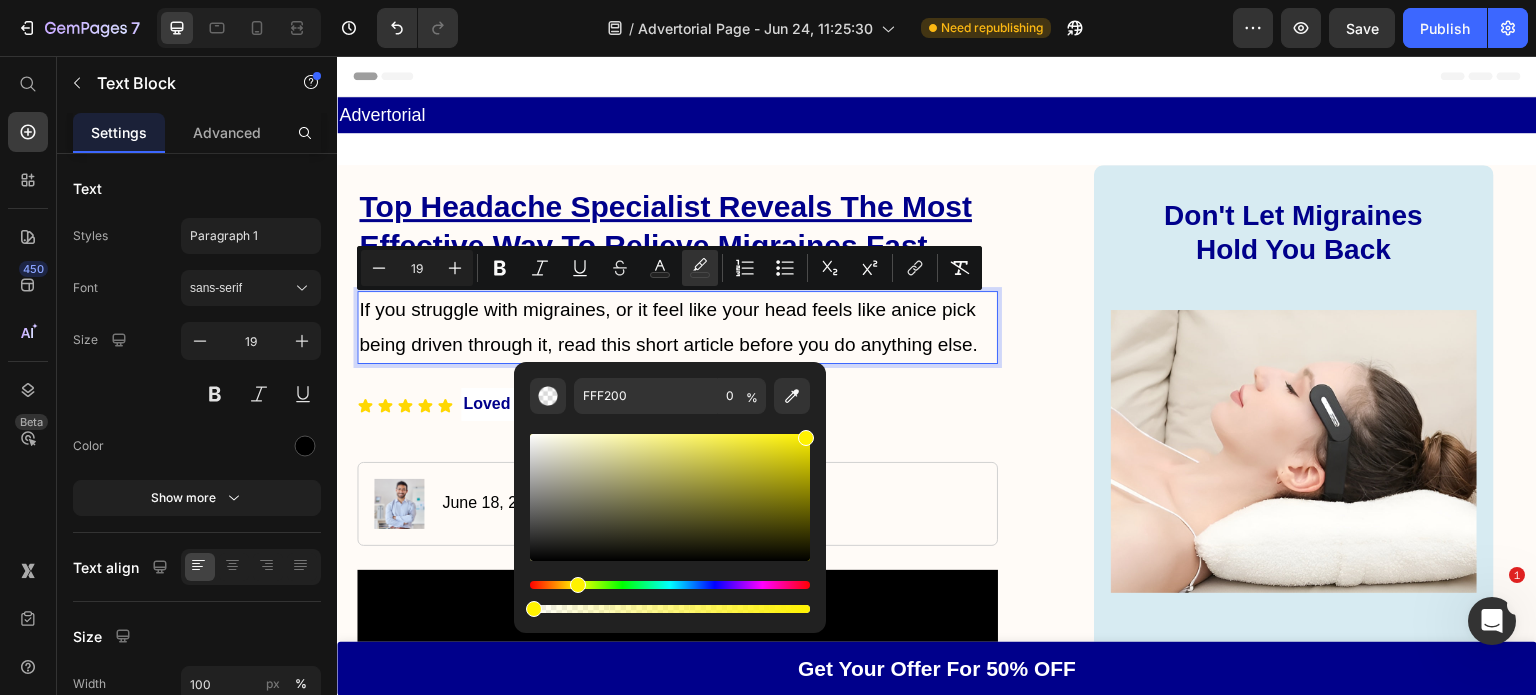 click on "ice pick being driven through it" at bounding box center (667, 326) 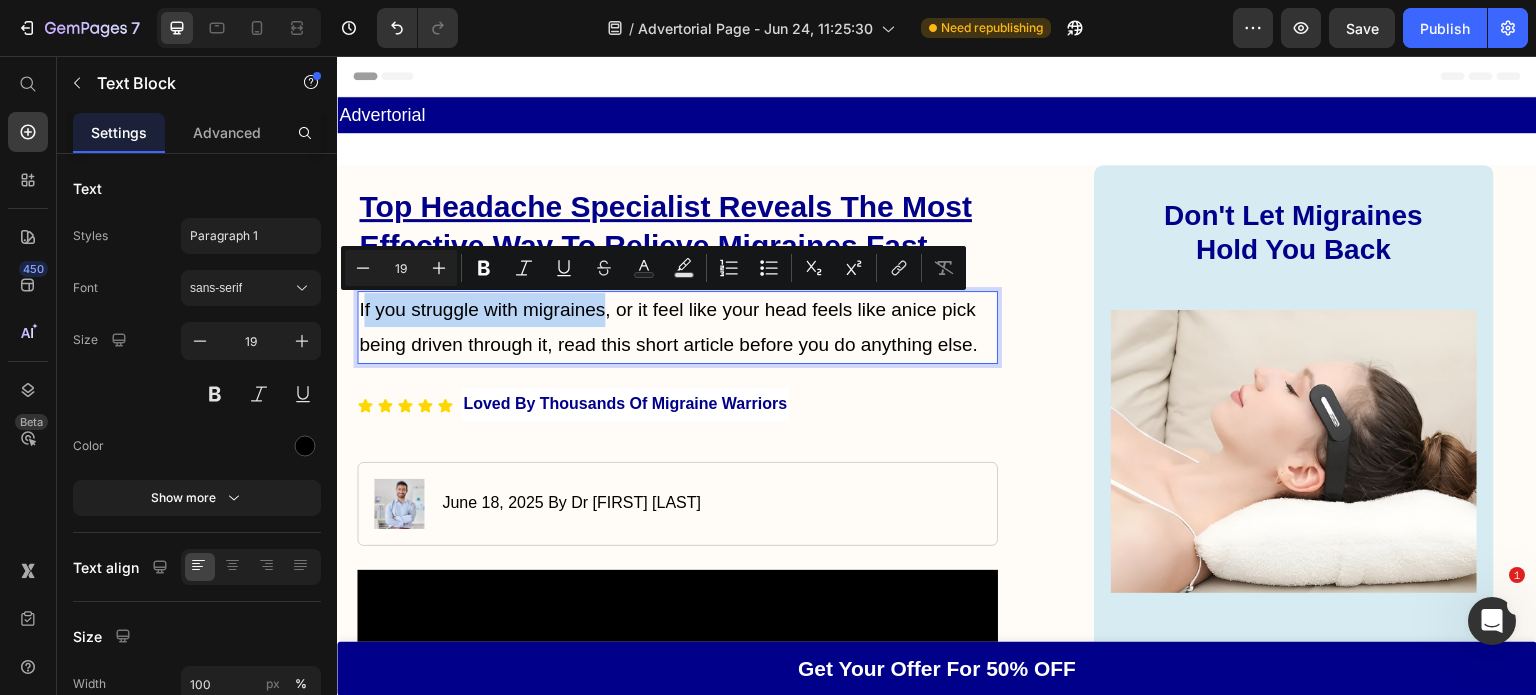 drag, startPoint x: 605, startPoint y: 312, endPoint x: 723, endPoint y: 336, distance: 120.41595 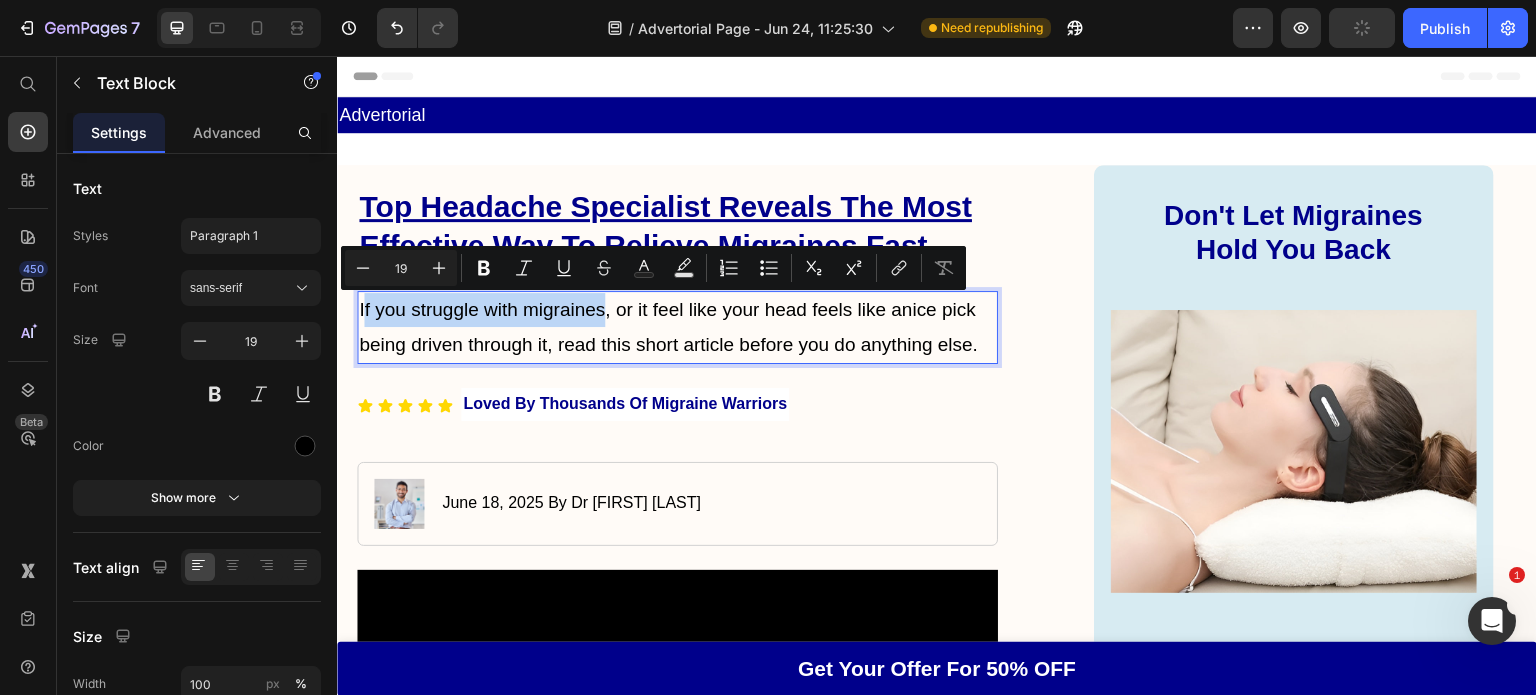 click on "If you struggle with migraines, or it feel like your head feels like an  ice pick being driven through it , read this short article before you do anything else." at bounding box center [677, 327] 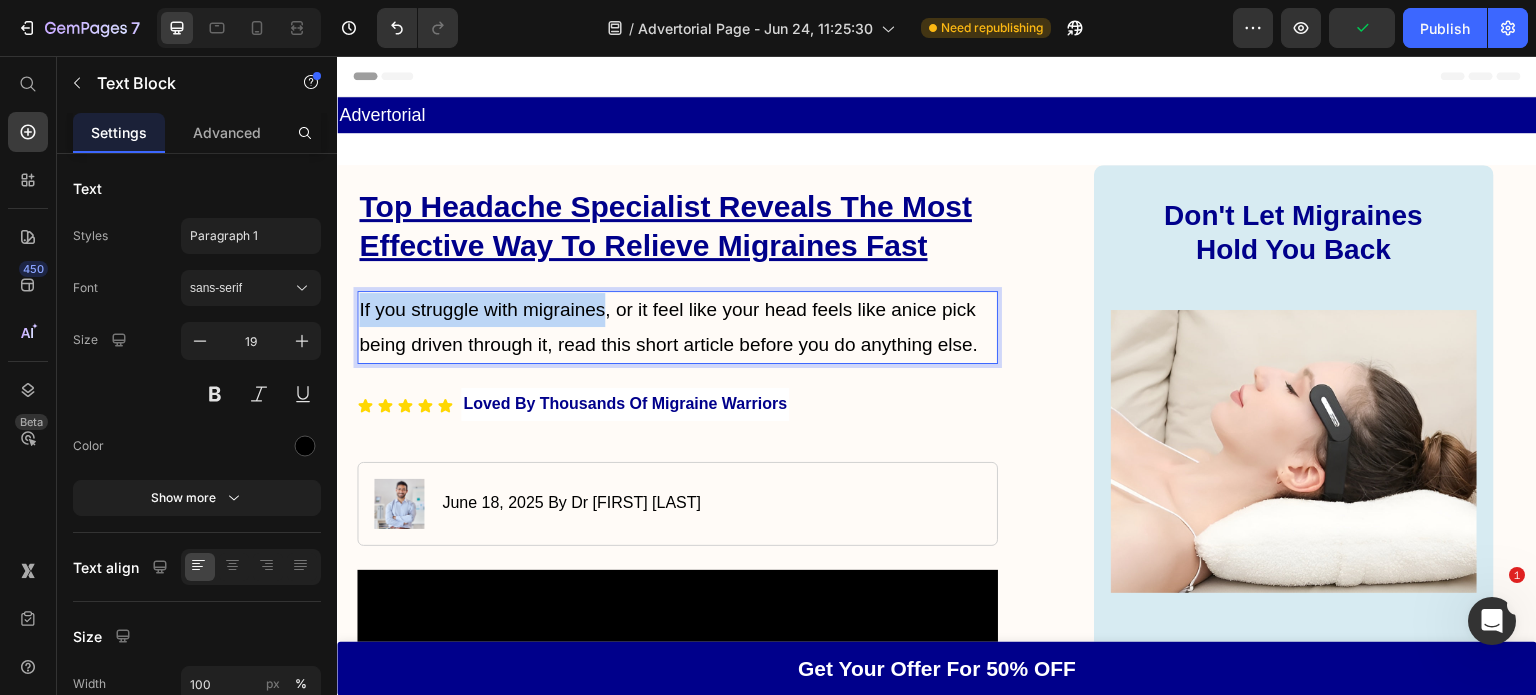 drag, startPoint x: 602, startPoint y: 309, endPoint x: 333, endPoint y: 311, distance: 269.00745 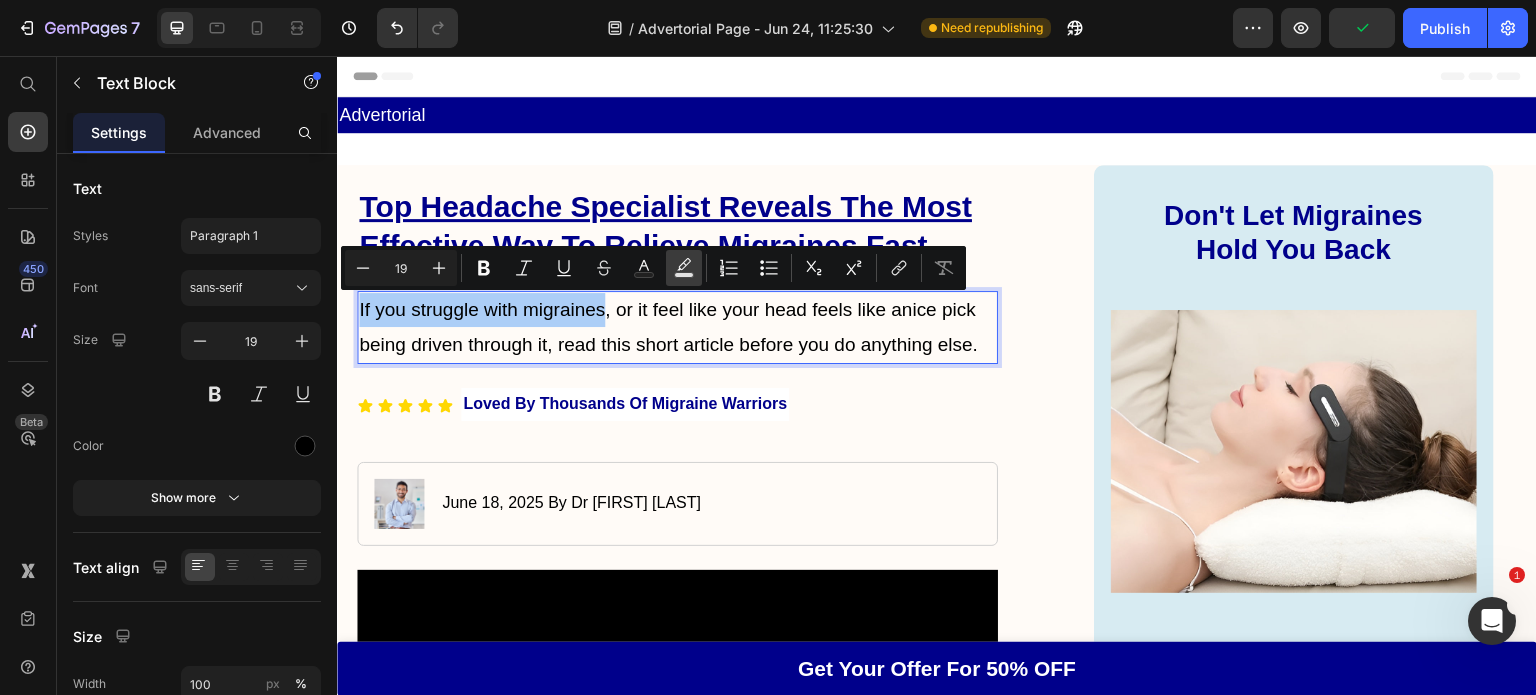 click on "color" at bounding box center [684, 268] 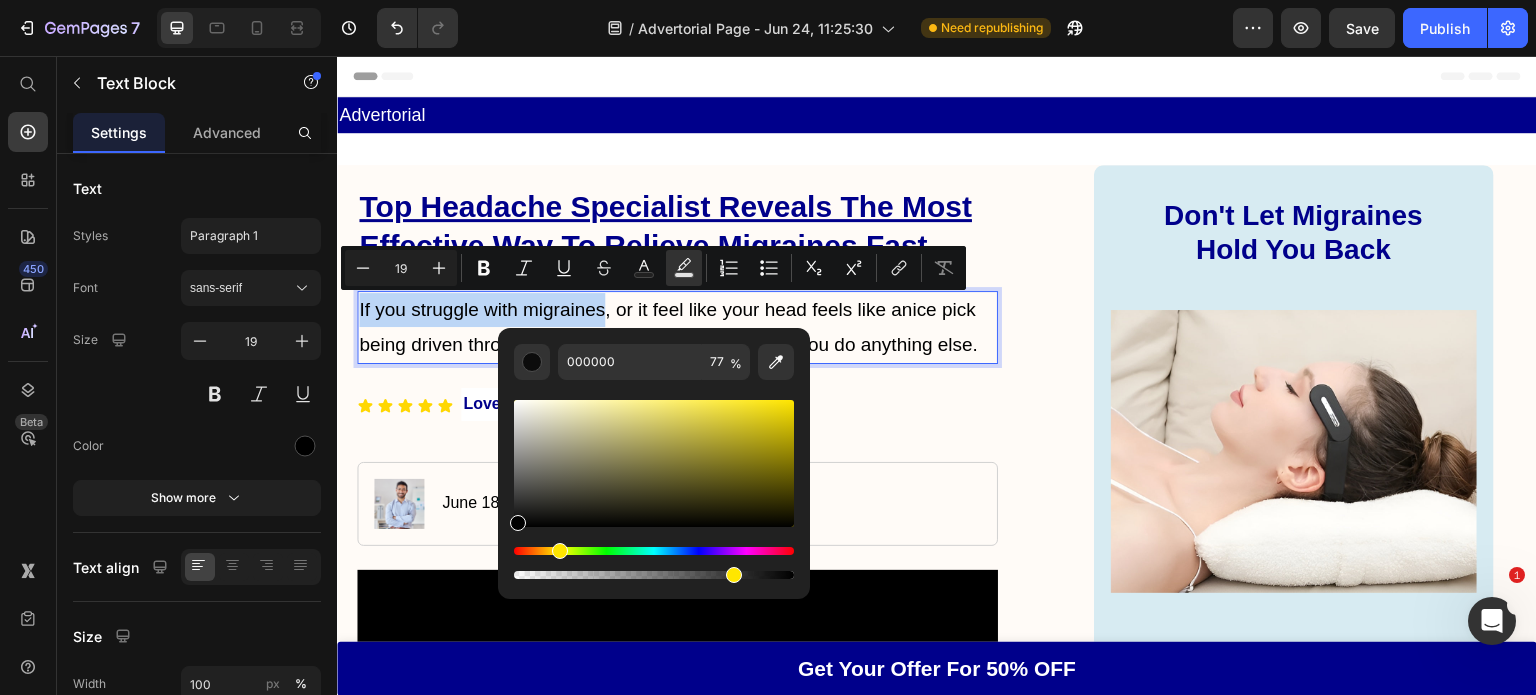 drag, startPoint x: 518, startPoint y: 543, endPoint x: 556, endPoint y: 538, distance: 38.327538 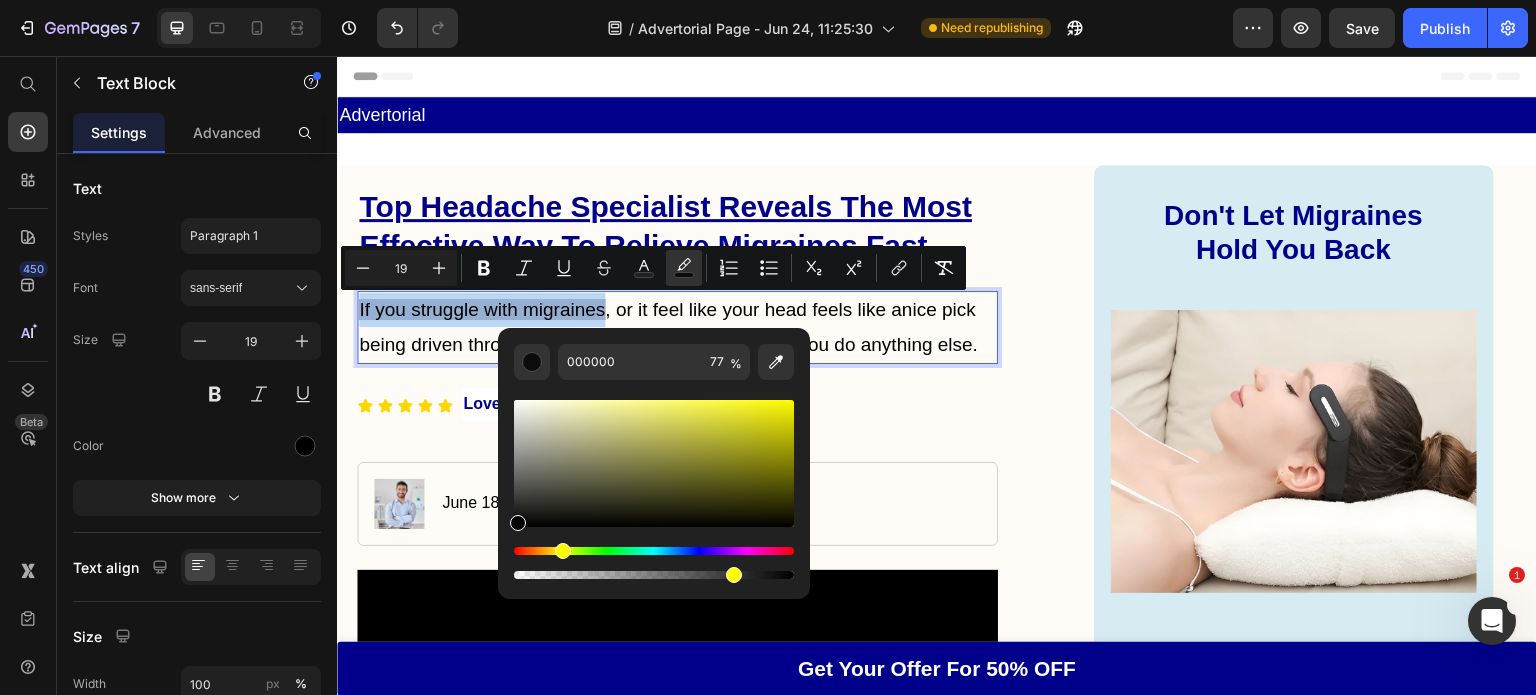 drag, startPoint x: 521, startPoint y: 548, endPoint x: 560, endPoint y: 552, distance: 39.20459 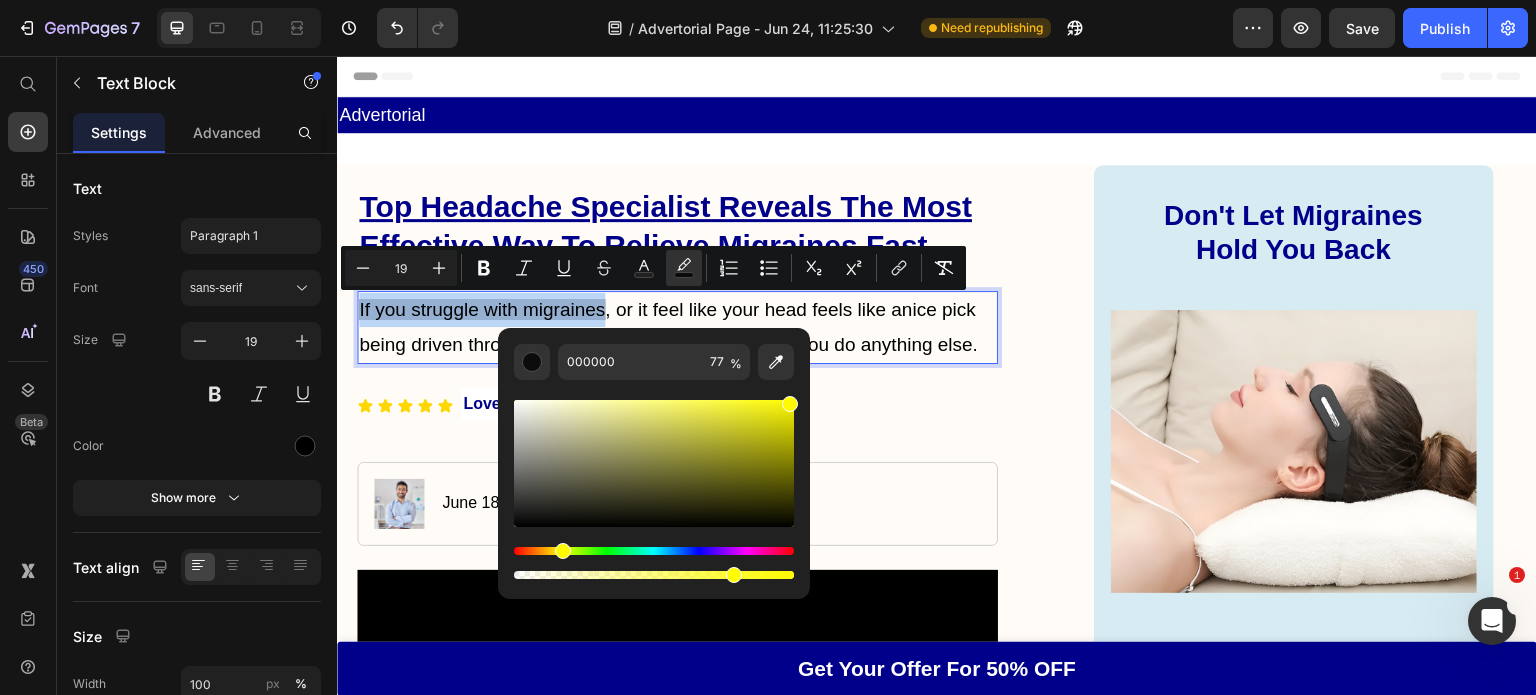 drag, startPoint x: 517, startPoint y: 523, endPoint x: 803, endPoint y: 398, distance: 312.12338 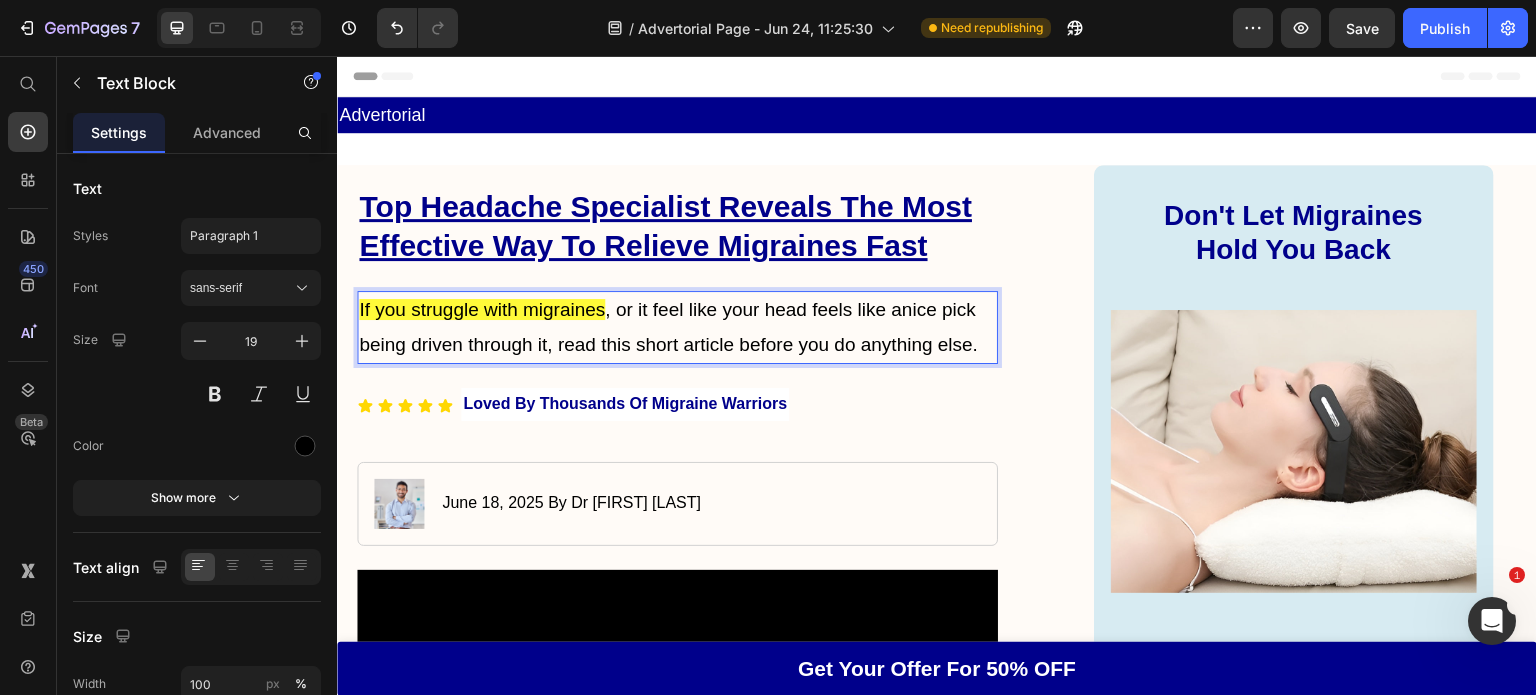 click on "If you struggle with migraines , or it feel like your head feels like an  ice pick being driven through it , read this short article before you do anything else." at bounding box center (677, 327) 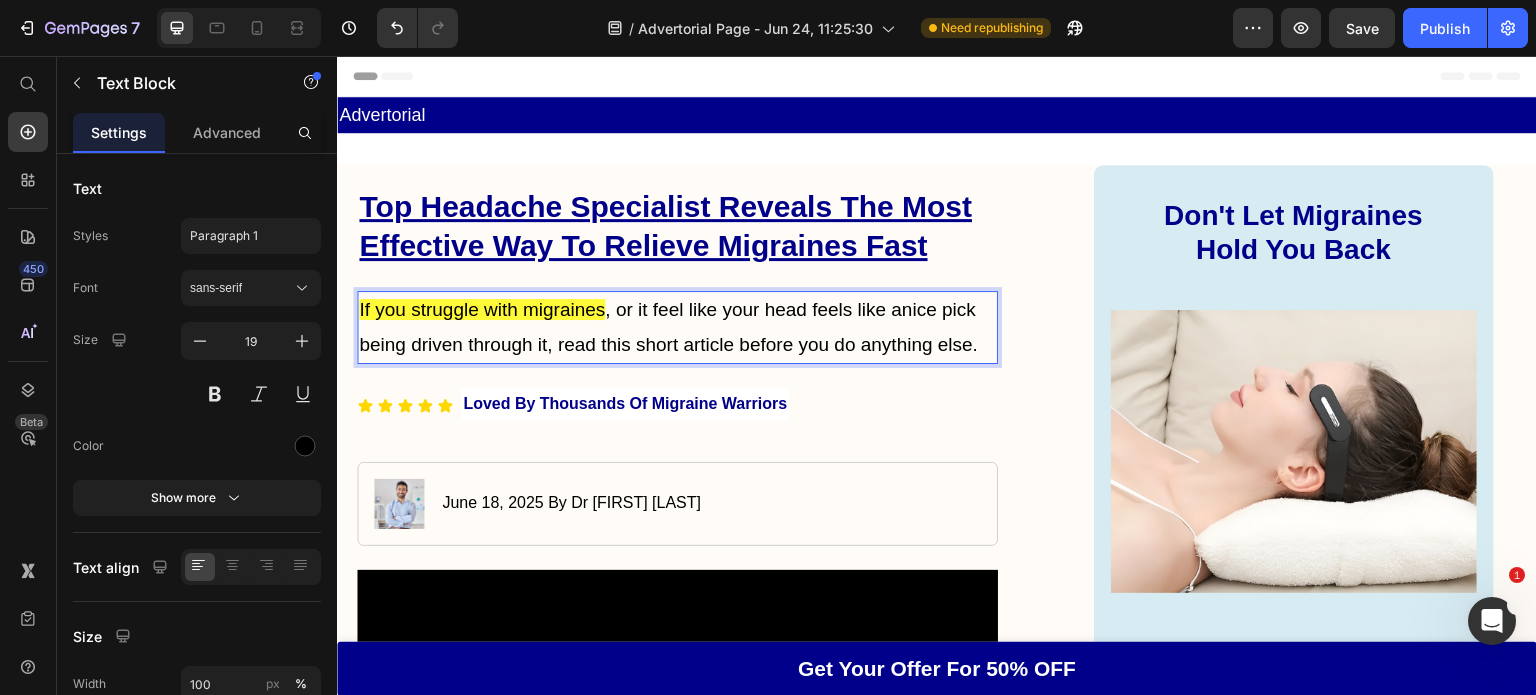 click on "If you struggle with migraines , or it feel like your head feels like an  ice pick being driven through it , read this short article before you do anything else." at bounding box center [677, 327] 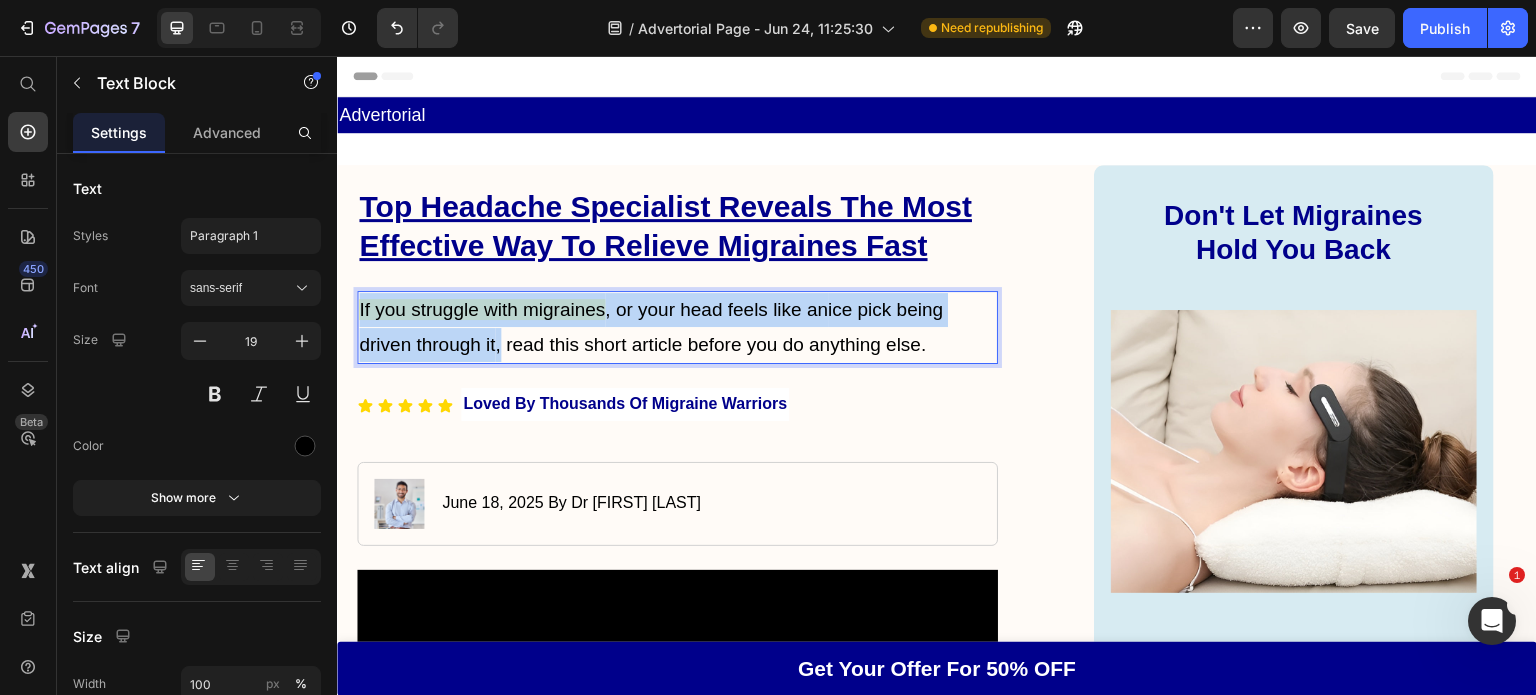 drag, startPoint x: 498, startPoint y: 348, endPoint x: 341, endPoint y: 296, distance: 165.38742 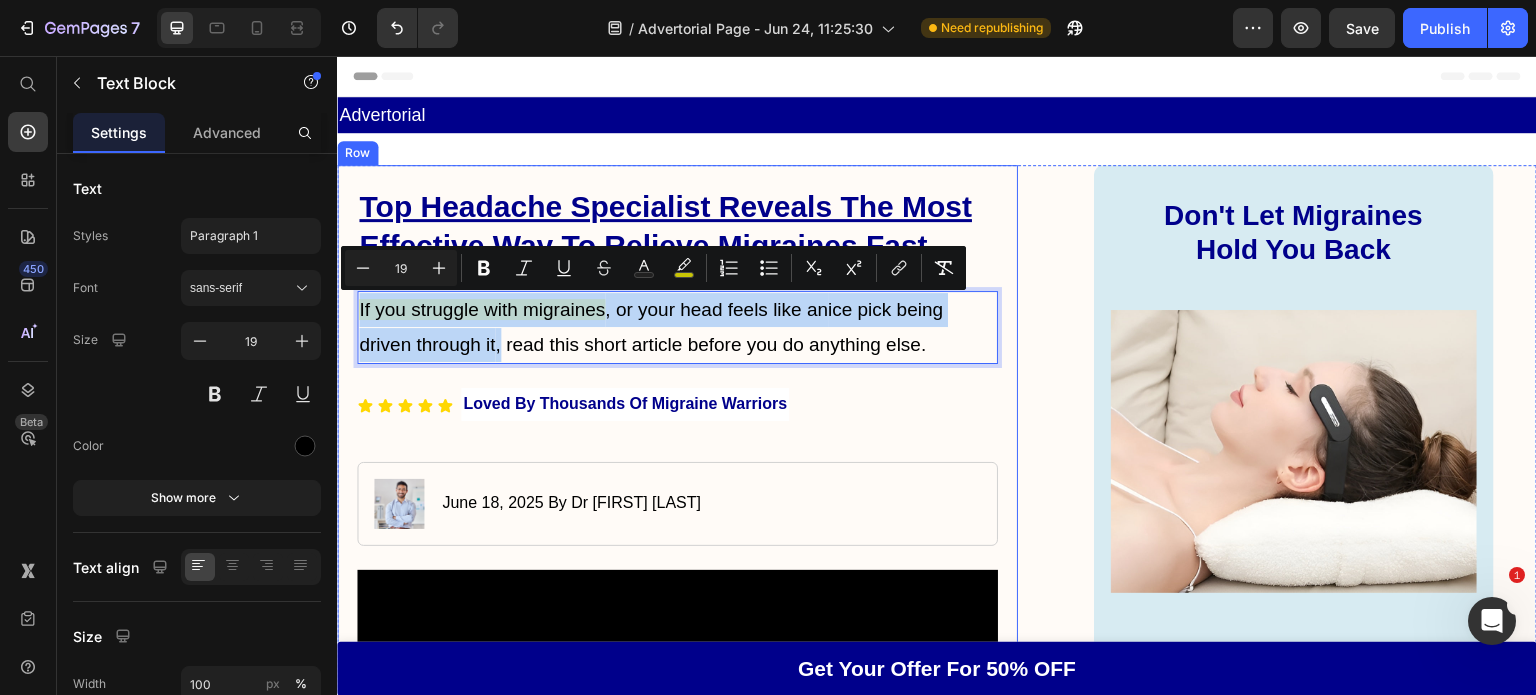 copy on "If you struggle with migraines , or your head feels like an  ice pick being driven through it ," 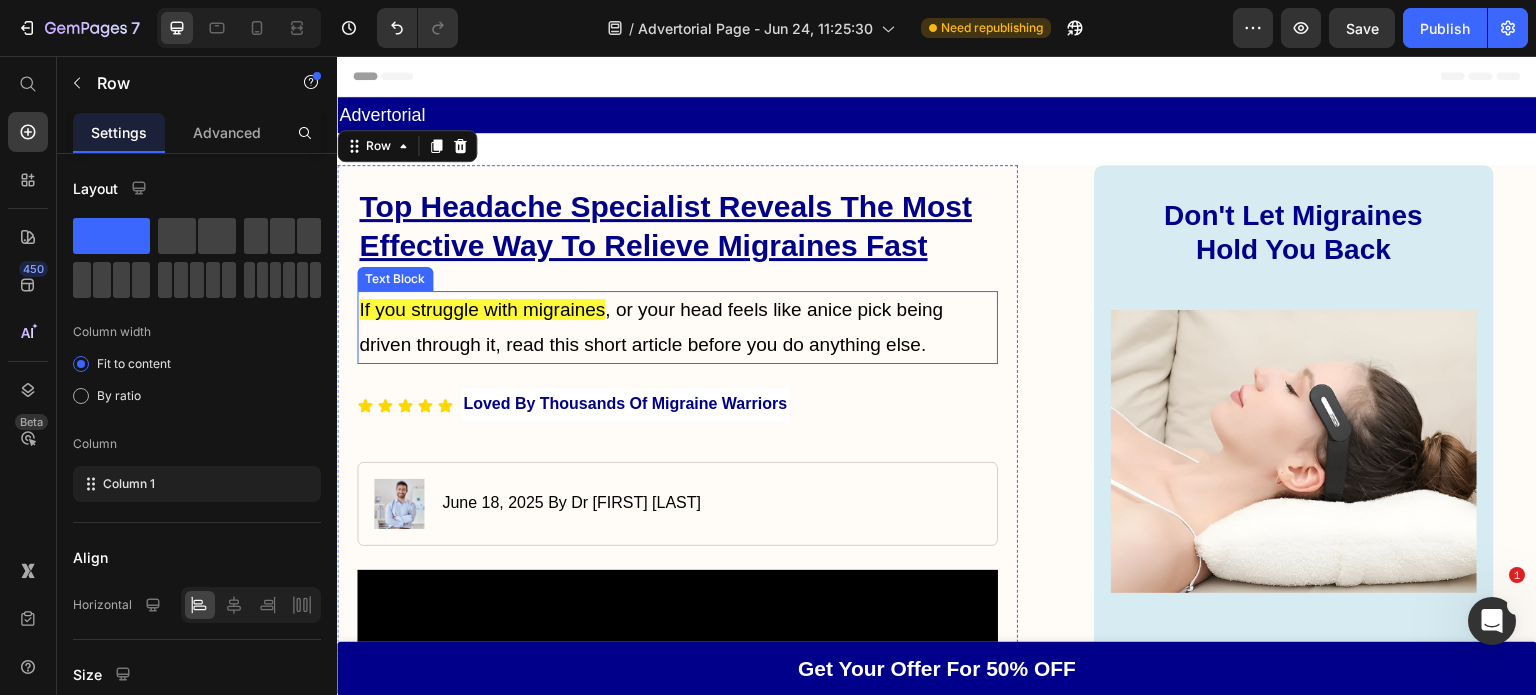 click on "ice pick being driven through it" at bounding box center (651, 326) 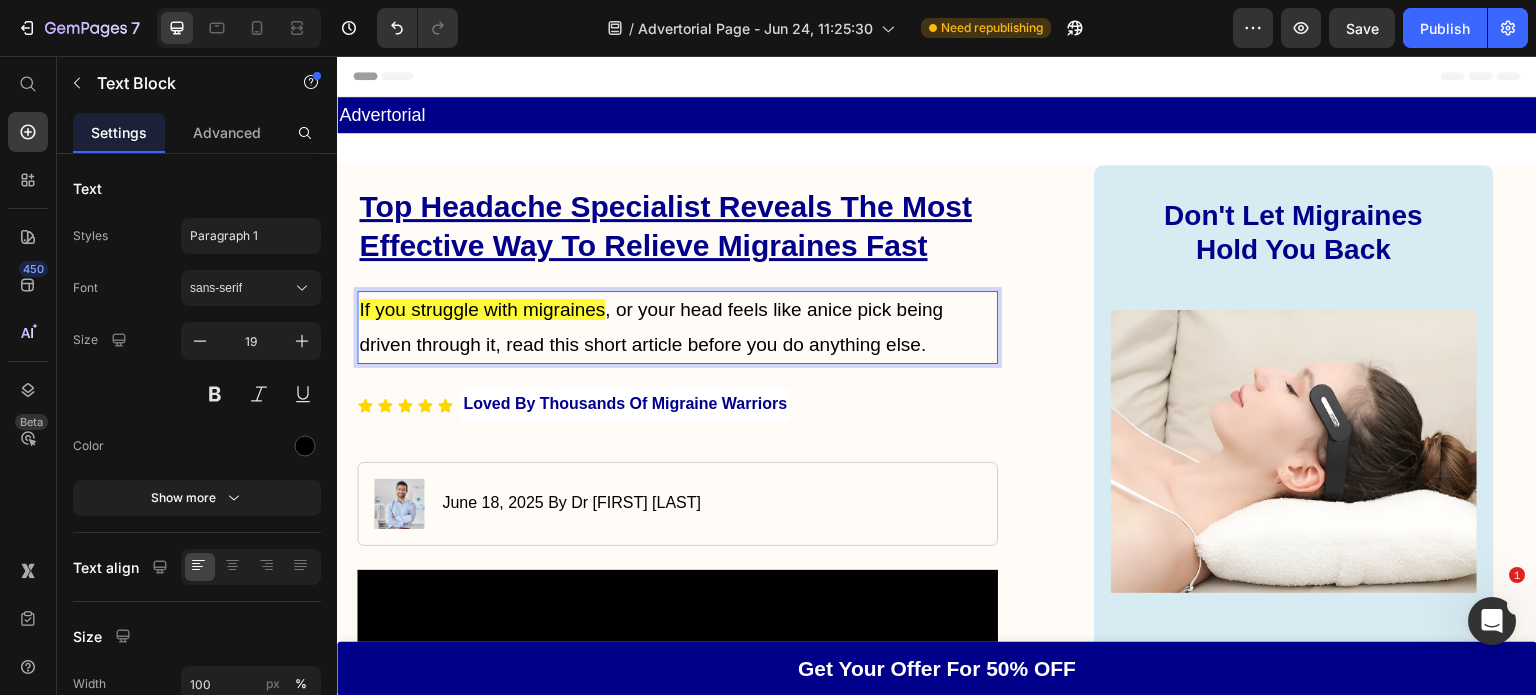 click on "ice pick being driven through it" at bounding box center (651, 326) 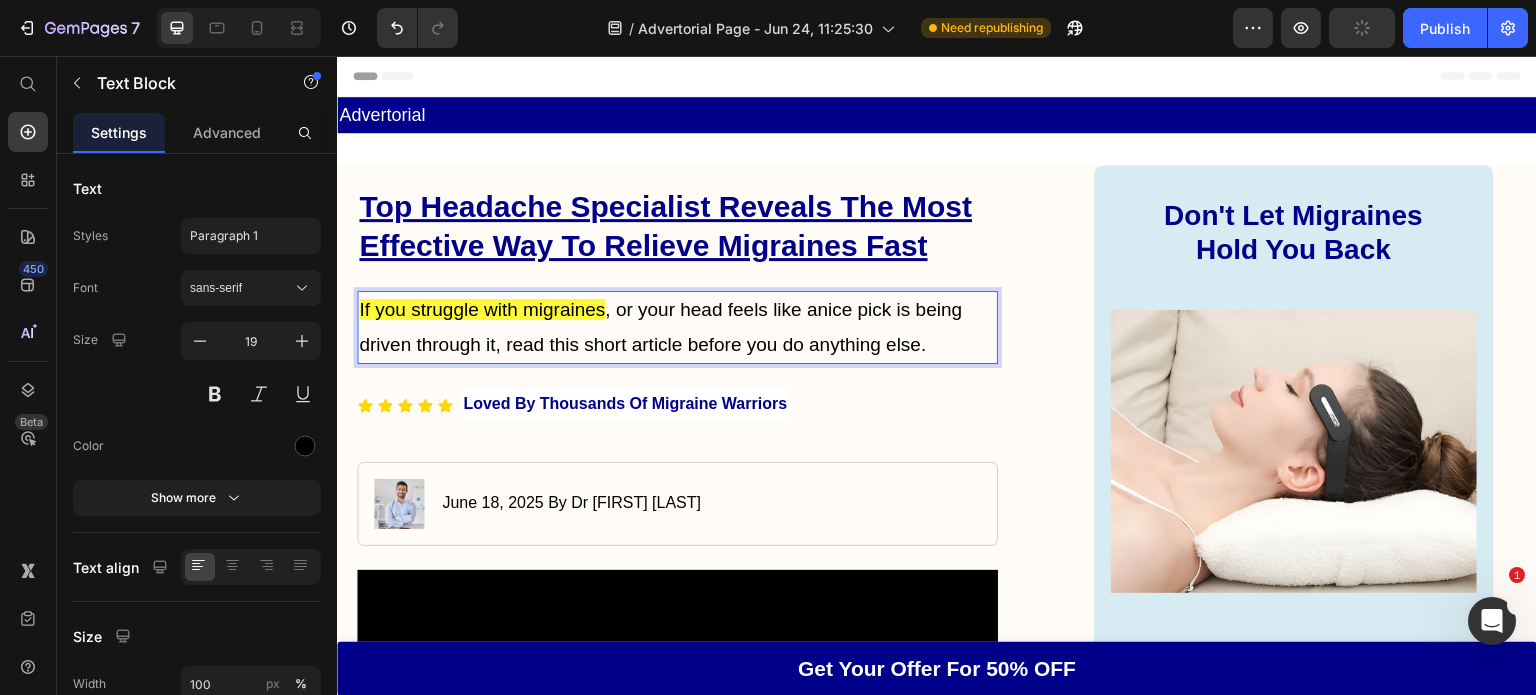 click on "If you struggle with migraines , or your head feels like an  ice pick is being driven through it , read this short article before you do anything else." at bounding box center (677, 327) 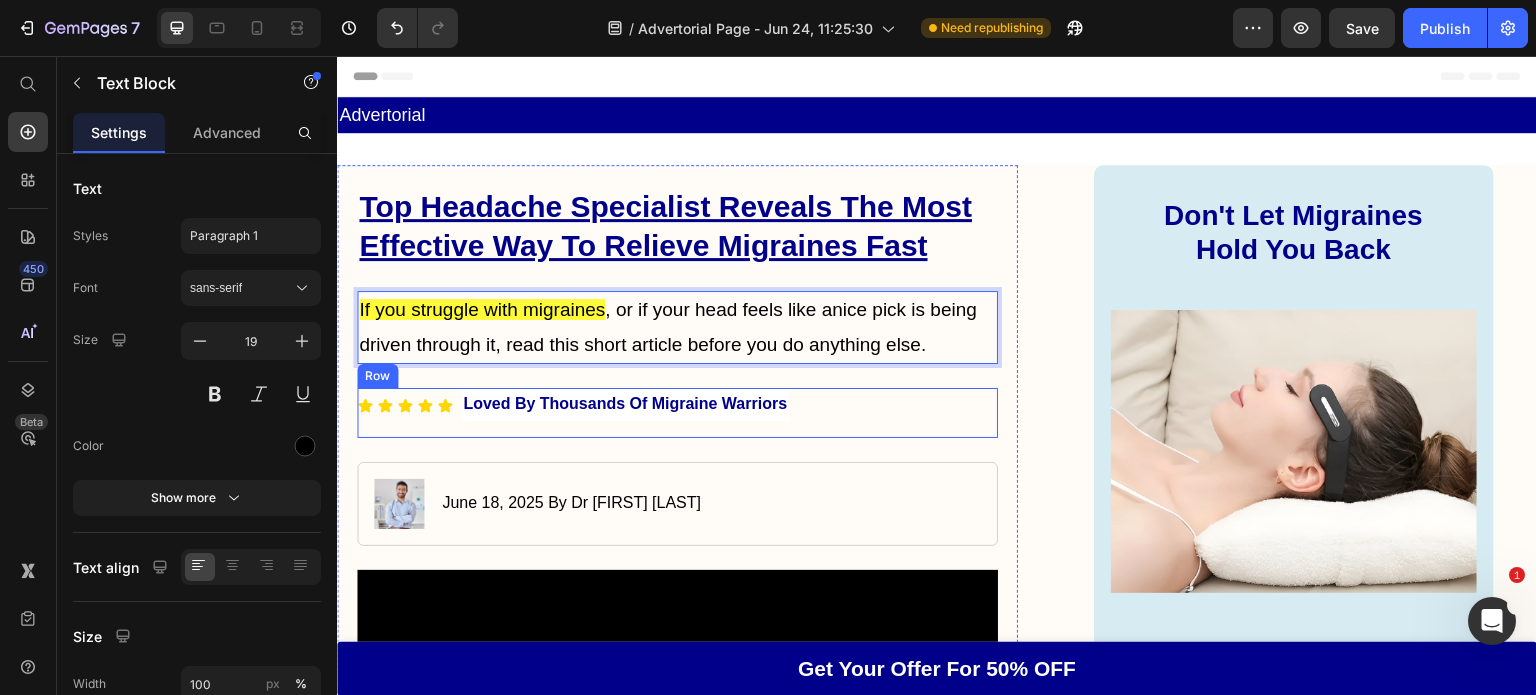 click on "Image June 18, 2025 By Dr Andrew Nguyen Text Block Row" at bounding box center [677, 504] 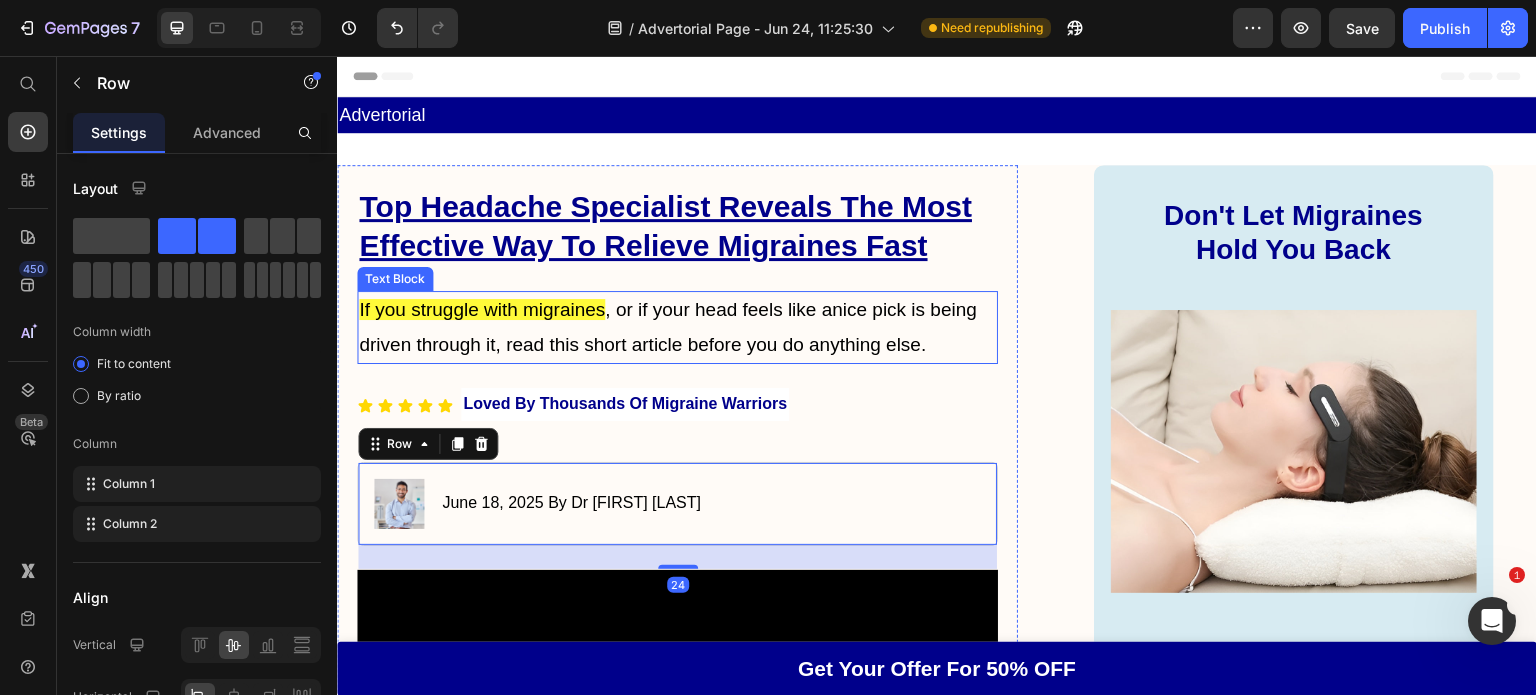 click on "If you struggle with migraines , or if your head feels like an  ice pick is being driven through it , read this short article before you do anything else." at bounding box center (677, 327) 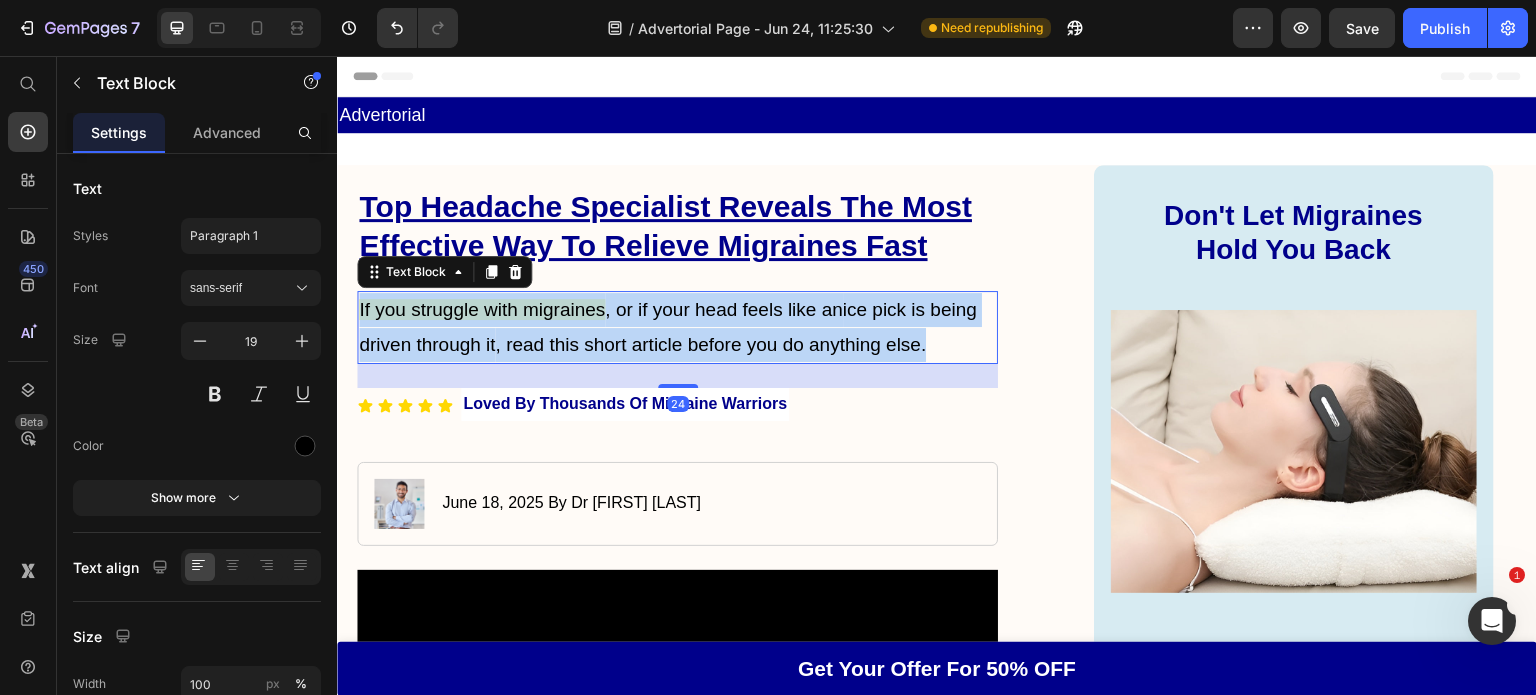 click on "If you struggle with migraines , or if your head feels like an  ice pick is being driven through it , read this short article before you do anything else." at bounding box center [677, 327] 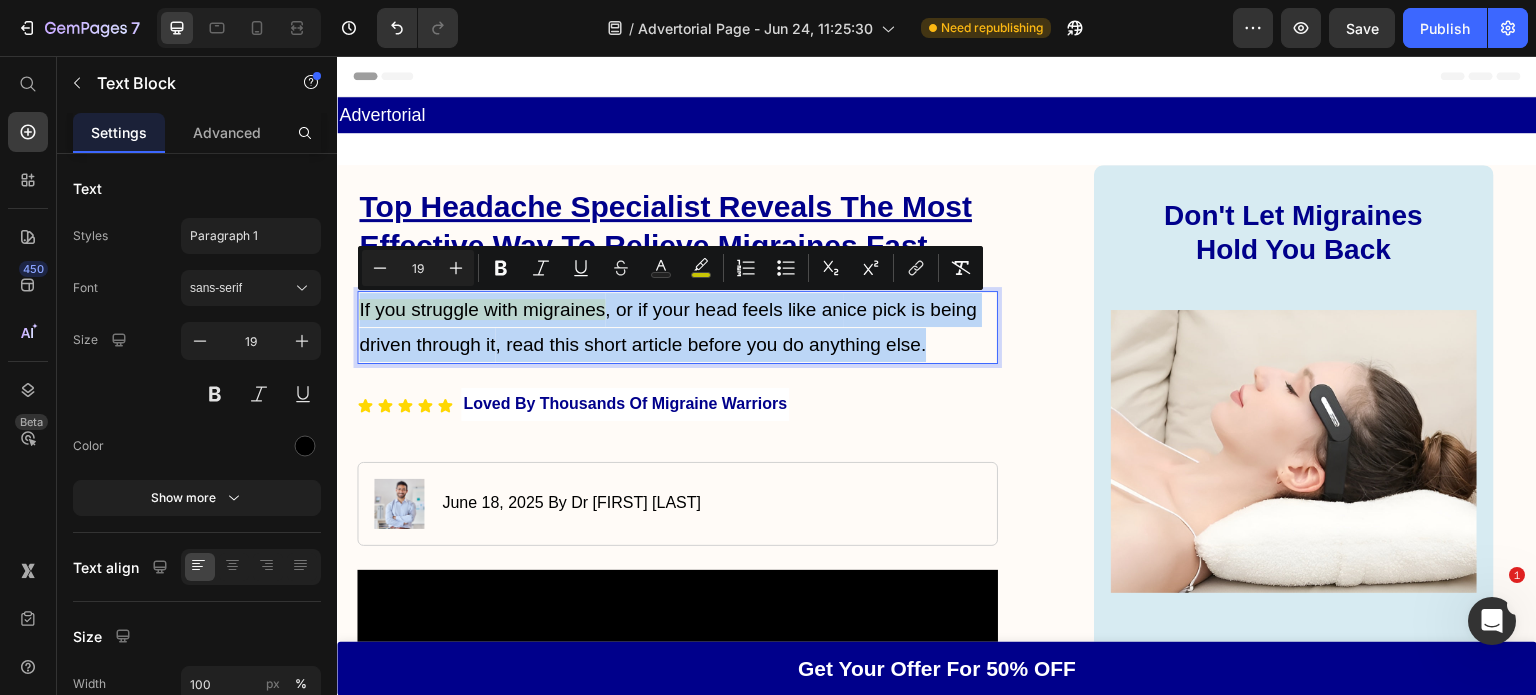 copy on "If you struggle with migraines , or if your head feels like an  ice pick is being driven through it , read this short article before you do anything else." 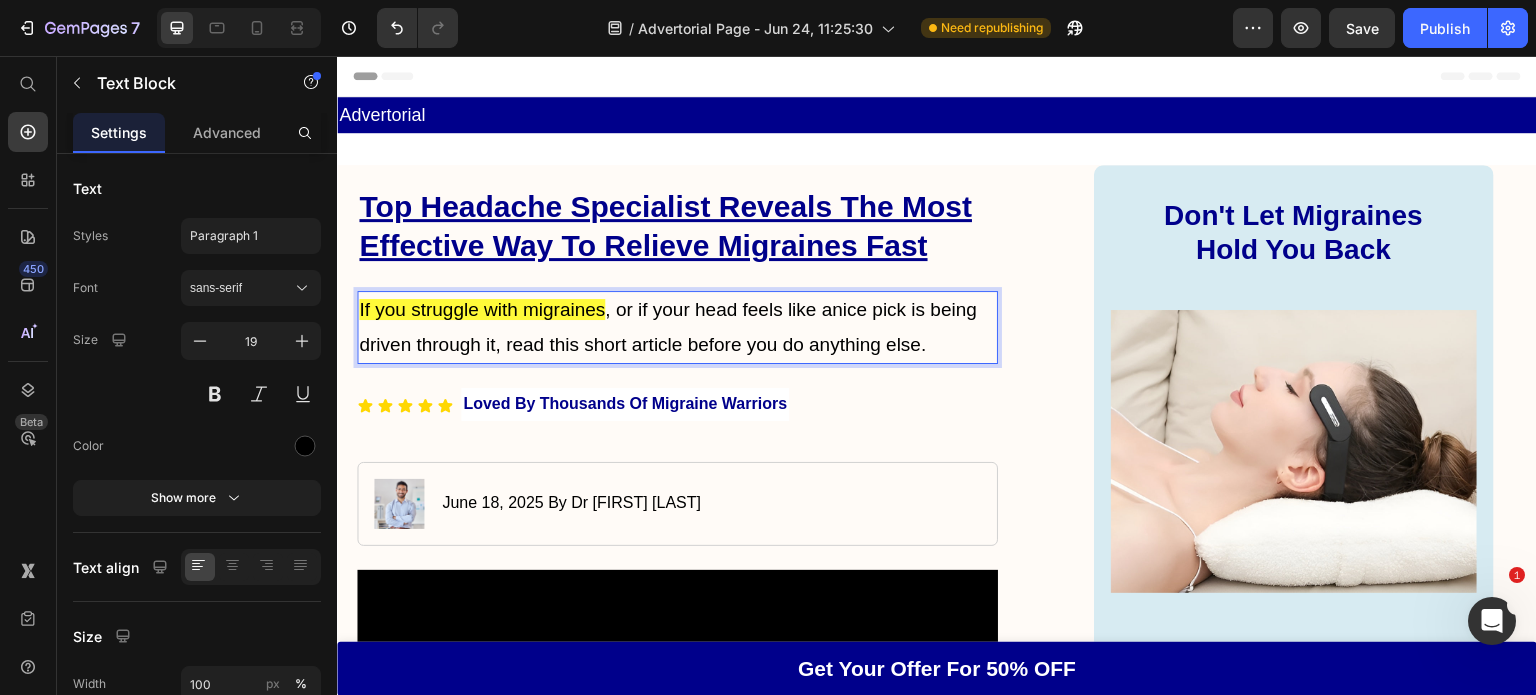 click on "If you struggle with migraines , or if your head feels like an  ice pick is being driven through it , read this short article before you do anything else." at bounding box center [677, 327] 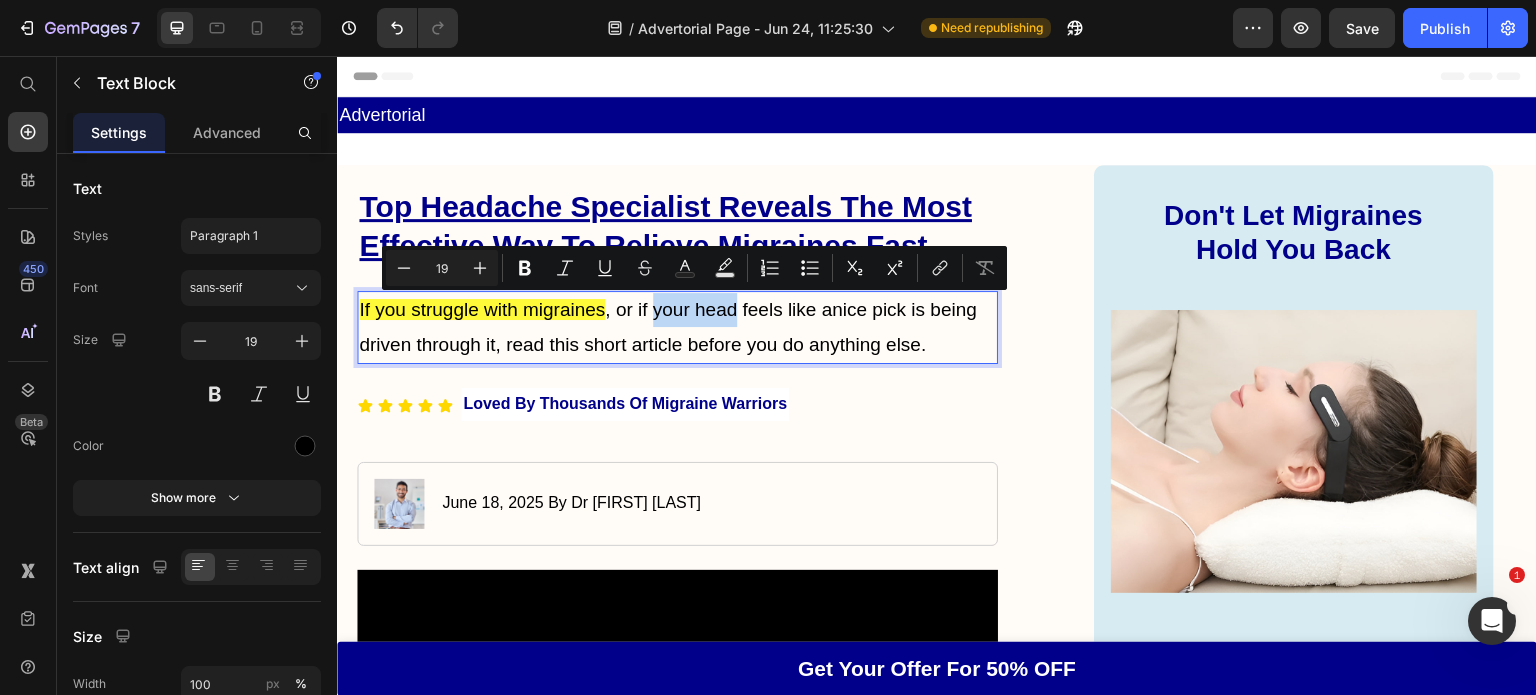 drag, startPoint x: 652, startPoint y: 309, endPoint x: 733, endPoint y: 324, distance: 82.37718 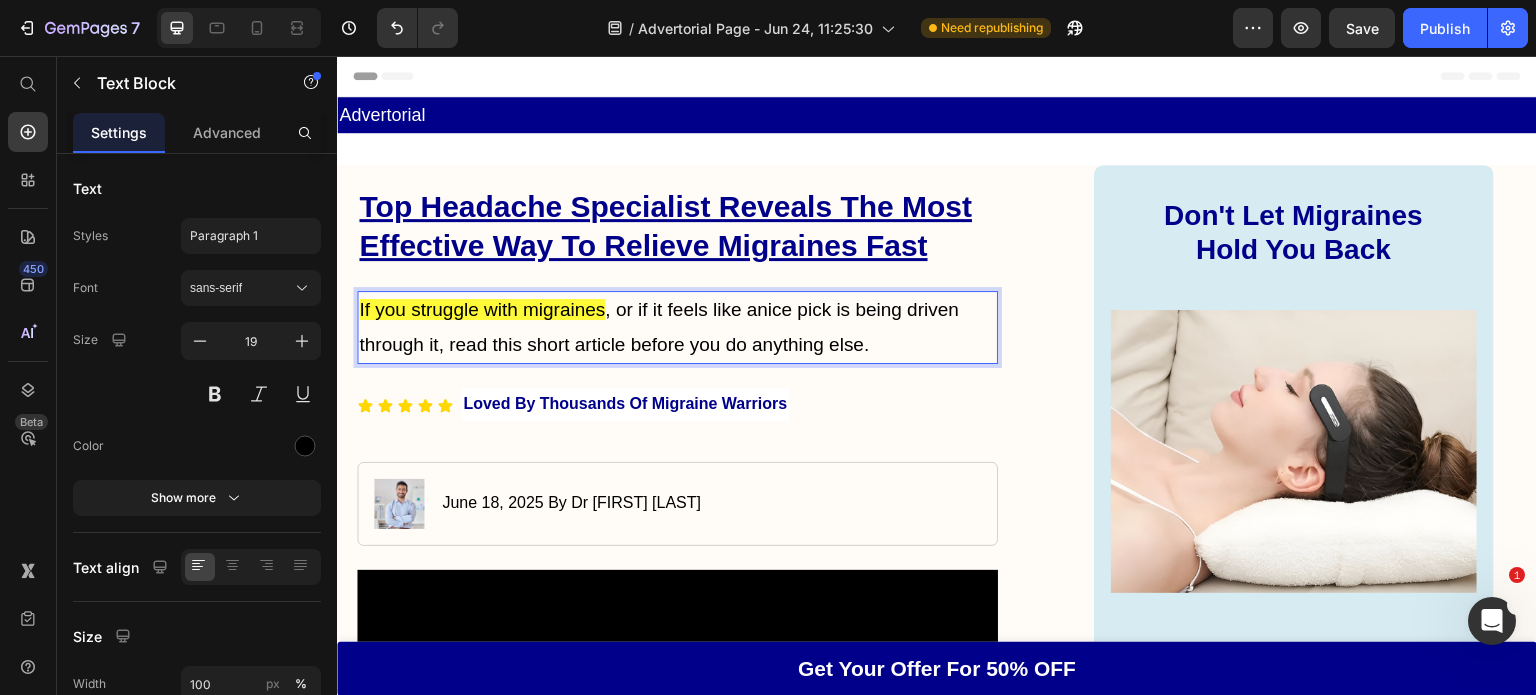 click on "ice pick is being driven through it" at bounding box center [659, 326] 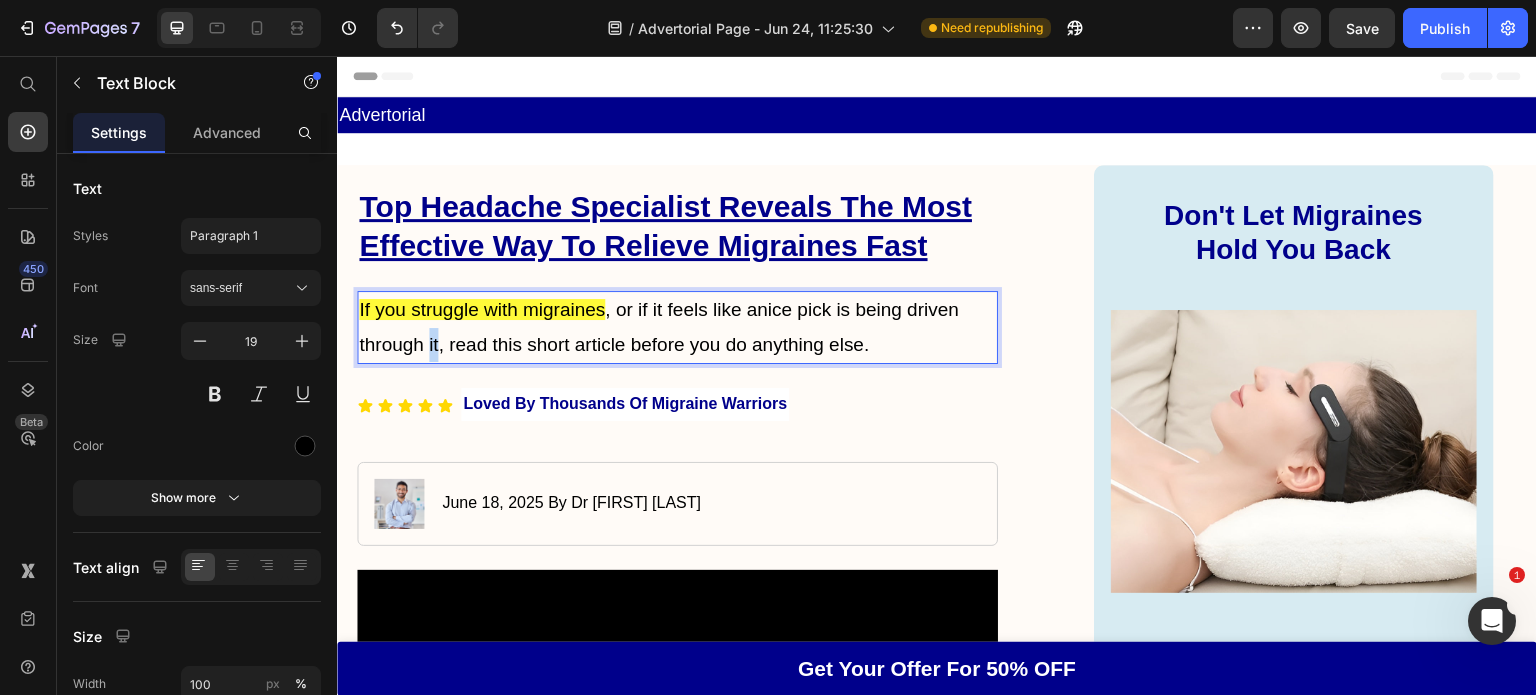 click on "ice pick is being driven through it" at bounding box center [659, 326] 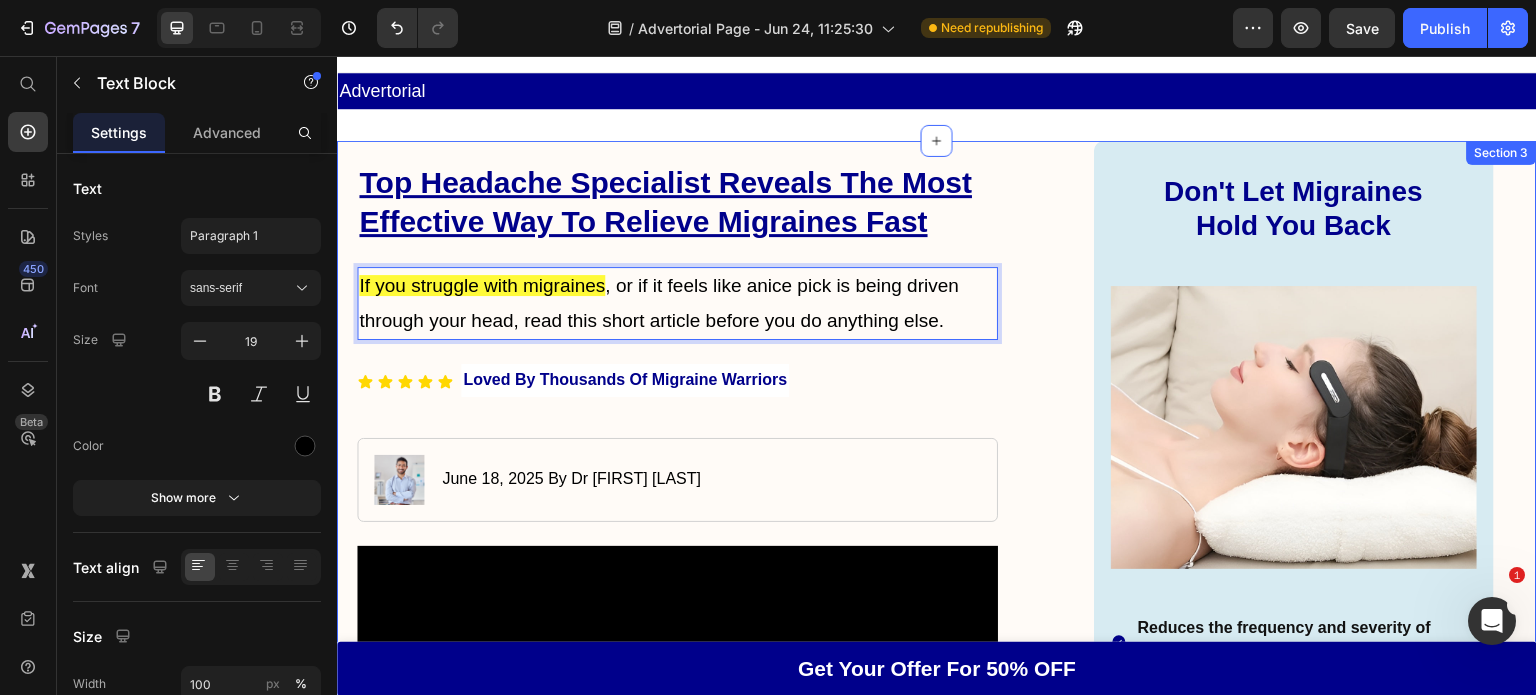 scroll, scrollTop: 0, scrollLeft: 0, axis: both 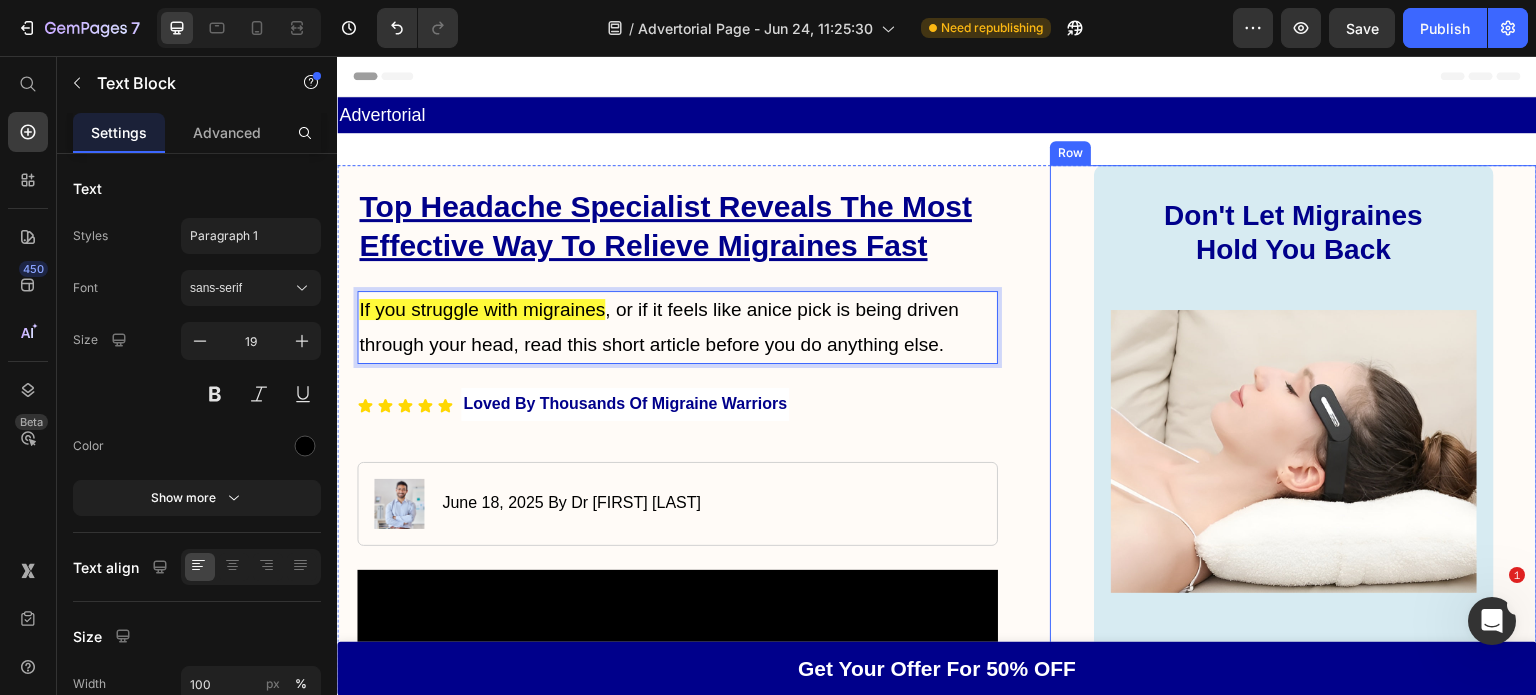 click on "Don't Let Migraines Hold You Back Heading Image Reduces the frequency and severity of migraines Comfortable and easy to use Drug-free without any unwanted side effects Item List Feature Heading Effectiveness Text Block Icon Icon Icon Icon
Icon Icon List 5.0 Text Block Row Comfort Text Block Icon Icon Icon Icon
Icon Icon List 5.0 Text Block Row Price Text Block Icon Icon Icon Icon
Icon Icon List 4.9 Text Block Row Quality Text Block Icon Icon Icon Icon
Icon Icon List 5.0 Text Block Row
Grab Your Offer For 50% Off NOW Button Row" at bounding box center [1294, 674] 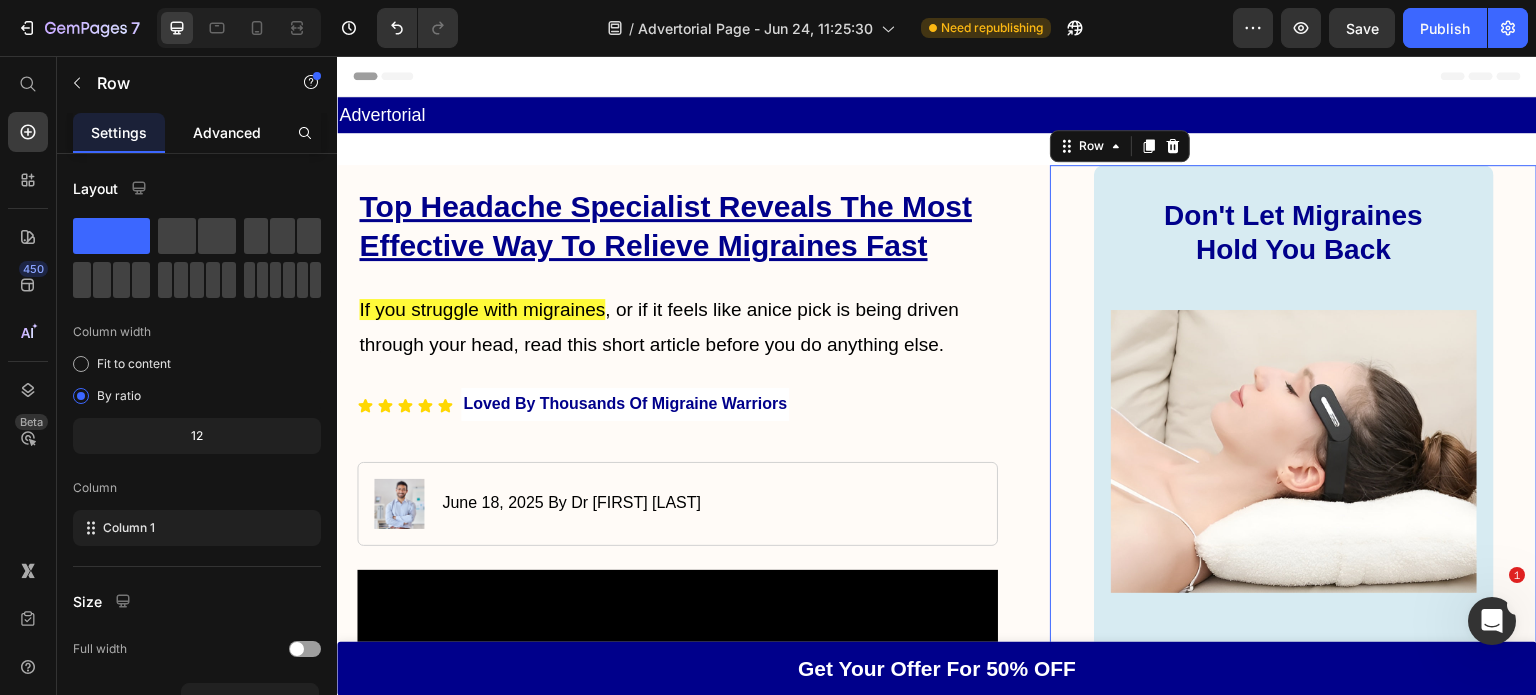 click on "Advanced" at bounding box center [227, 132] 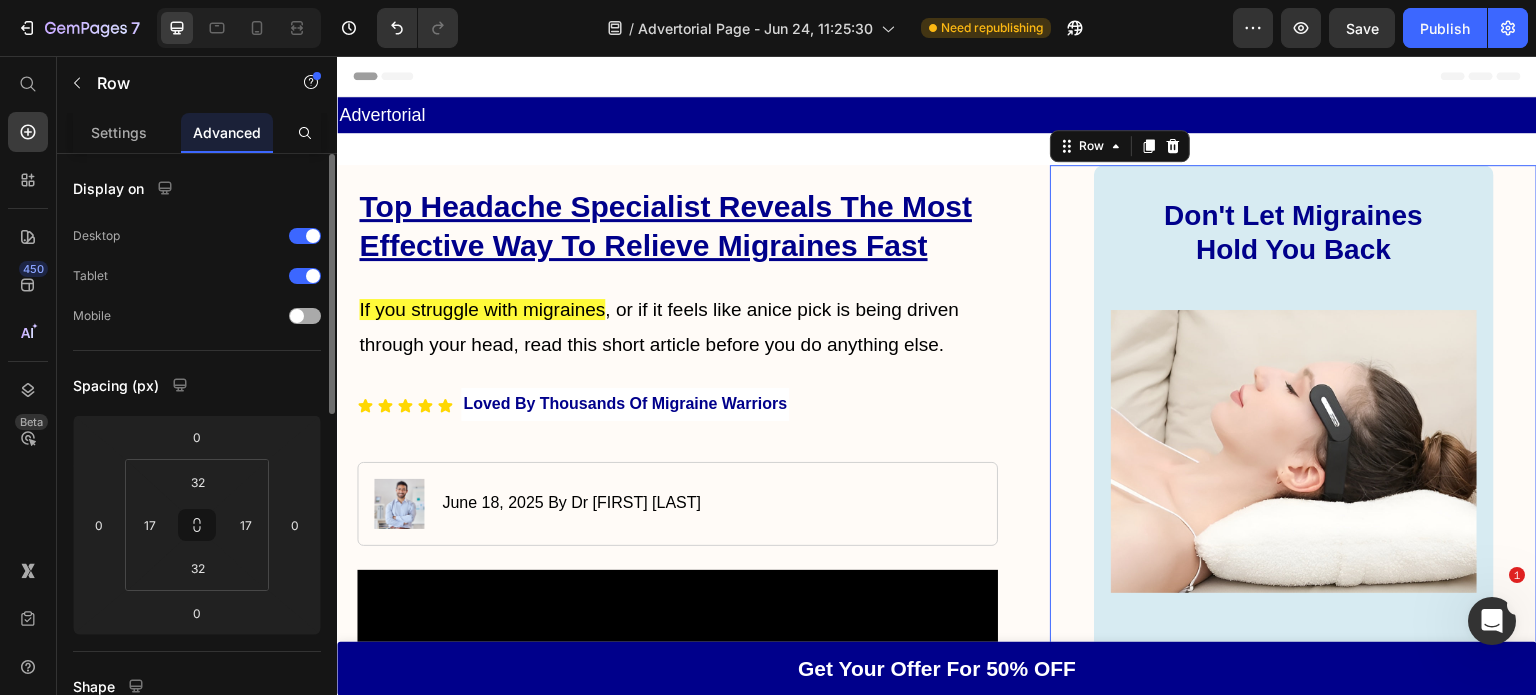 click at bounding box center (297, 316) 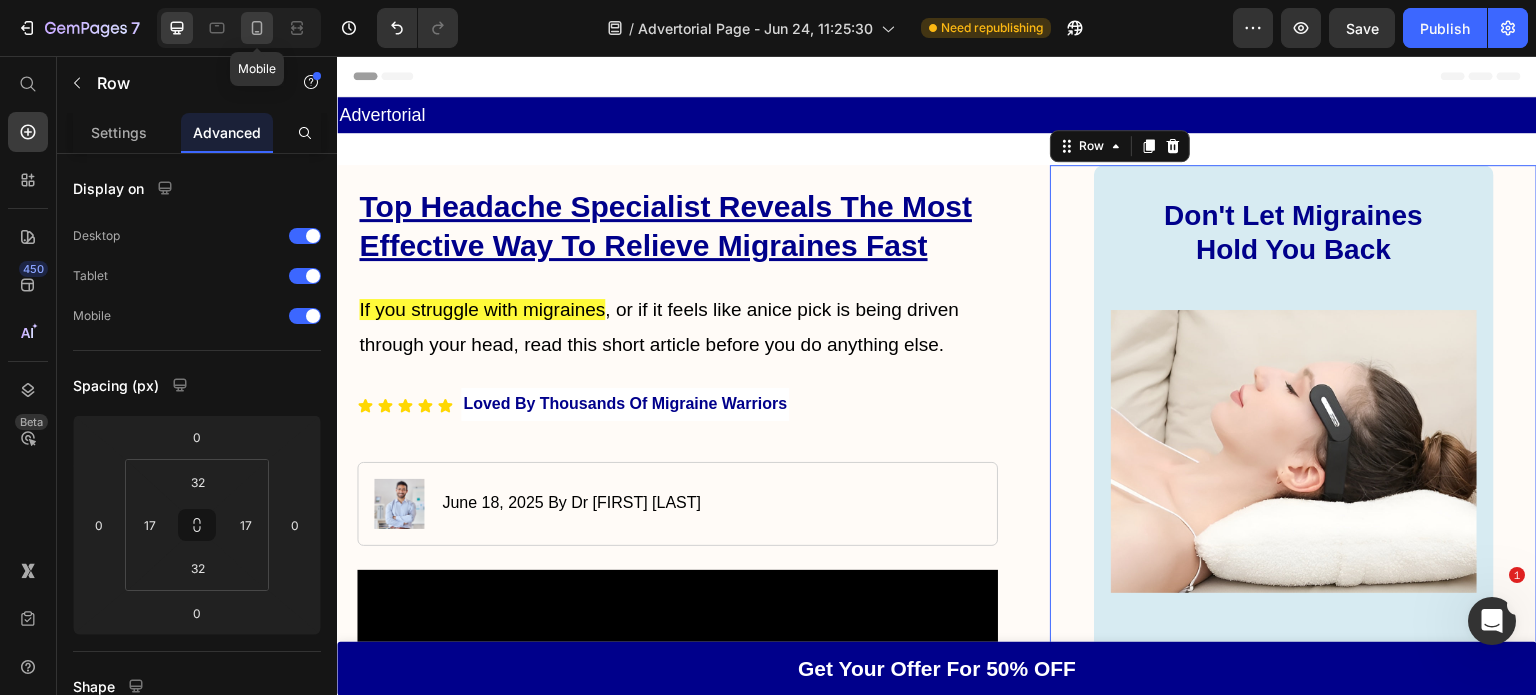 click 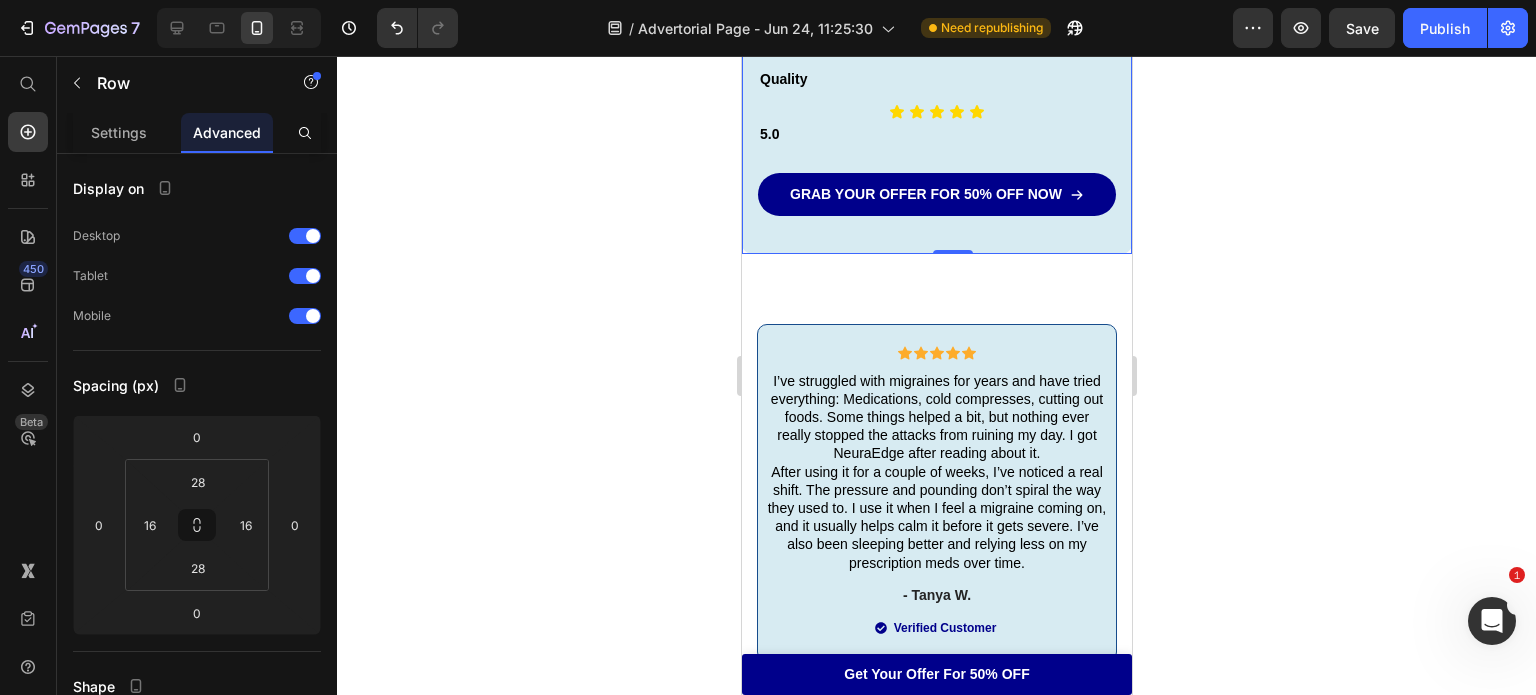 scroll, scrollTop: 10600, scrollLeft: 0, axis: vertical 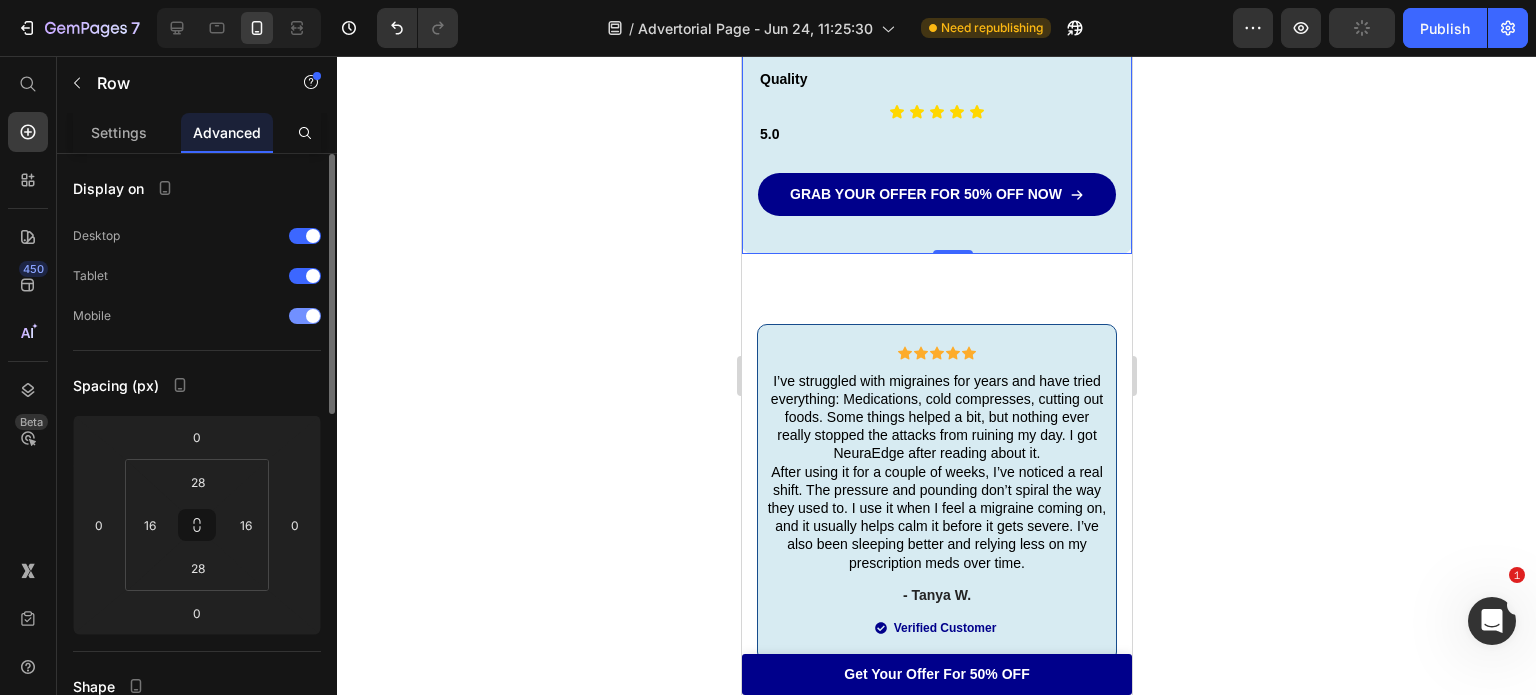 click at bounding box center (313, 316) 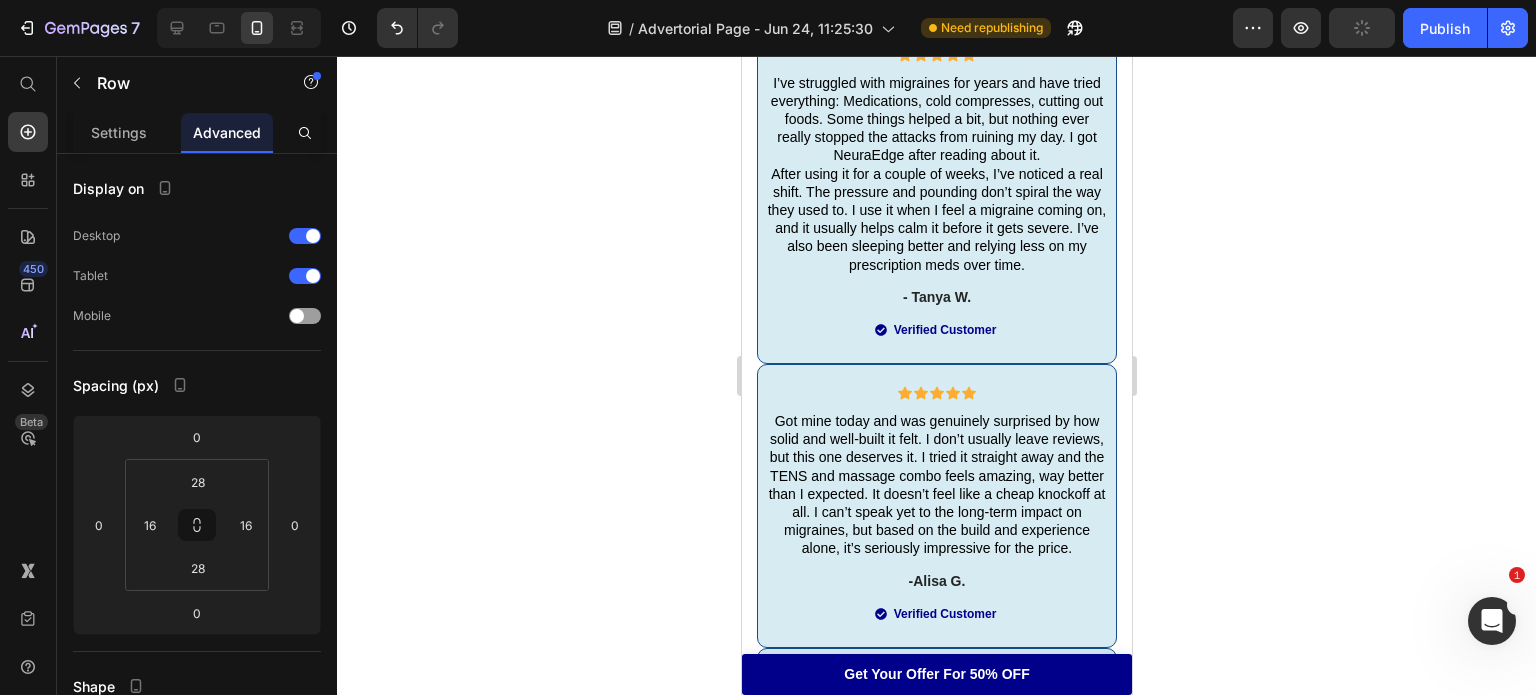 scroll, scrollTop: 9747, scrollLeft: 0, axis: vertical 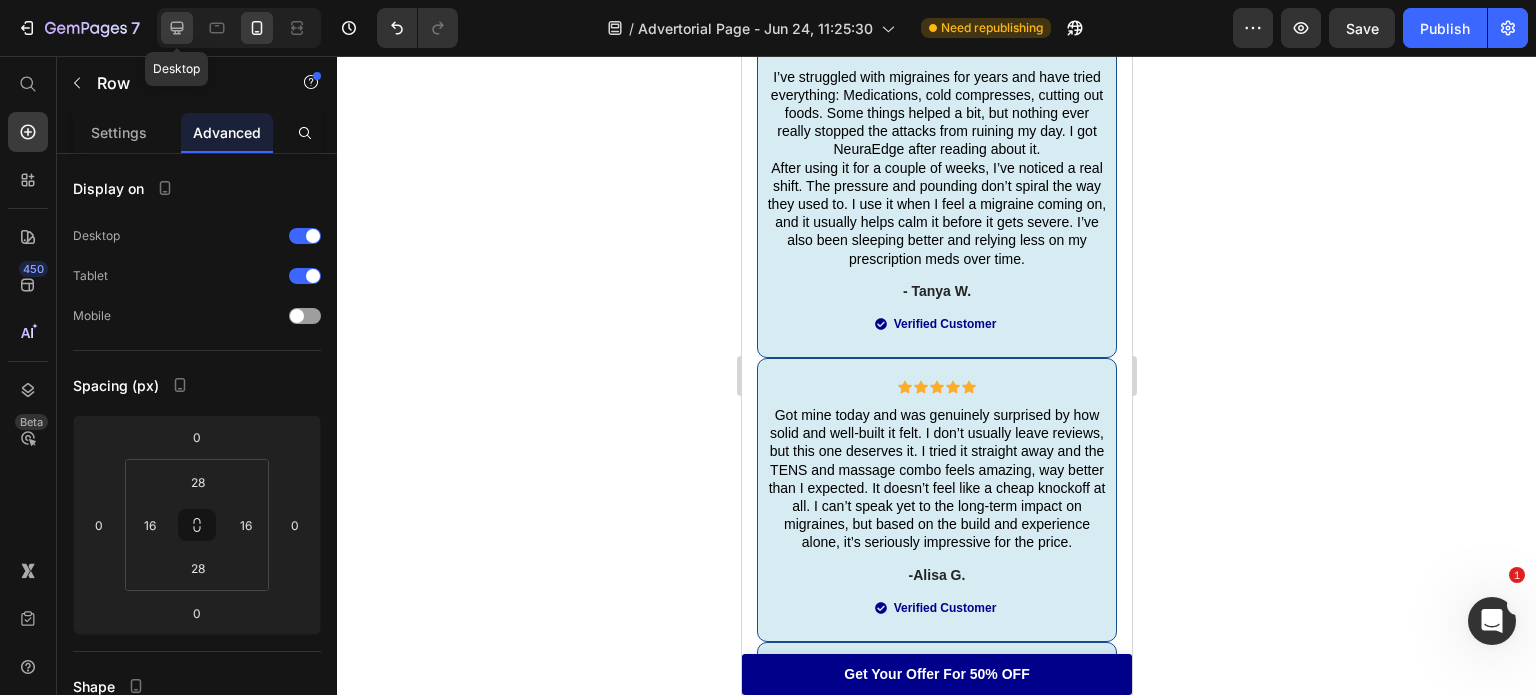 click 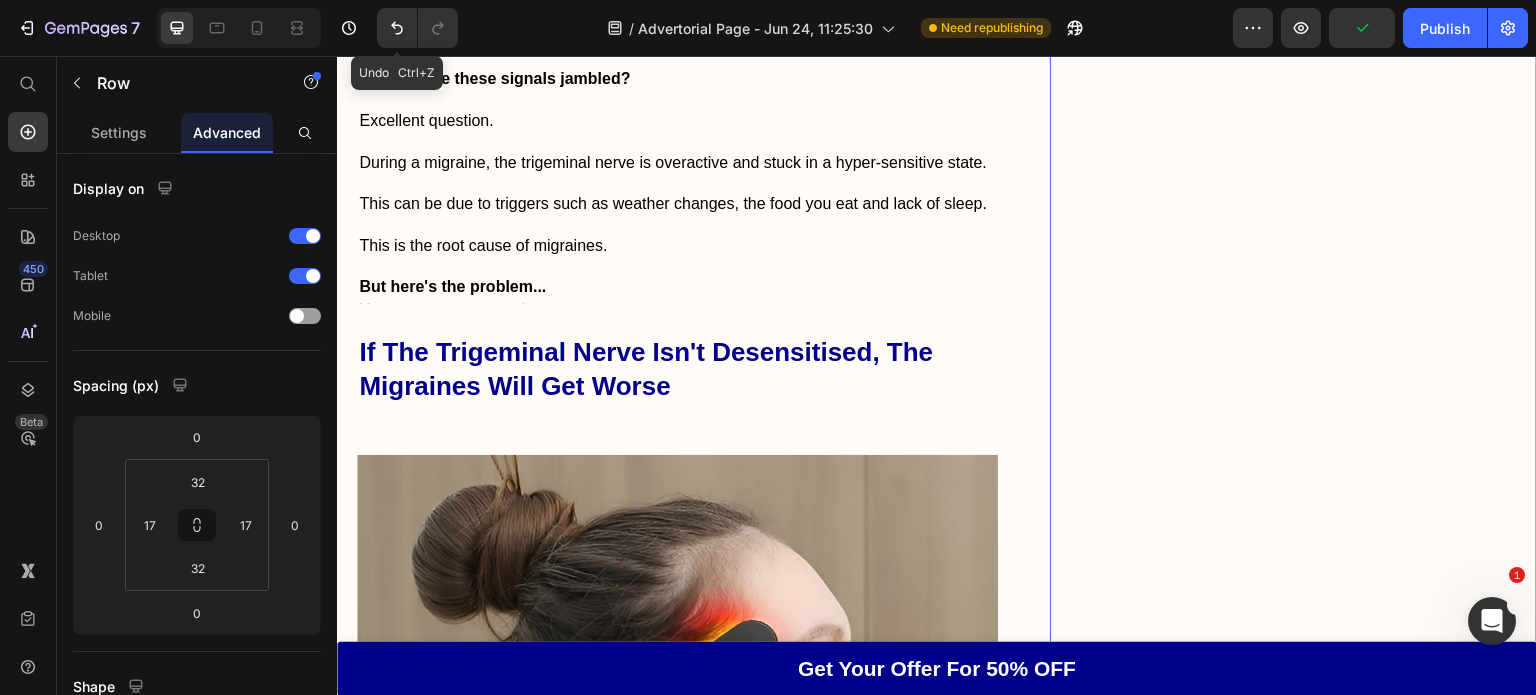 scroll, scrollTop: 4589, scrollLeft: 0, axis: vertical 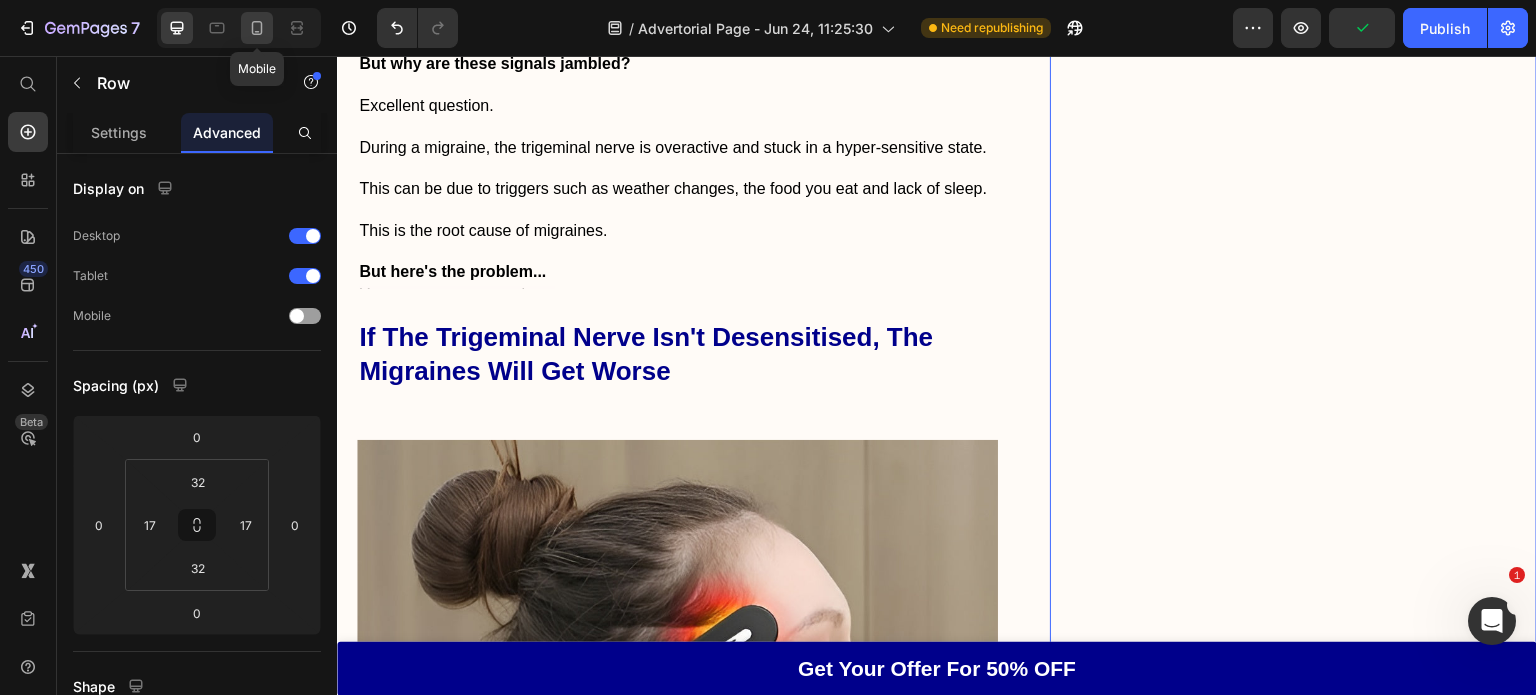 click 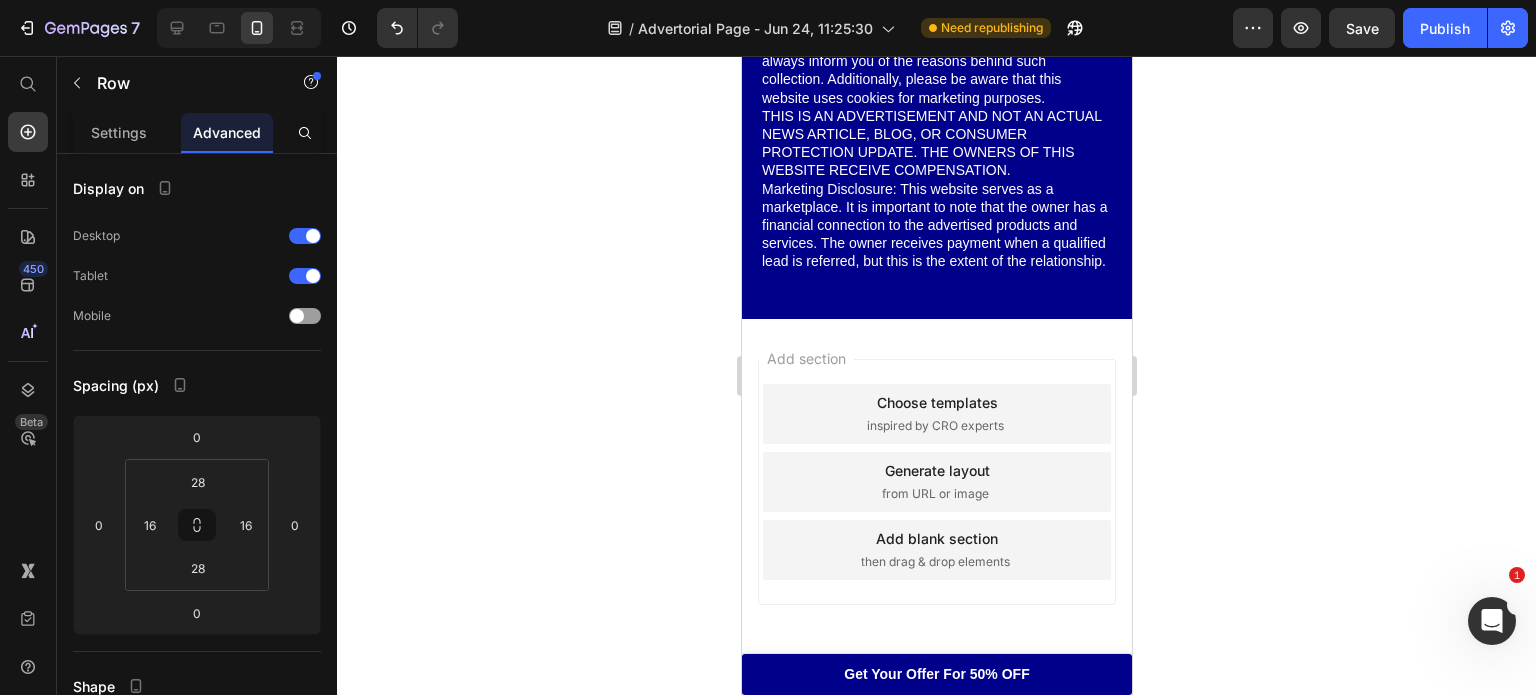 scroll, scrollTop: 19742, scrollLeft: 0, axis: vertical 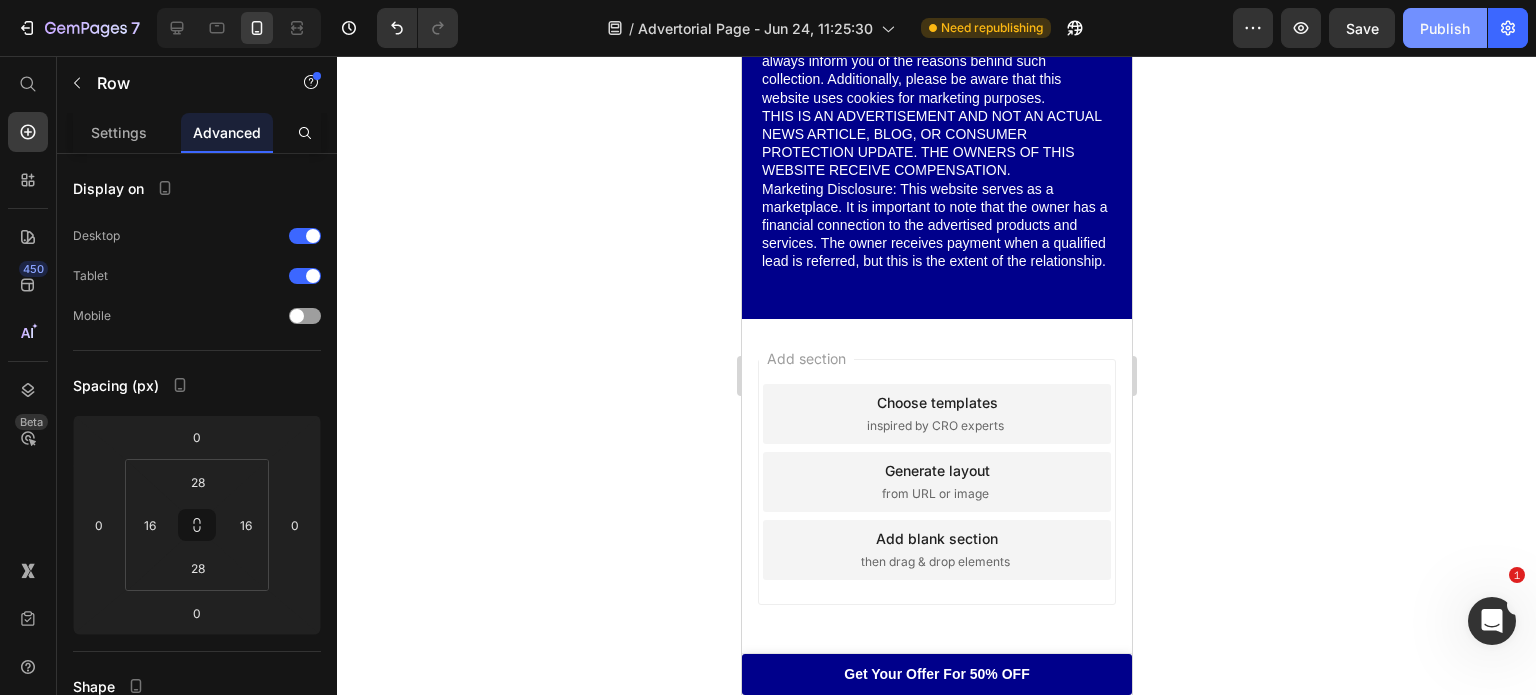 drag, startPoint x: 1436, startPoint y: 36, endPoint x: 160, endPoint y: 253, distance: 1294.3203 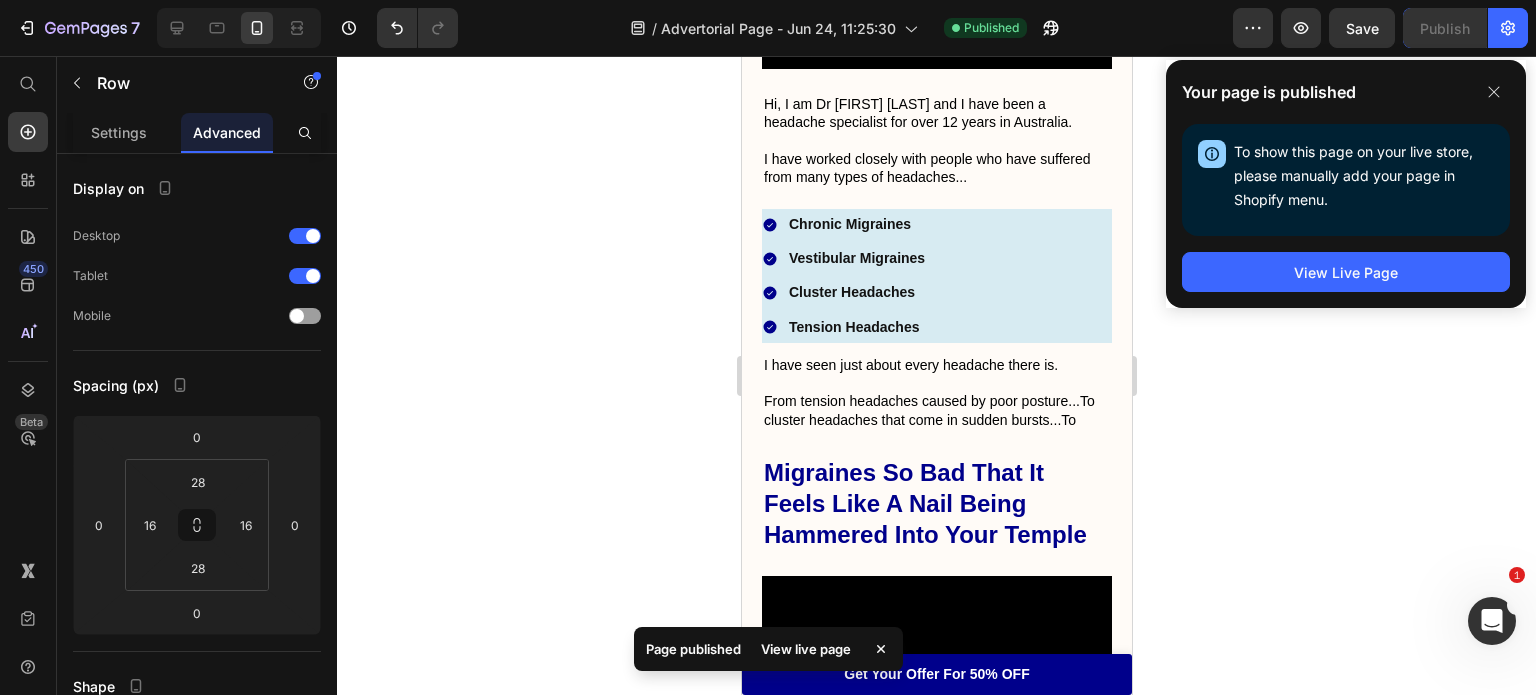scroll, scrollTop: 0, scrollLeft: 0, axis: both 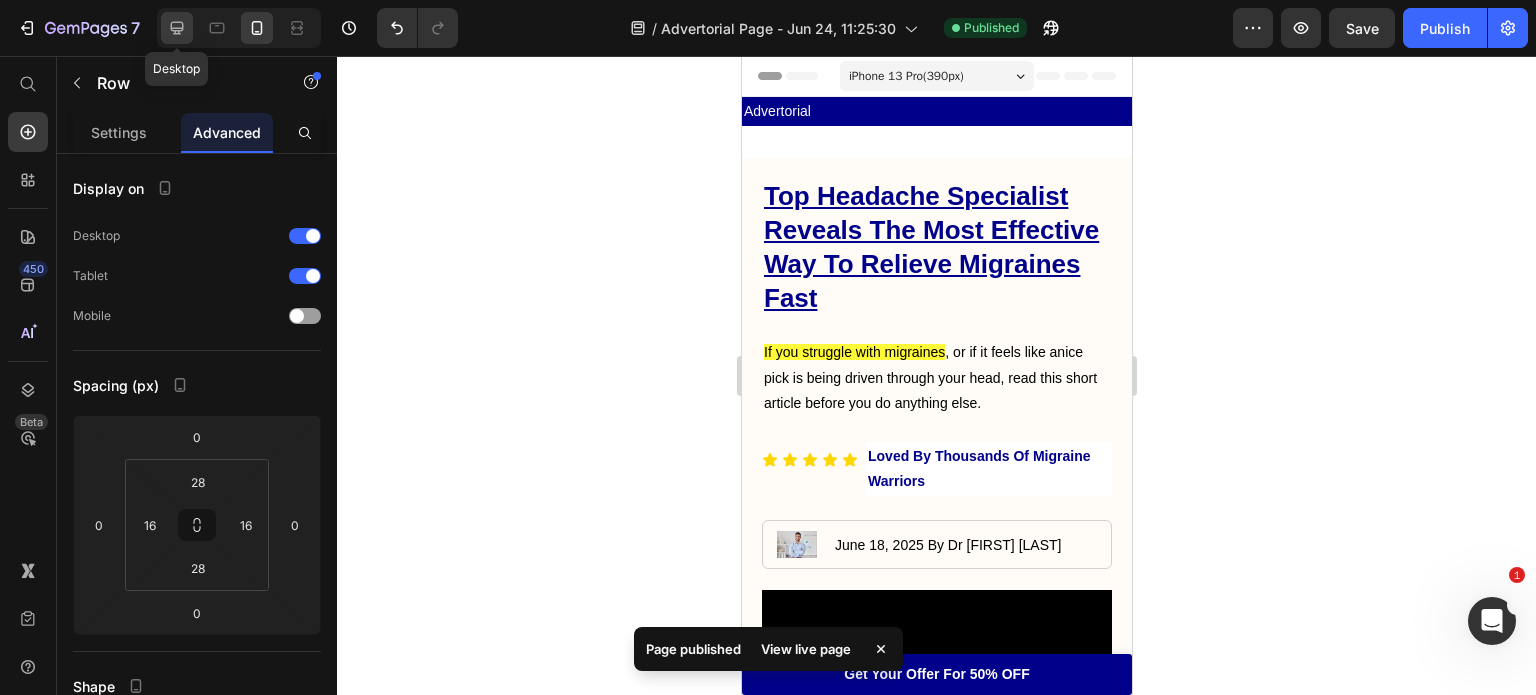 click 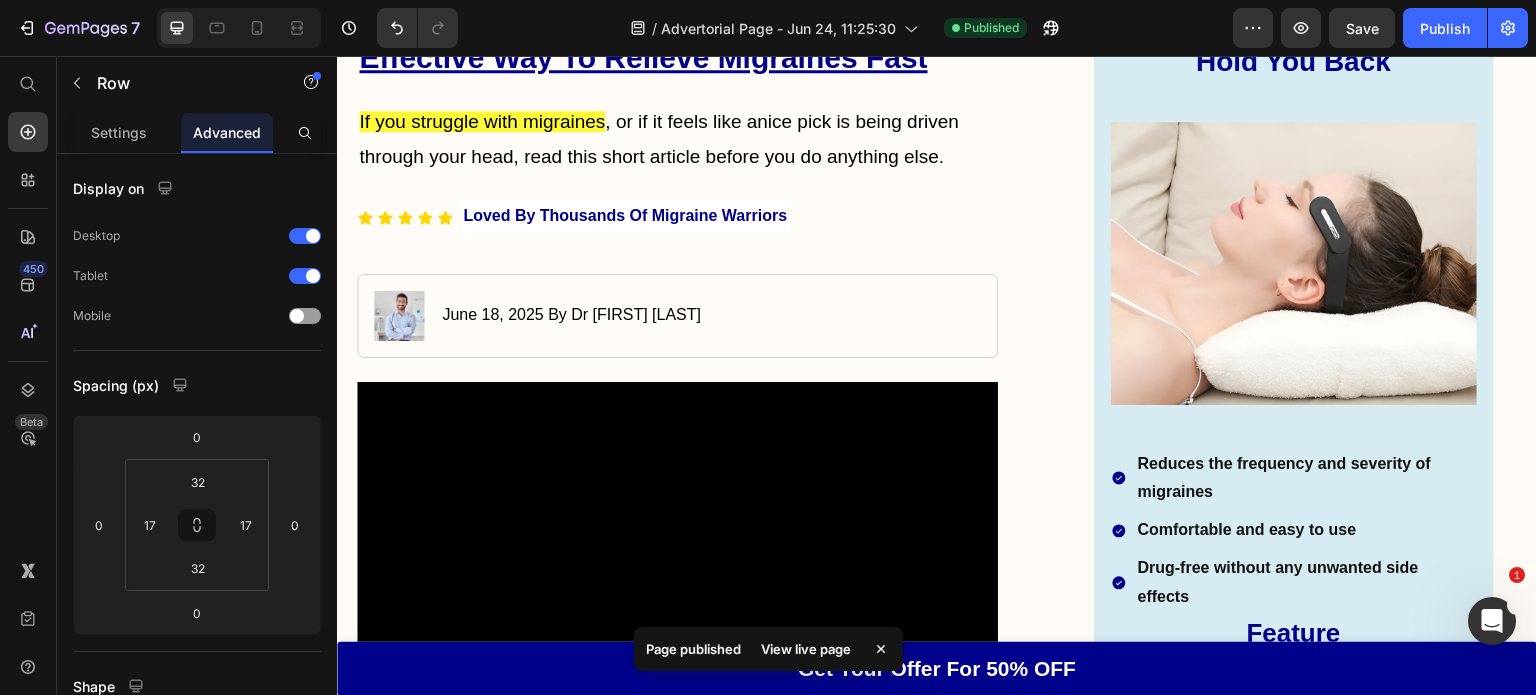 scroll, scrollTop: 180, scrollLeft: 0, axis: vertical 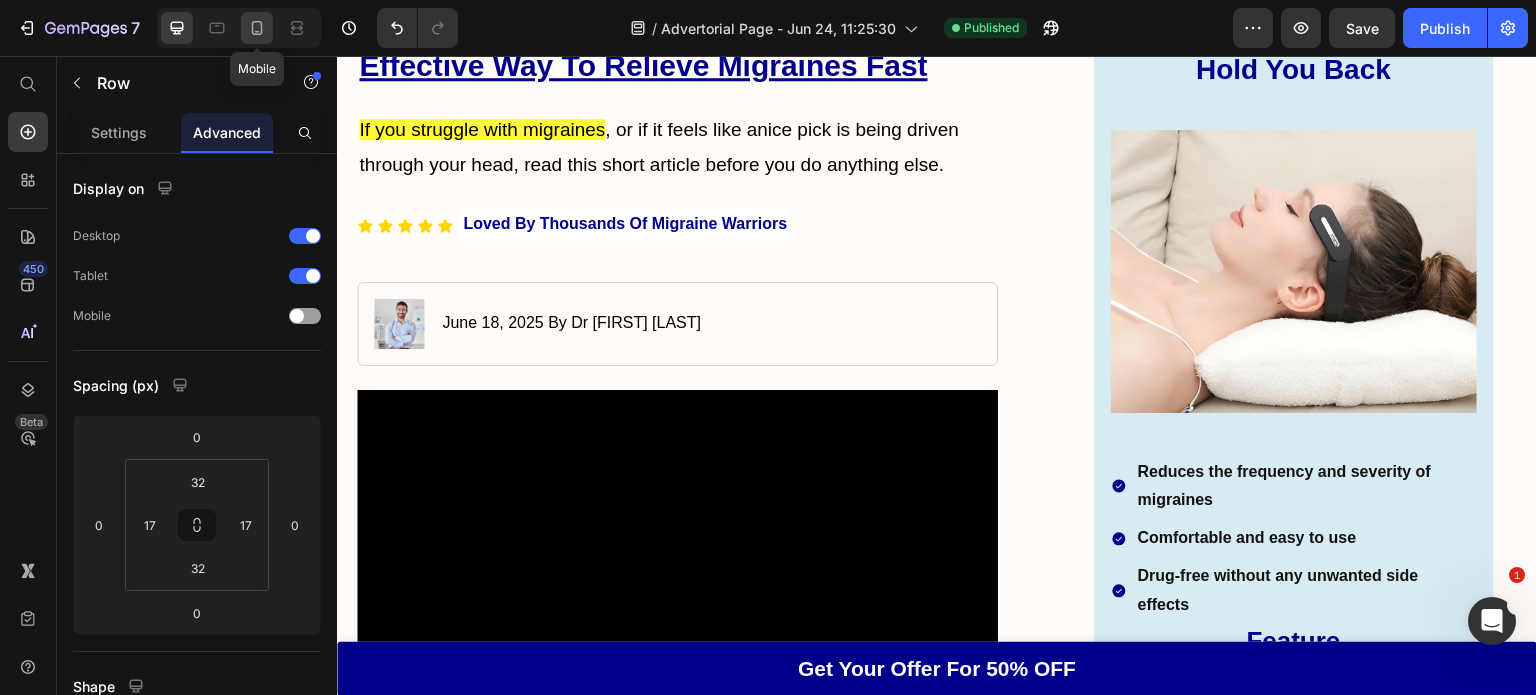 click 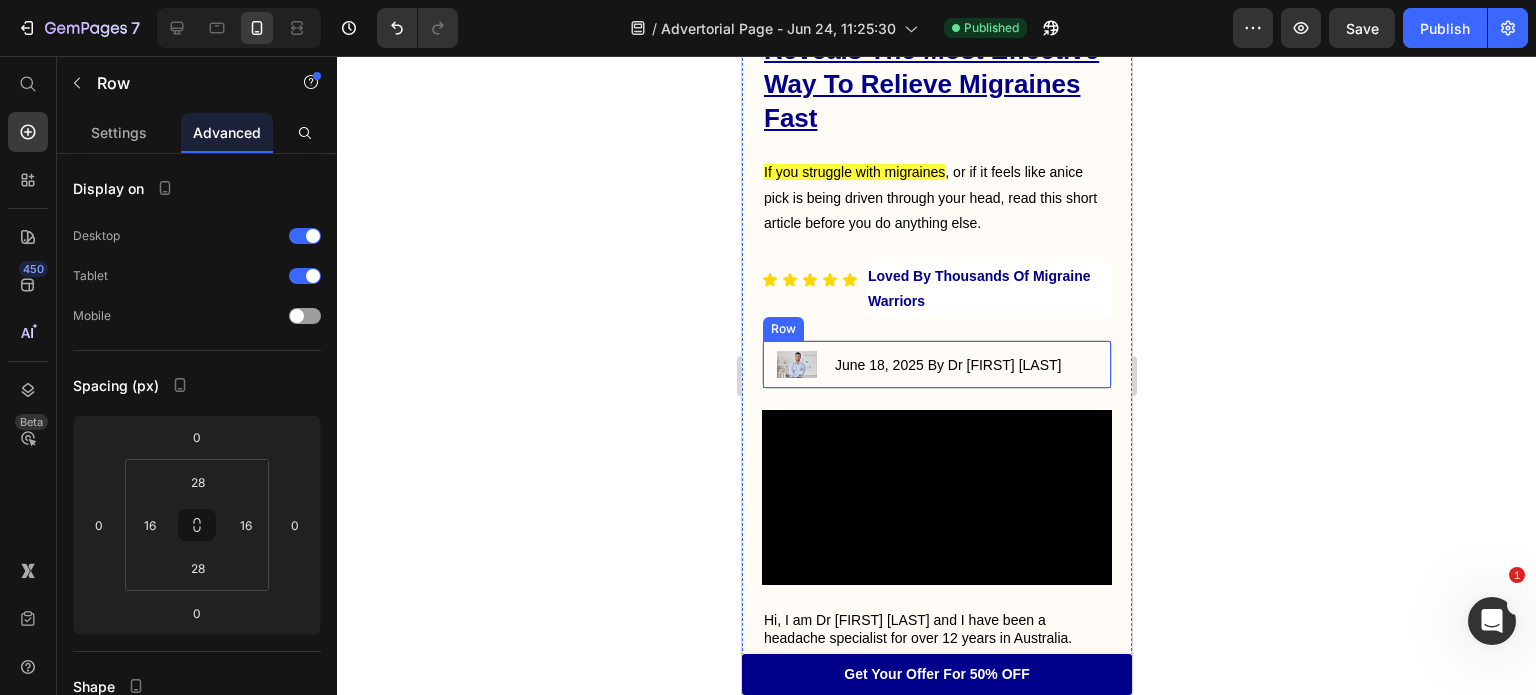 scroll, scrollTop: 110, scrollLeft: 0, axis: vertical 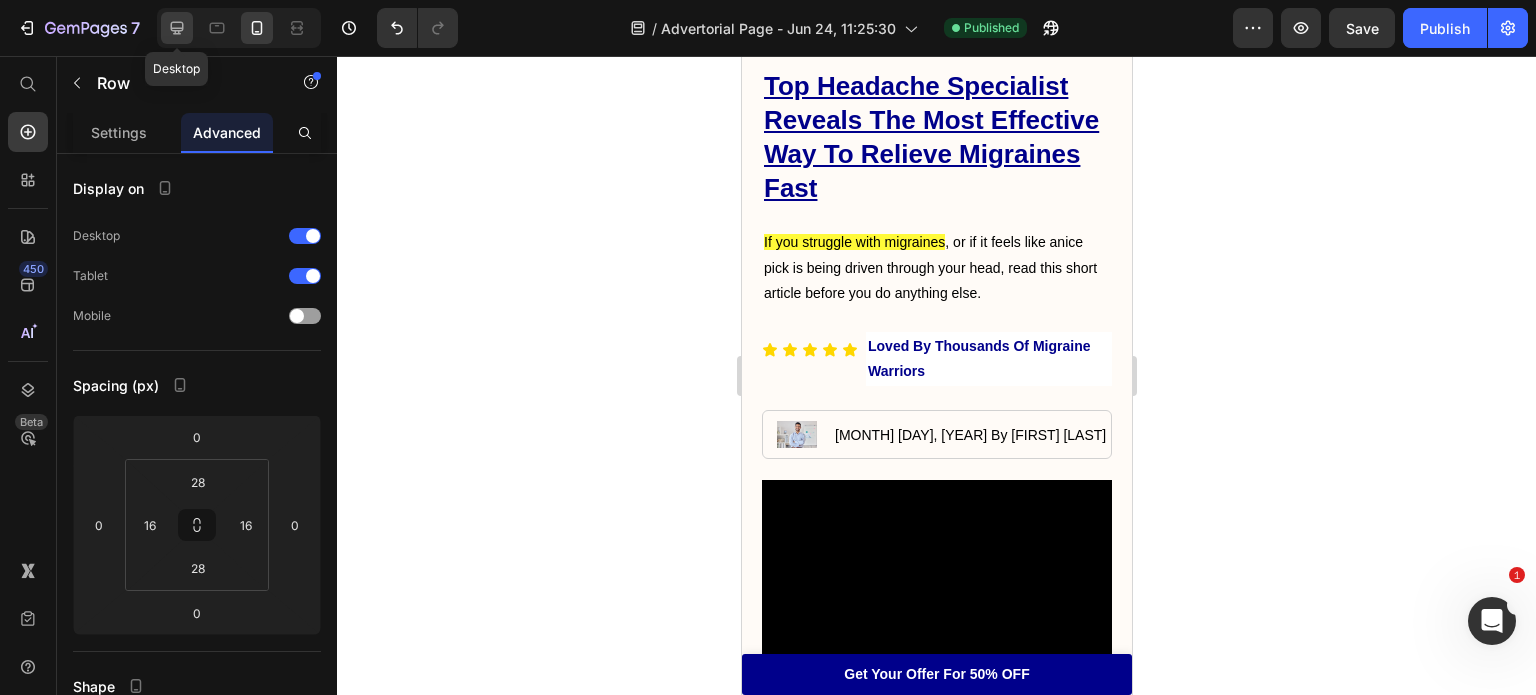 click 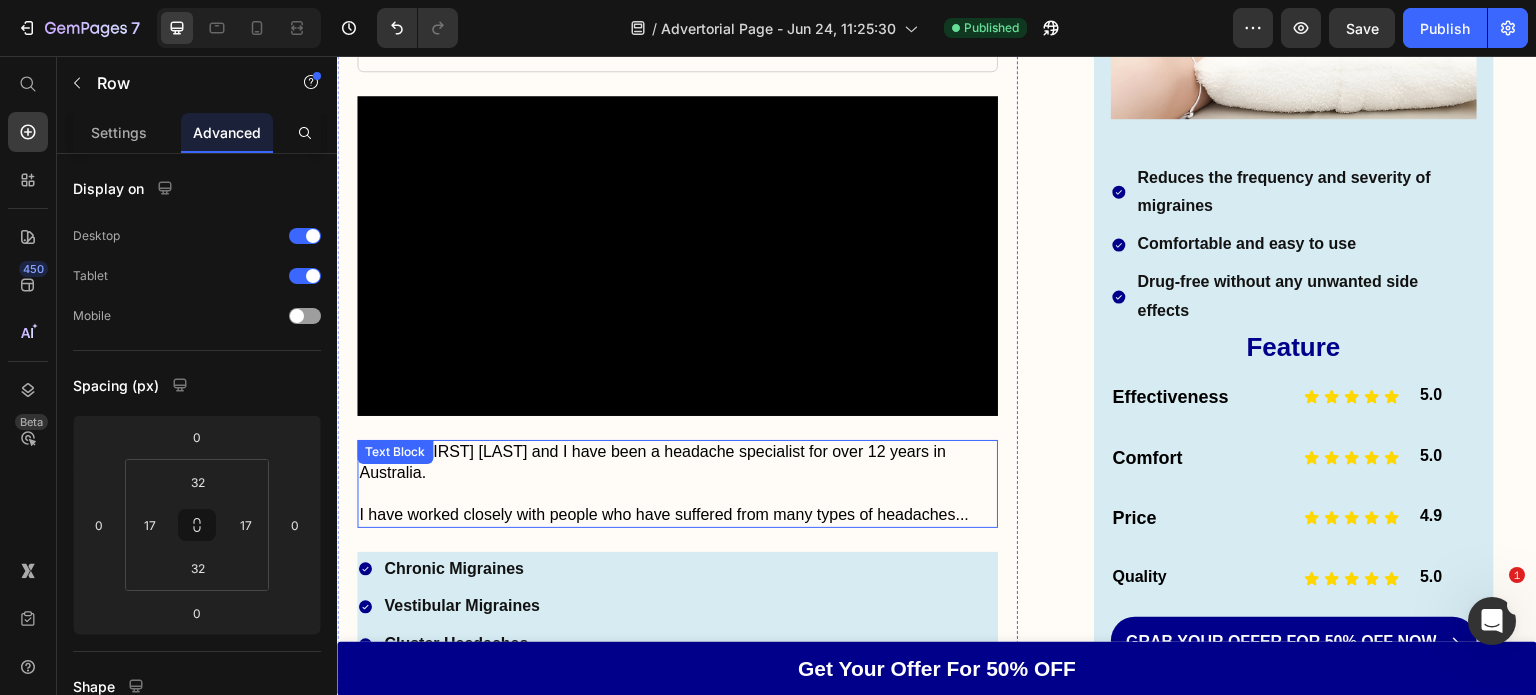 scroll, scrollTop: 612, scrollLeft: 0, axis: vertical 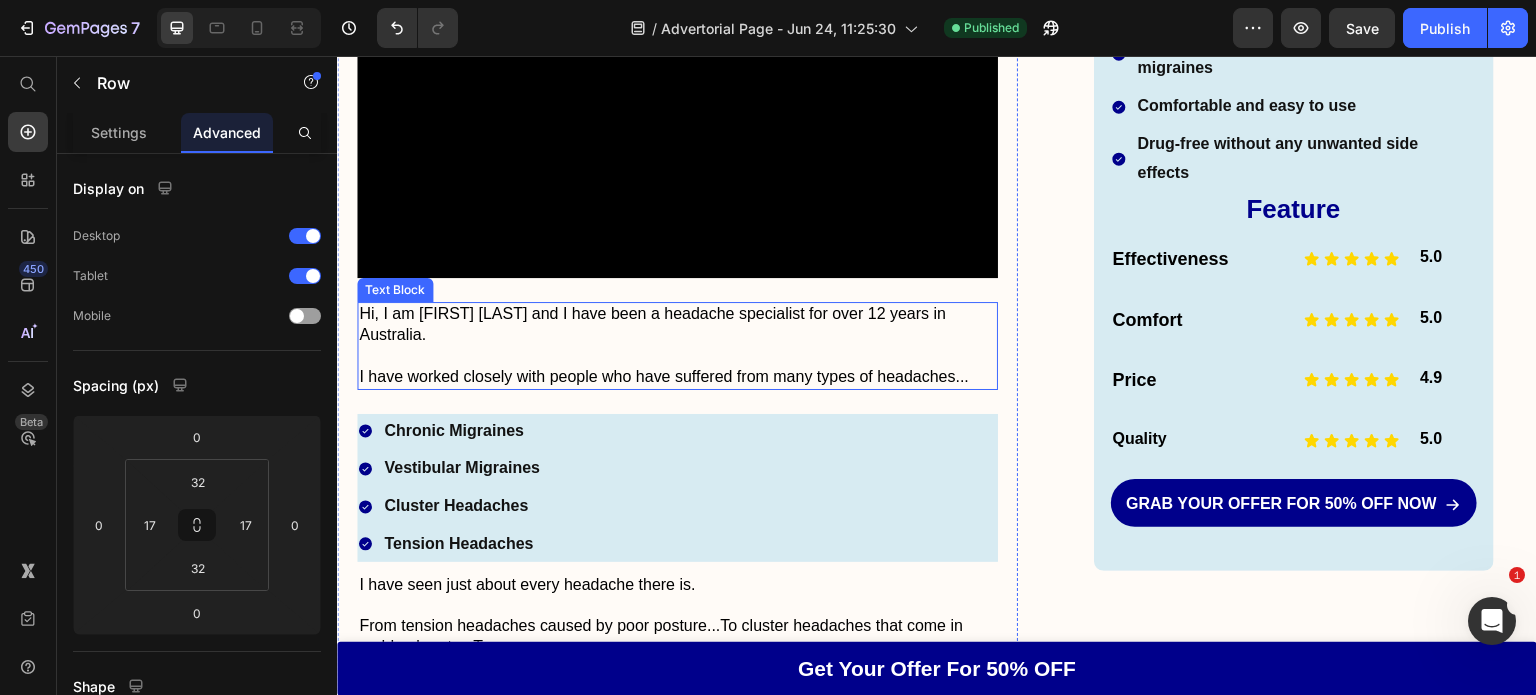 click at bounding box center (677, 356) 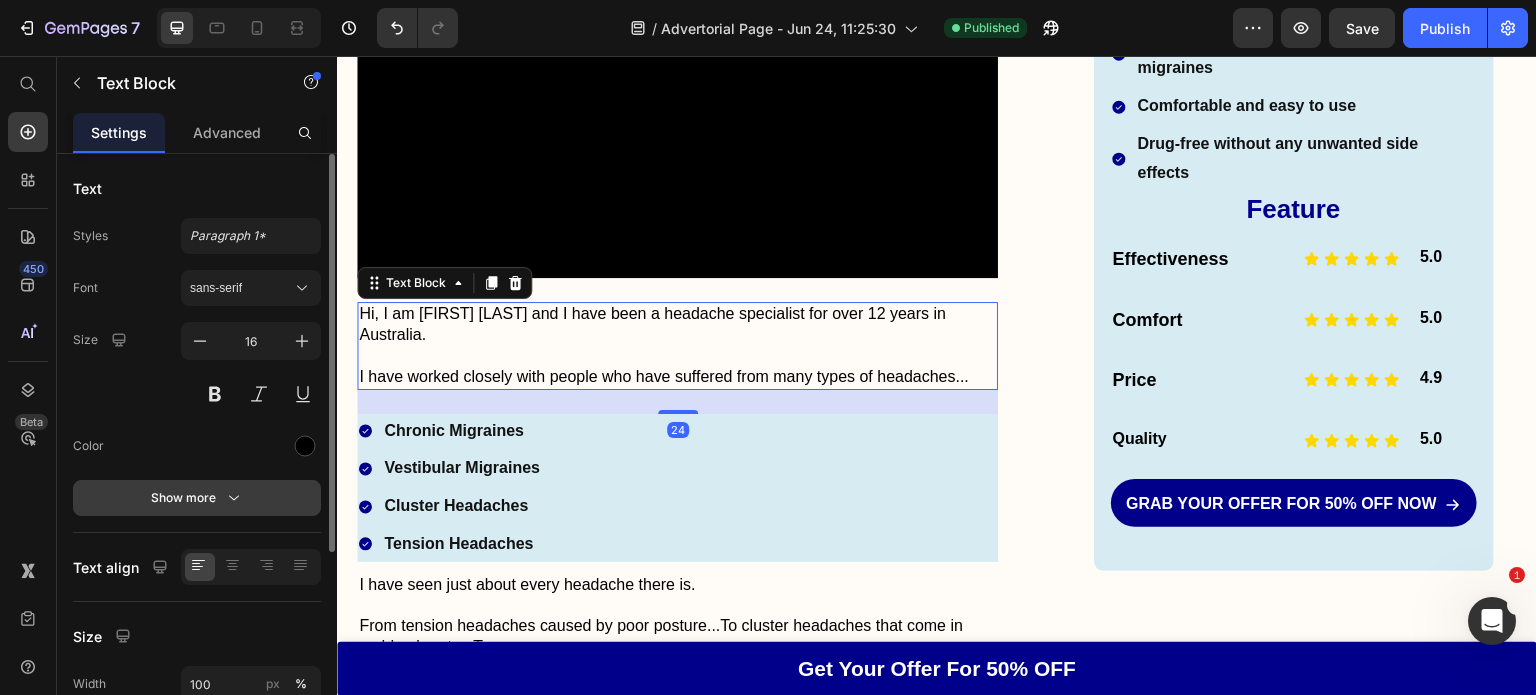 click on "Show more" at bounding box center [197, 498] 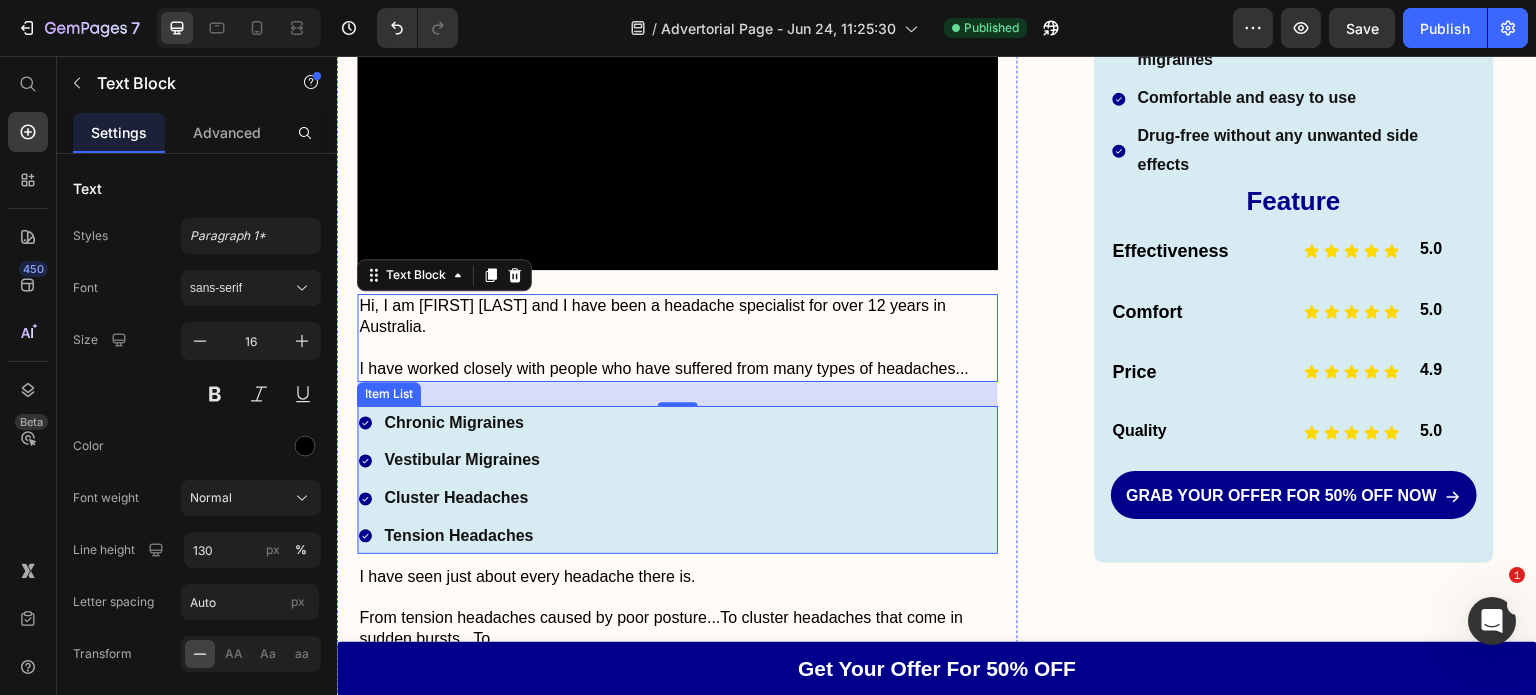 scroll, scrollTop: 659, scrollLeft: 0, axis: vertical 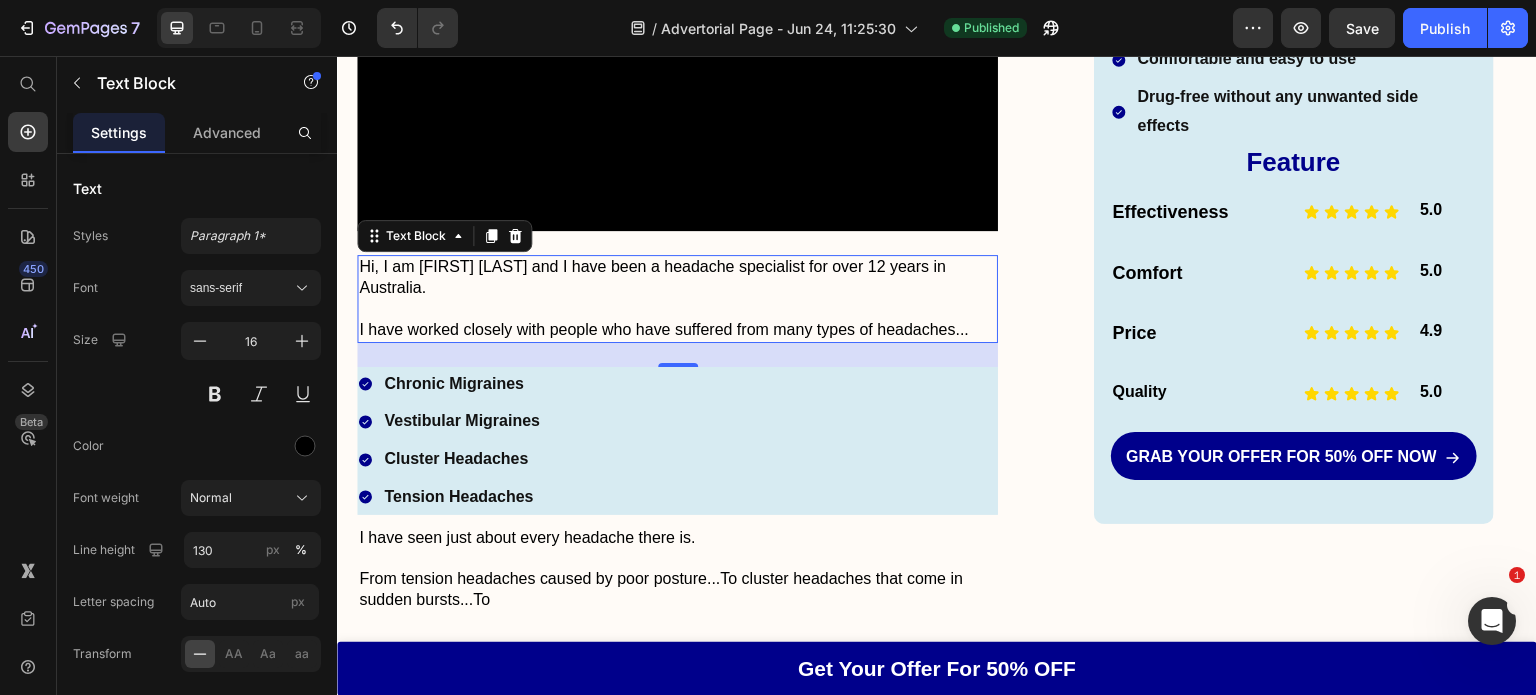 type 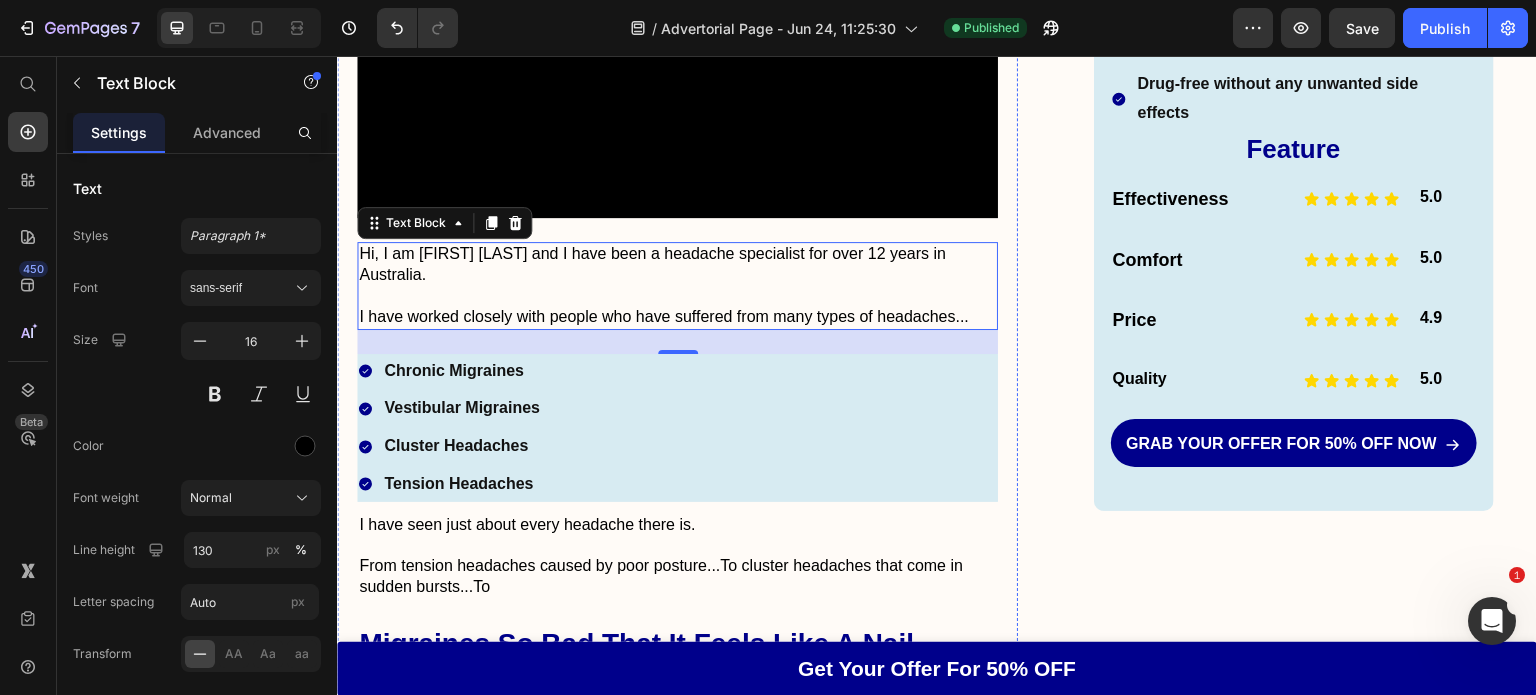 scroll, scrollTop: 663, scrollLeft: 0, axis: vertical 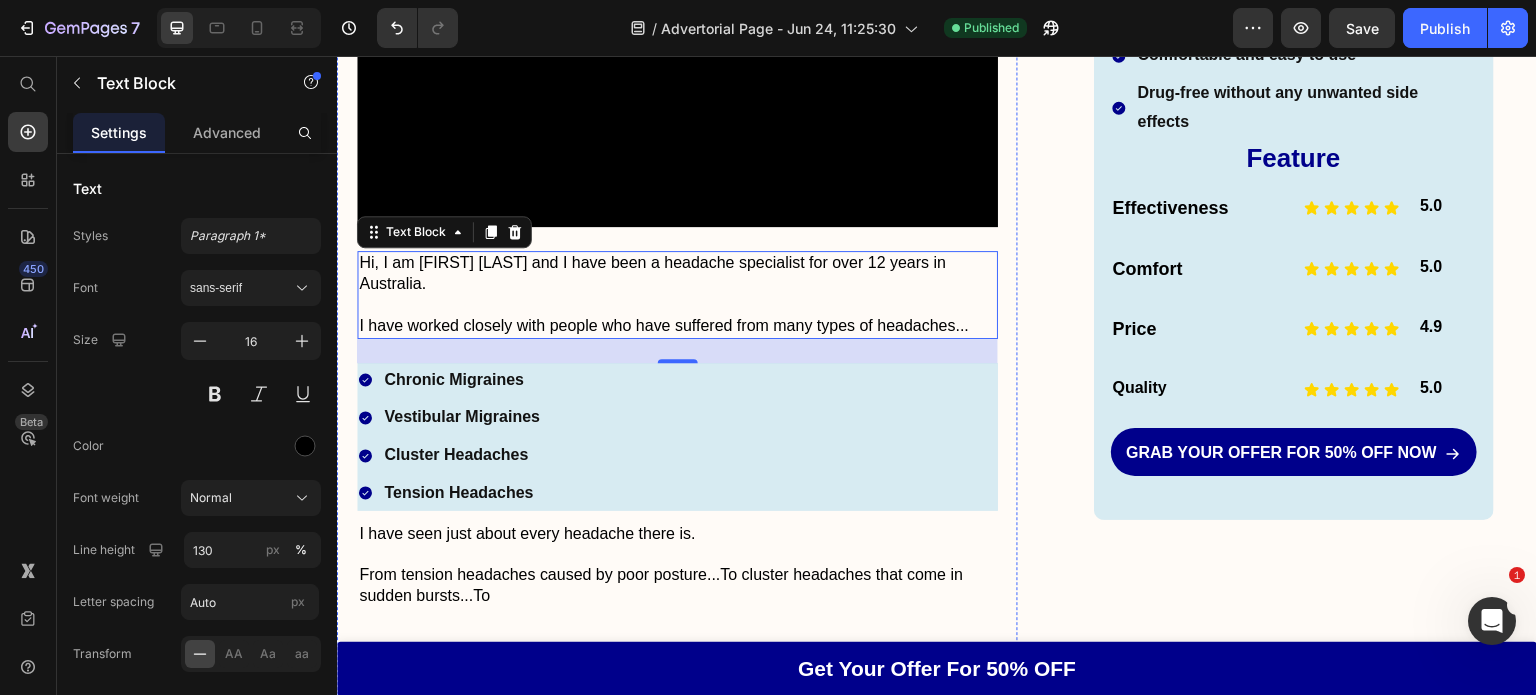click on "Chronic Migraines Vestibular Migraines Cluster Headaches Tension Headaches" at bounding box center [677, 437] 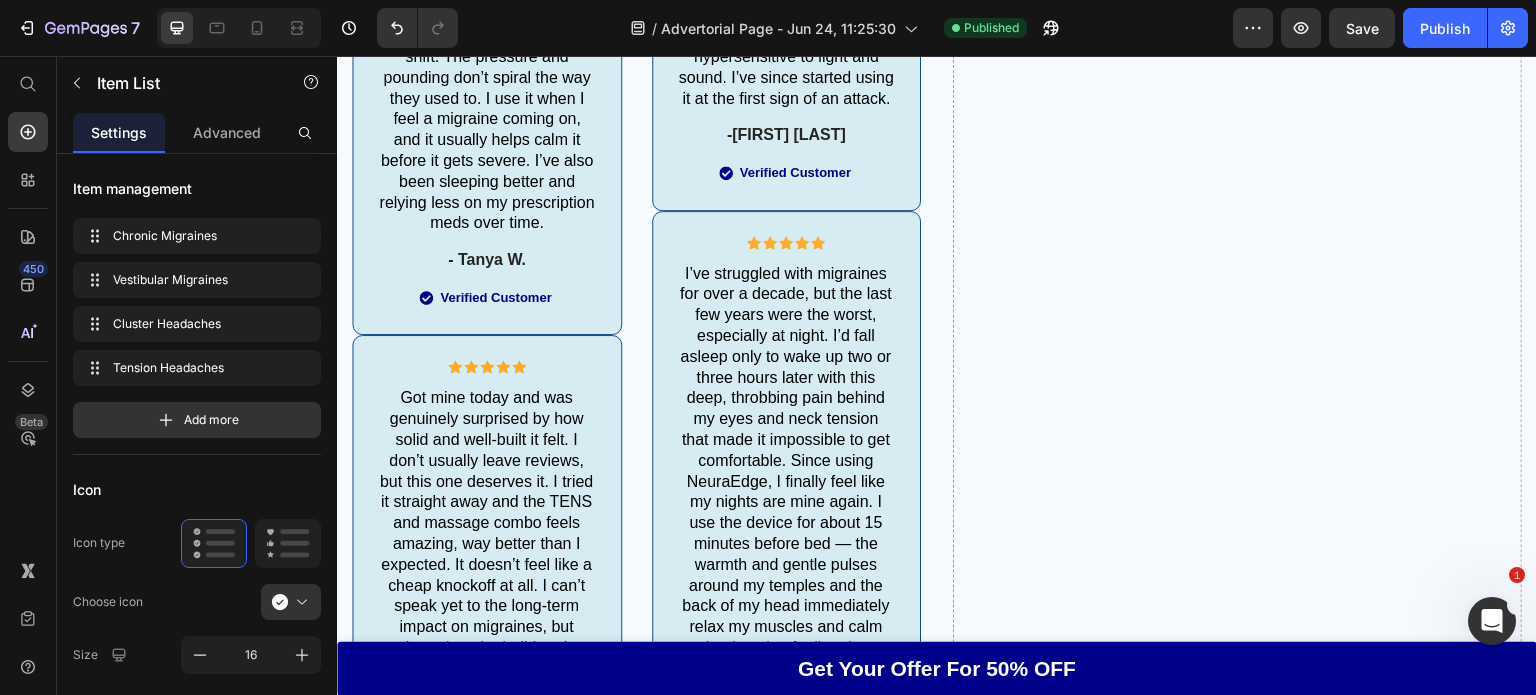 scroll, scrollTop: 11500, scrollLeft: 0, axis: vertical 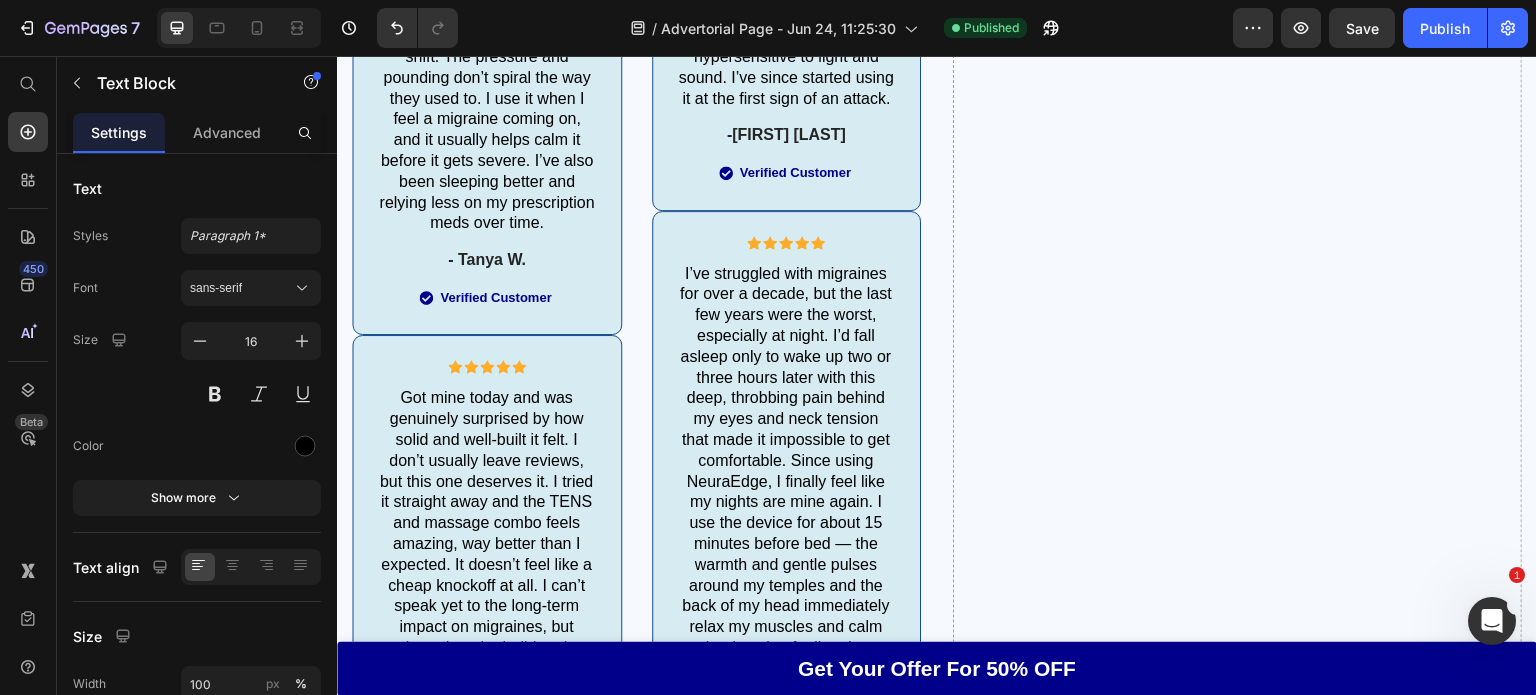 click on "With consistent use, NeuraEdge helps stimulate the trigeminal nerve and relax overactive pain signals ..." at bounding box center (677, -677) 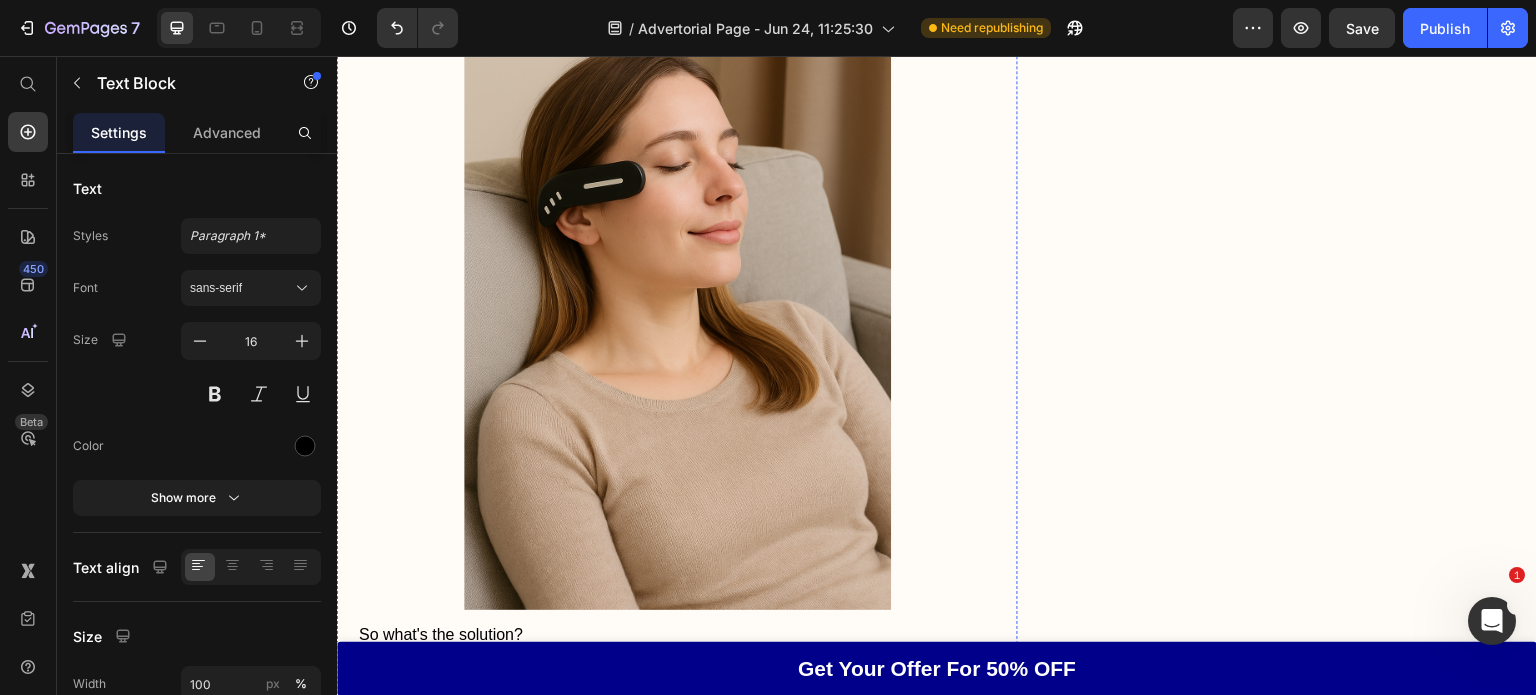 scroll, scrollTop: 5602, scrollLeft: 0, axis: vertical 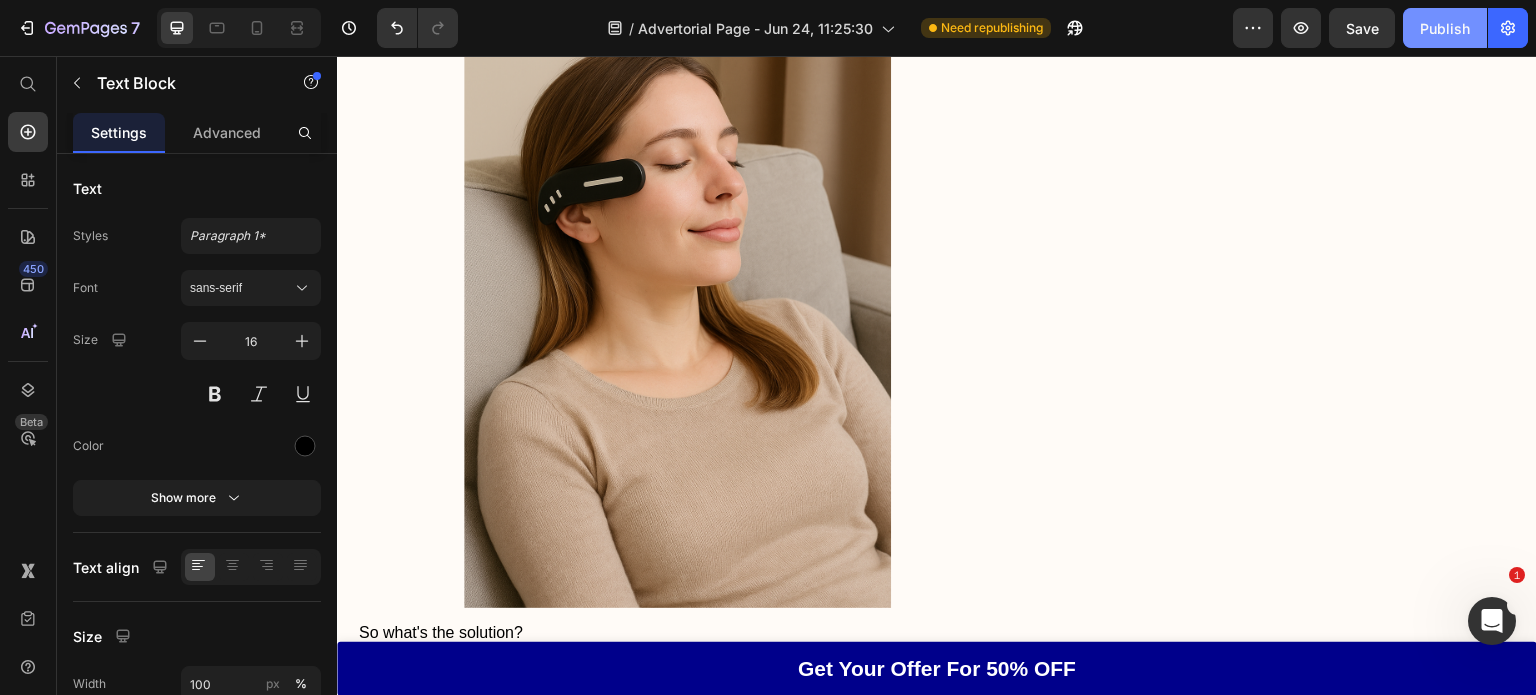 click on "Publish" 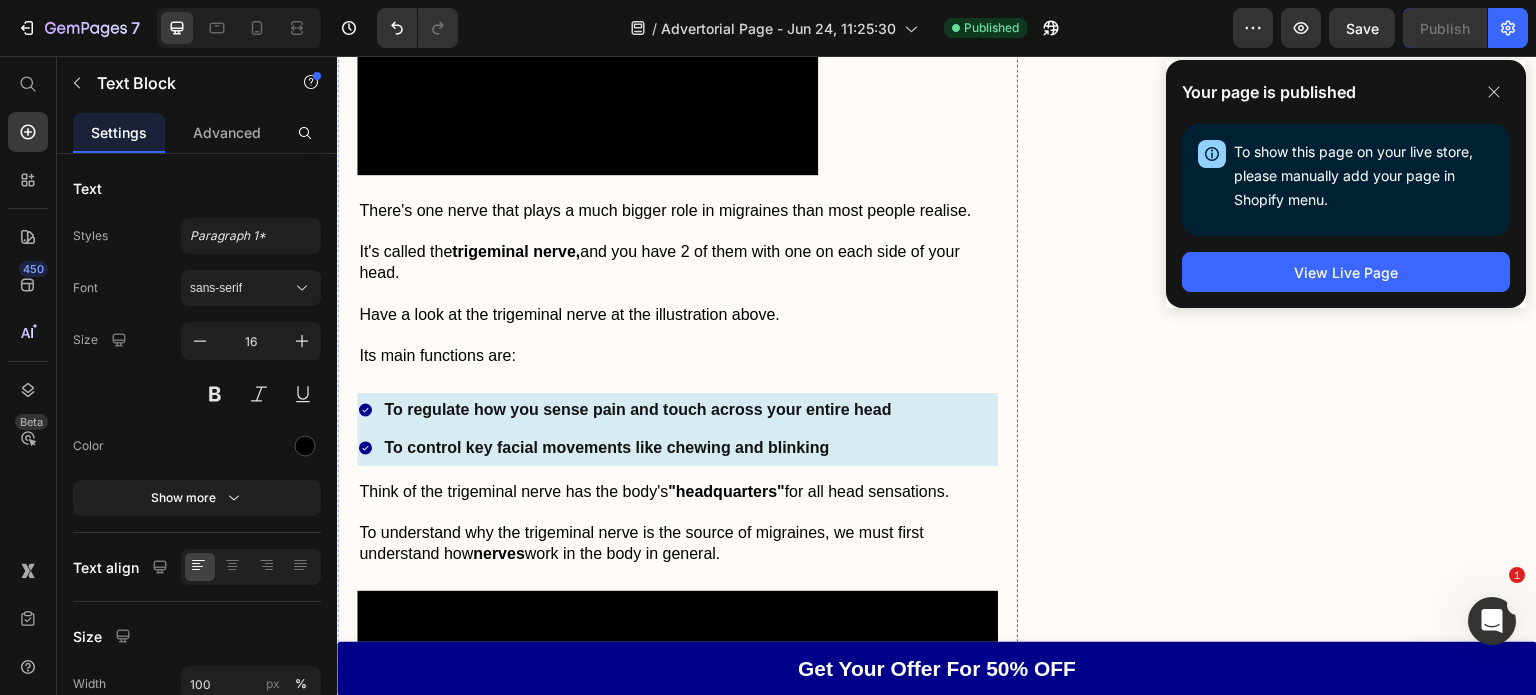 scroll, scrollTop: 2136, scrollLeft: 0, axis: vertical 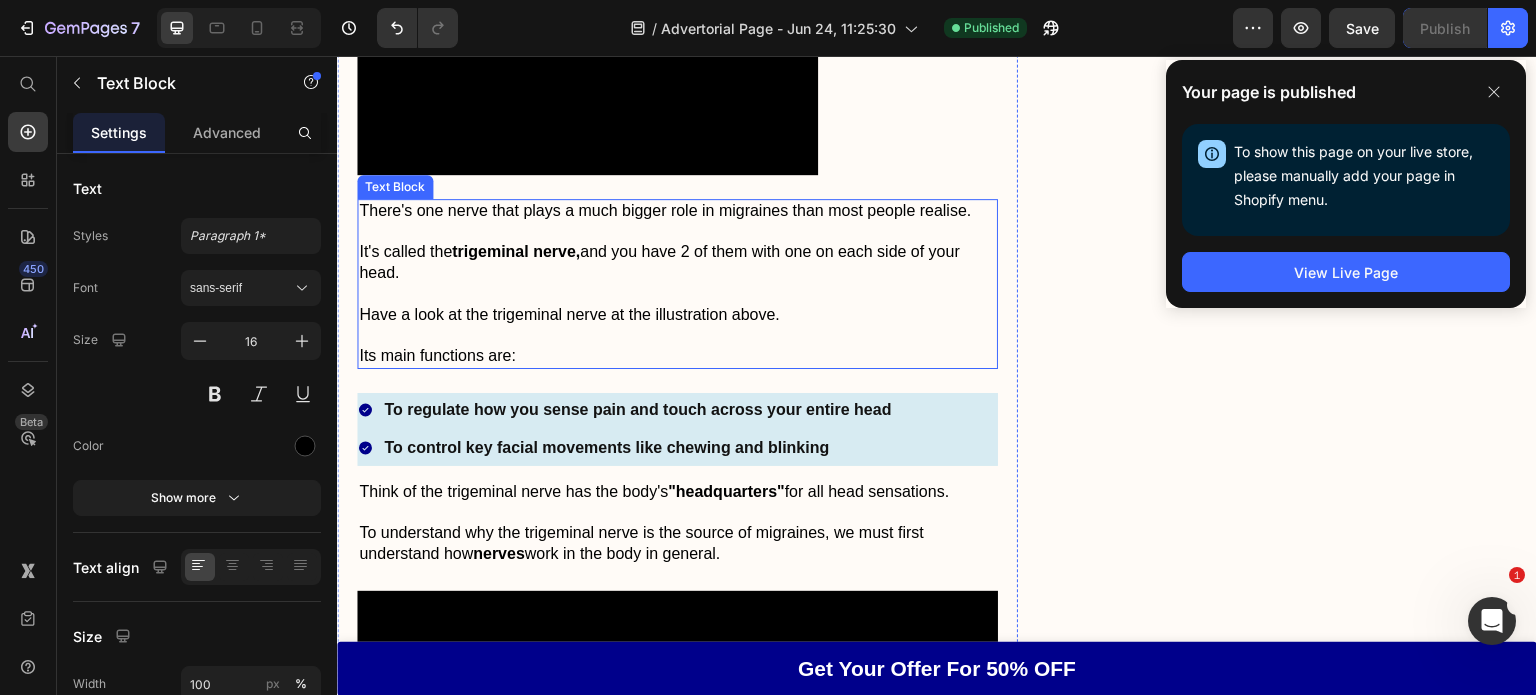 click on "There's one nerve that plays a much bigger role in migraines than most people realise." at bounding box center [677, 211] 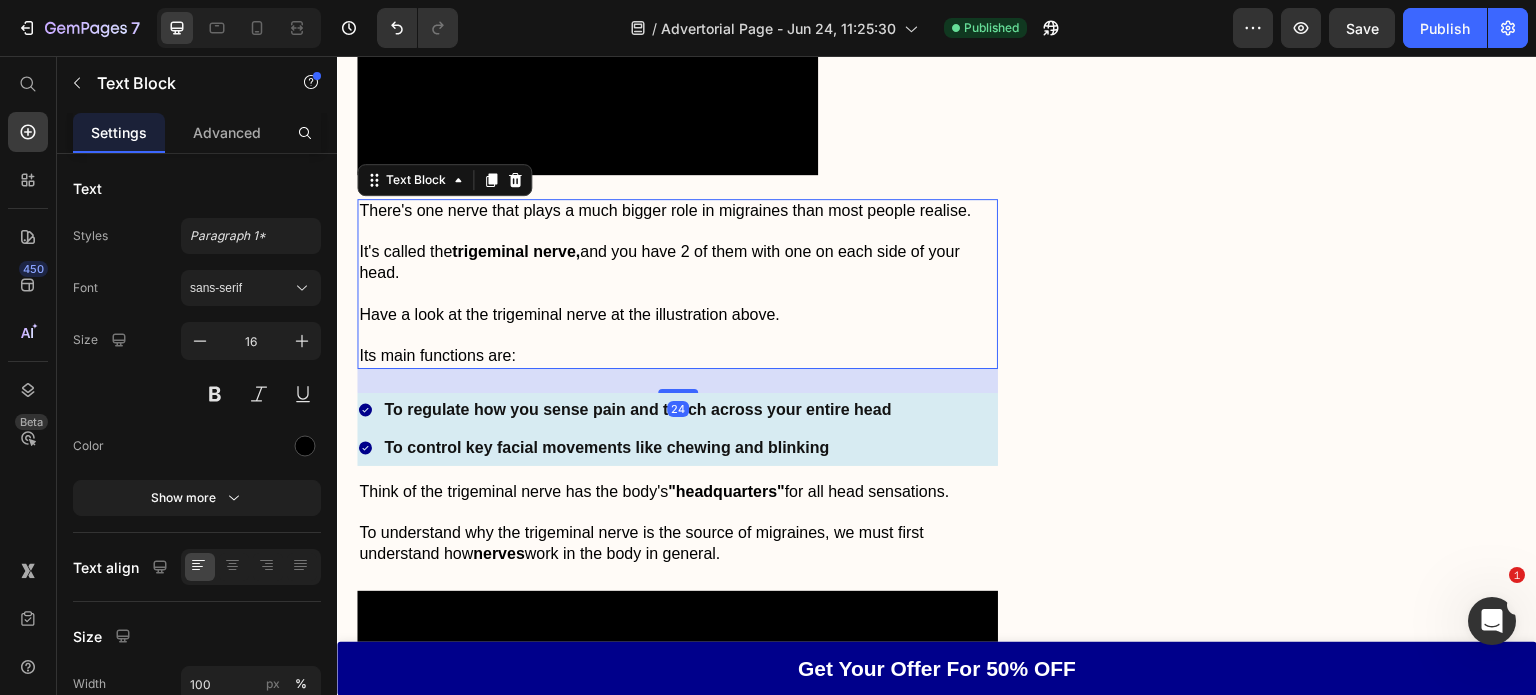 click on "There's one nerve that plays a much bigger role in migraines than most people realise." at bounding box center (677, 211) 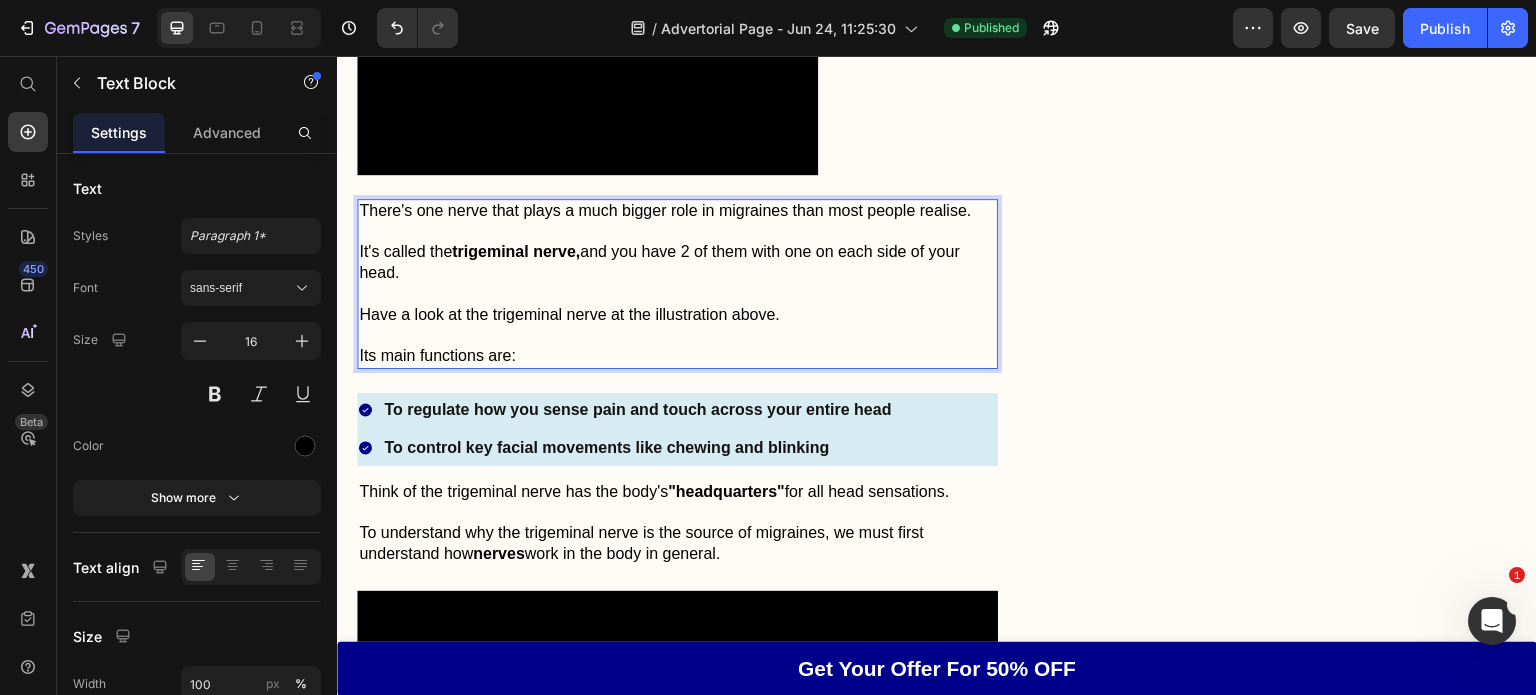 scroll, scrollTop: 1828, scrollLeft: 0, axis: vertical 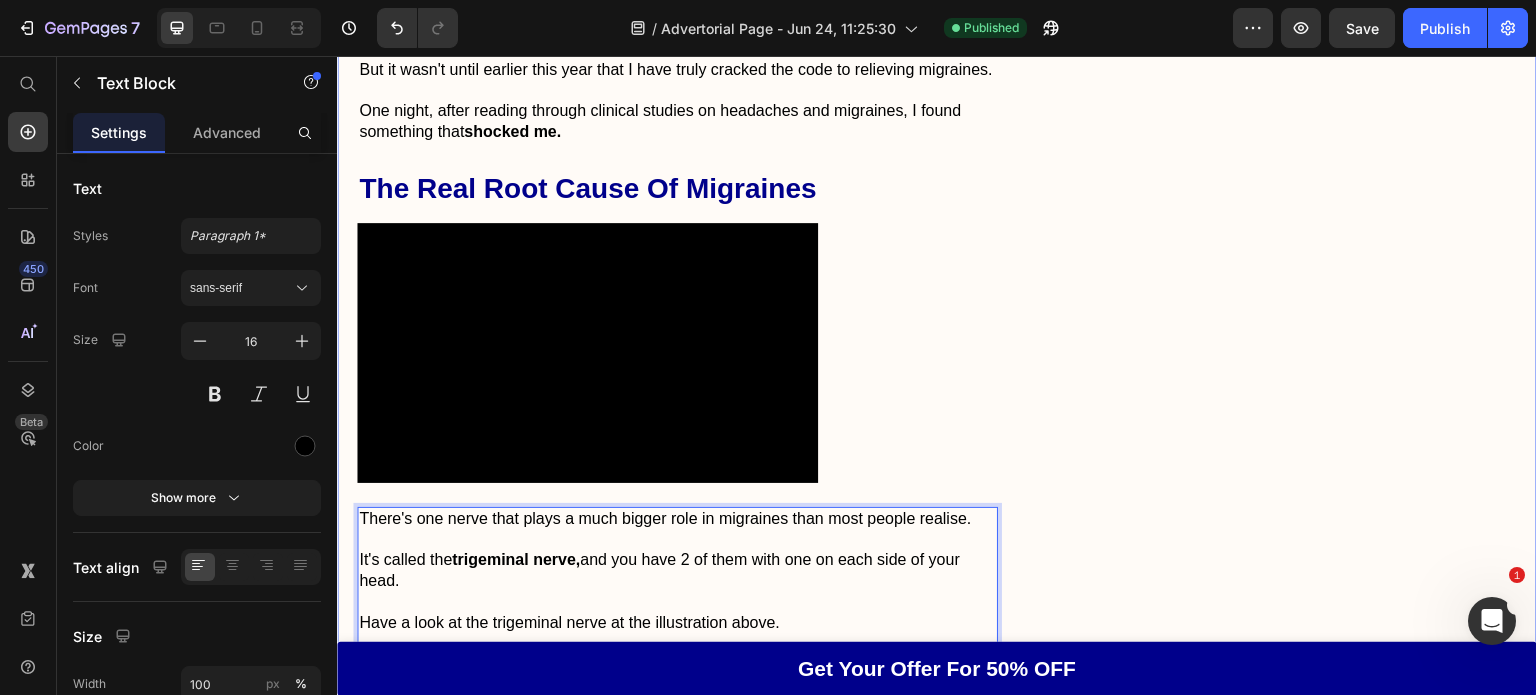 click on "Don't Let Migraines Hold You Back Heading Image Reduces the frequency and severity of migraines Comfortable and easy to use Drug-free without any unwanted side effects Item List Feature Heading Effectiveness Text Block Icon Icon Icon Icon
Icon Icon List 5.0 Text Block Row Comfort Text Block Icon Icon Icon Icon
Icon Icon List 5.0 Text Block Row Price Text Block Icon Icon Icon Icon
Icon Icon List 4.9 Text Block Row Quality Text Block Icon Icon Icon Icon
Icon Icon List 5.0 Text Block Row
Grab Your Offer For 50% Off NOW Button Row" at bounding box center [1293, 3824] 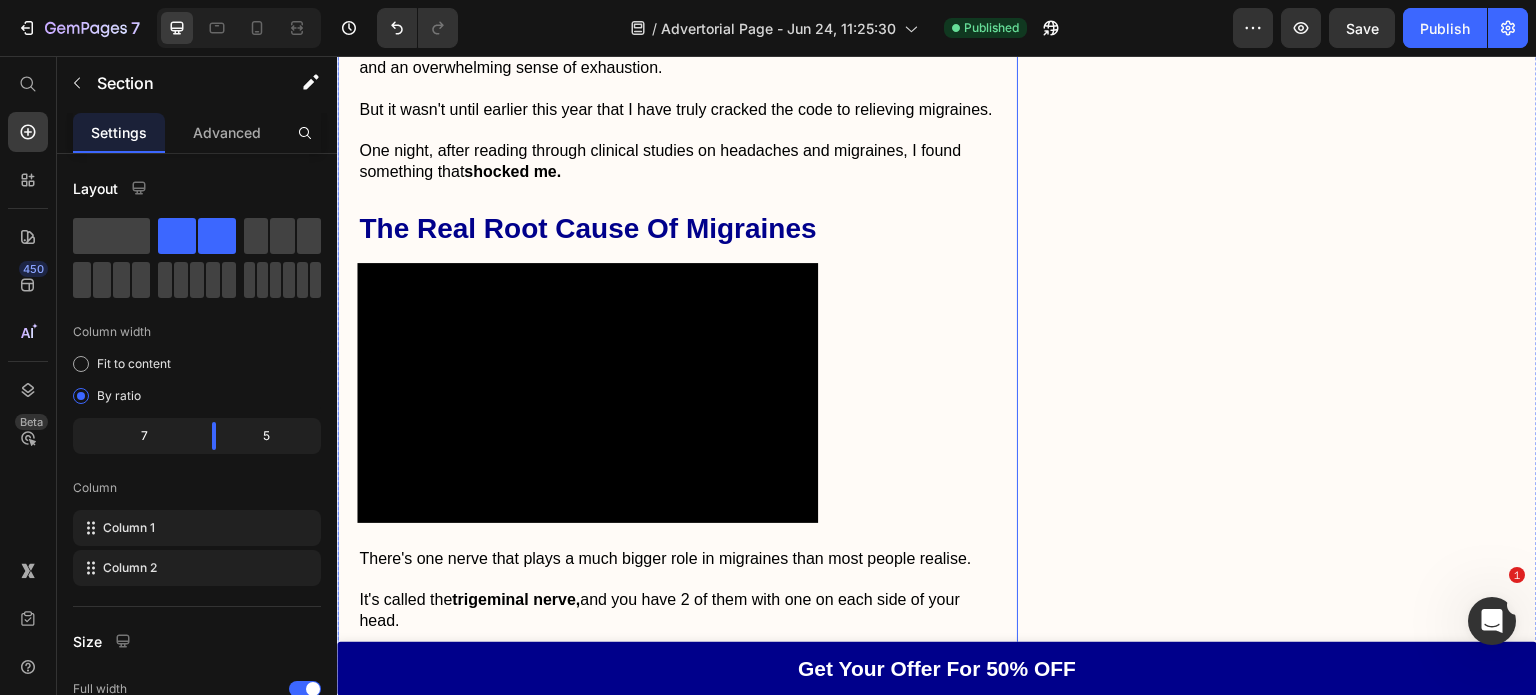 scroll, scrollTop: 1786, scrollLeft: 0, axis: vertical 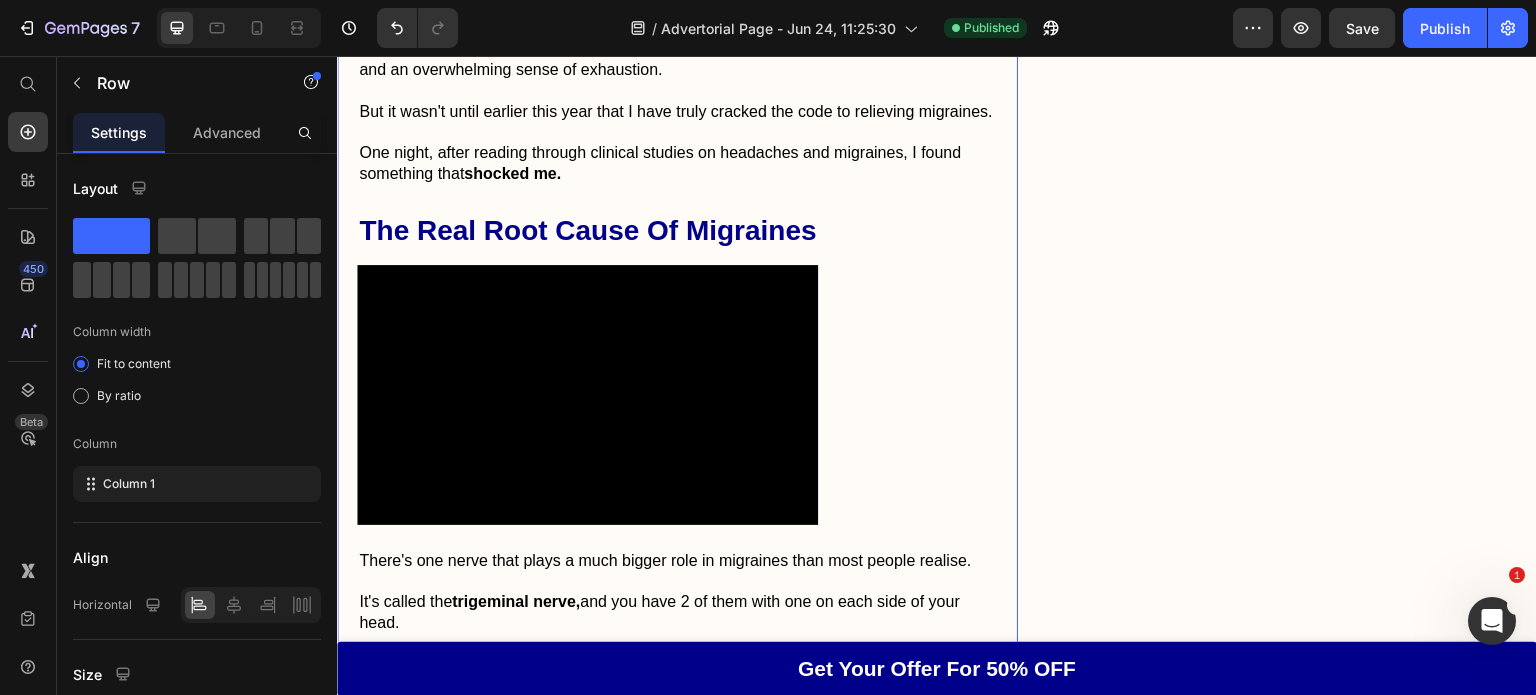 click on "Top Headache Specialist Reveals The Most Effective way to relieve migraines fast Heading If you struggle with migraines , or if it feels like an  ice pick is being driven through your head , read this short article before you do anything else. Text Block Icon Icon Icon Icon
Icon Icon List Loved By Thousands Of Migraine Warriors Text Block Row Image June 18, 2025 By Dr Andrew Nguyen Text Block Row Video Hi, I am Dr Andrew Nguyen and I have been a headache specialist for over 12 years in Australia.    I have worked closely with people who have suffered from many types of headaches... Text Block Chronic Migraines Vestibular Migraines Cluster Headaches Tension Headaches Item List I have seen just about every headache there is.   From tension headaches caused by poor posture...To cluster headaches that come in sudden bursts...To Text Block Migraines so bad that it feels like a nail being hammered into your temple  Heading Video Migraines are a category of their own.       shocked me. Heading" at bounding box center (677, 3866) 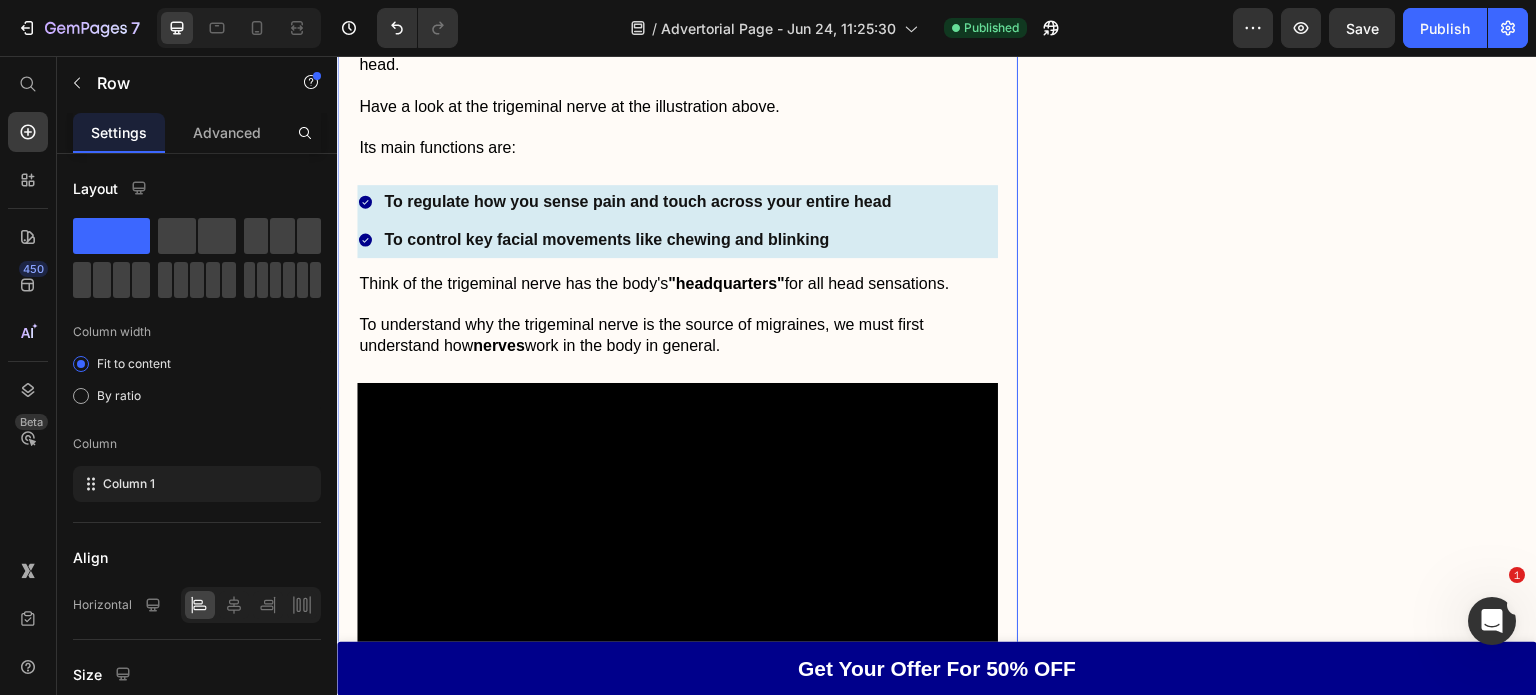 scroll, scrollTop: 2130, scrollLeft: 0, axis: vertical 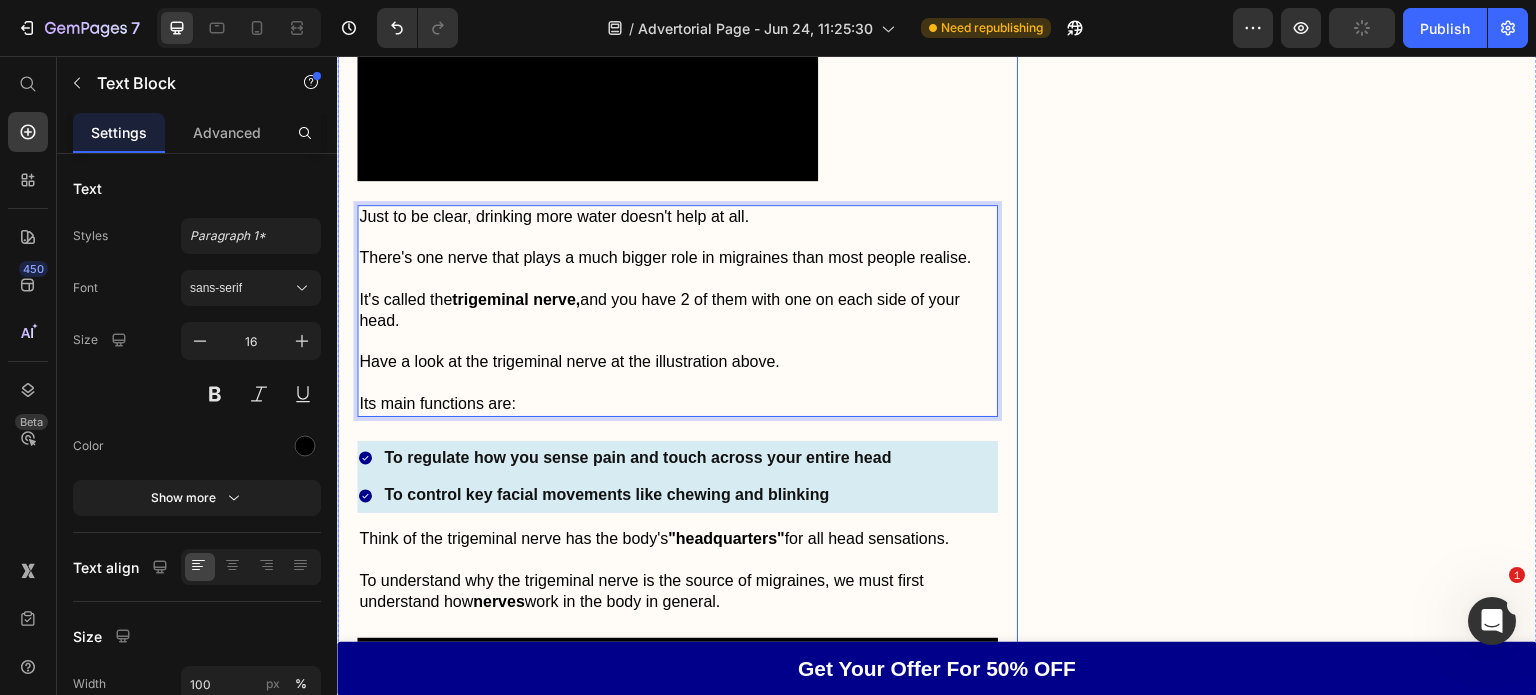 click on "Top Headache Specialist Reveals The Most Effective way to relieve migraines fast Heading If you struggle with migraines , or if it feels like an  ice pick is being driven through your head , read this short article before you do anything else. Text Block Icon Icon Icon Icon
Icon Icon List Loved By Thousands Of Migraine Warriors Text Block Row Image June 18, 2025 By Dr Andrew Nguyen Text Block Row Video Hi, I am Dr Andrew Nguyen and I have been a headache specialist for over 12 years in Australia.    I have worked closely with people who have suffered from many types of headaches... Text Block Chronic Migraines Vestibular Migraines Cluster Headaches Tension Headaches Item List I have seen just about every headache there is.   From tension headaches caused by poor posture...To cluster headaches that come in sudden bursts...To Text Block Migraines so bad that it feels like a nail being hammered into your temple  Heading Video Migraines are a category of their own.       shocked me. Heading" at bounding box center [677, 3543] 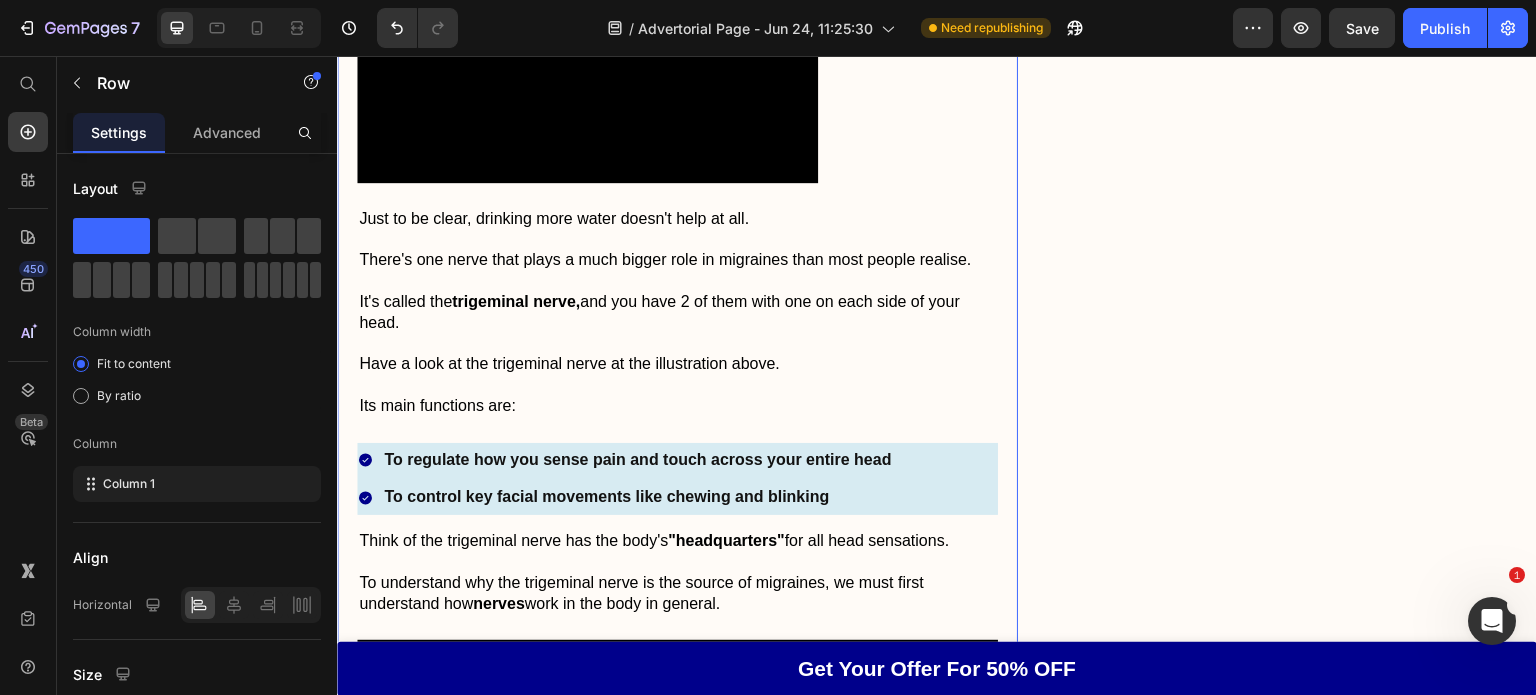 scroll, scrollTop: 2127, scrollLeft: 0, axis: vertical 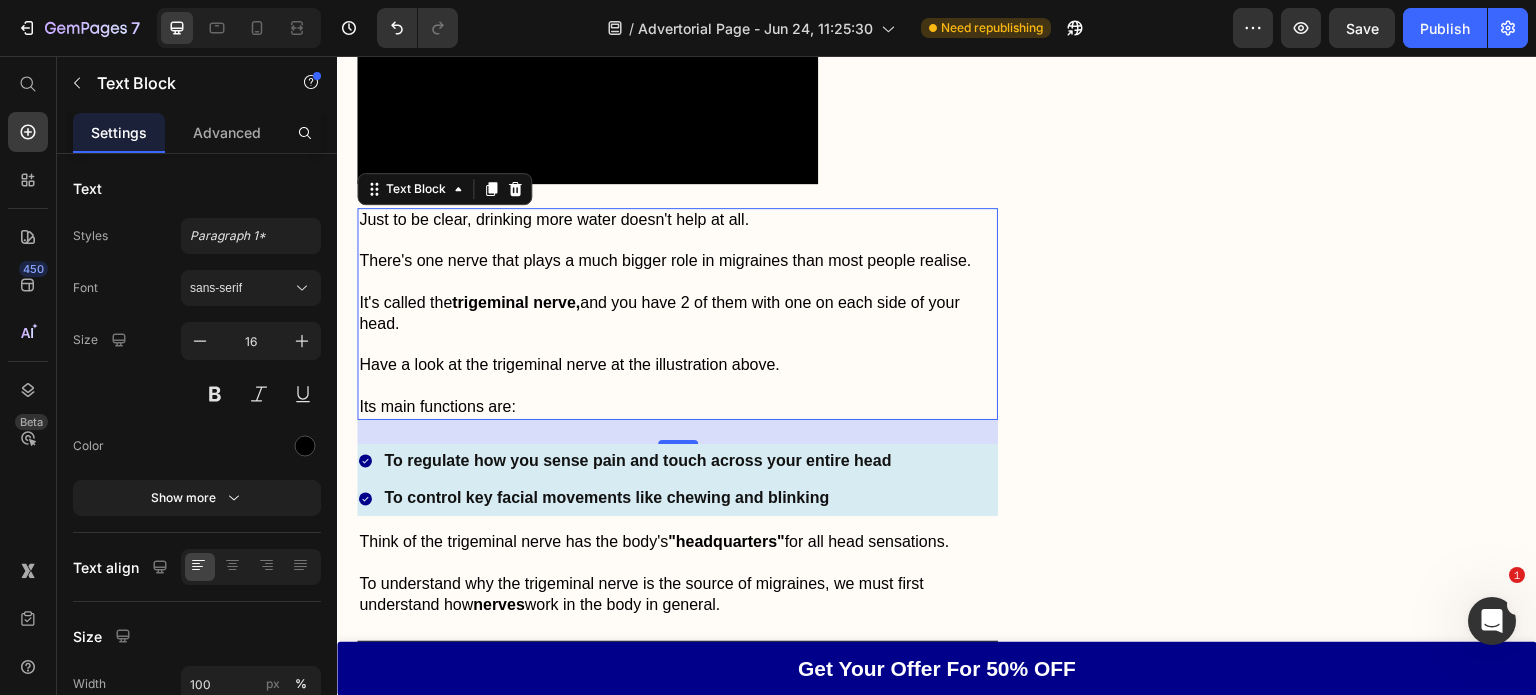 click on "Just to be clear, drinking more water doesn't help at all." at bounding box center [677, 220] 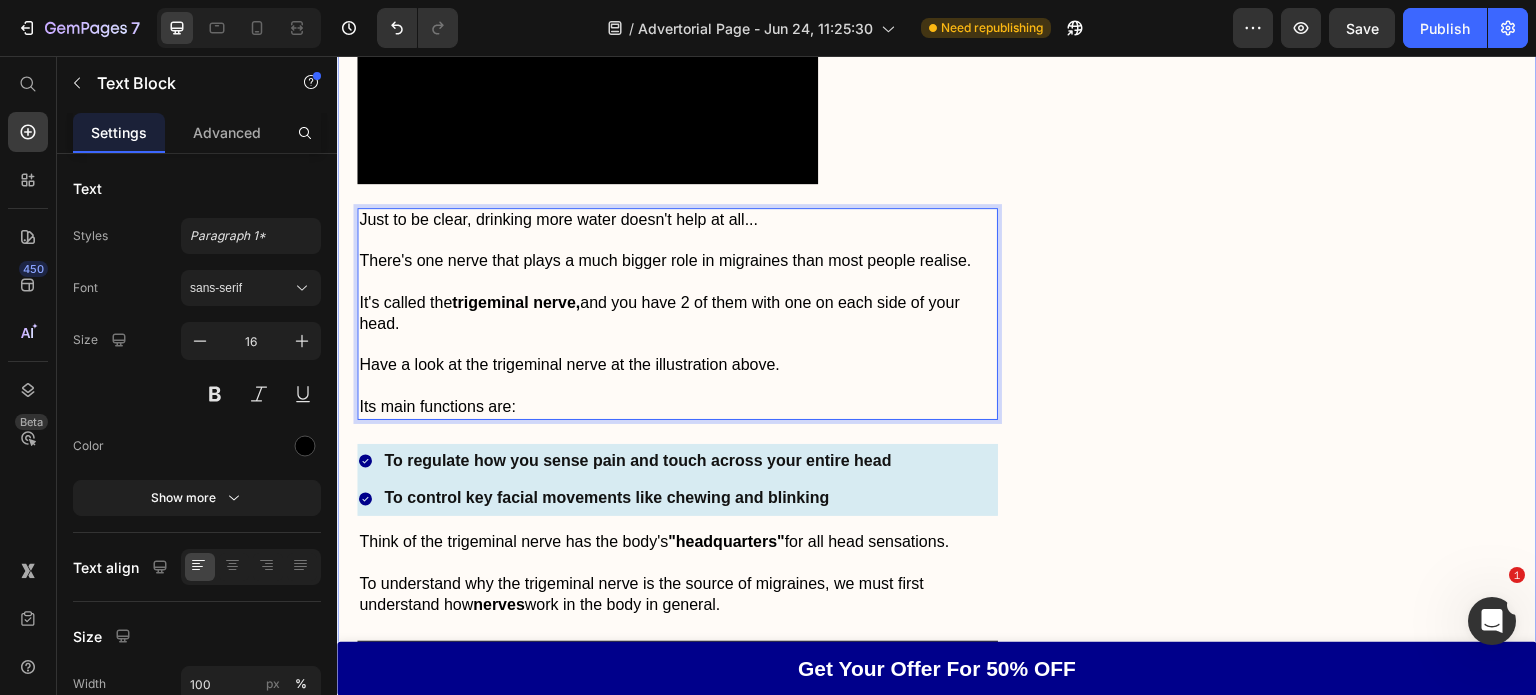 click on "Don't Let Migraines Hold You Back Heading Image Reduces the frequency and severity of migraines Comfortable and easy to use Drug-free without any unwanted side effects Item List Feature Heading Effectiveness Text Block Icon Icon Icon Icon
Icon Icon List 5.0 Text Block Row Comfort Text Block Icon Icon Icon Icon
Icon Icon List 5.0 Text Block Row Price Text Block Icon Icon Icon Icon
Icon Icon List 4.9 Text Block Row Quality Text Block Icon Icon Icon Icon
Icon Icon List 5.0 Text Block Row
Grab Your Offer For 50% Off NOW Button Row" at bounding box center [1293, 3546] 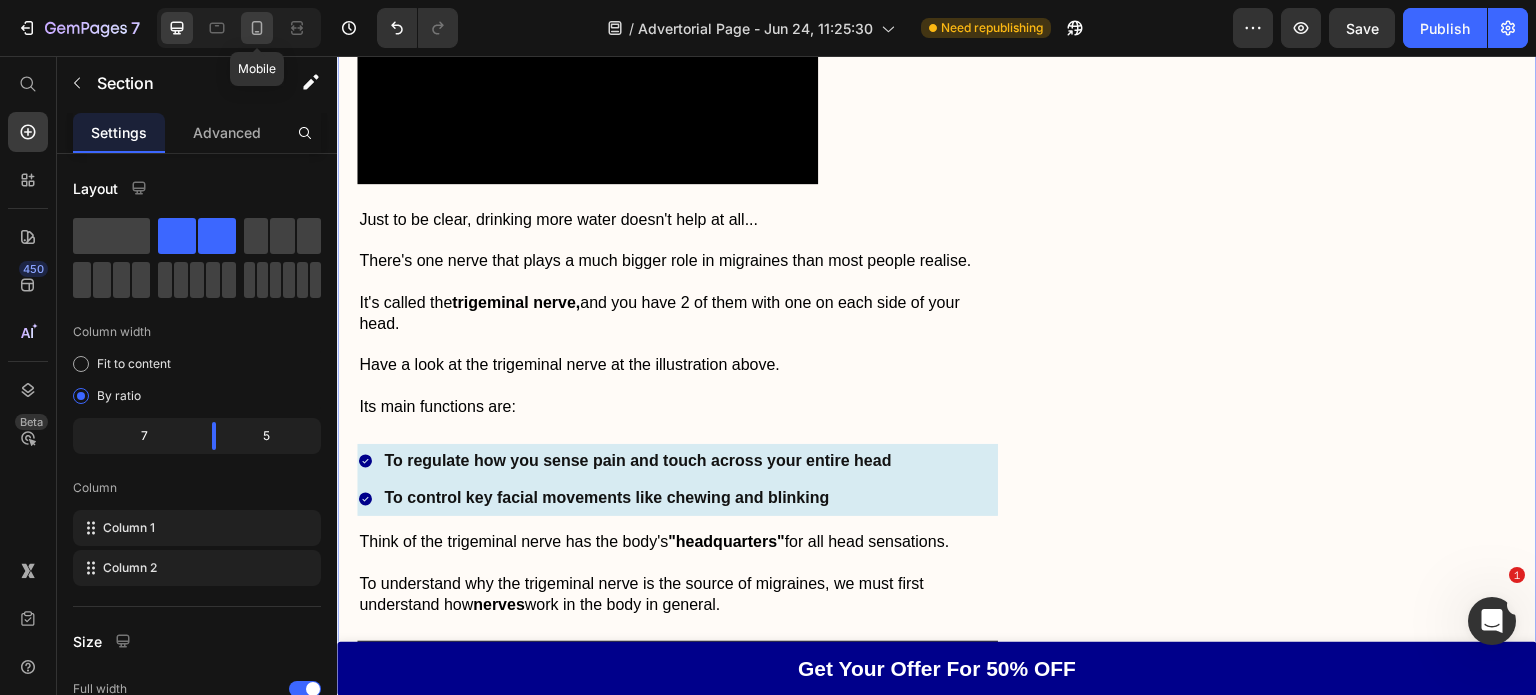 click 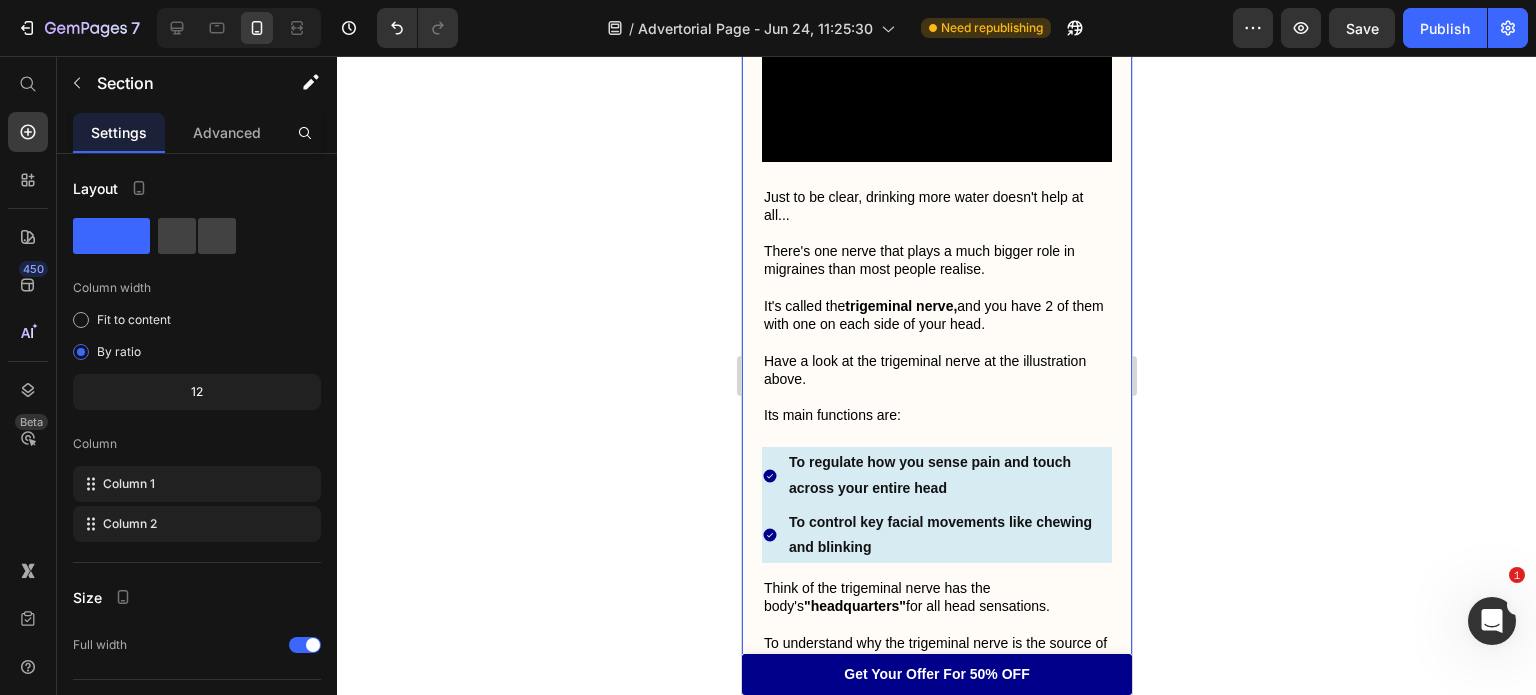 scroll, scrollTop: 1862, scrollLeft: 0, axis: vertical 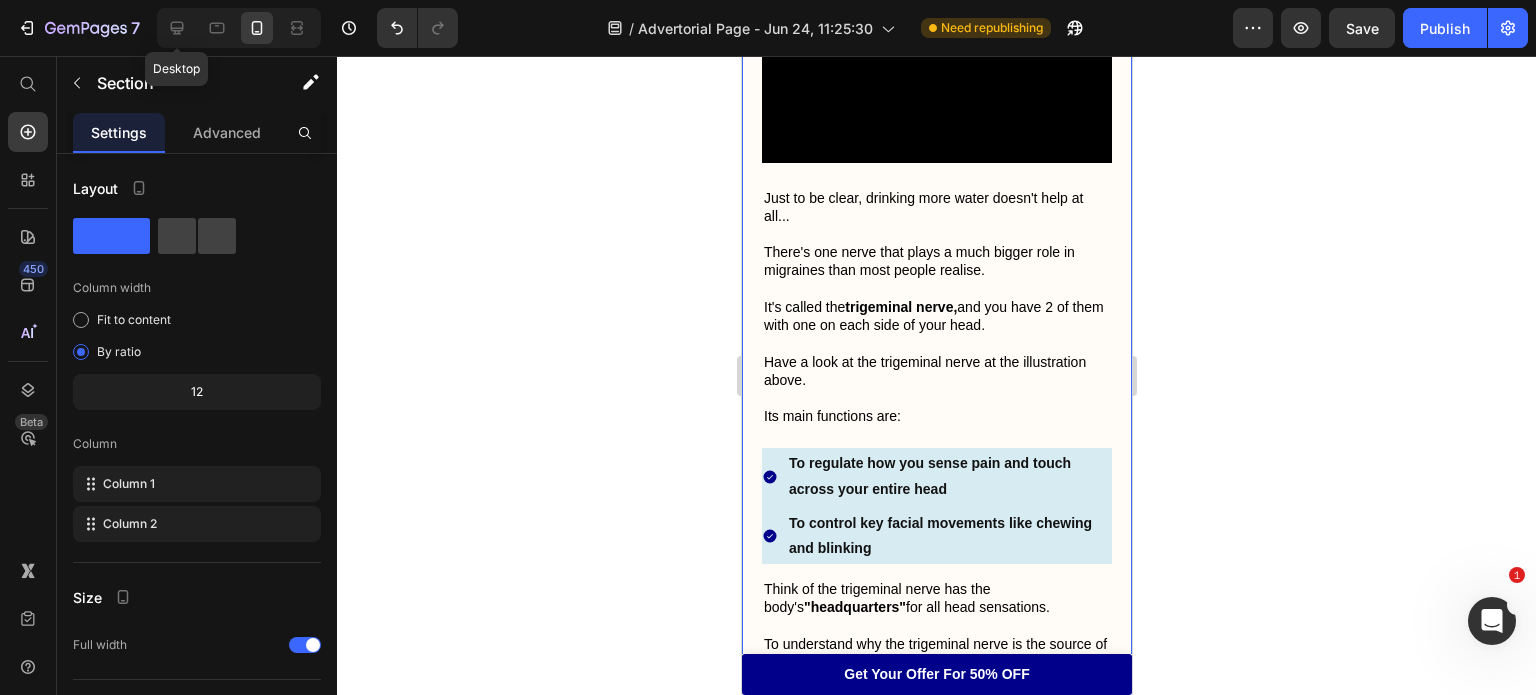 click 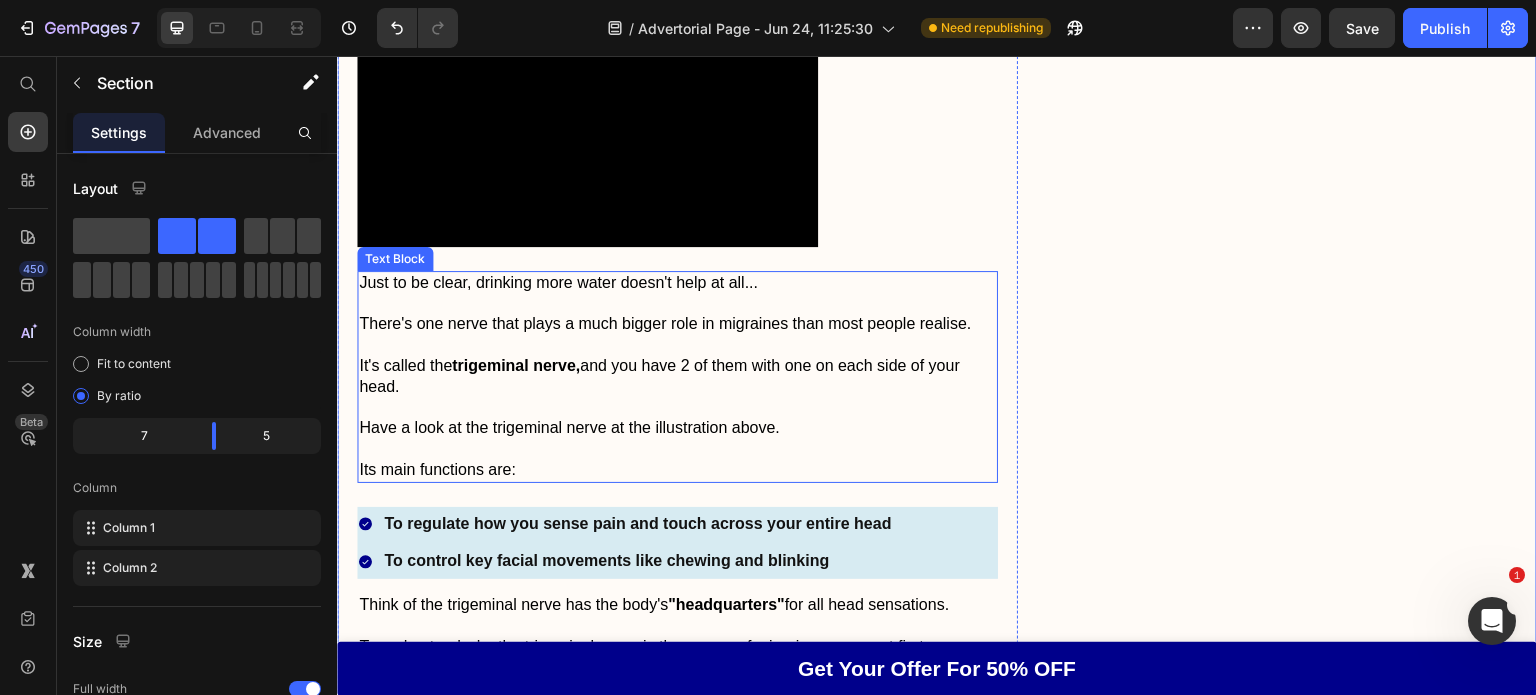 scroll, scrollTop: 2082, scrollLeft: 0, axis: vertical 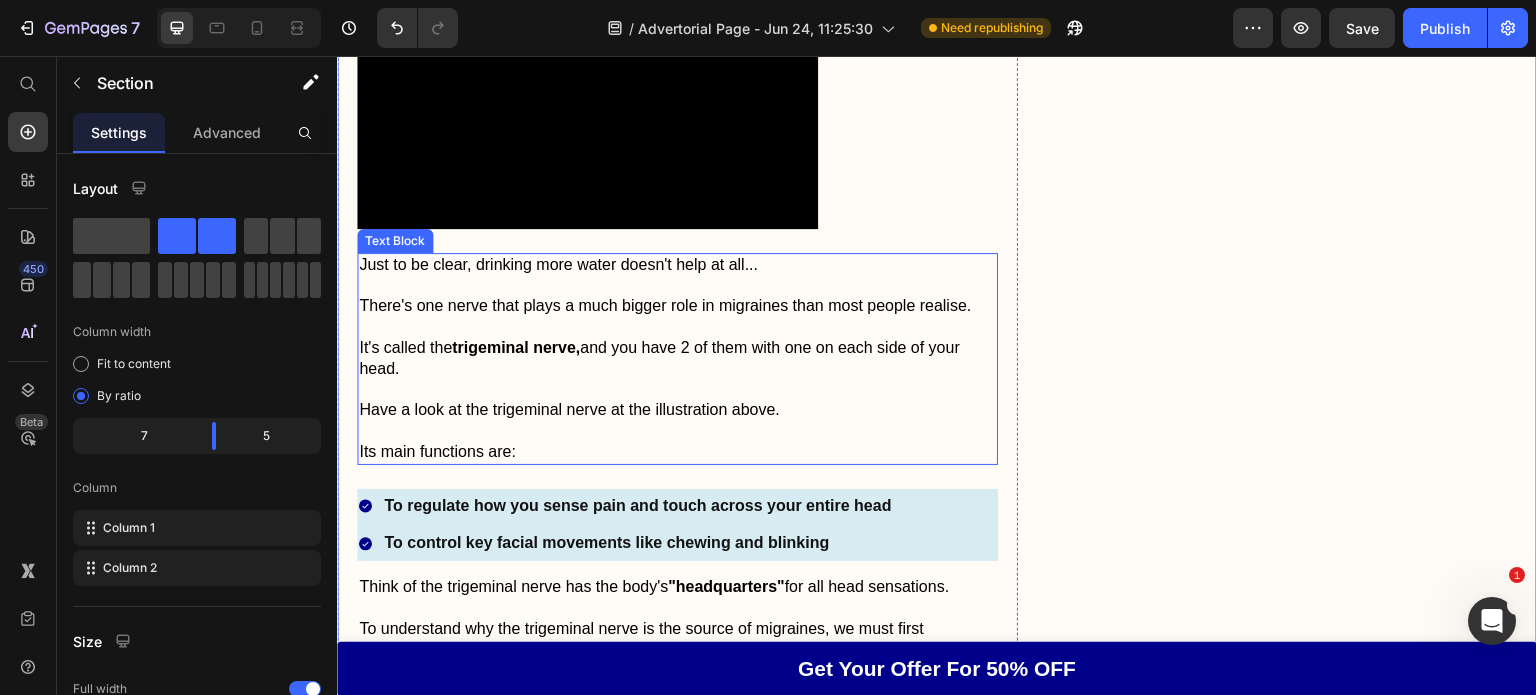 click on "Just to be clear, drinking more water doesn't help at all..." at bounding box center (677, 265) 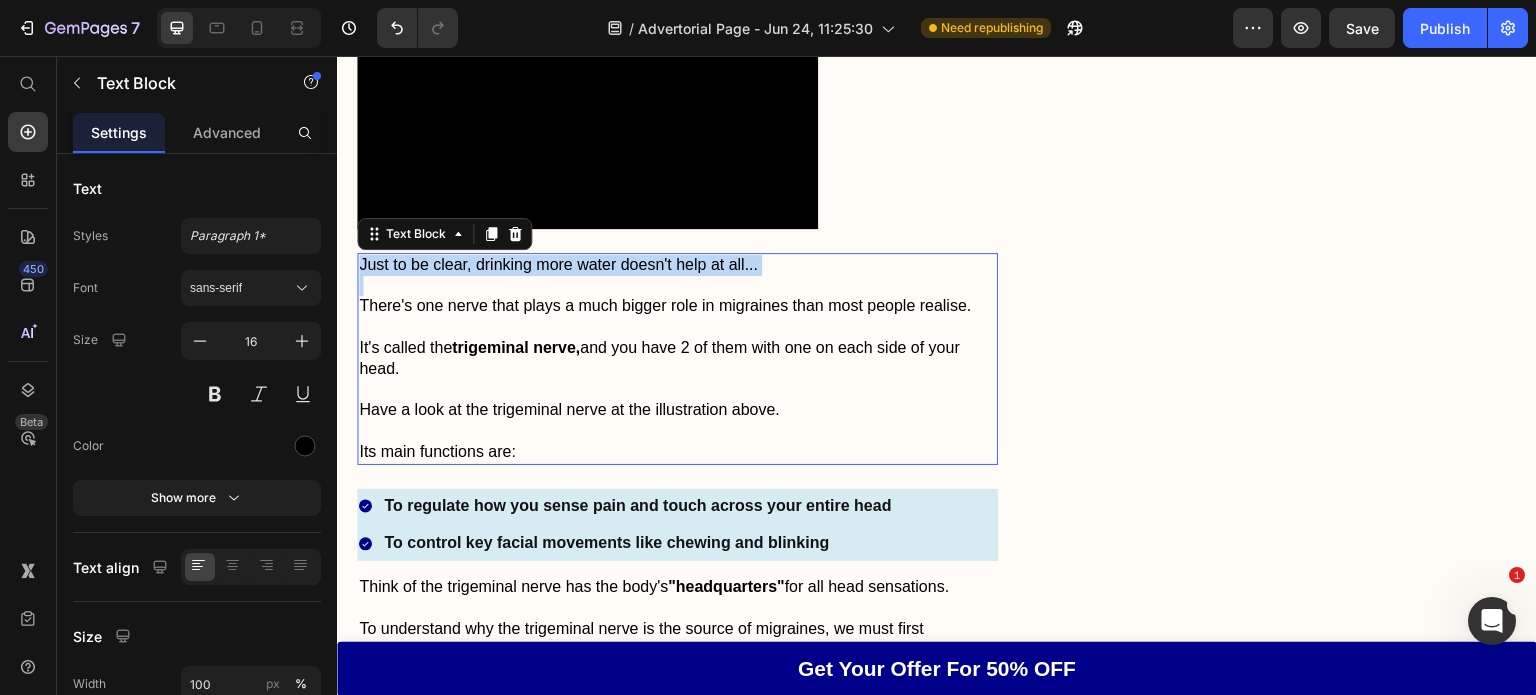 click on "Just to be clear, drinking more water doesn't help at all..." at bounding box center (677, 265) 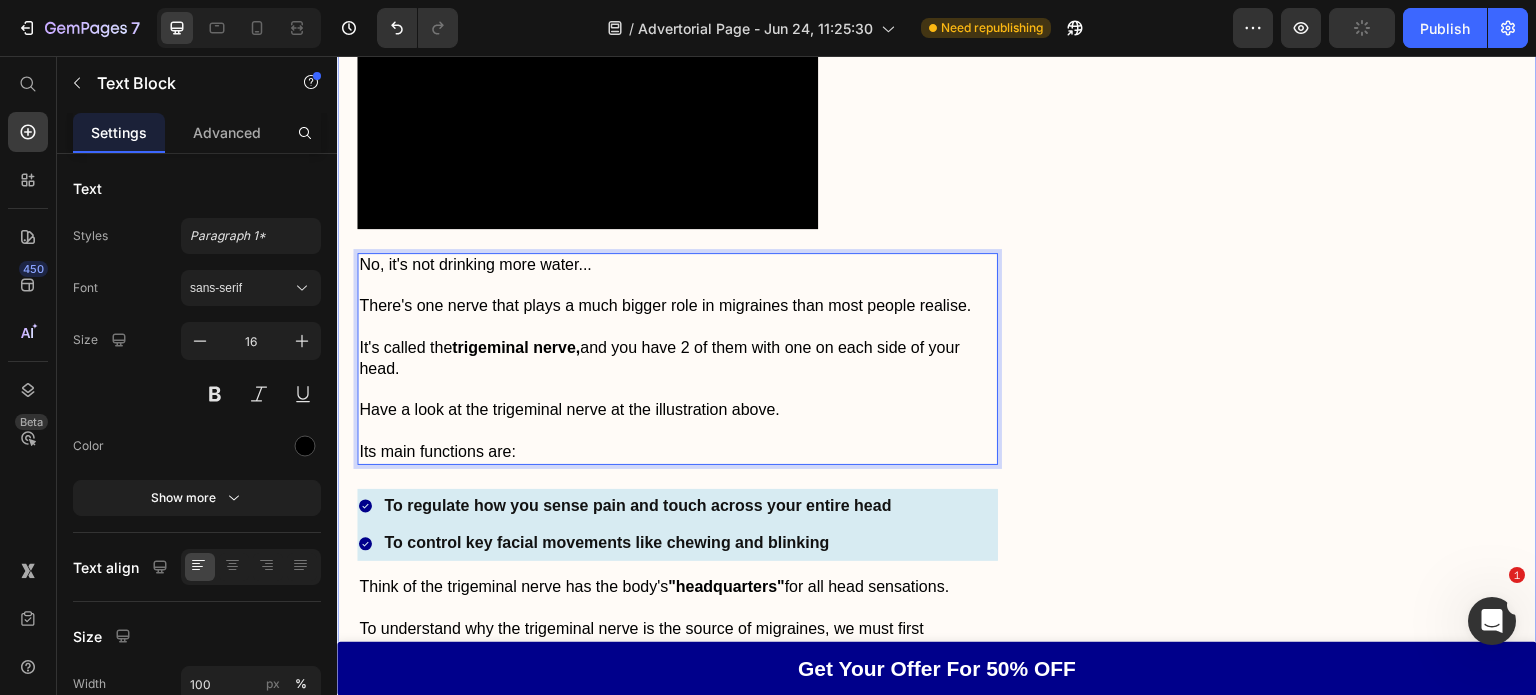 click on "Don't Let Migraines Hold You Back Heading Image Reduces the frequency and severity of migraines Comfortable and easy to use Drug-free without any unwanted side effects Item List Feature Heading Effectiveness Text Block Icon Icon Icon Icon
Icon Icon List 5.0 Text Block Row Comfort Text Block Icon Icon Icon Icon
Icon Icon List 5.0 Text Block Row Price Text Block Icon Icon Icon Icon
Icon Icon List 4.9 Text Block Row Quality Text Block Icon Icon Icon Icon
Icon Icon List 5.0 Text Block Row
Grab Your Offer For 50% Off NOW Button Row" at bounding box center (1293, 3591) 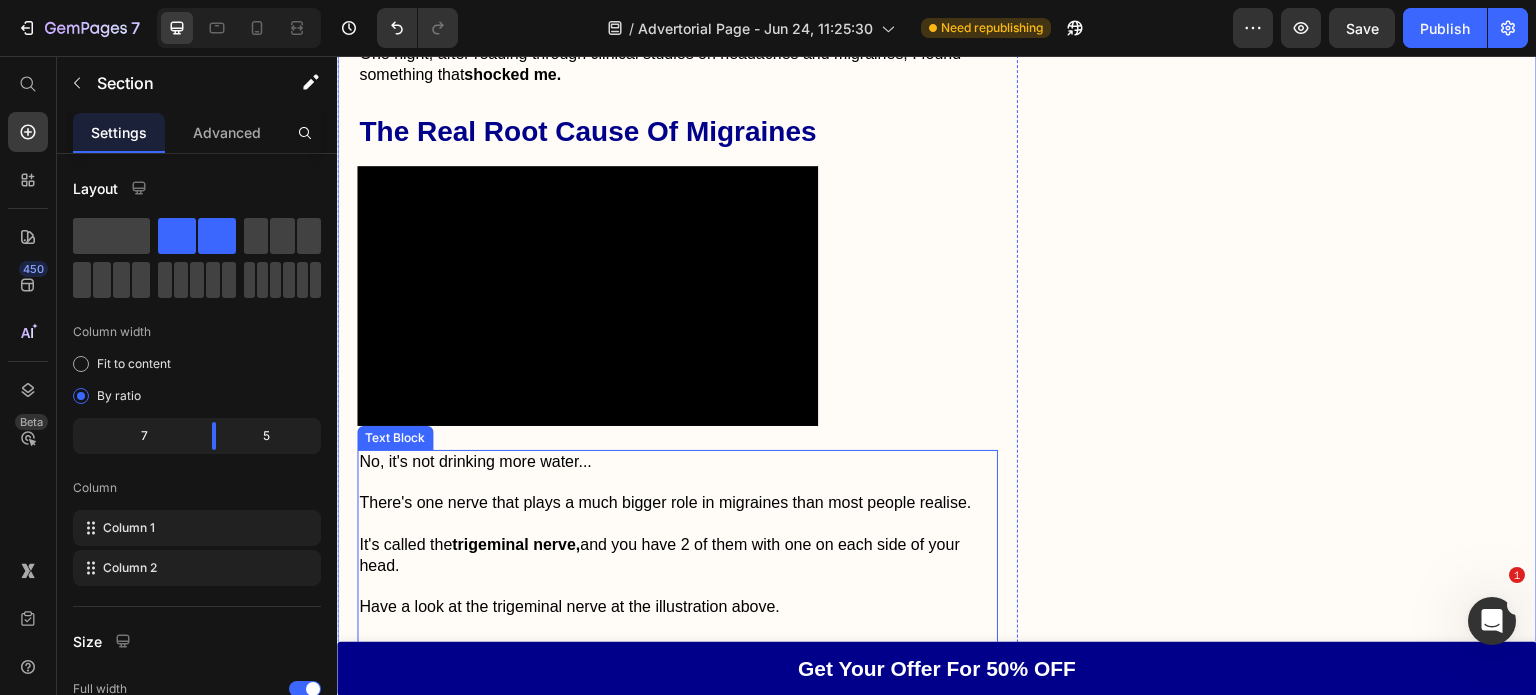 scroll, scrollTop: 1886, scrollLeft: 0, axis: vertical 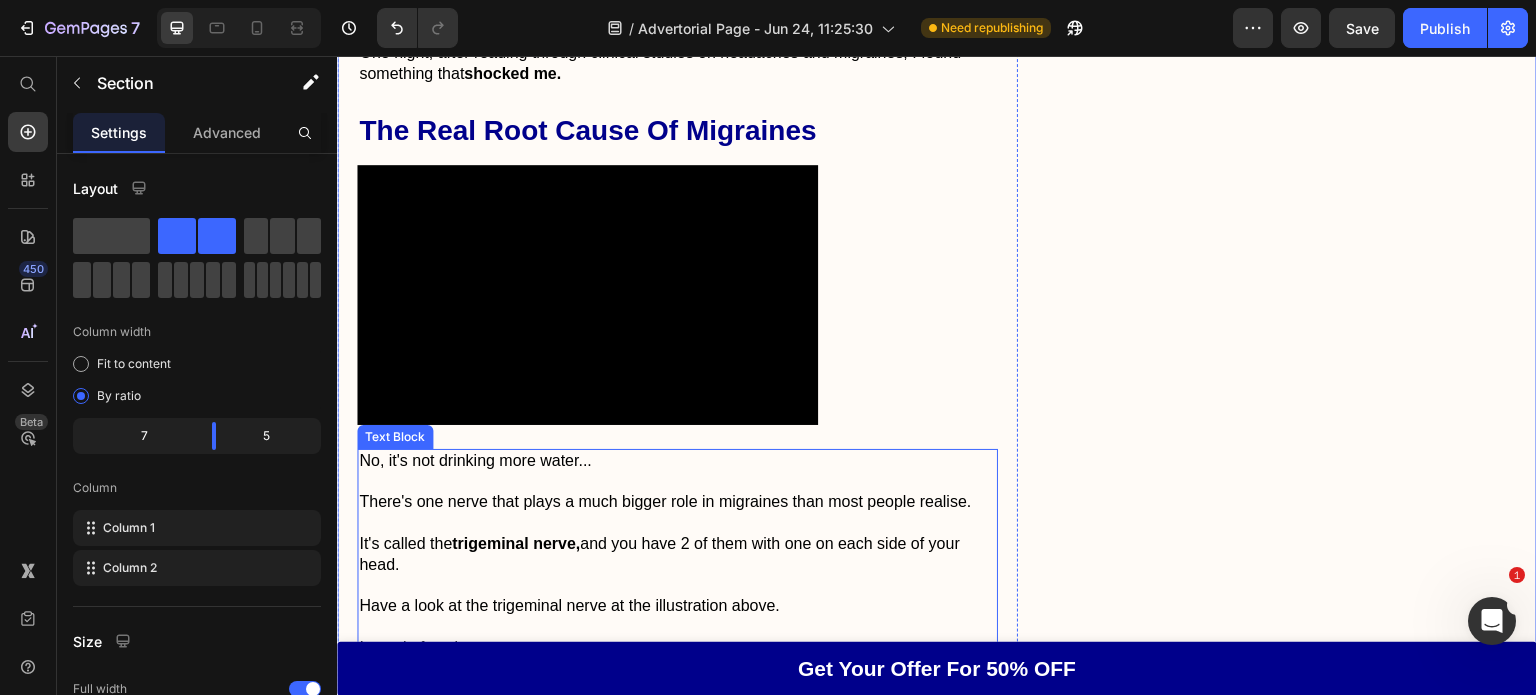 click on "No, it's not drinking more water..." at bounding box center (677, 461) 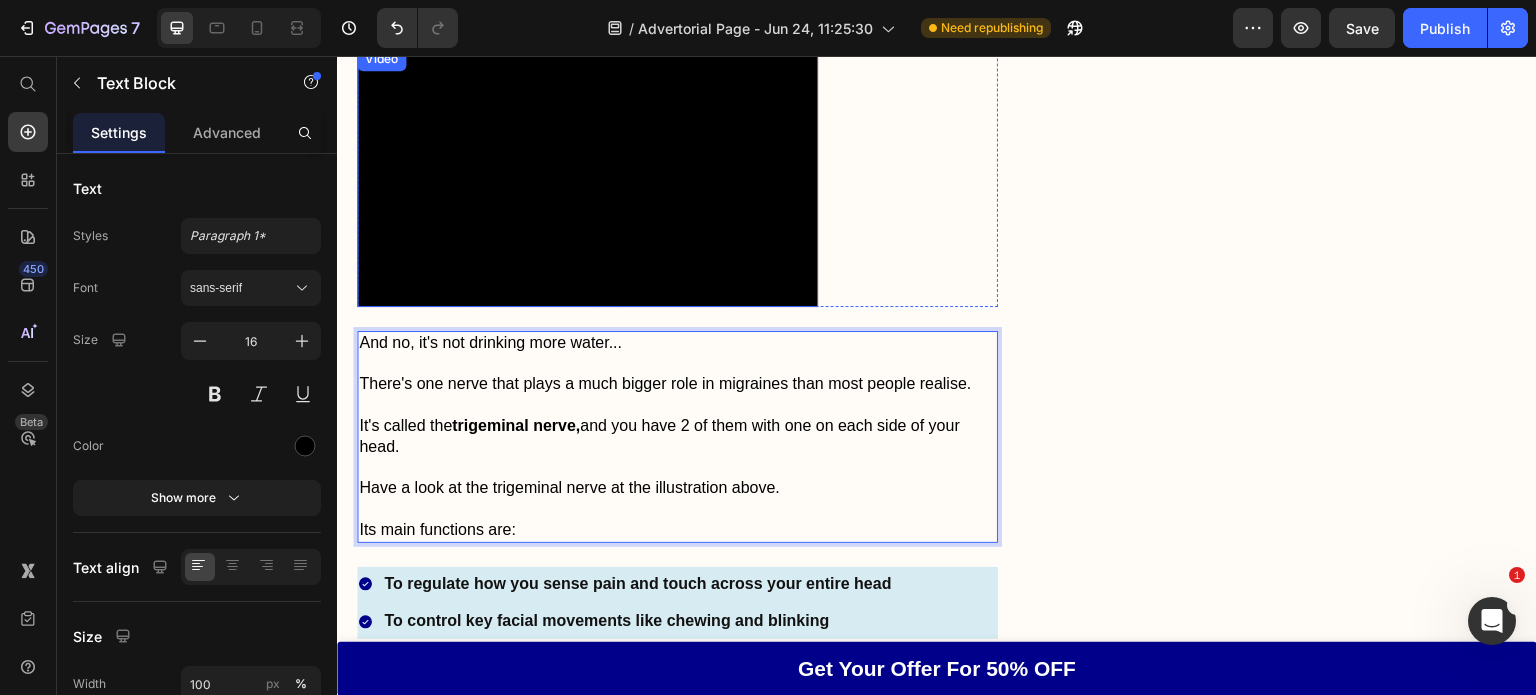 scroll, scrollTop: 2005, scrollLeft: 0, axis: vertical 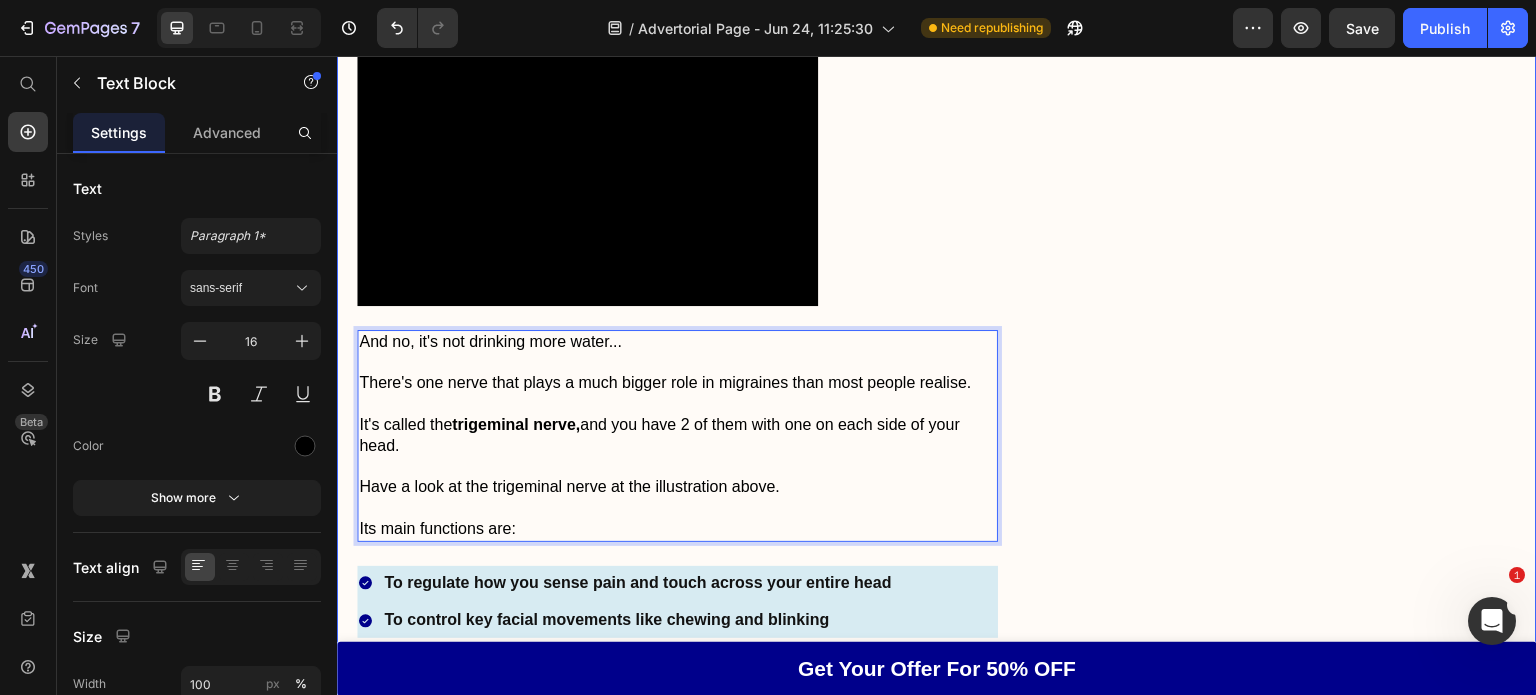 click on "Don't Let Migraines Hold You Back Heading Image Reduces the frequency and severity of migraines Comfortable and easy to use Drug-free without any unwanted side effects Item List Feature Heading Effectiveness Text Block Icon Icon Icon Icon
Icon Icon List 5.0 Text Block Row Comfort Text Block Icon Icon Icon Icon
Icon Icon List 5.0 Text Block Row Price Text Block Icon Icon Icon Icon
Icon Icon List 4.9 Text Block Row Quality Text Block Icon Icon Icon Icon
Icon Icon List 5.0 Text Block Row
Grab Your Offer For 50% Off NOW Button Row" at bounding box center (1293, 3668) 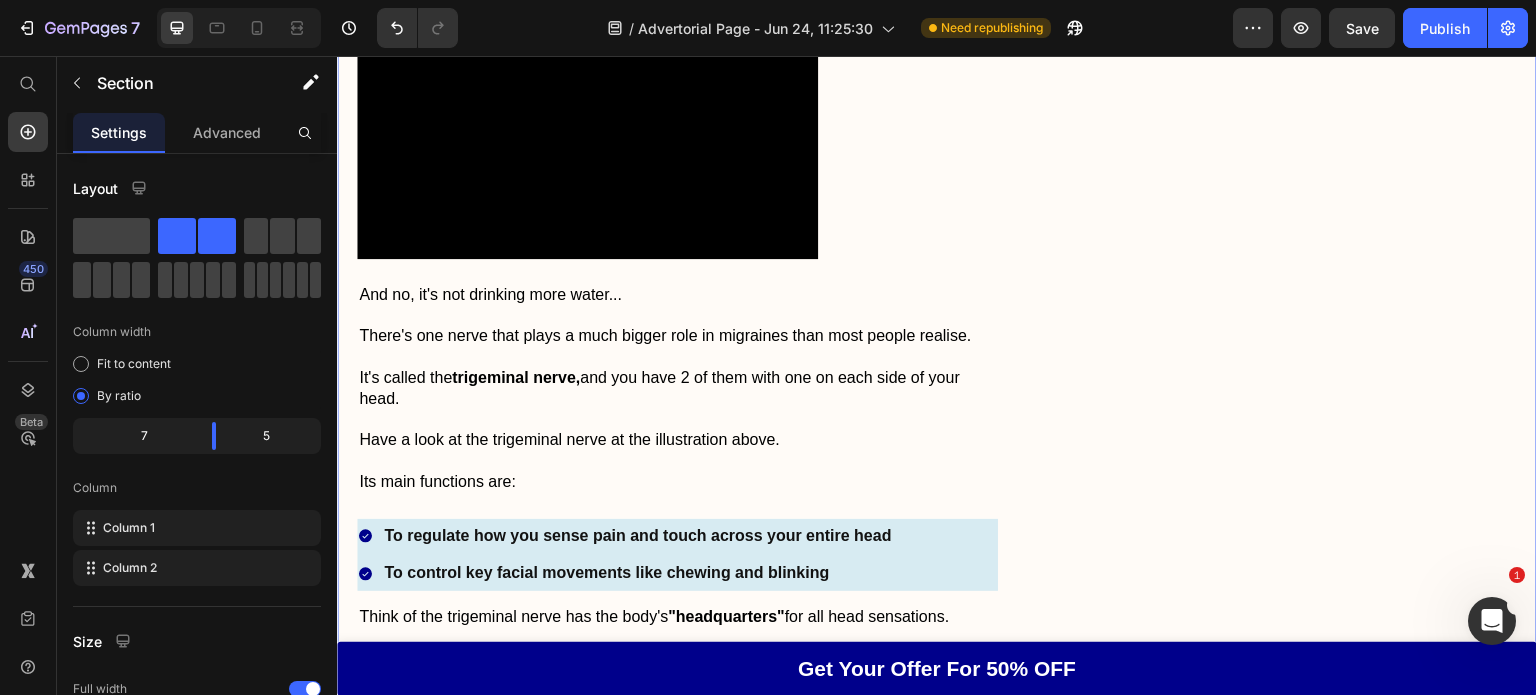 scroll, scrollTop: 2057, scrollLeft: 0, axis: vertical 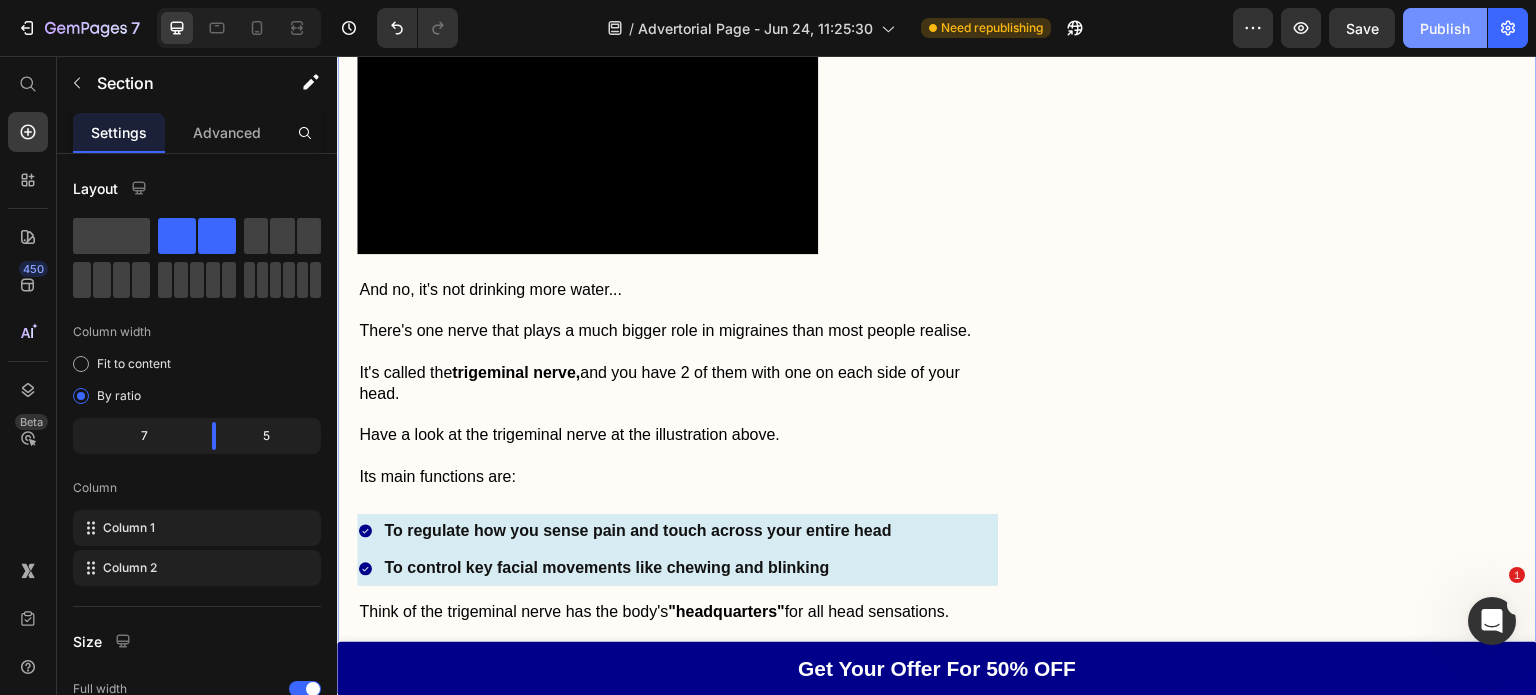 click on "Publish" 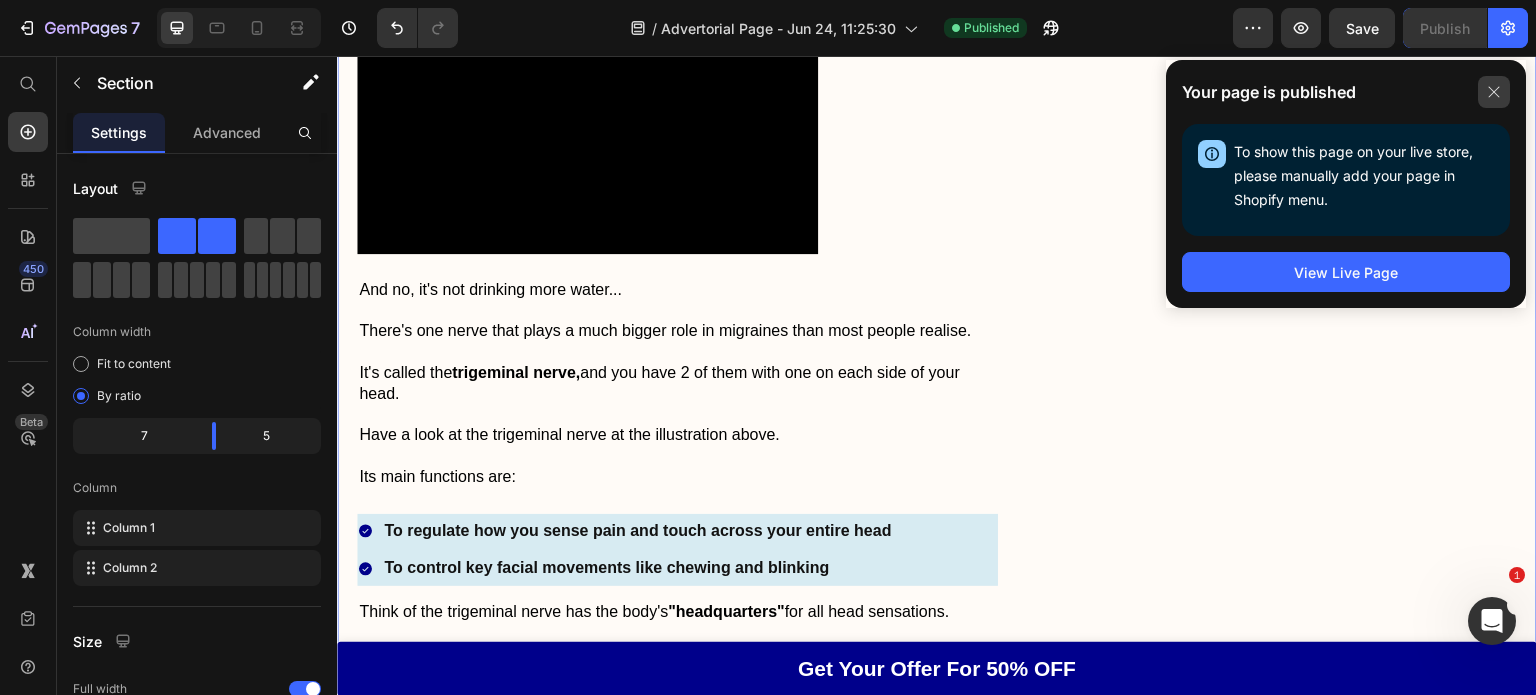click 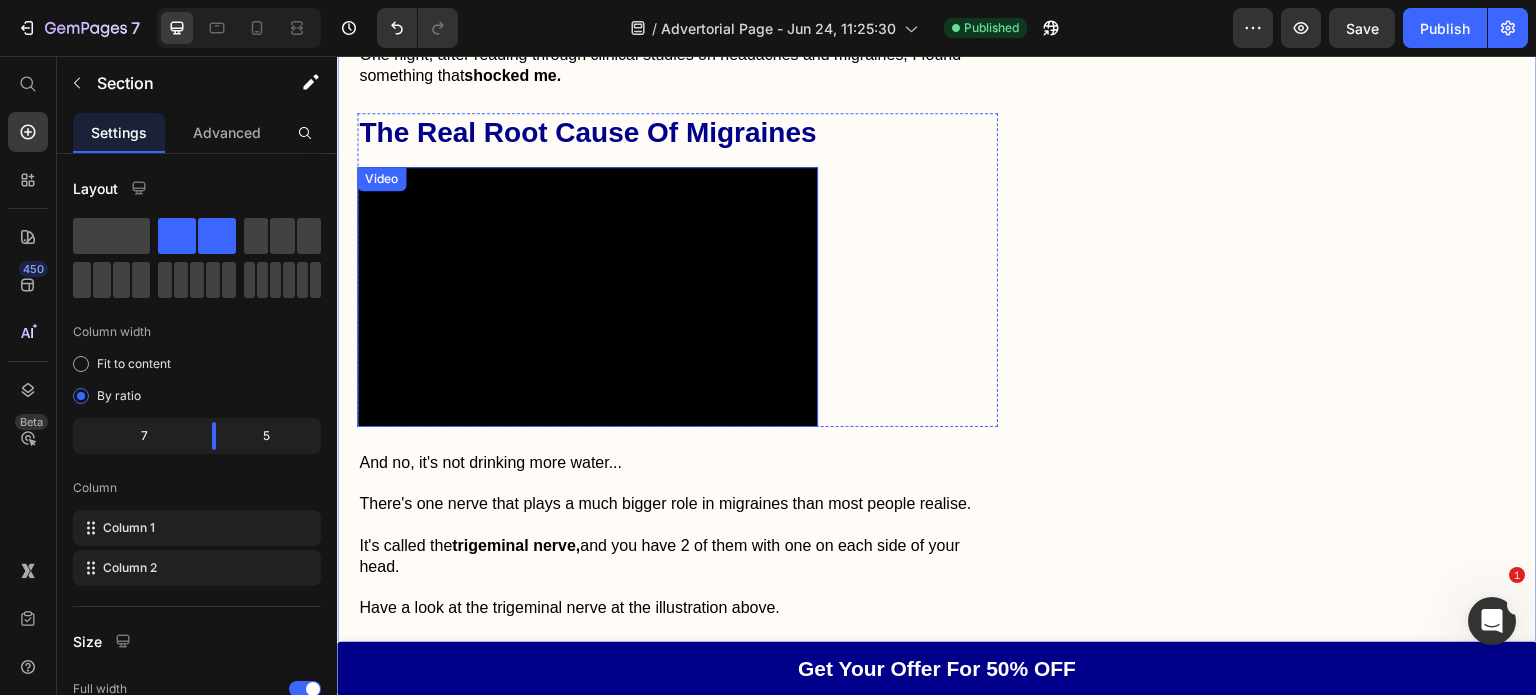 scroll, scrollTop: 2258, scrollLeft: 0, axis: vertical 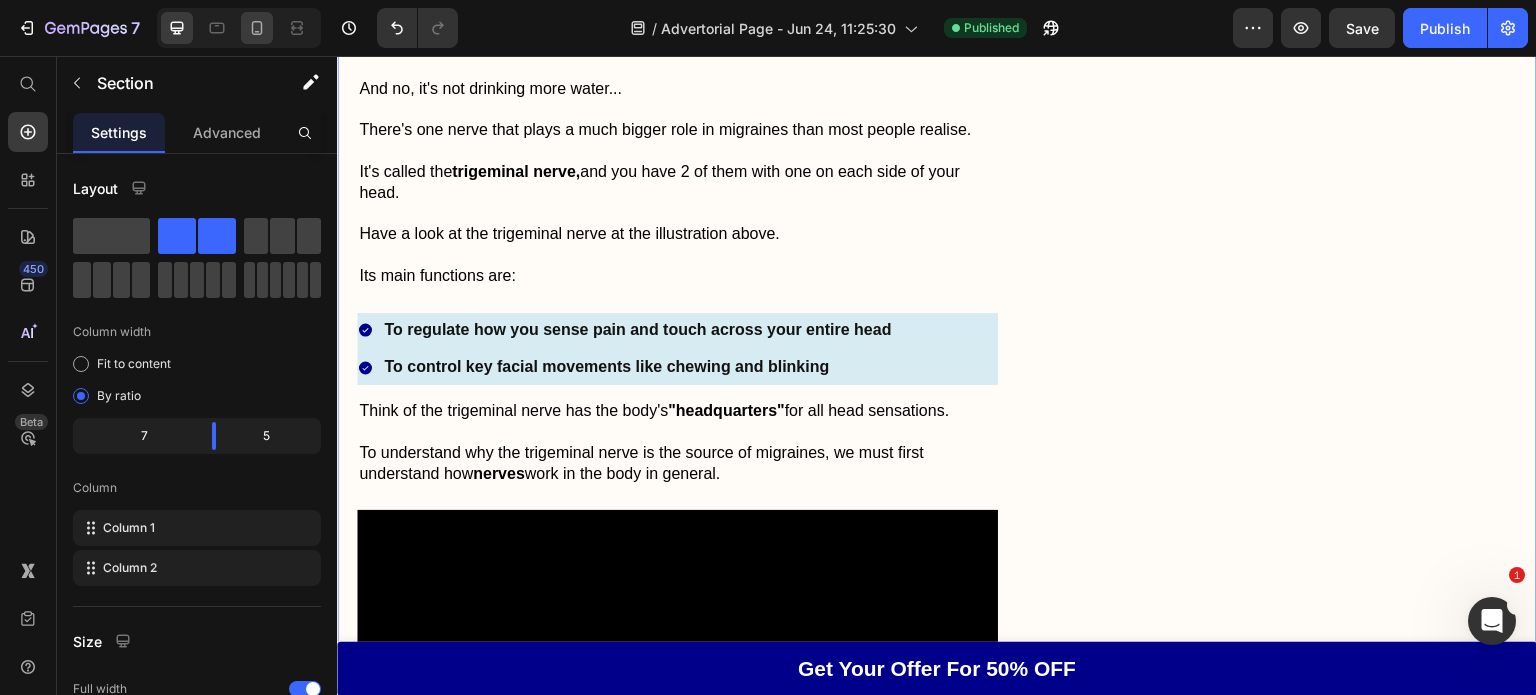 click 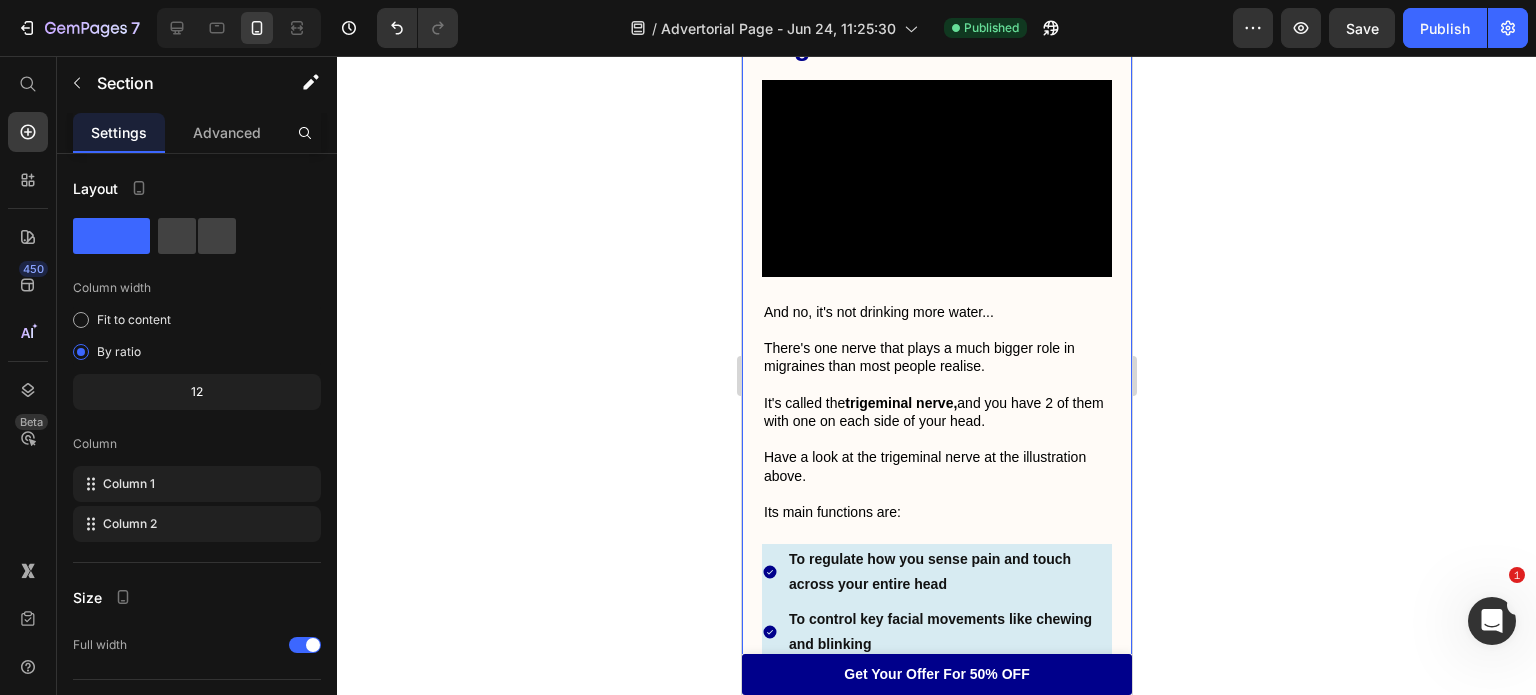 scroll, scrollTop: 1704, scrollLeft: 0, axis: vertical 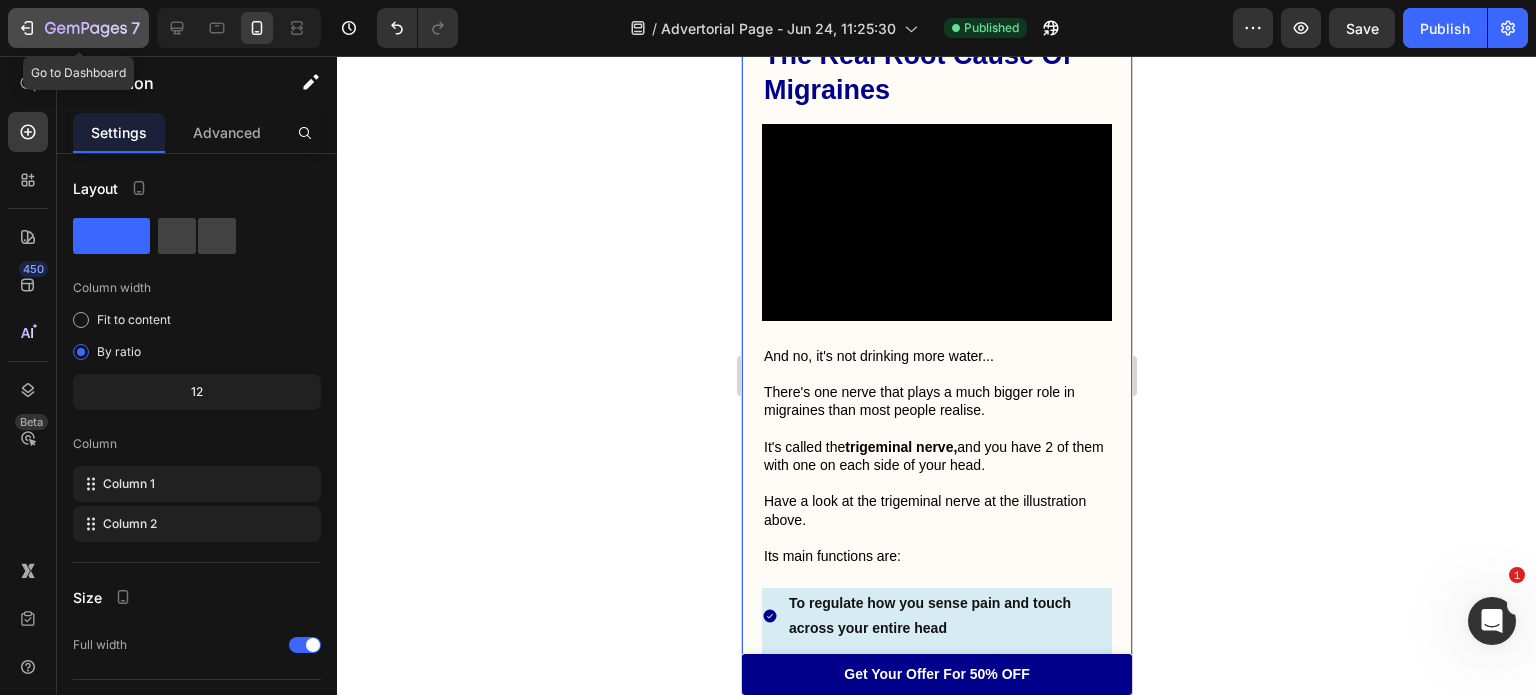 click on "7" at bounding box center (78, 28) 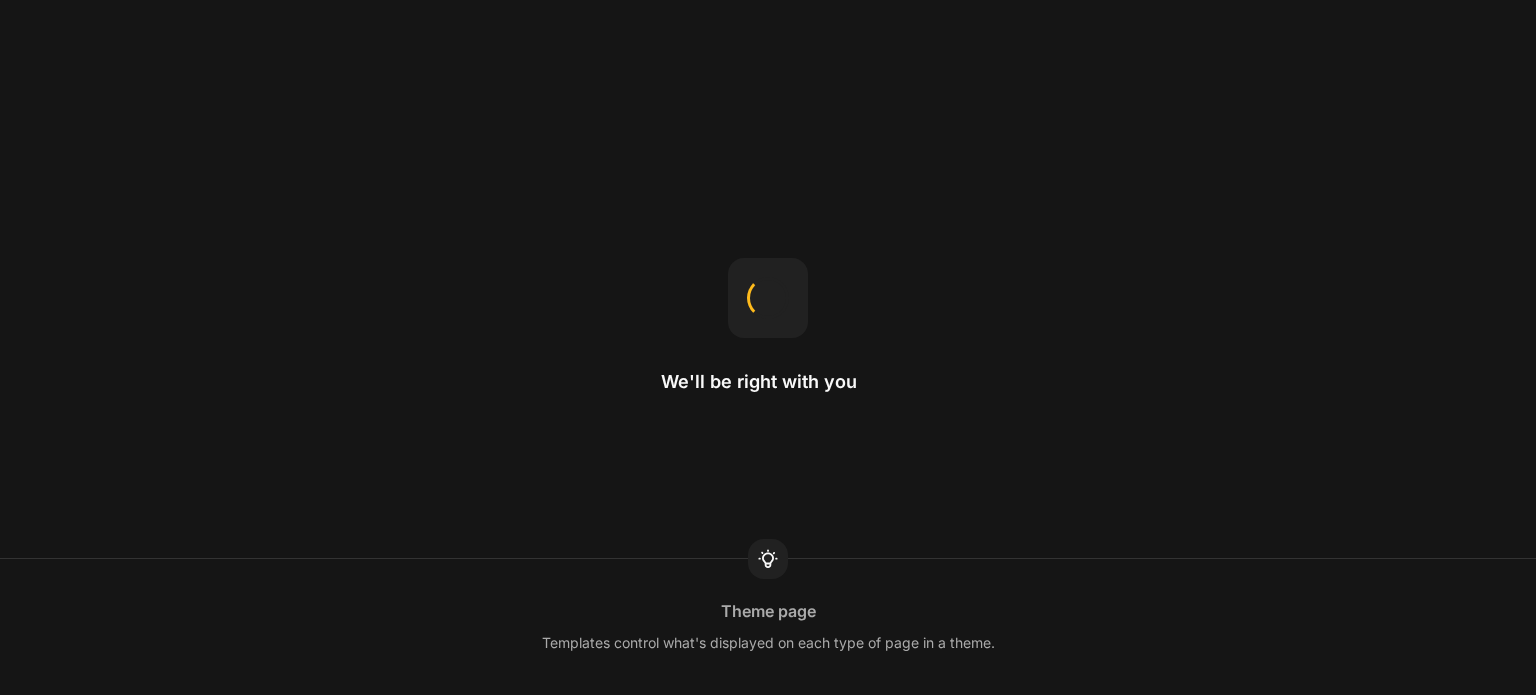 scroll, scrollTop: 0, scrollLeft: 0, axis: both 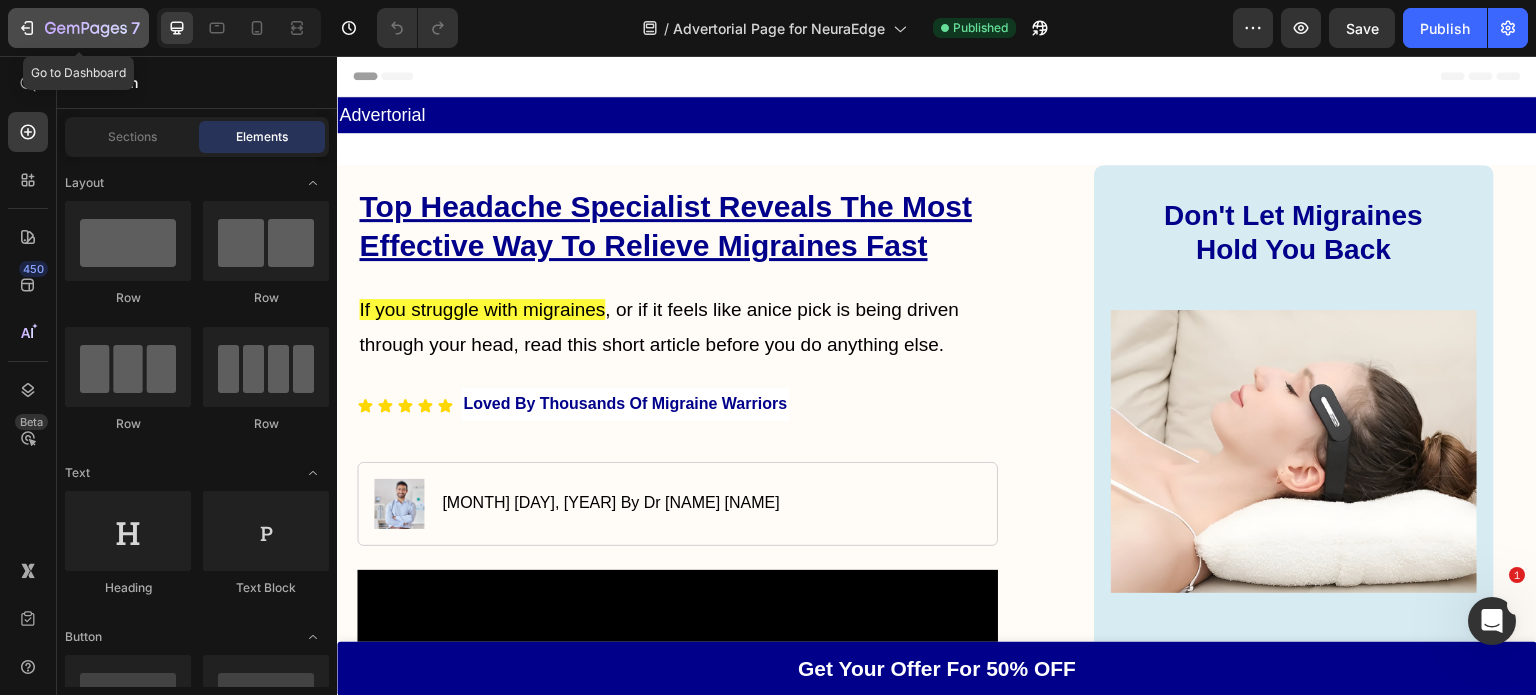 click 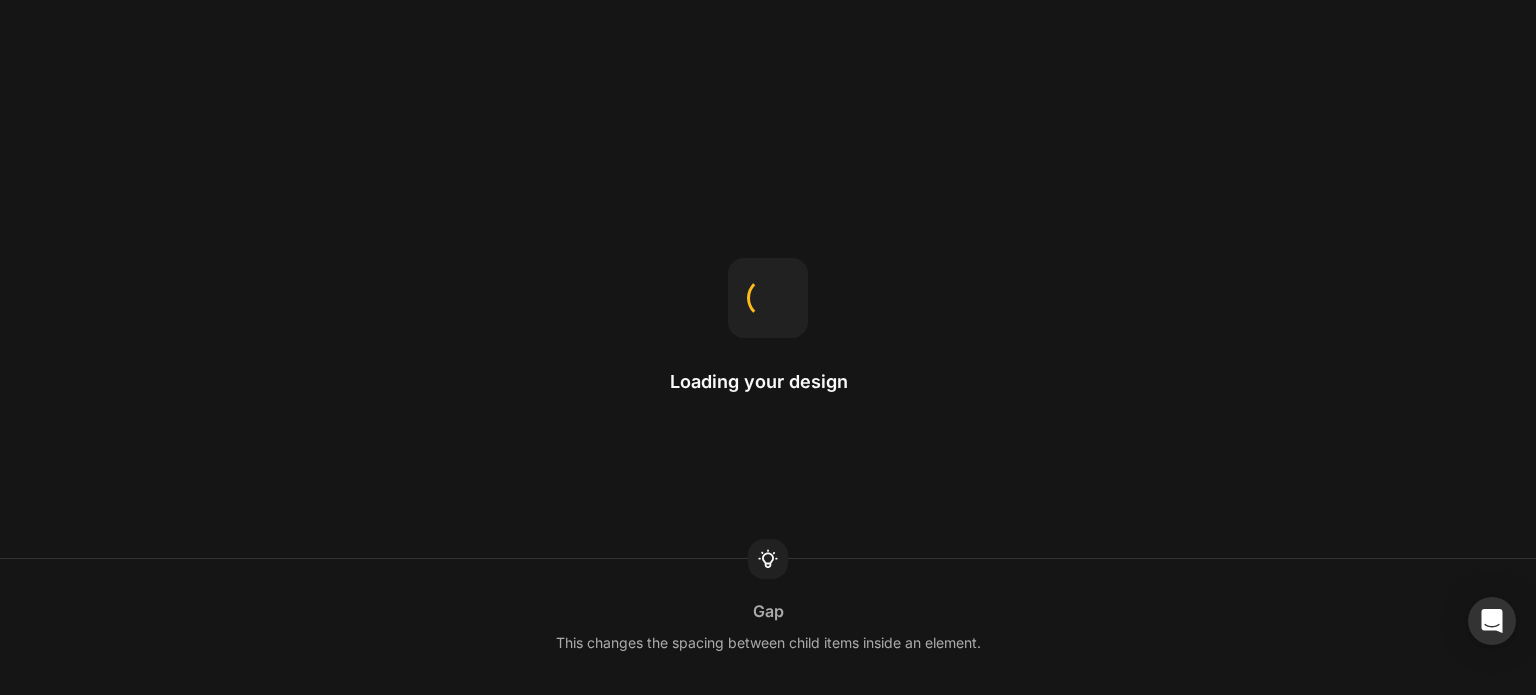 scroll, scrollTop: 0, scrollLeft: 0, axis: both 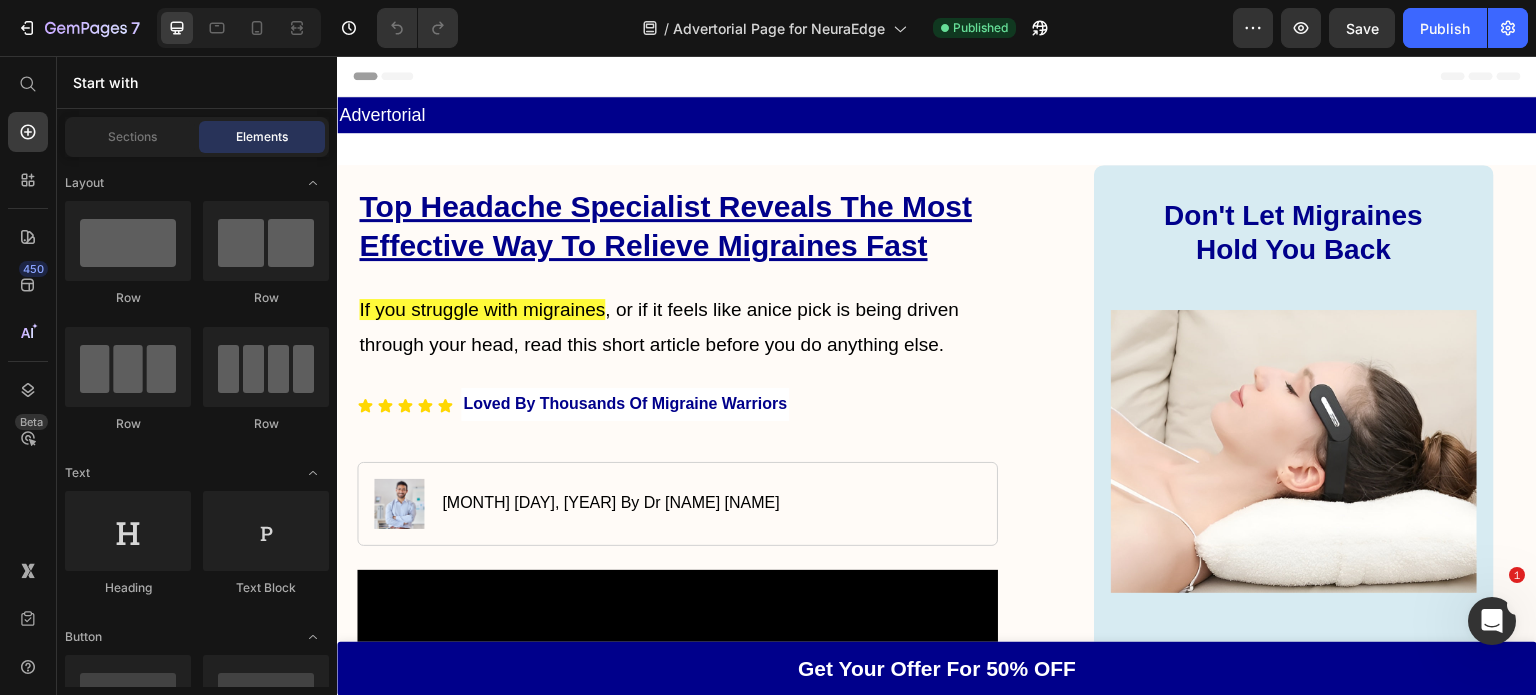 click 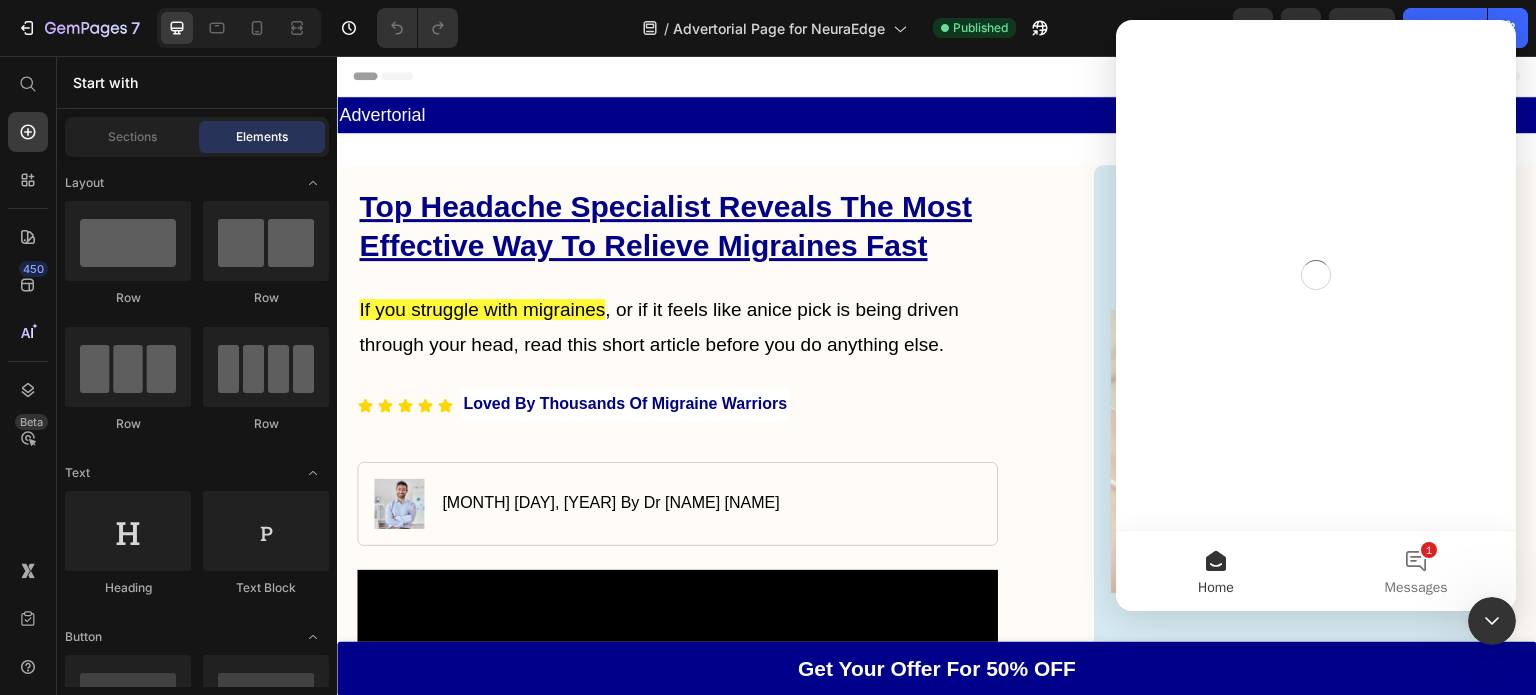 scroll, scrollTop: 0, scrollLeft: 0, axis: both 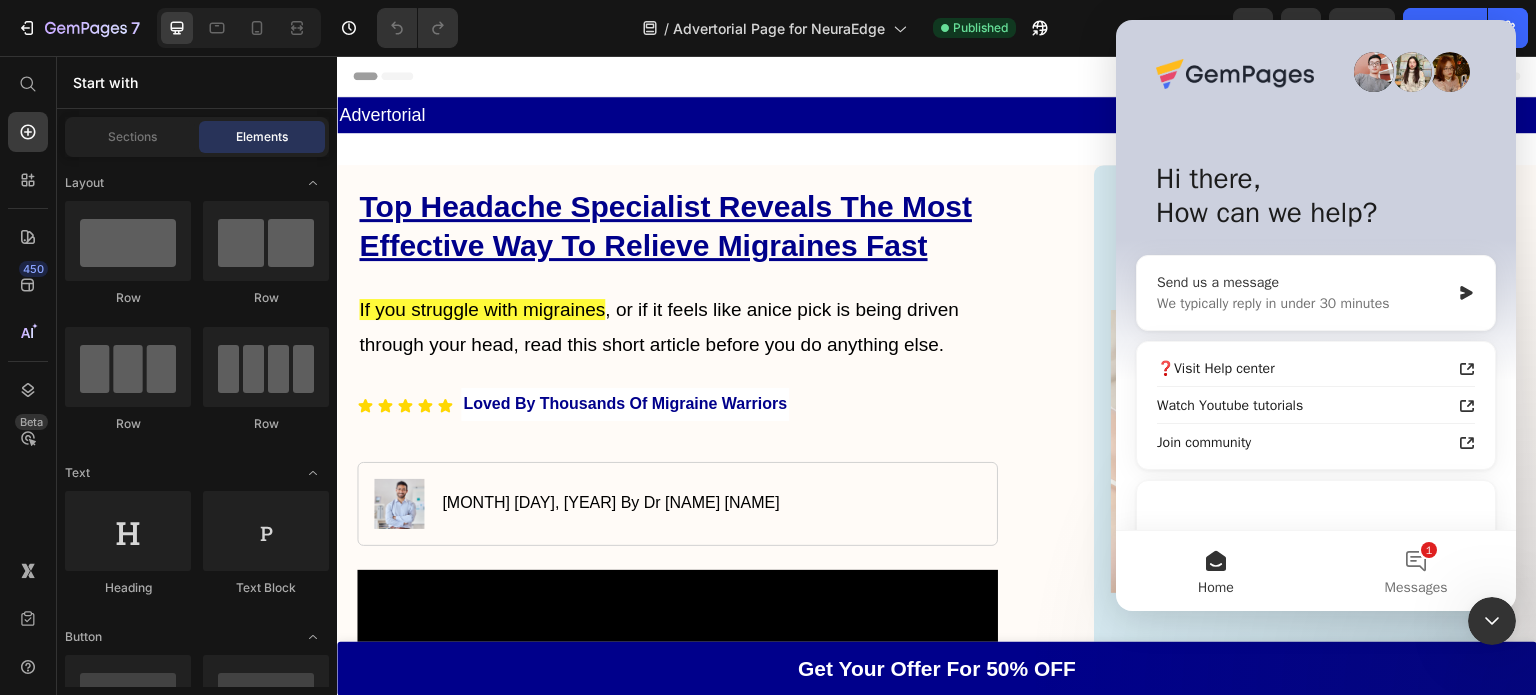 click on "Send us a message" at bounding box center [1303, 282] 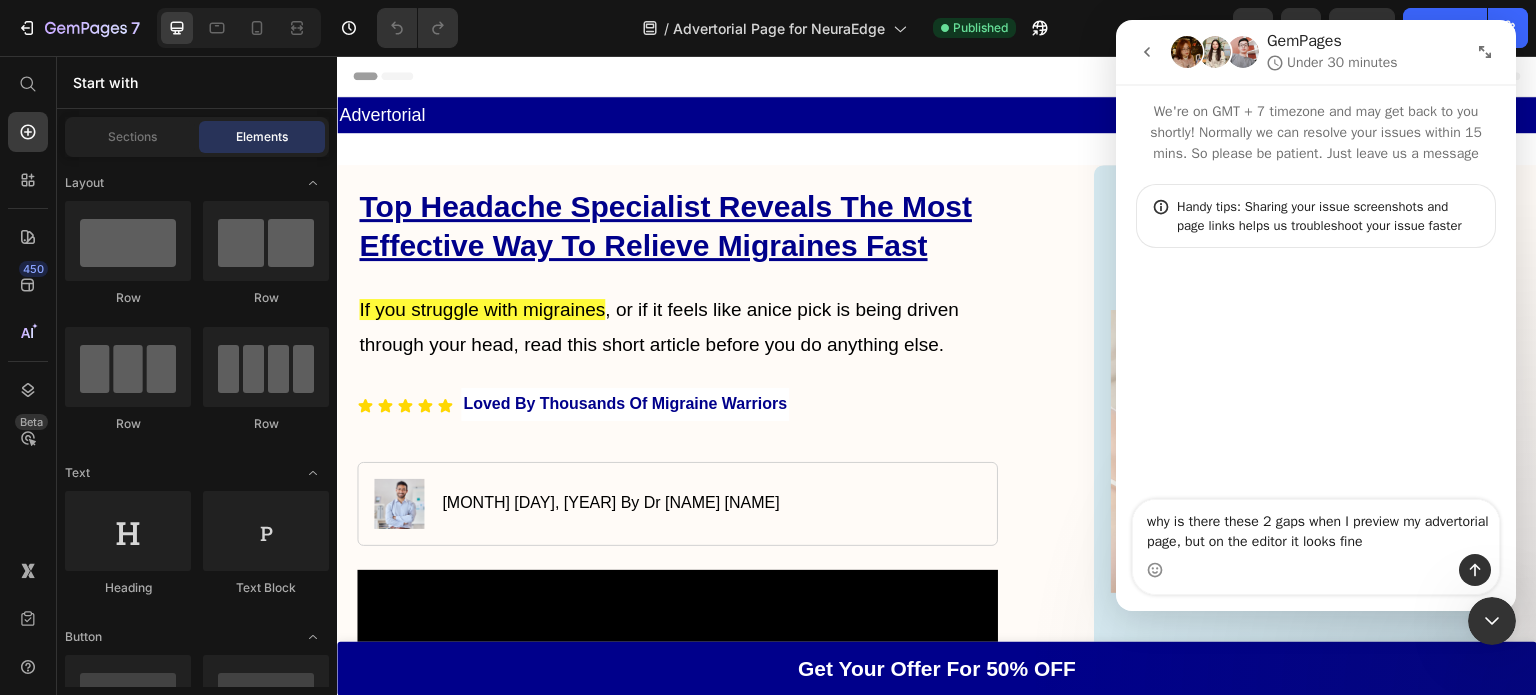 type on "why is there these 2 gaps when I preview my advertorial page, but on the editor it looks fine?" 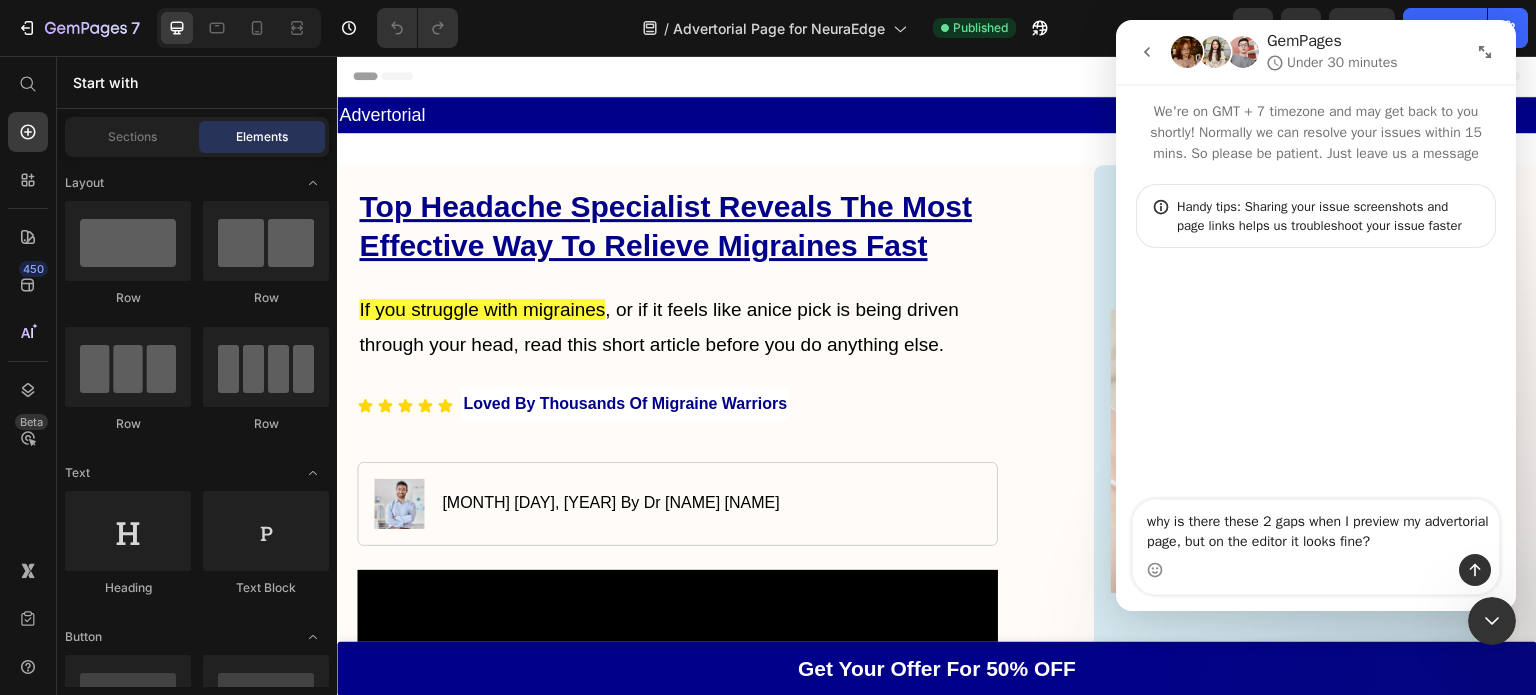 type 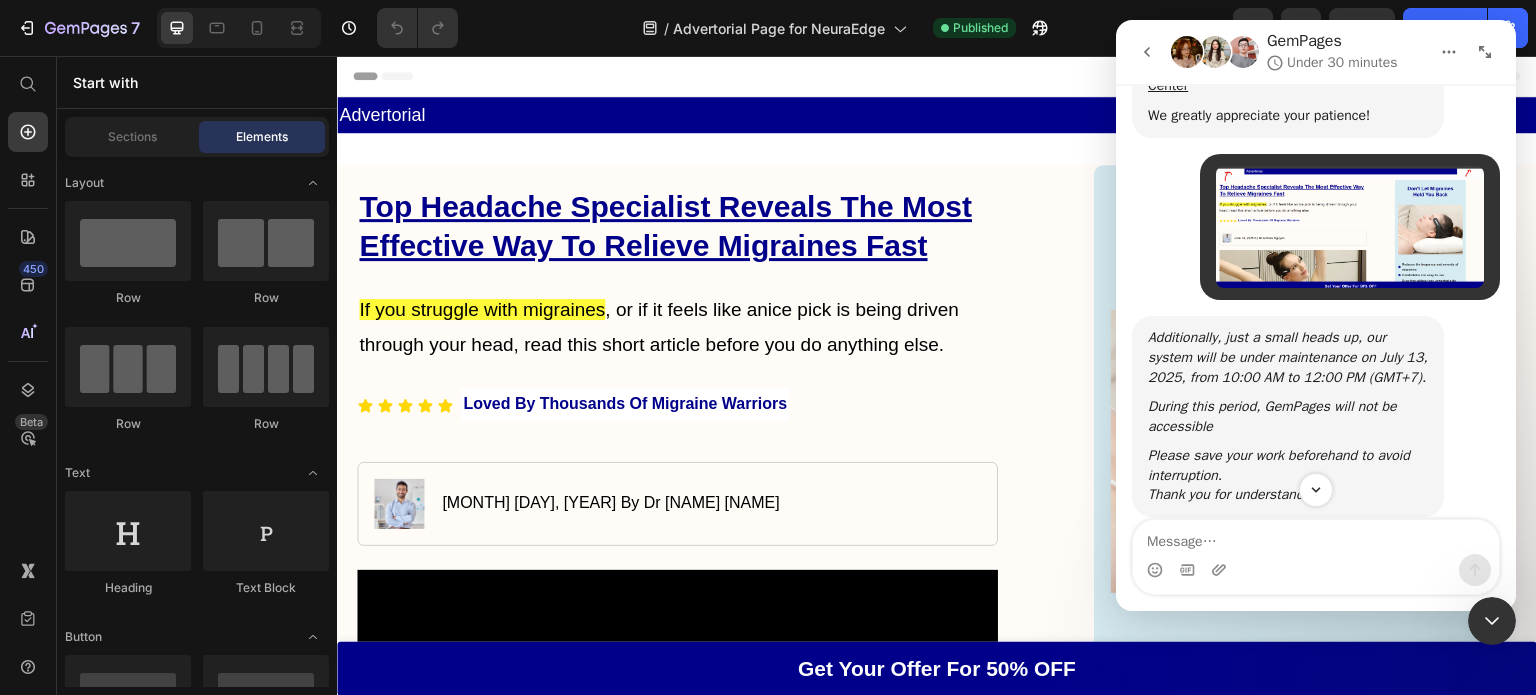 scroll, scrollTop: 501, scrollLeft: 0, axis: vertical 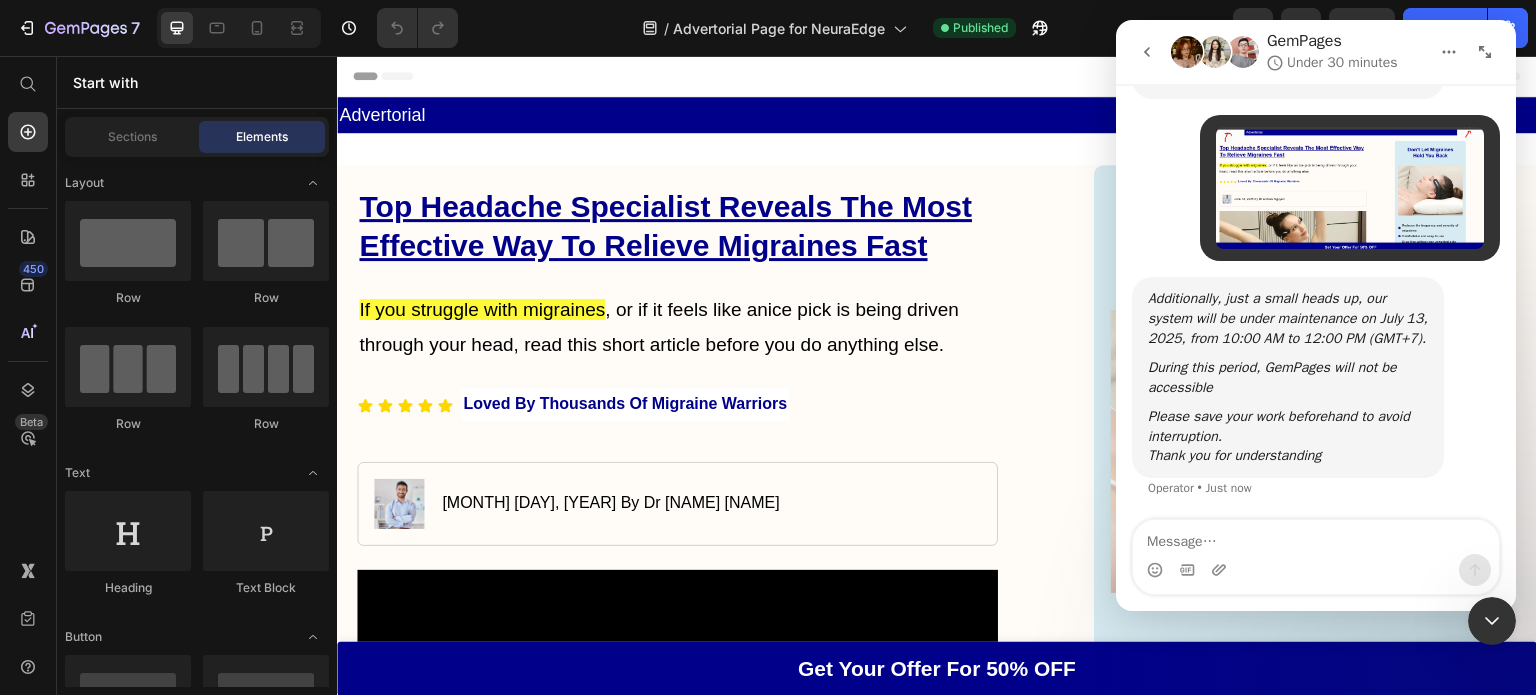 click at bounding box center (1492, 621) 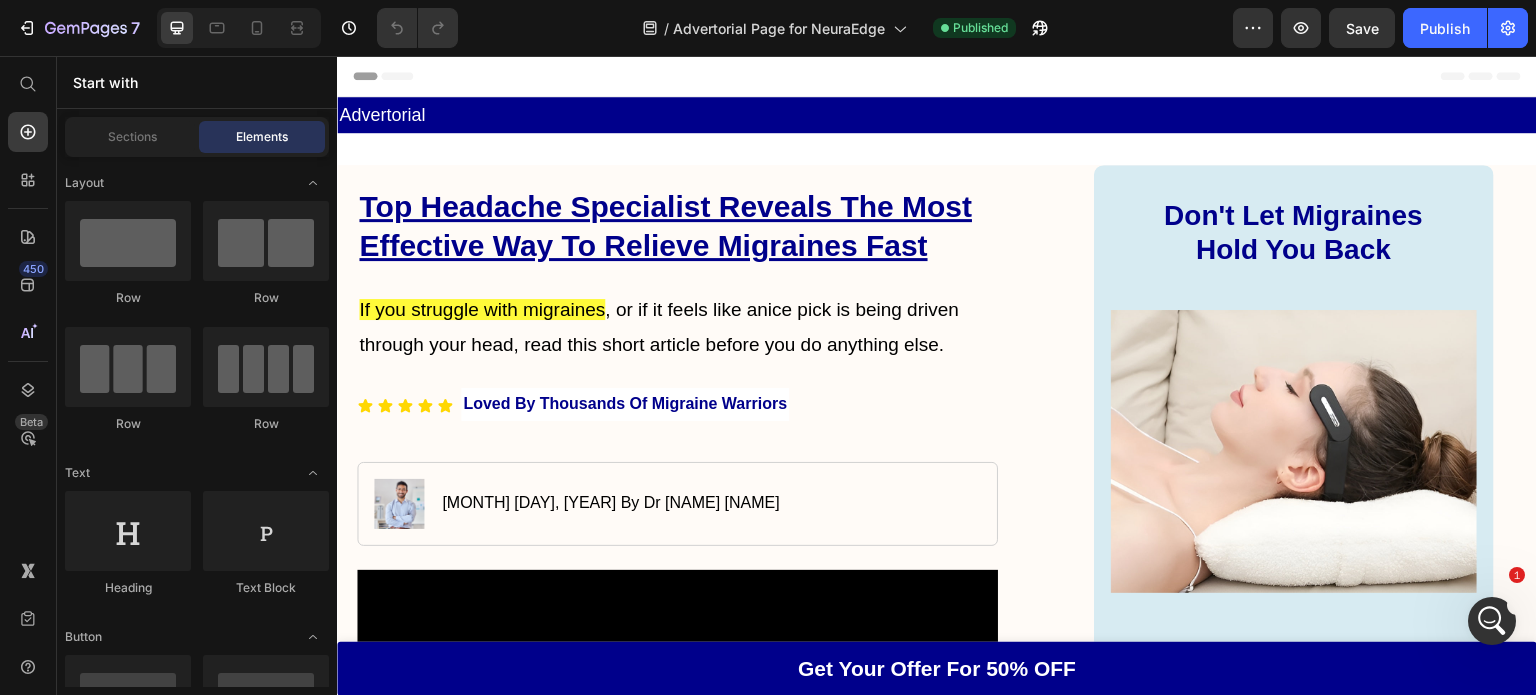 scroll, scrollTop: 0, scrollLeft: 0, axis: both 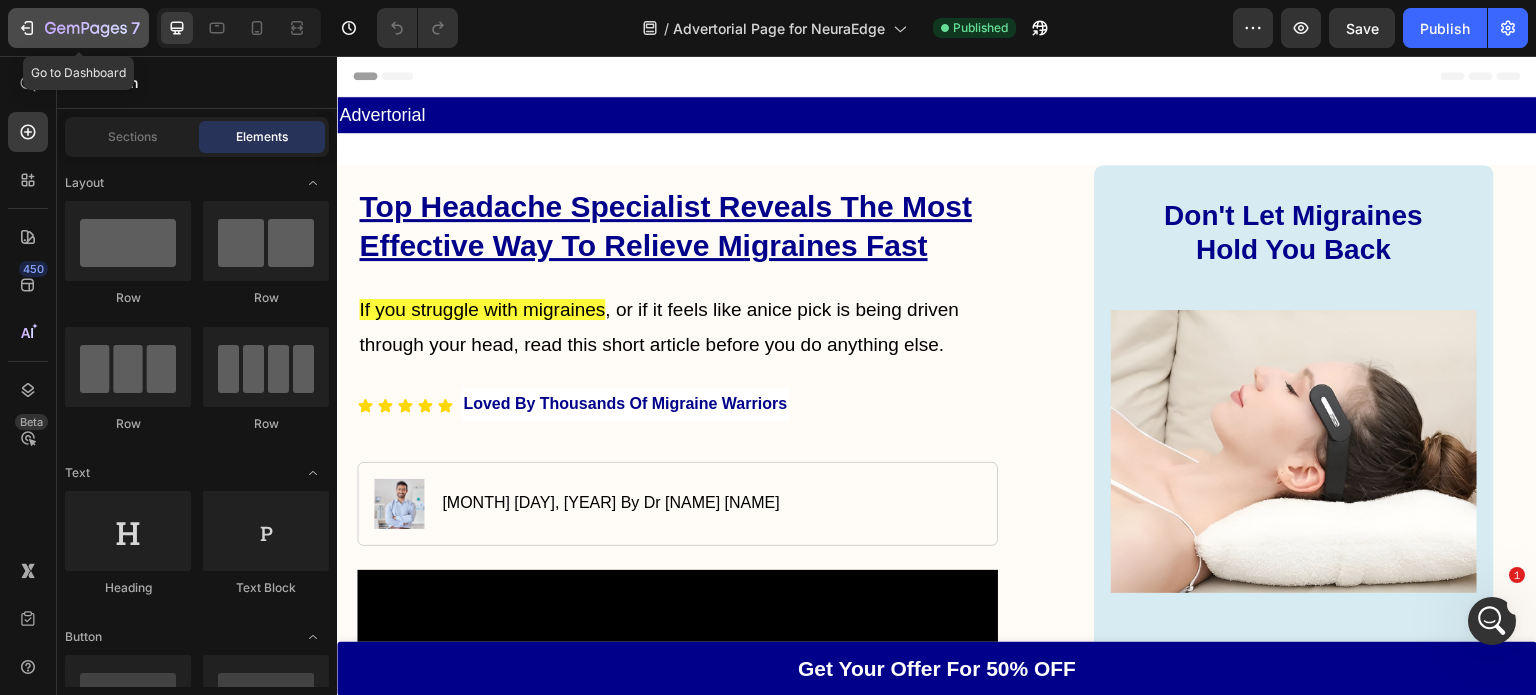 click 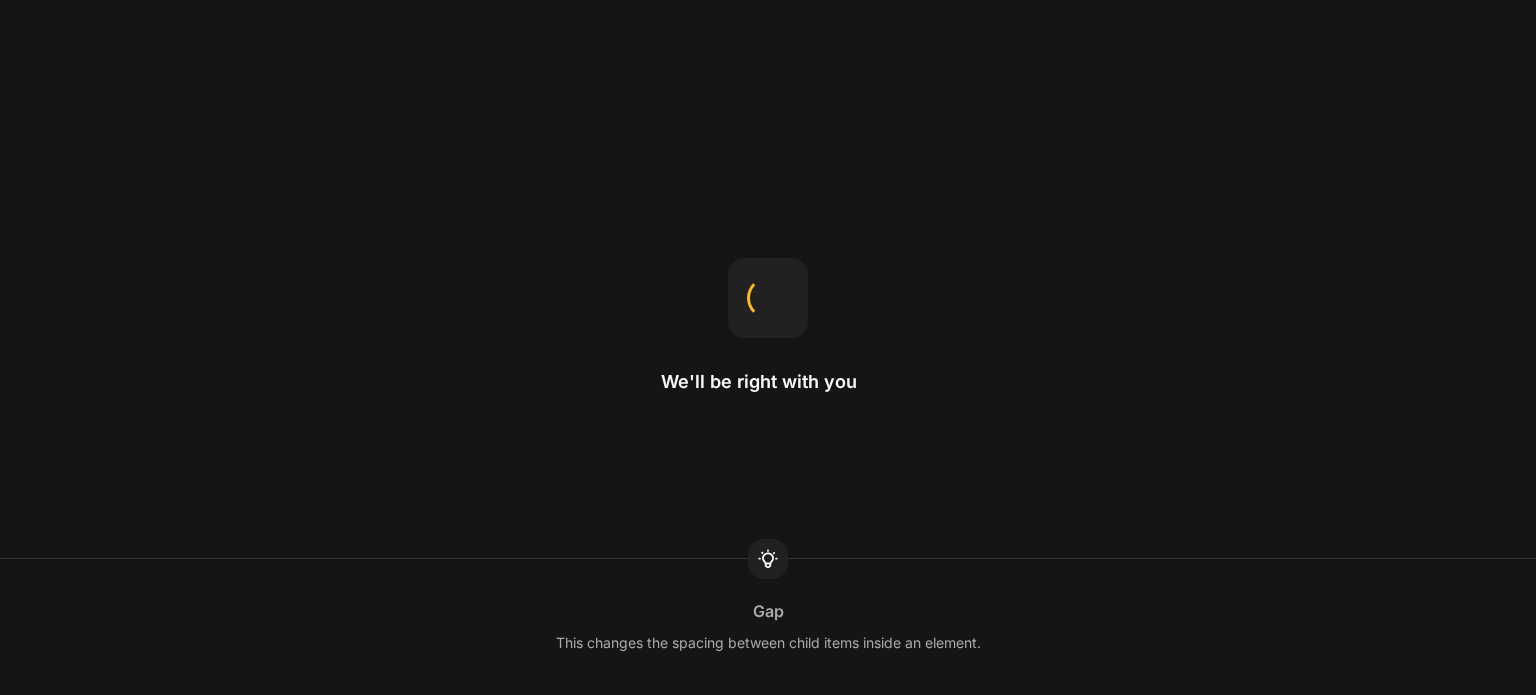 scroll, scrollTop: 0, scrollLeft: 0, axis: both 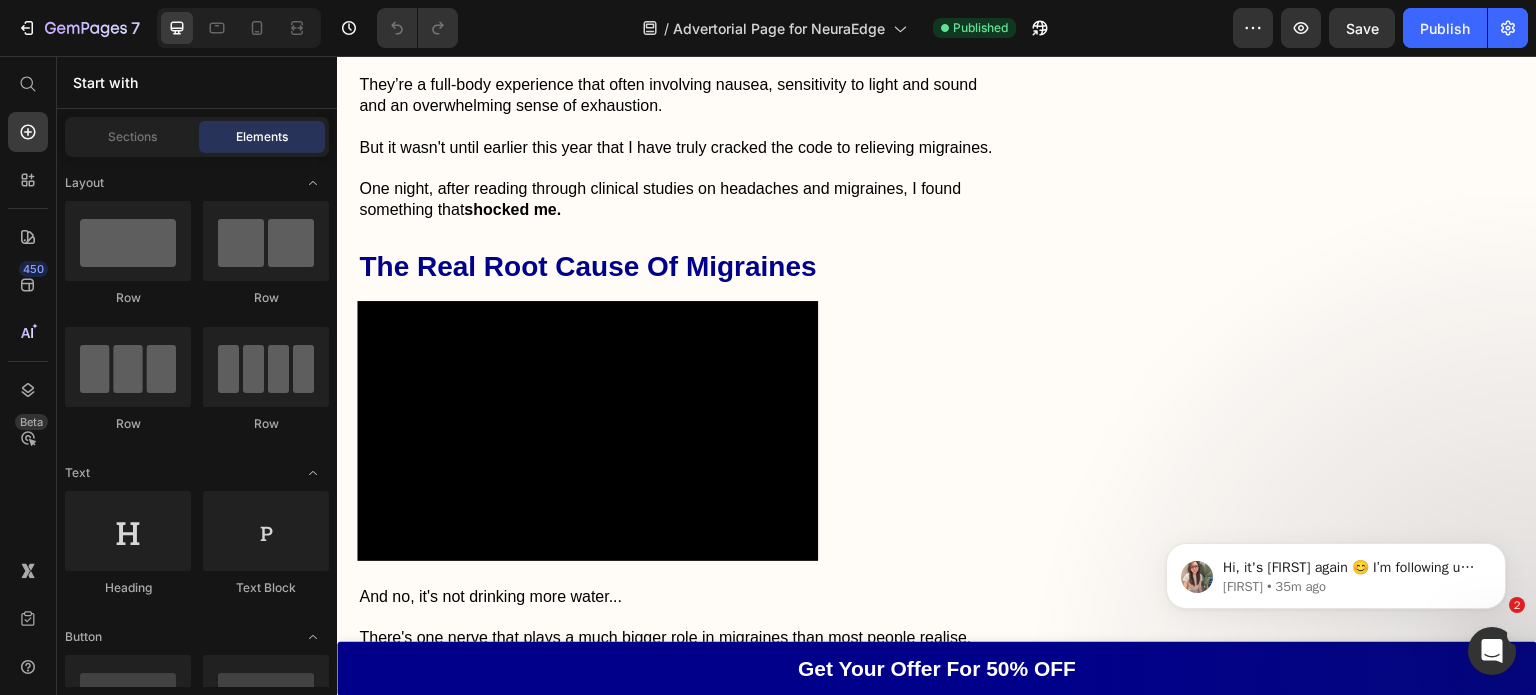 click 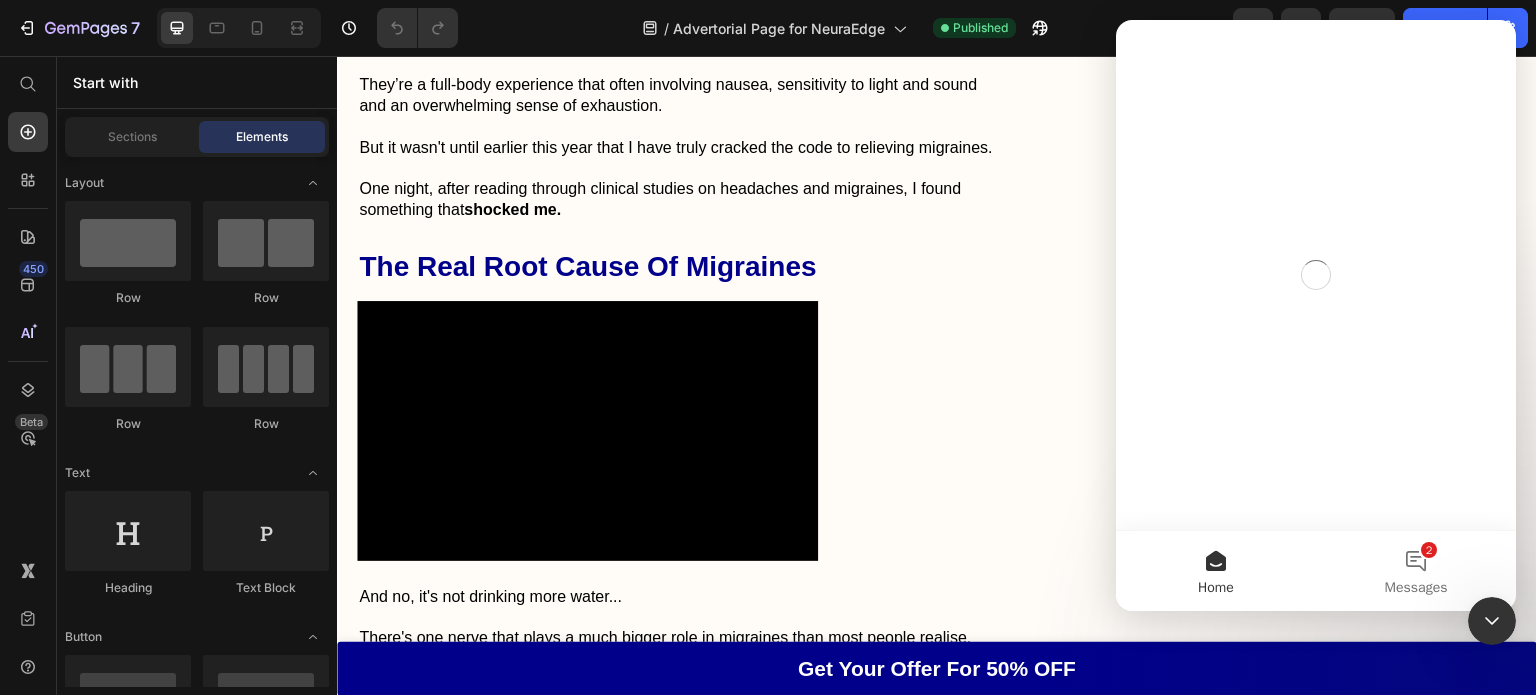 scroll, scrollTop: 0, scrollLeft: 0, axis: both 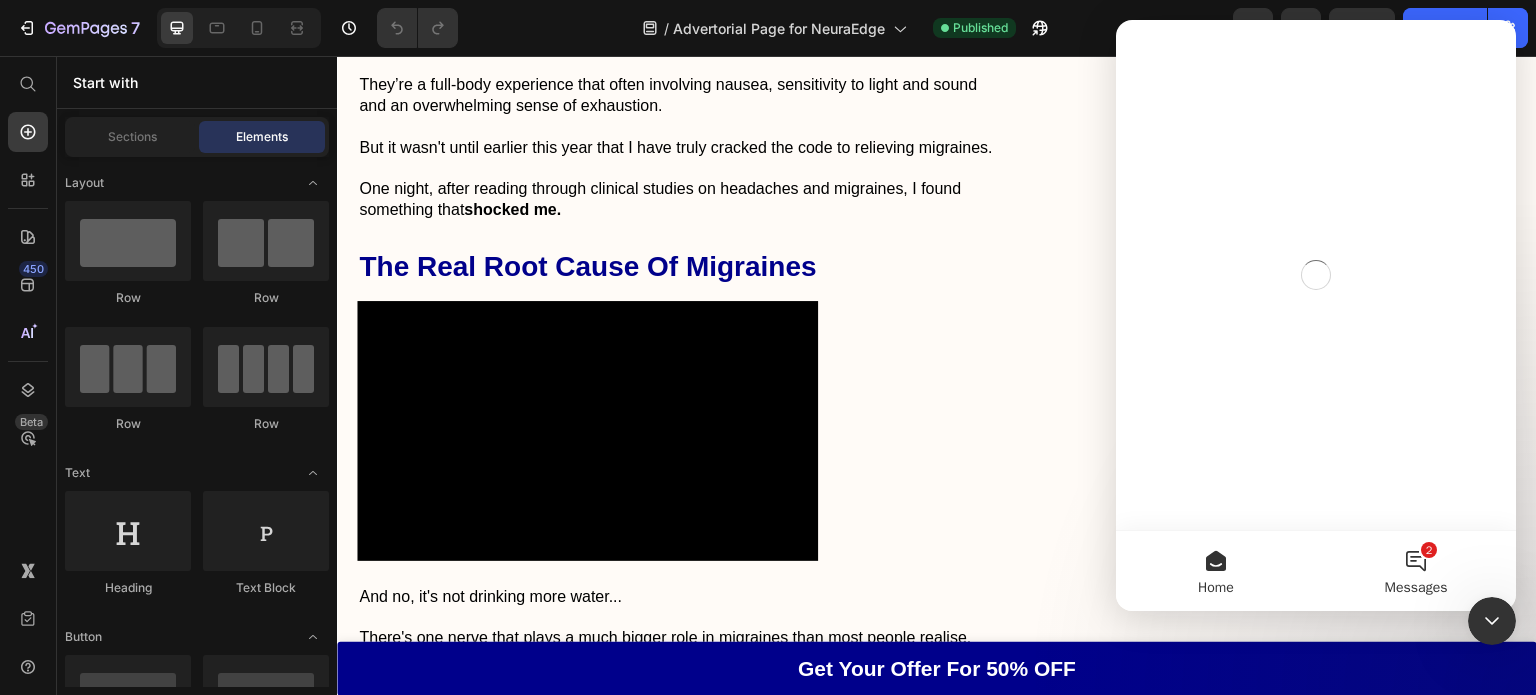click on "Messages" at bounding box center (1416, 588) 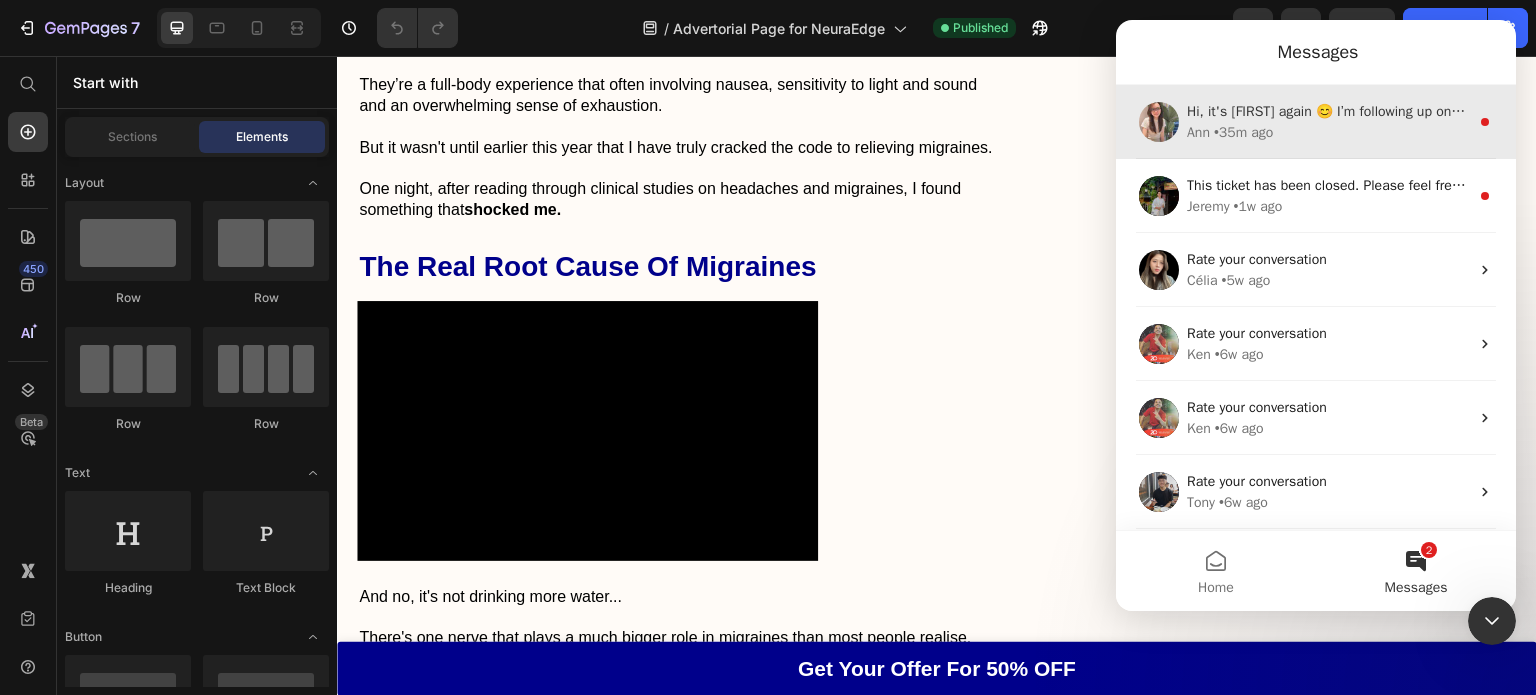 click on "•  35m ago" at bounding box center (1243, 132) 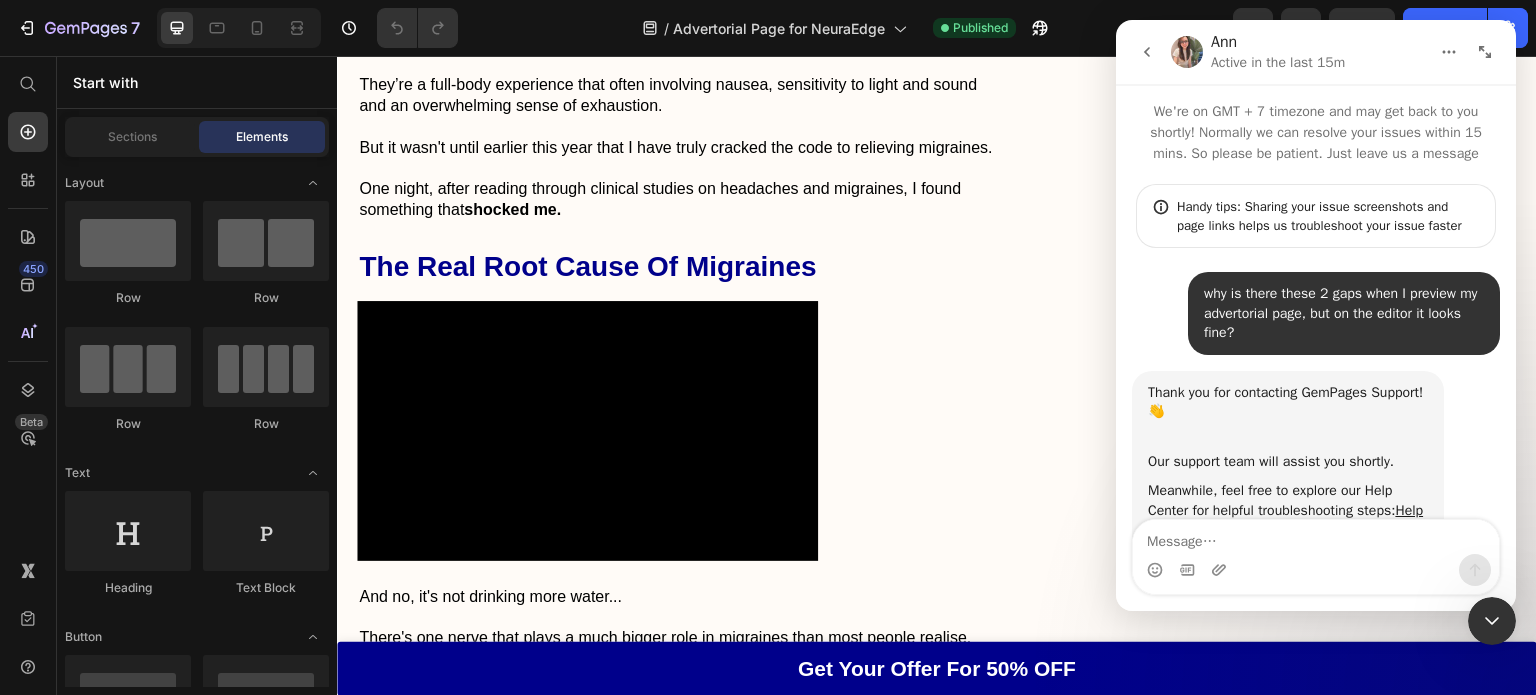 scroll, scrollTop: 3, scrollLeft: 0, axis: vertical 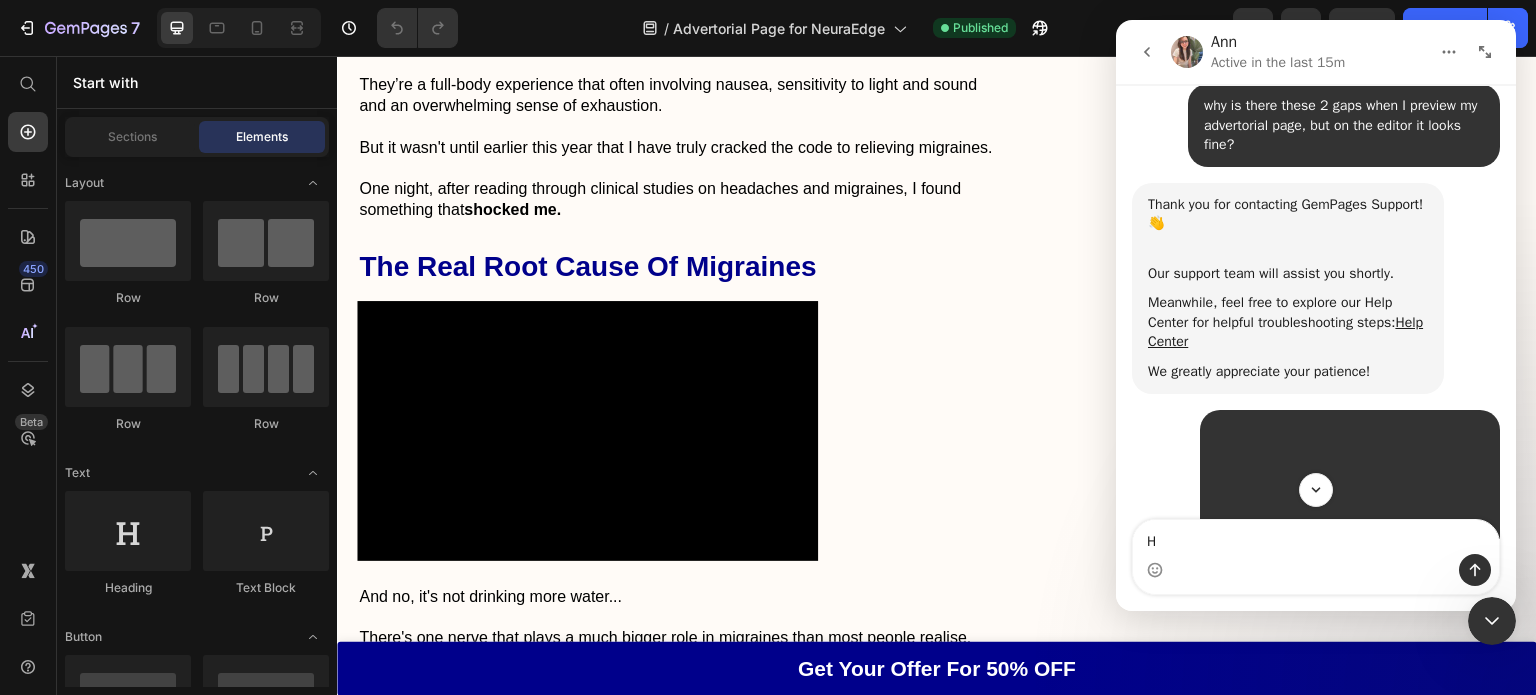 type on "Hi" 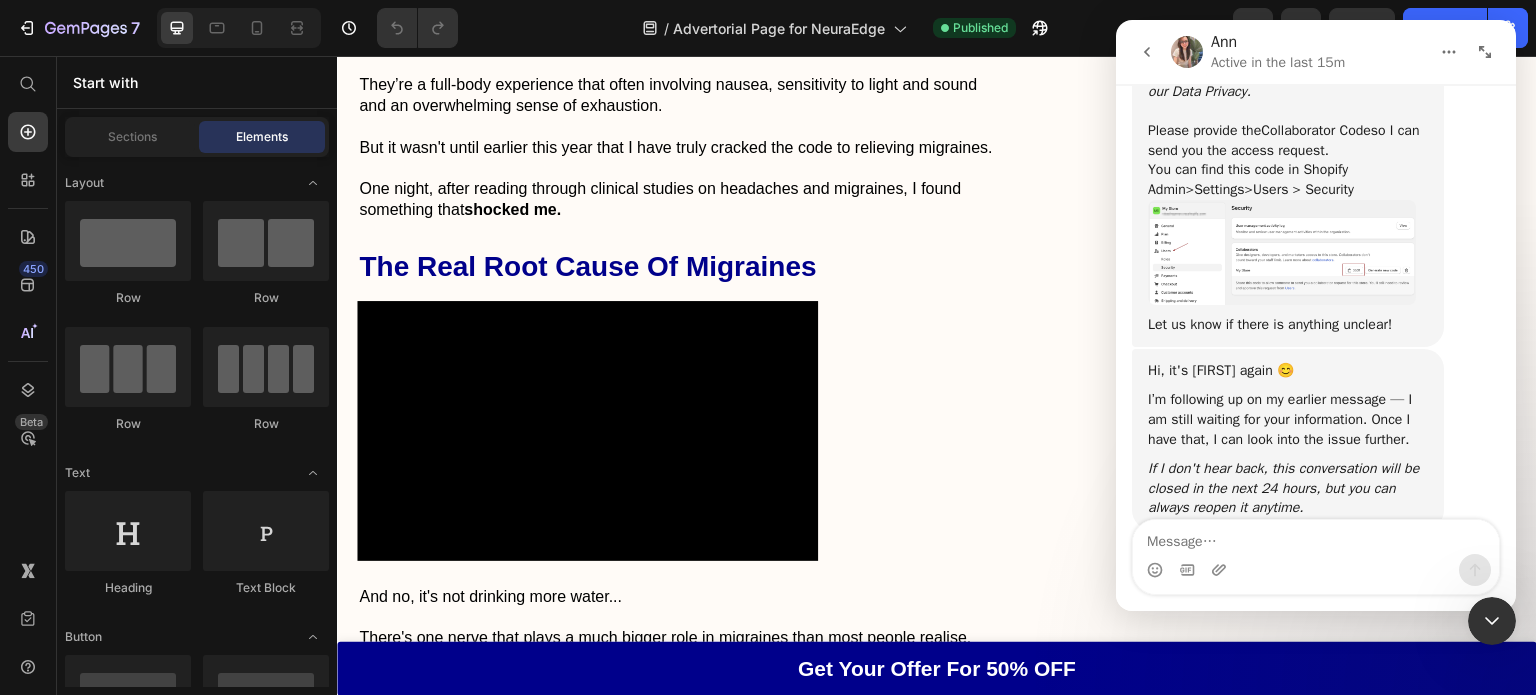 scroll, scrollTop: 1279, scrollLeft: 0, axis: vertical 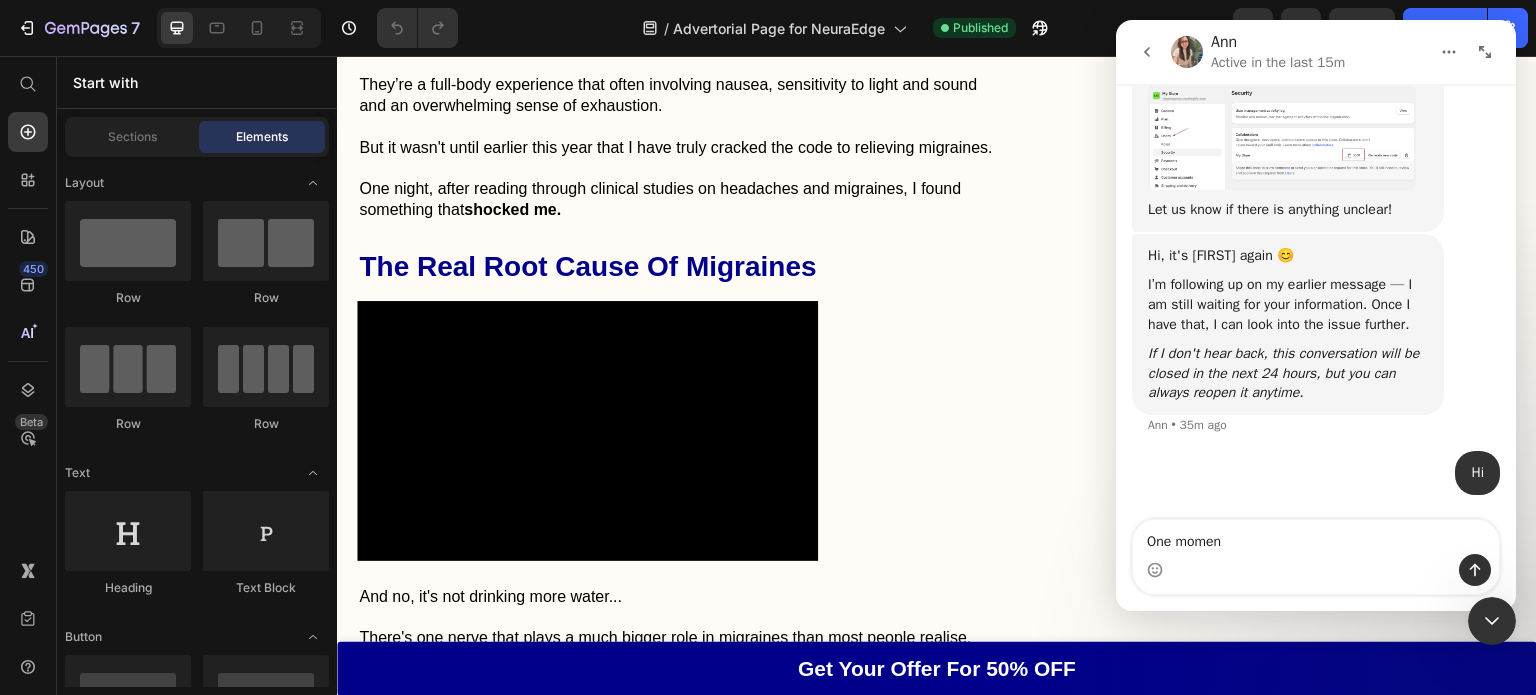 type on "One moment" 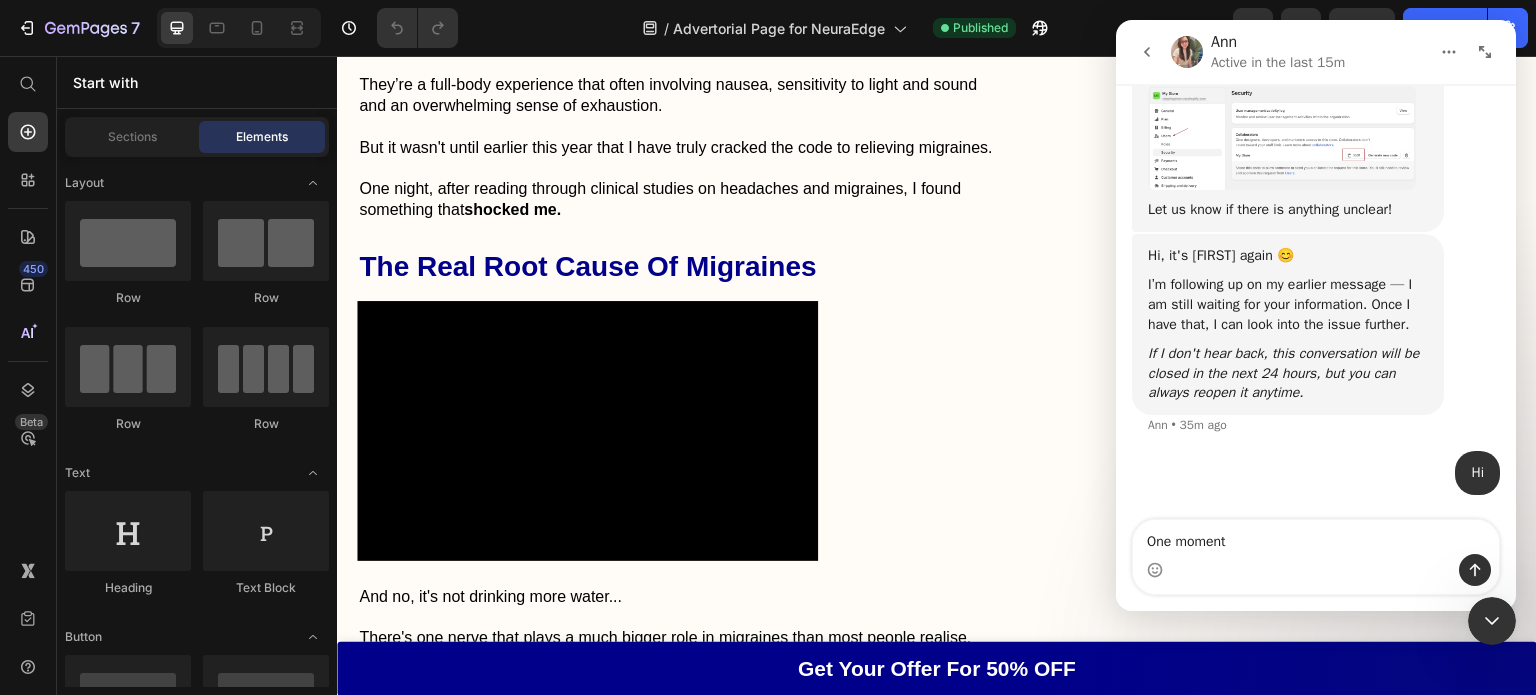 type 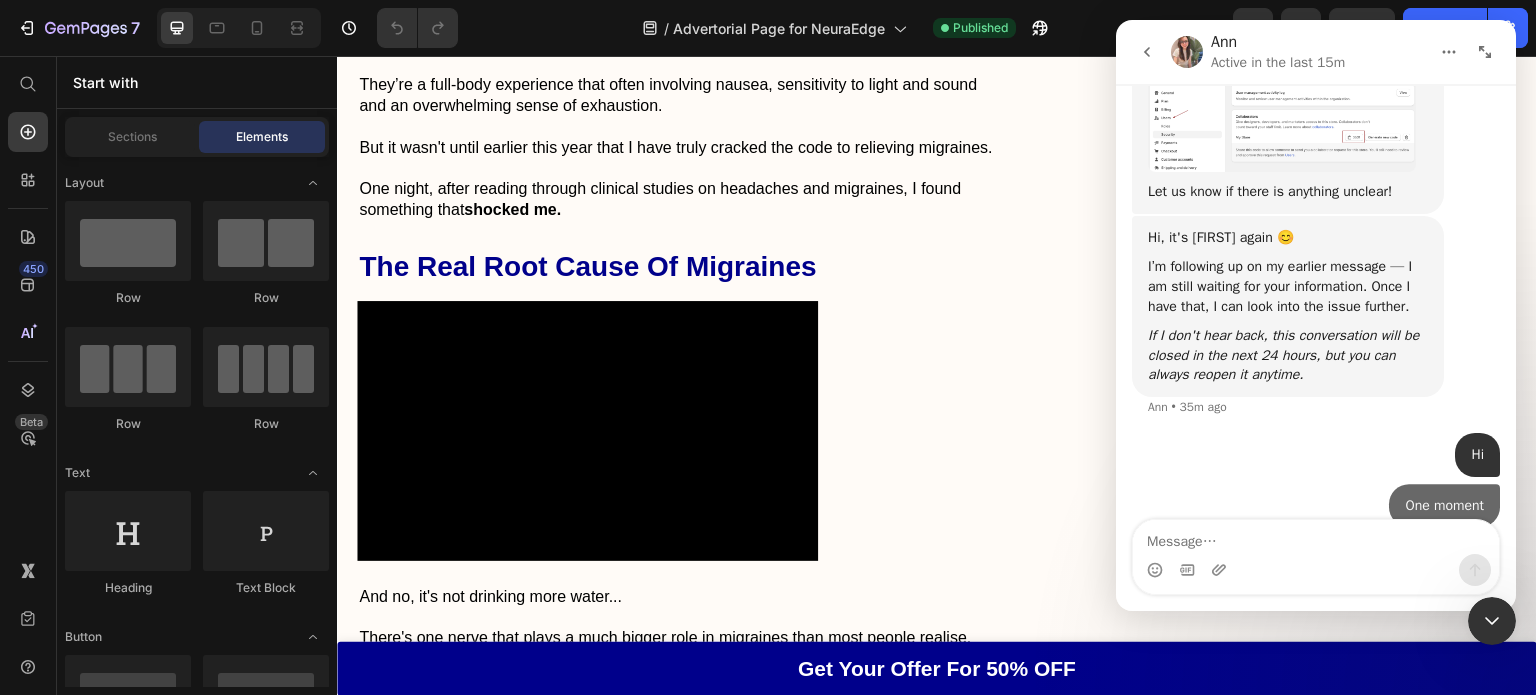 scroll, scrollTop: 1324, scrollLeft: 0, axis: vertical 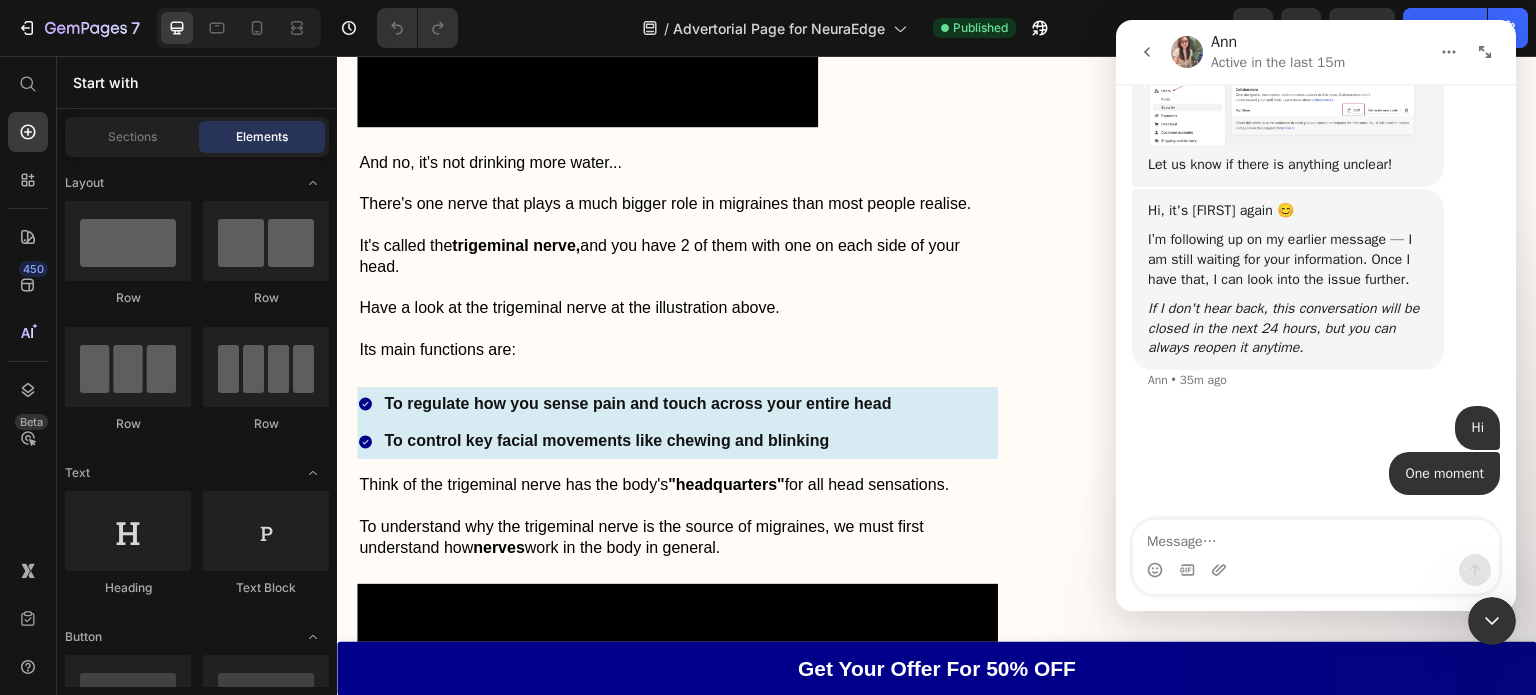 click at bounding box center (1492, 621) 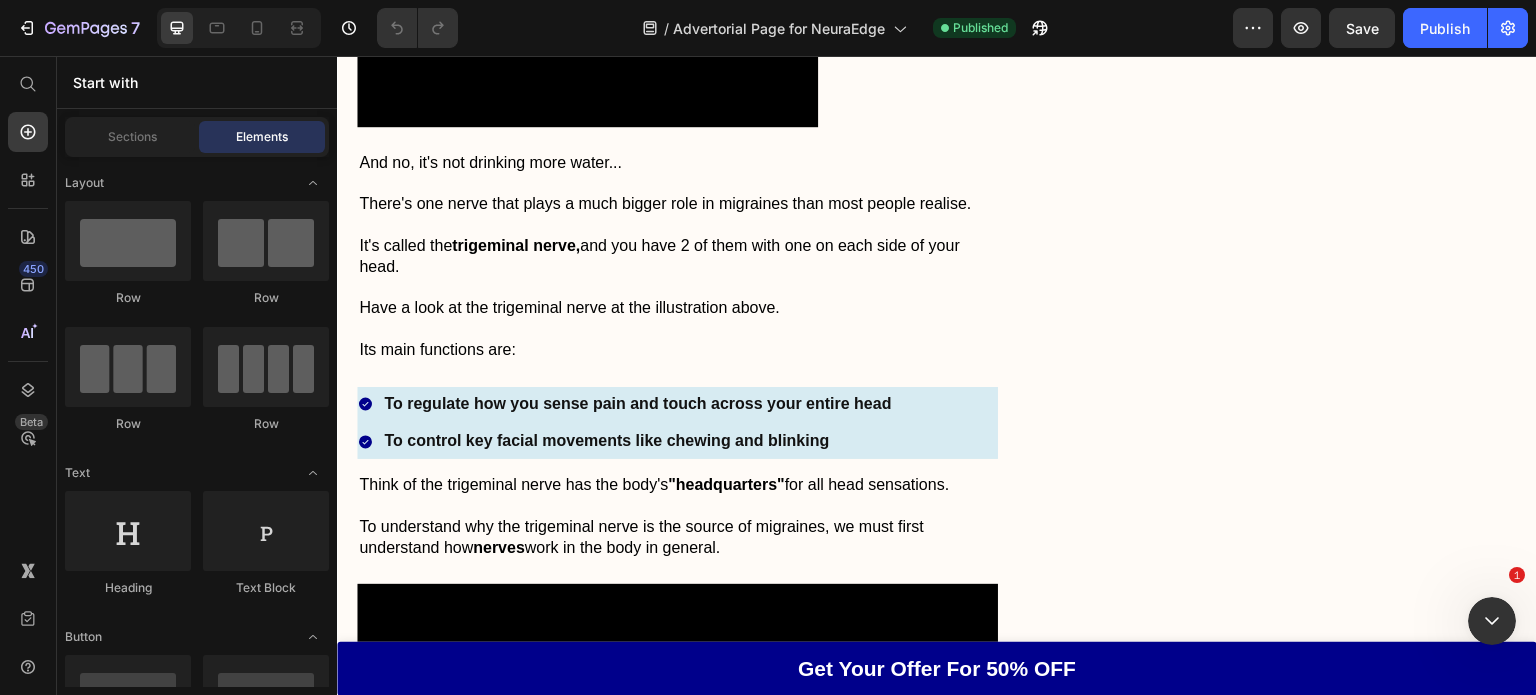 scroll, scrollTop: 0, scrollLeft: 0, axis: both 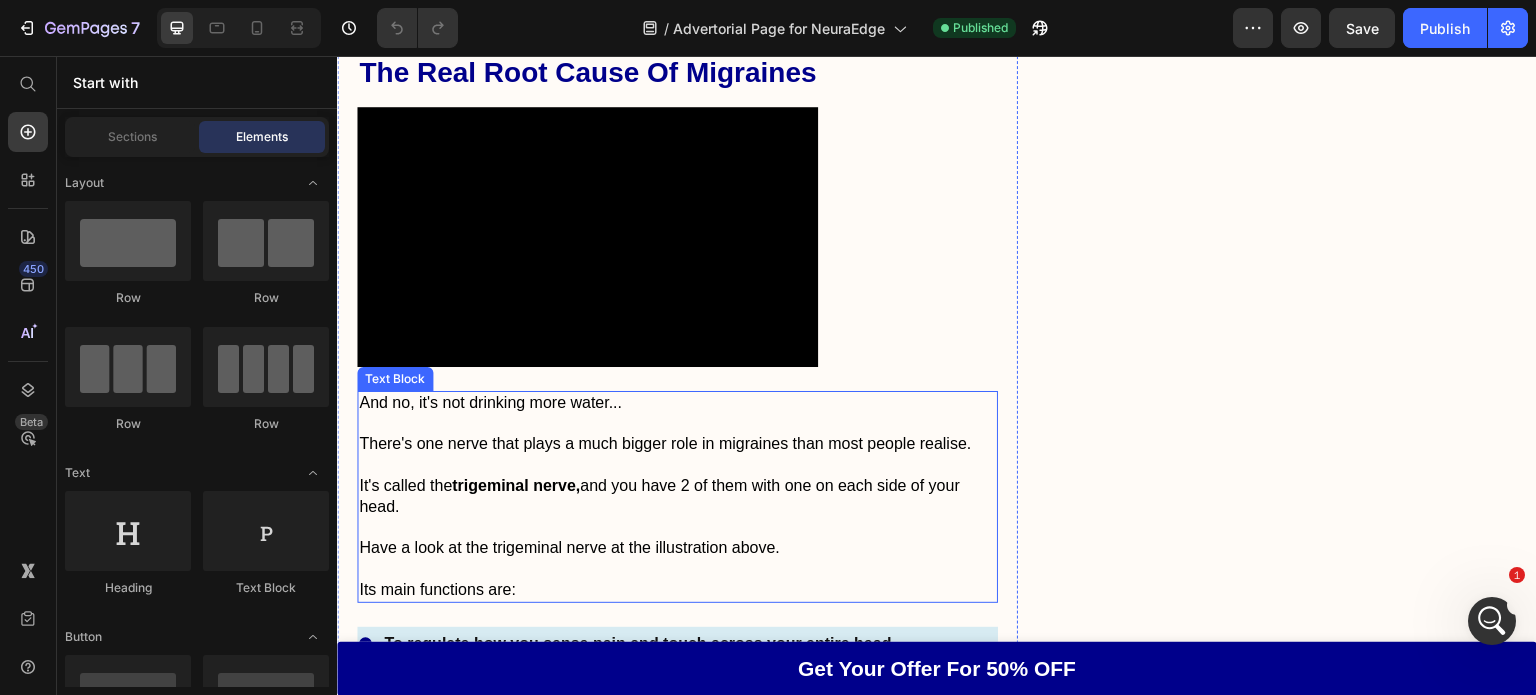 click on "And no, it's not drinking more water..." at bounding box center (677, 403) 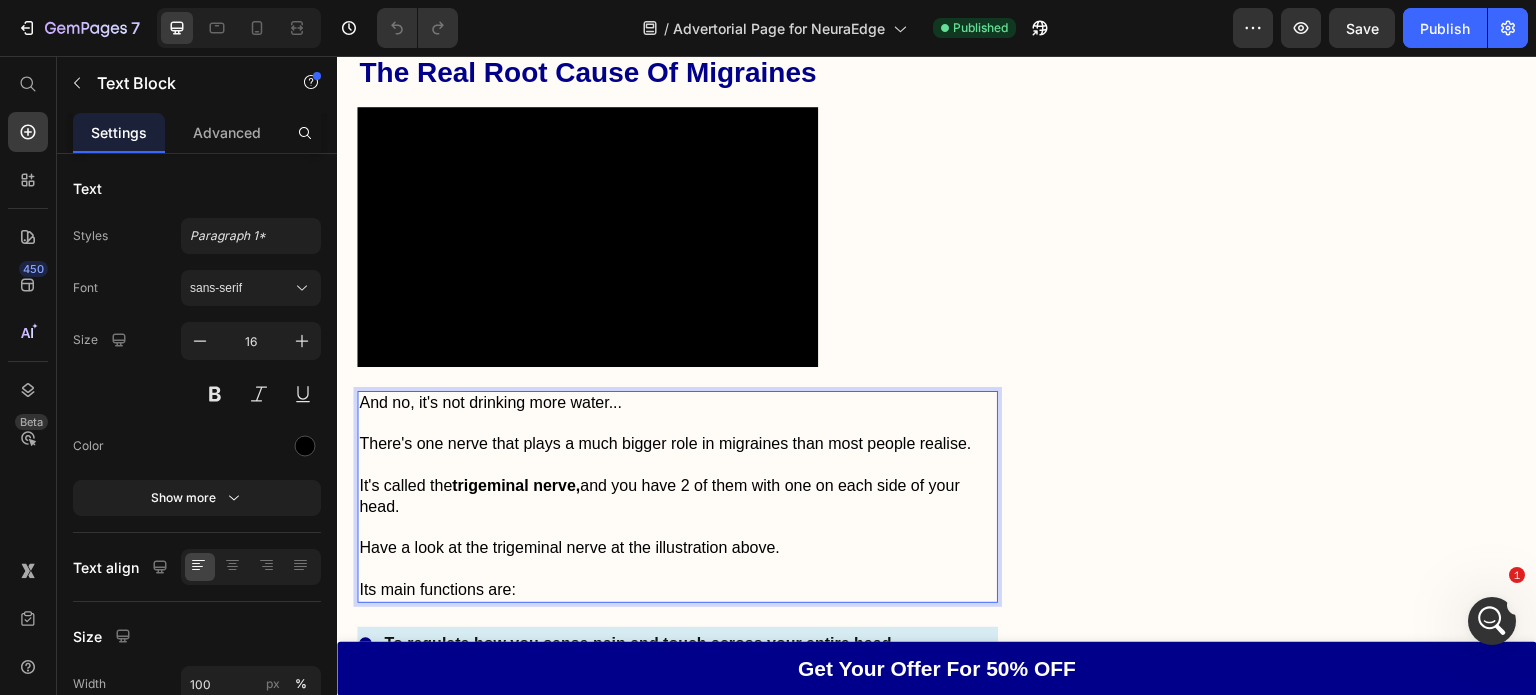 click on "And no, it's not drinking more water..." at bounding box center [677, 403] 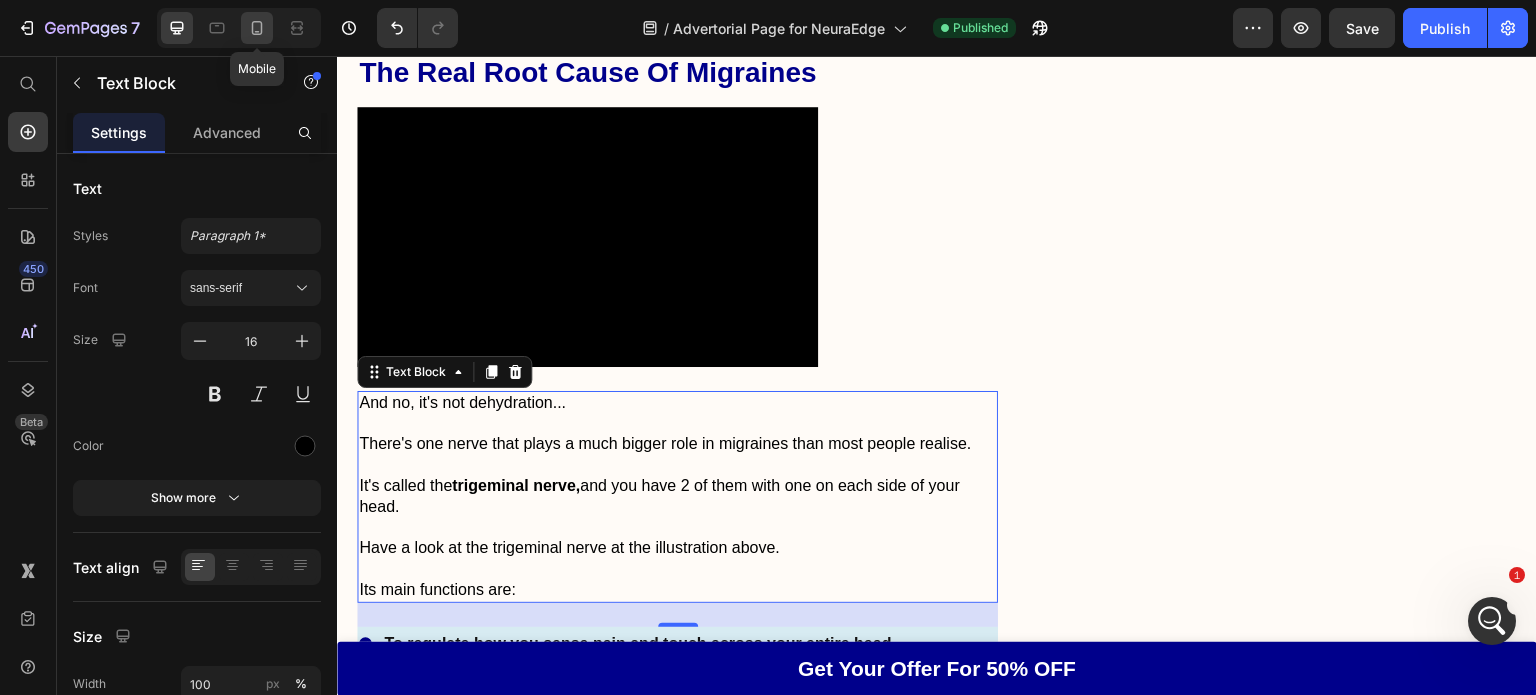 click 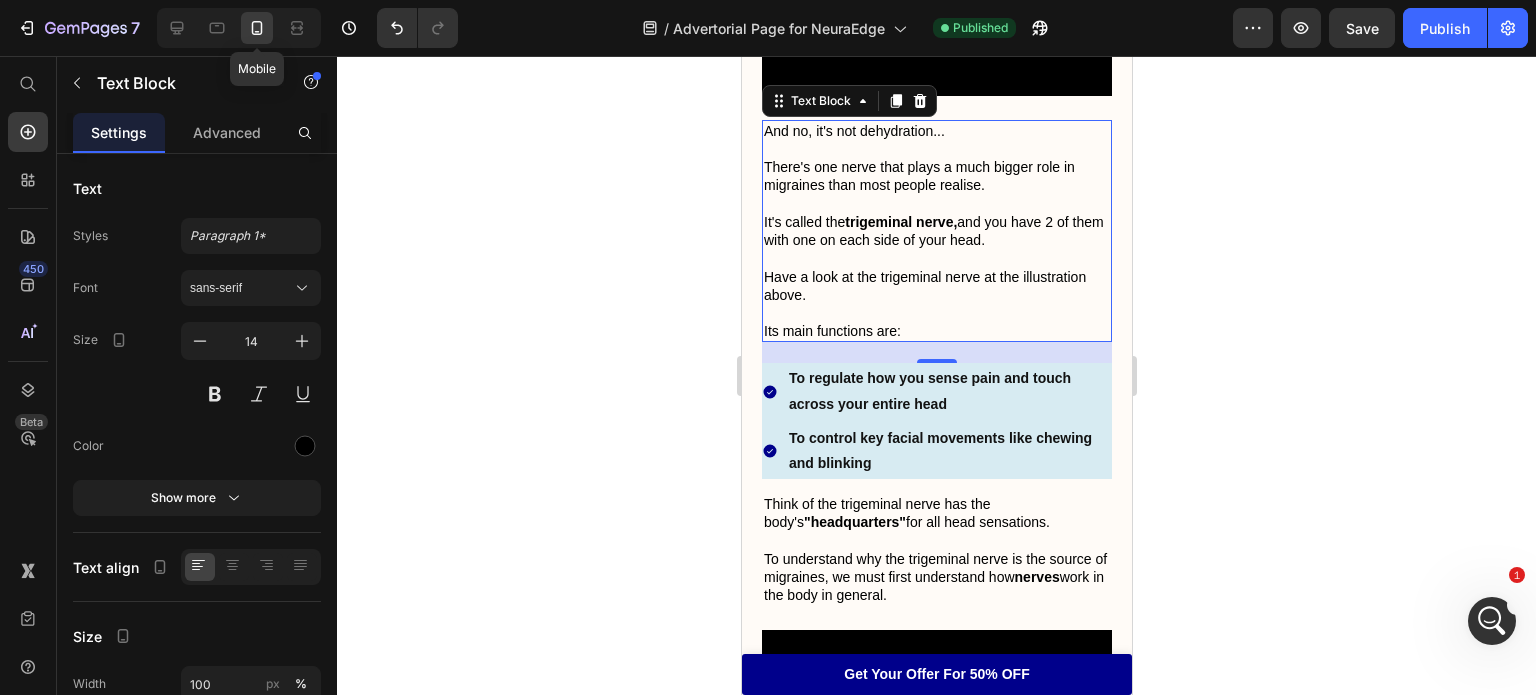 scroll, scrollTop: 1878, scrollLeft: 0, axis: vertical 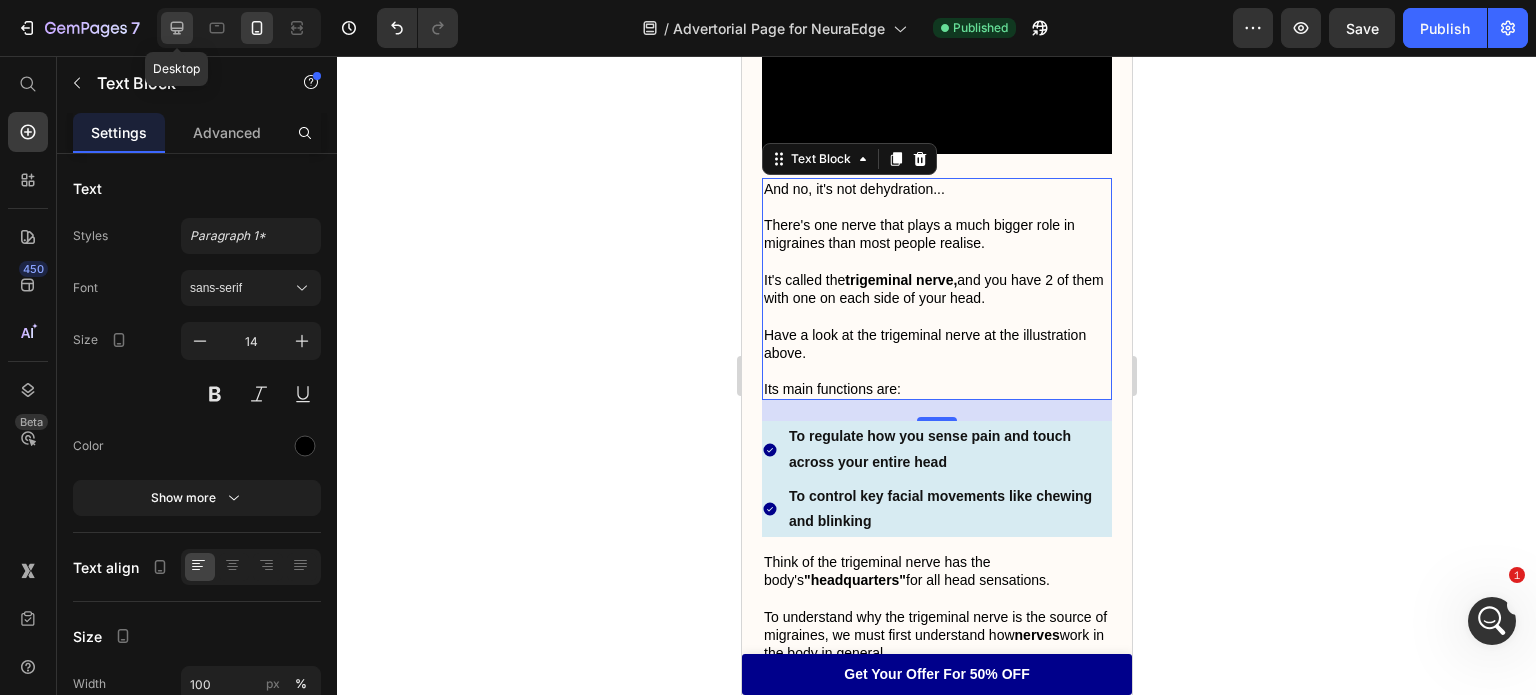 click 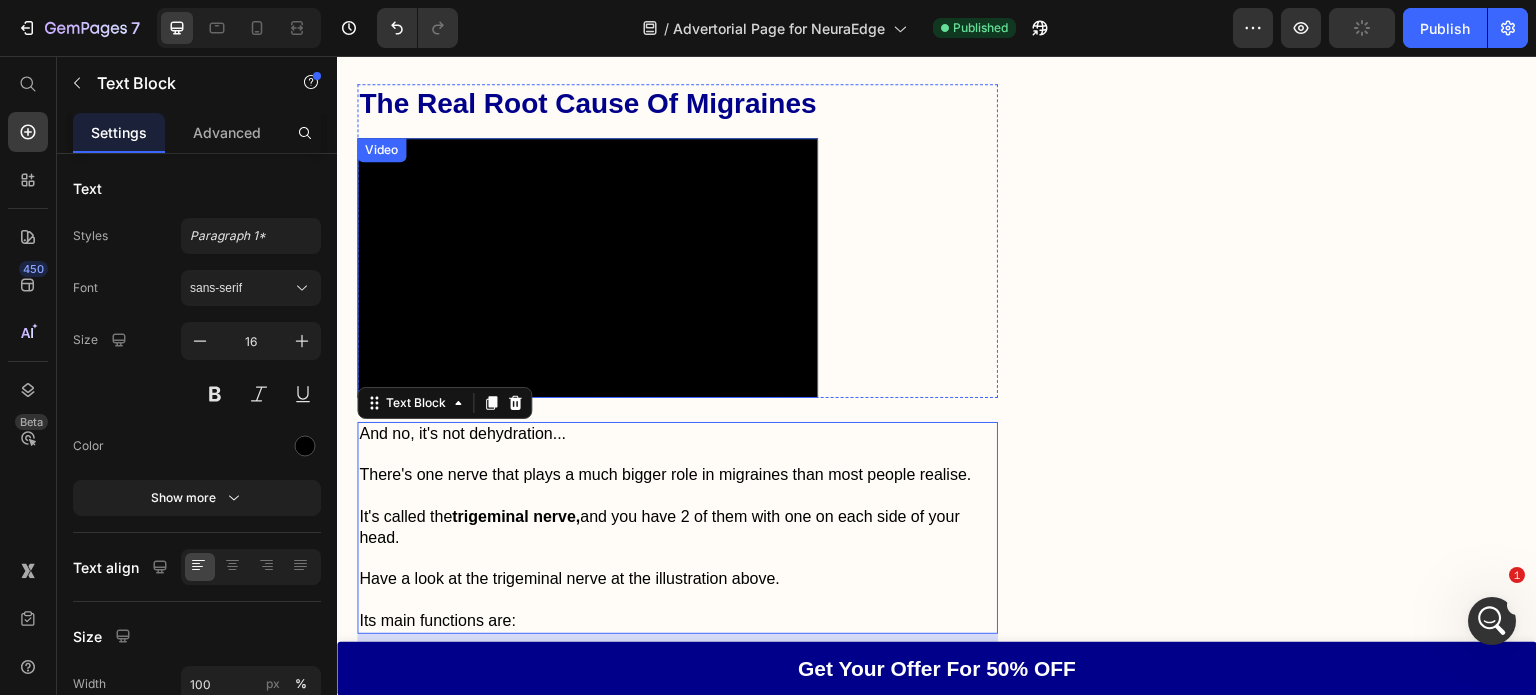 scroll, scrollTop: 1981, scrollLeft: 0, axis: vertical 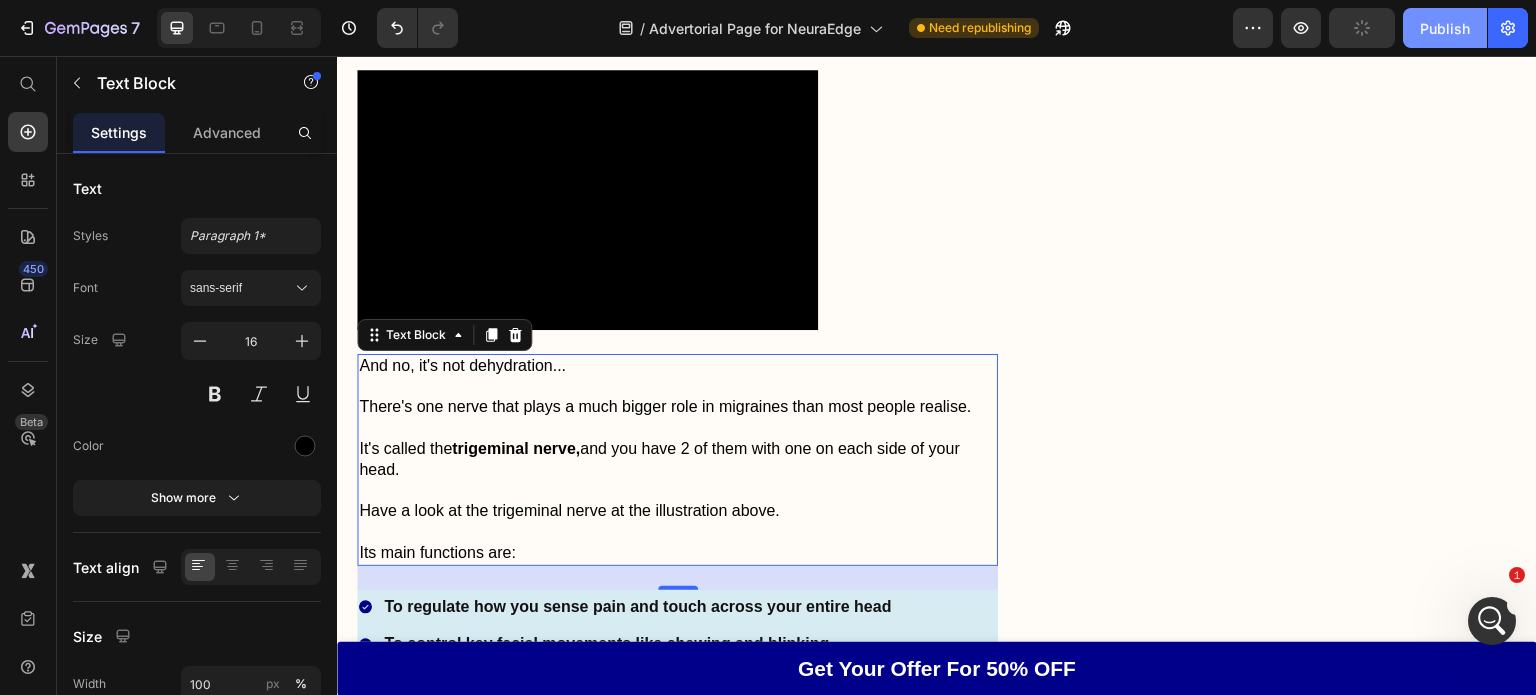 click on "Publish" at bounding box center (1445, 28) 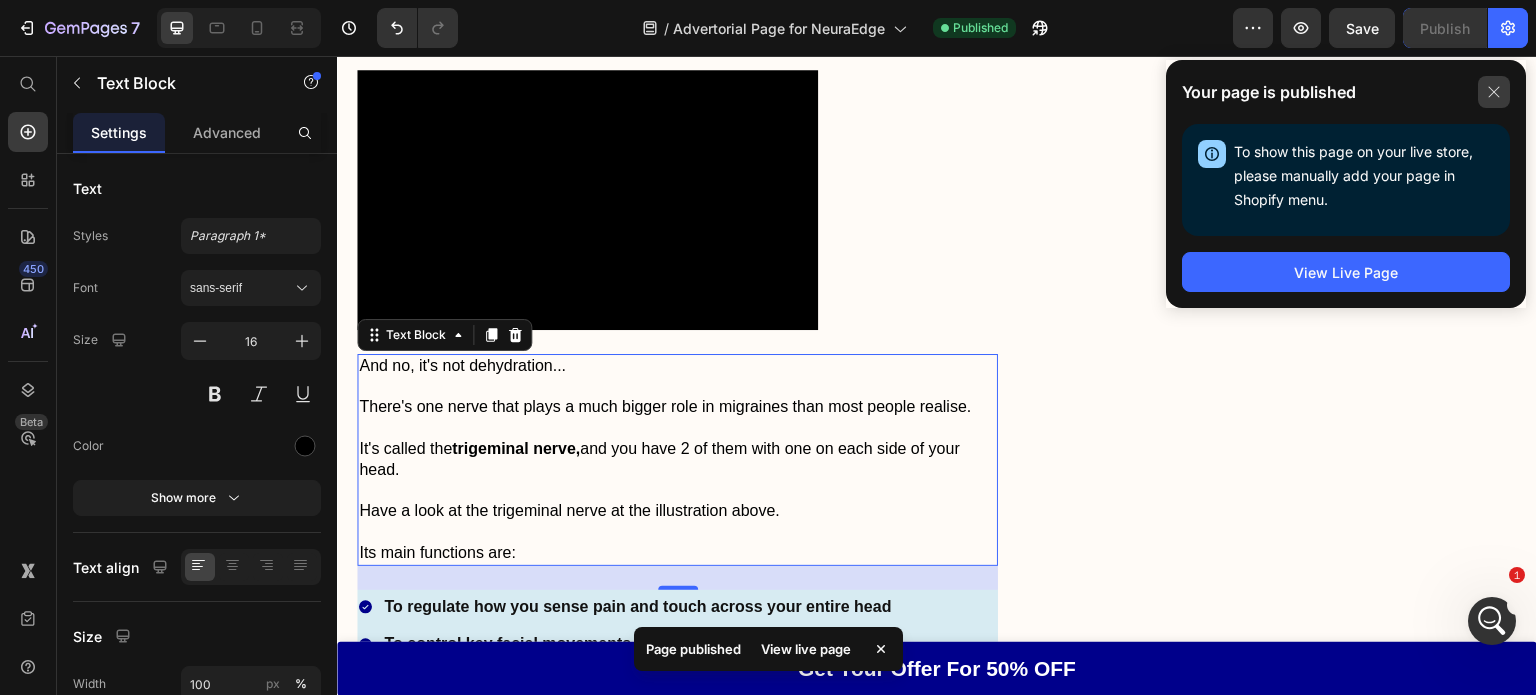 click 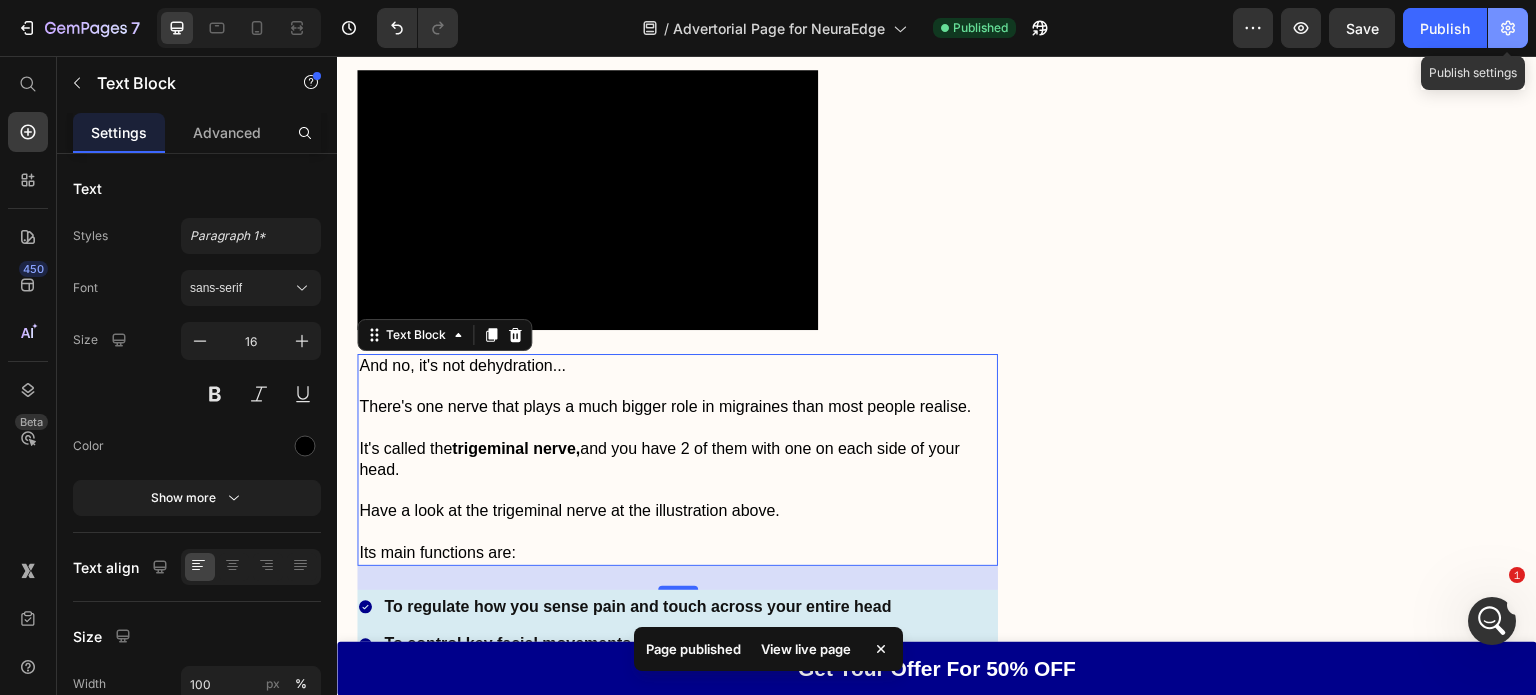 click 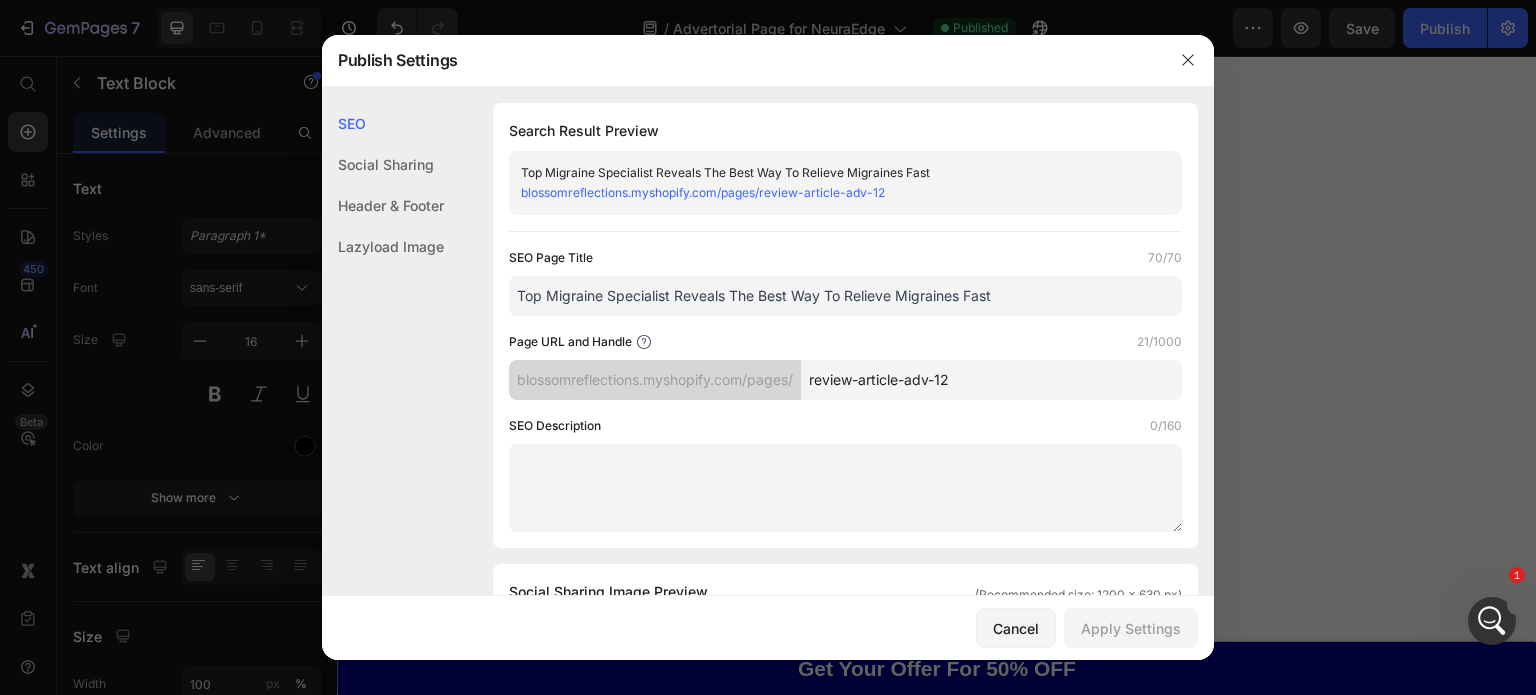 click on "blossomreflections.myshopify.com/pages/review-article-adv-12" at bounding box center (703, 192) 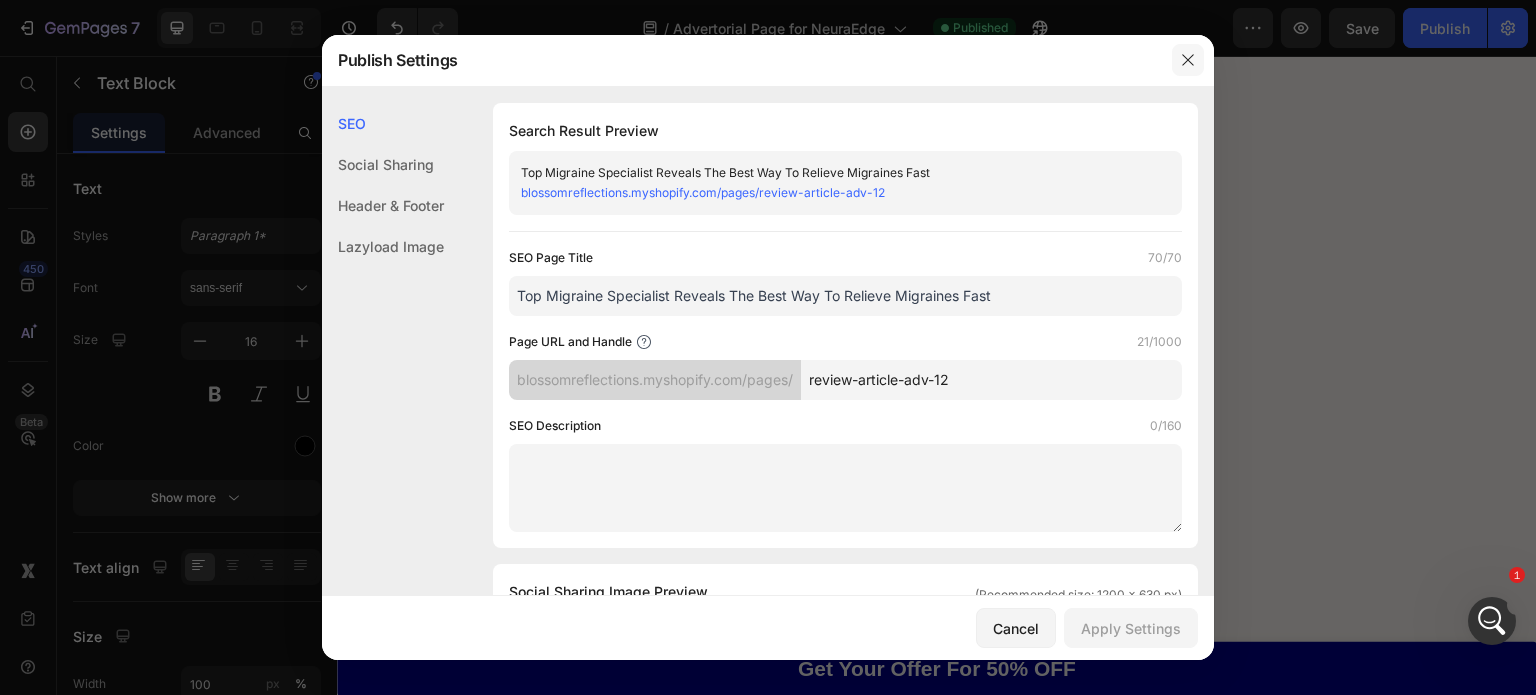 drag, startPoint x: 1187, startPoint y: 58, endPoint x: 829, endPoint y: 2, distance: 362.35342 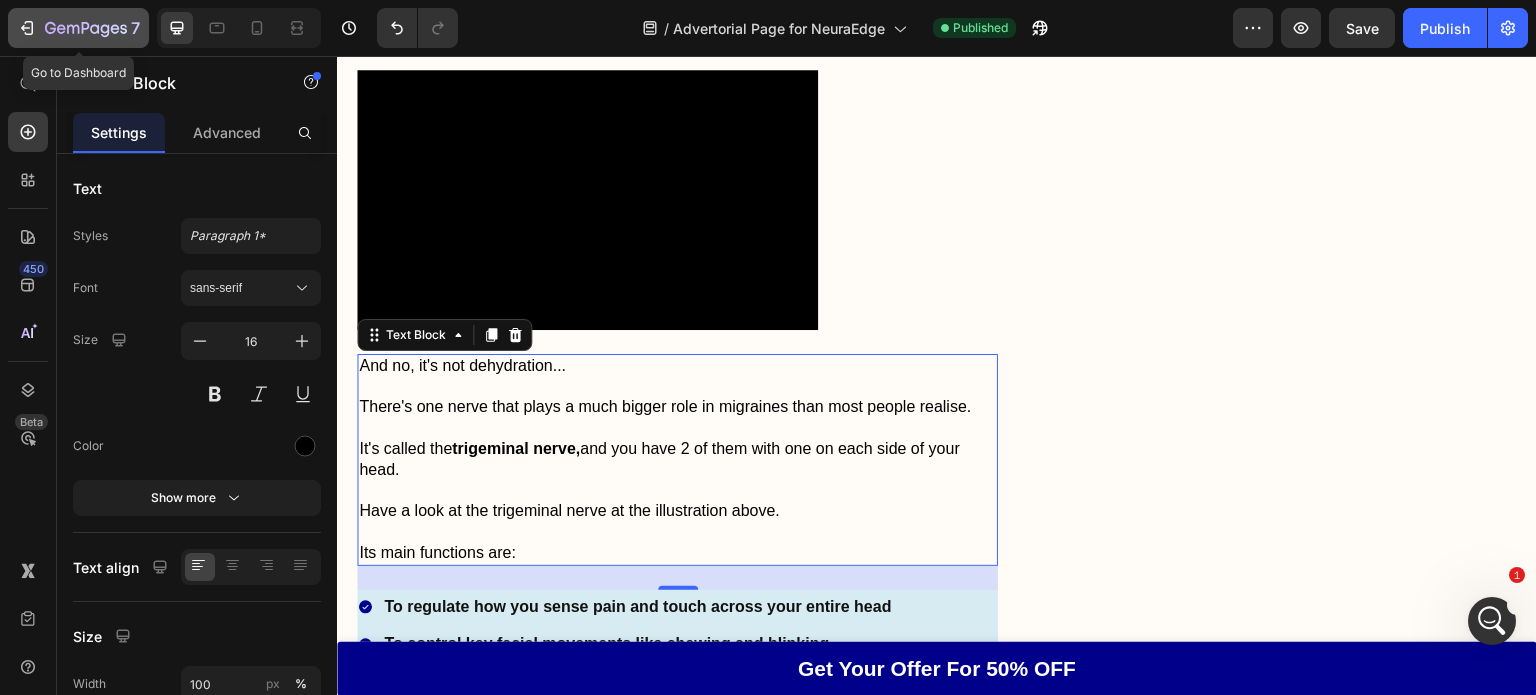 click 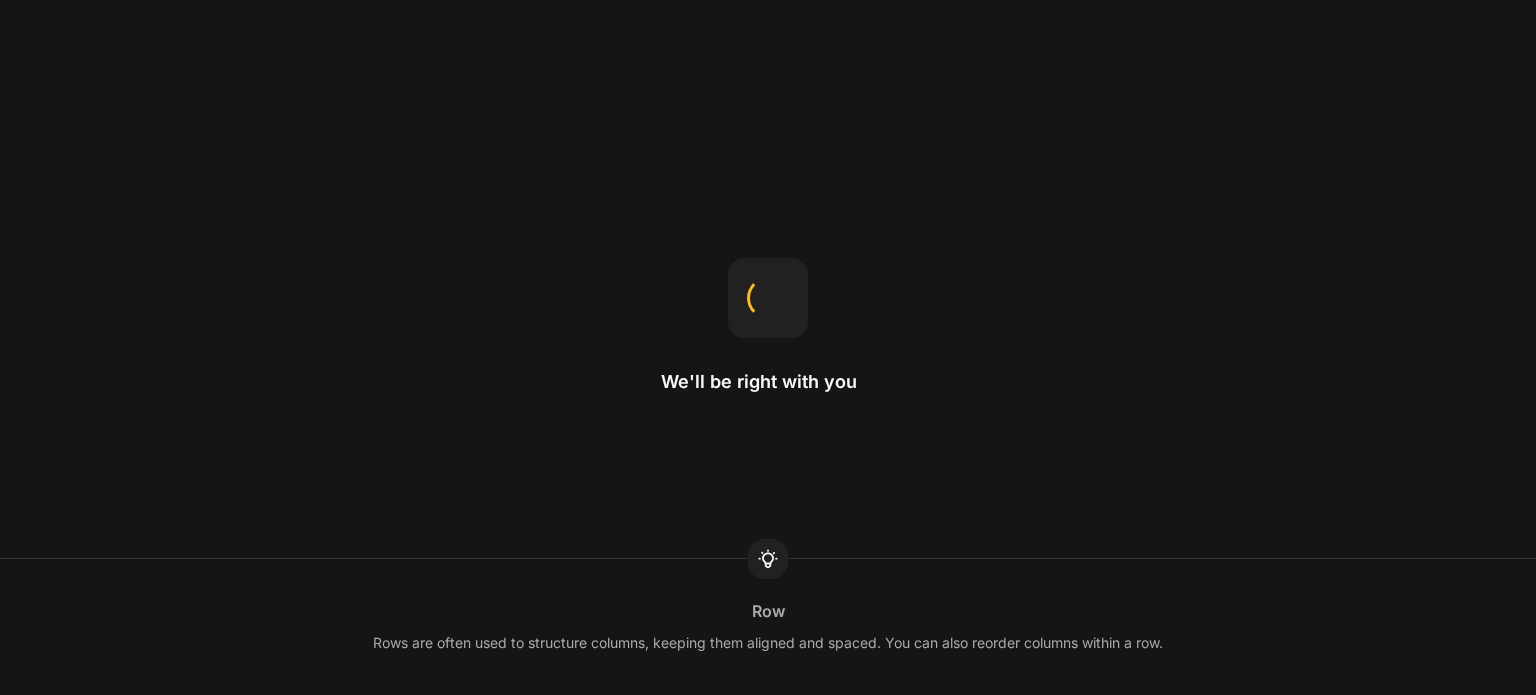 scroll, scrollTop: 0, scrollLeft: 0, axis: both 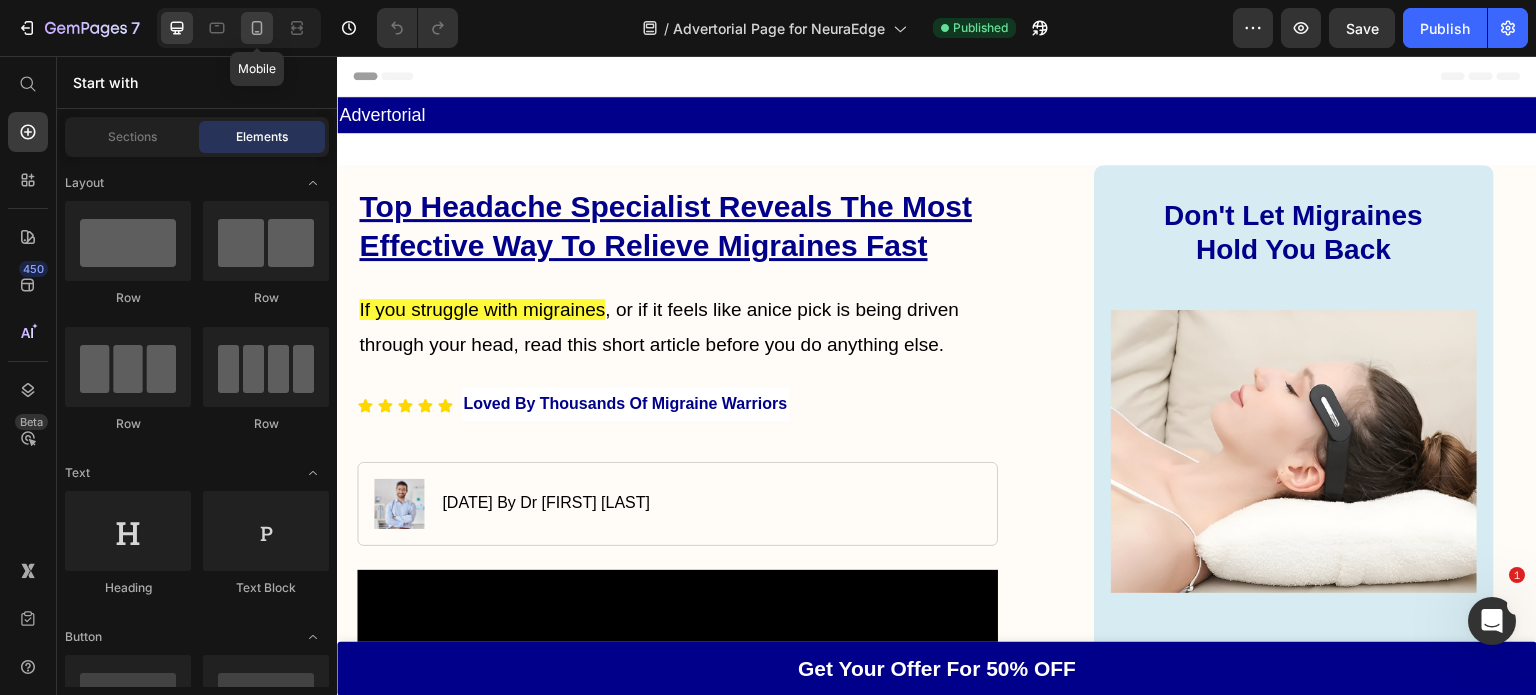 click 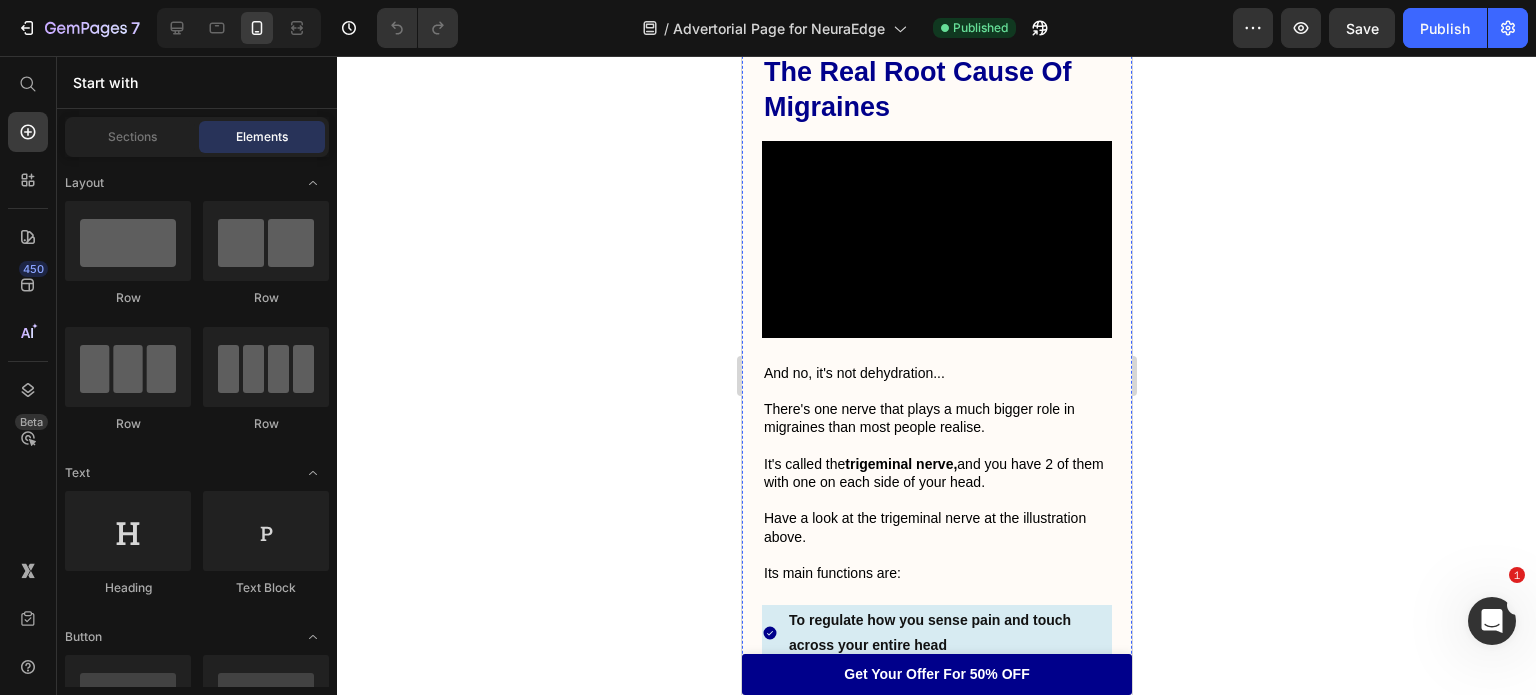 scroll, scrollTop: 1680, scrollLeft: 0, axis: vertical 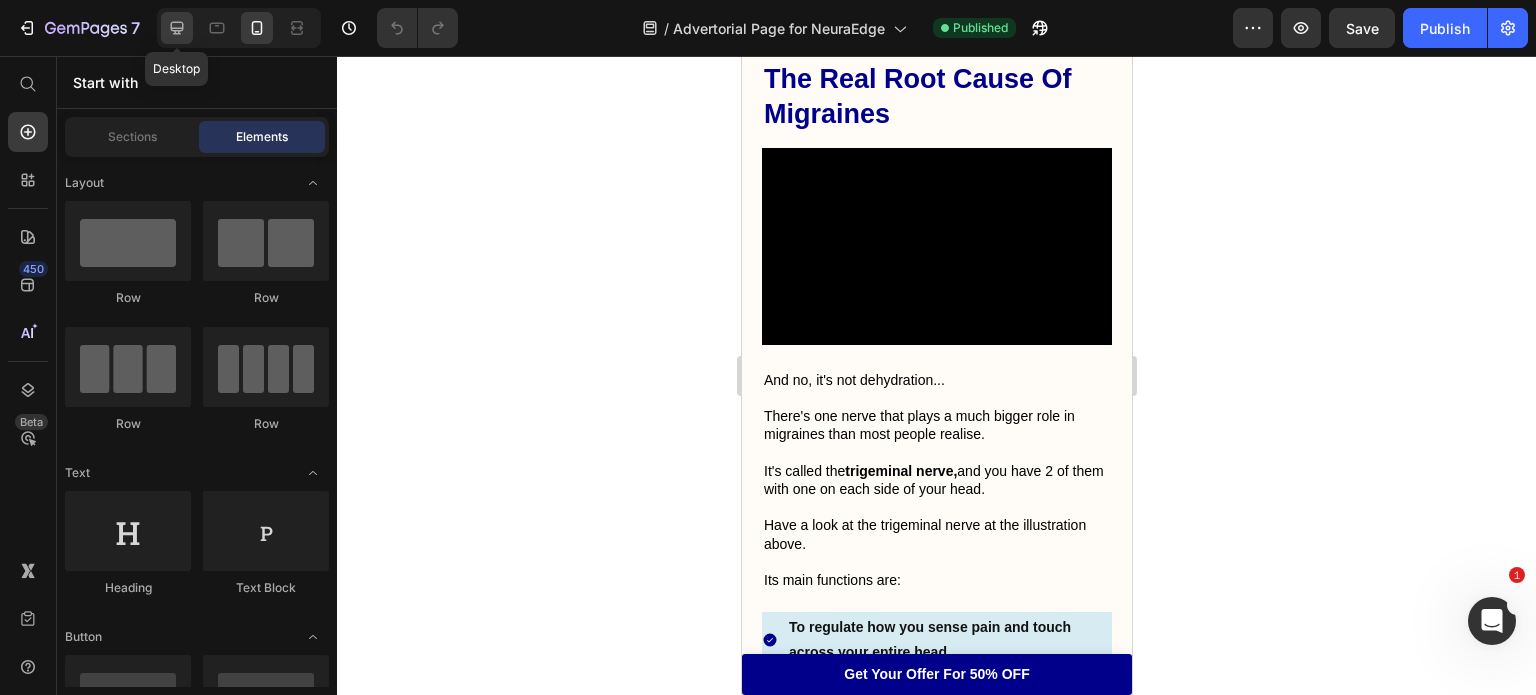click 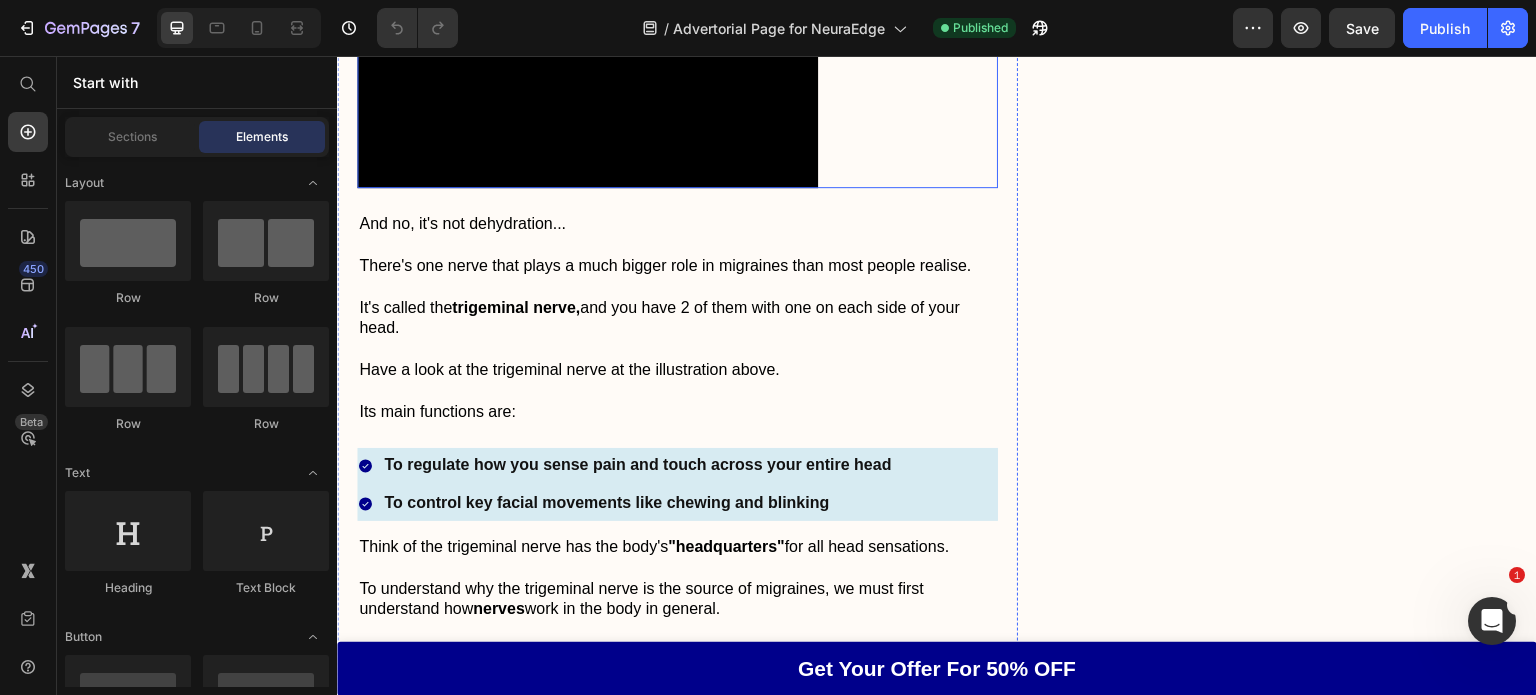scroll, scrollTop: 2123, scrollLeft: 0, axis: vertical 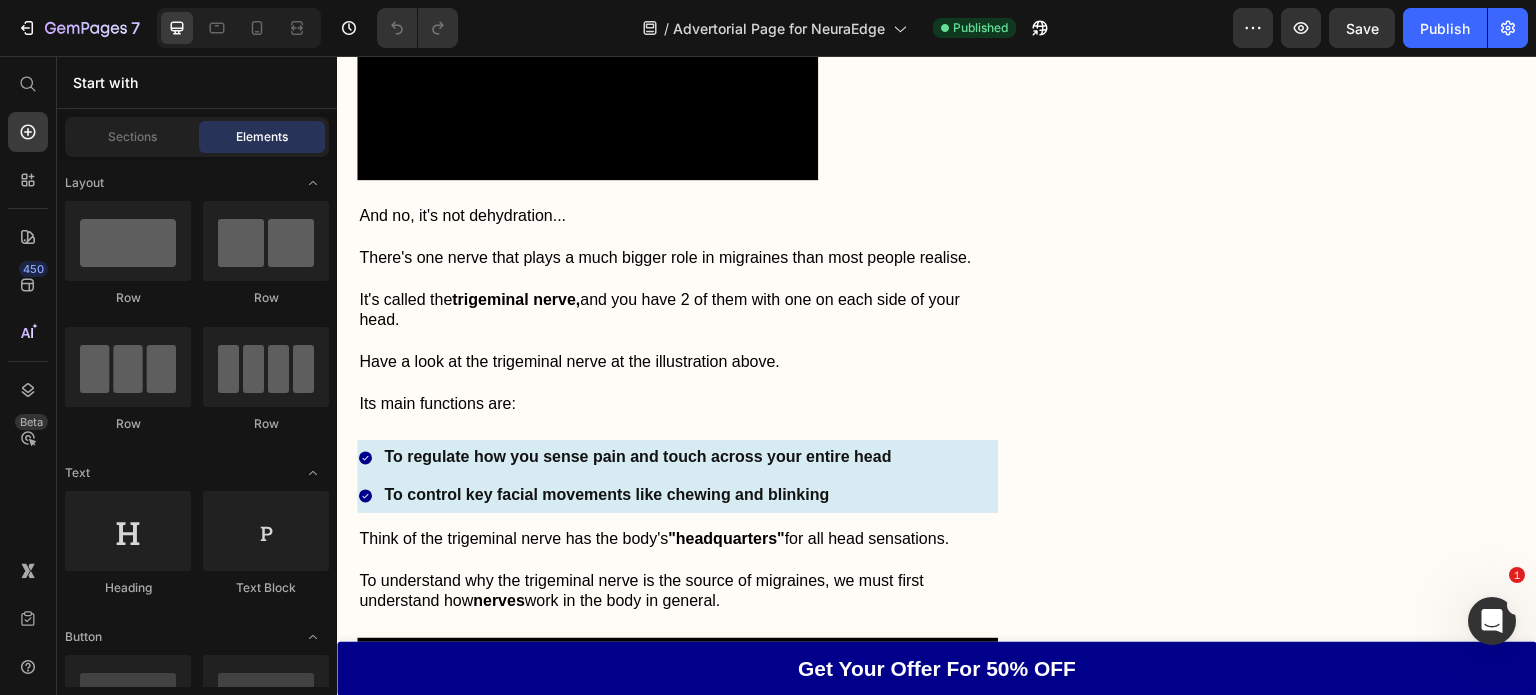 drag, startPoint x: 51, startPoint y: 19, endPoint x: 73, endPoint y: 93, distance: 77.201035 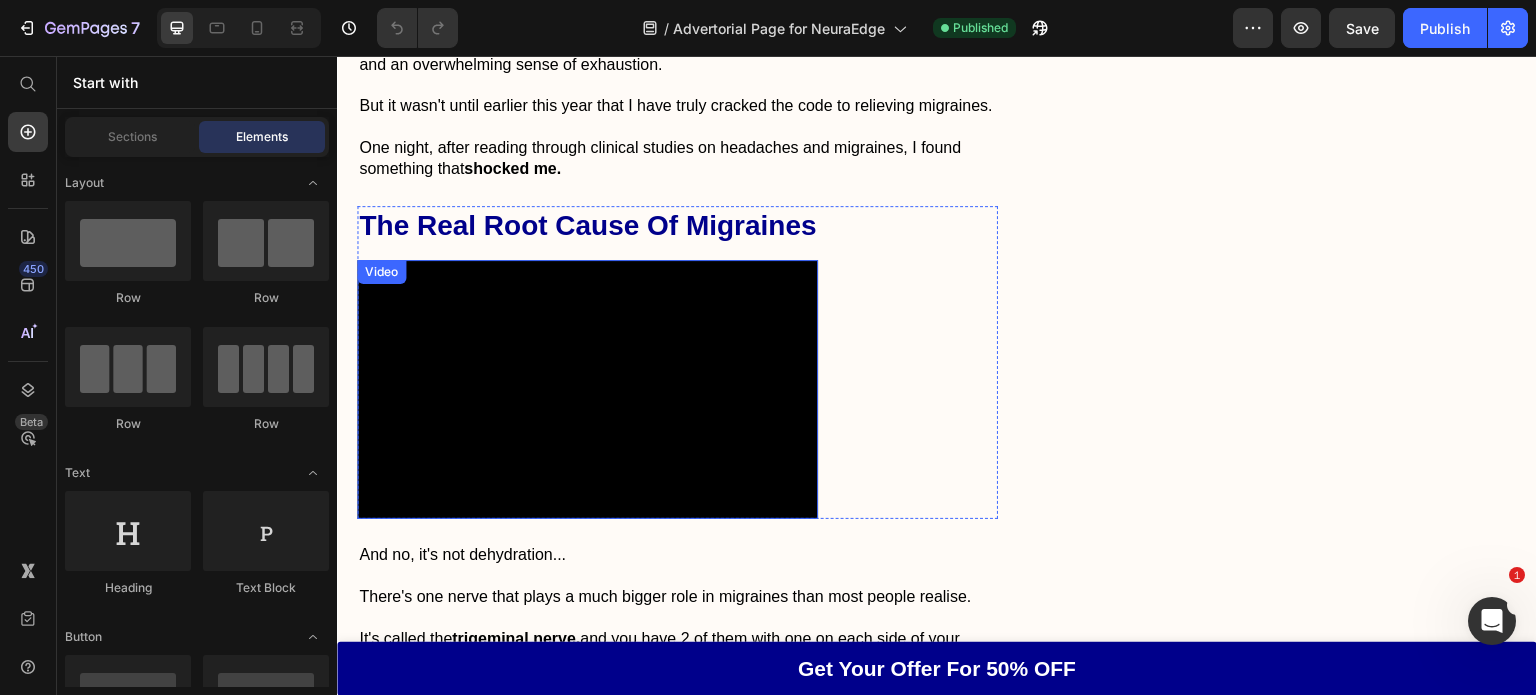 scroll, scrollTop: 1928, scrollLeft: 0, axis: vertical 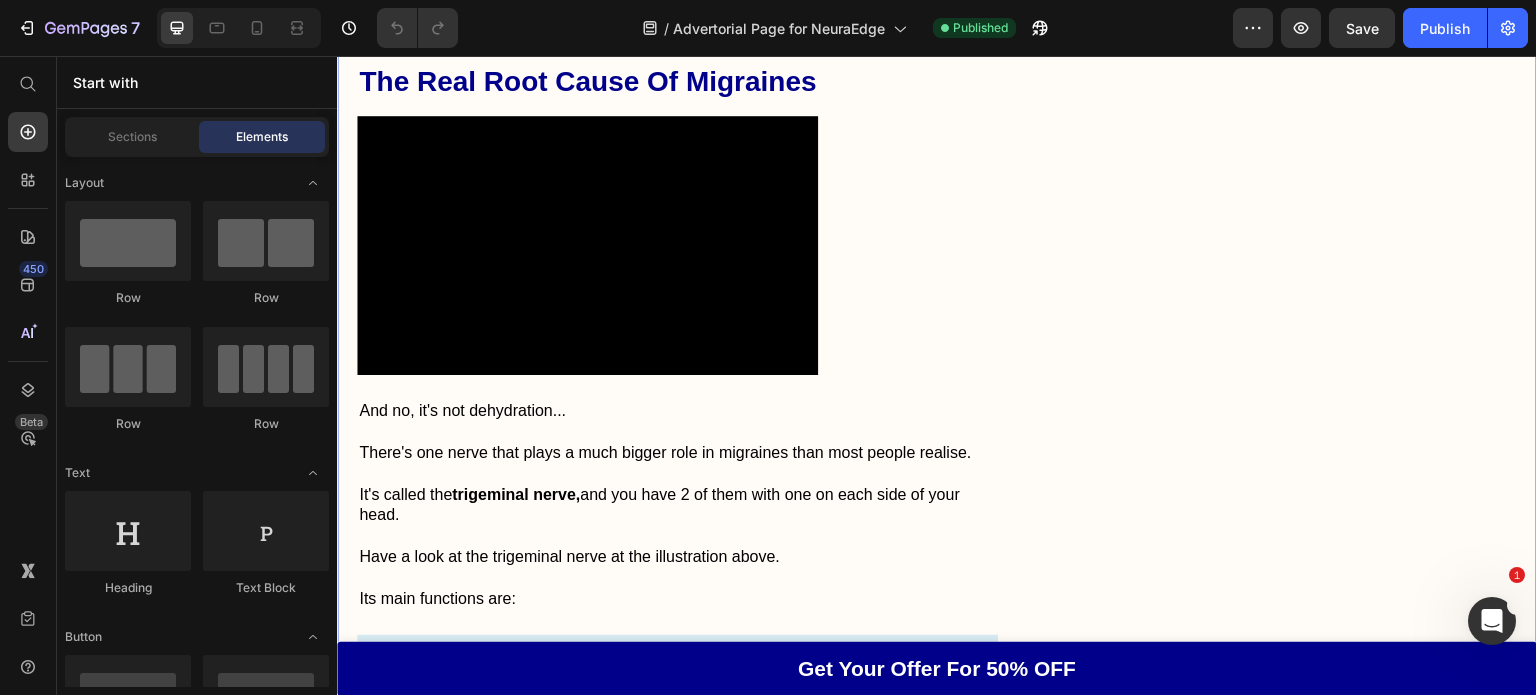 click on "Don't Let Migraines Hold You Back Heading Image Reduces the frequency and severity of migraines Comfortable and easy to use Drug-free without any unwanted side effects Item List Feature Heading Effectiveness Text Block Icon Icon Icon Icon
Icon Icon List 5.0 Text Block Row Comfort Text Block Icon Icon Icon Icon
Icon Icon List 5.0 Text Block Row Price Text Block Icon Icon Icon Icon
Icon Icon List 4.9 Text Block Row Quality Text Block Icon Icon Icon Icon
Icon Icon List 5.0 Text Block Row
Grab Your Offer For 50% Off NOW Button Row" at bounding box center (1293, 3738) 